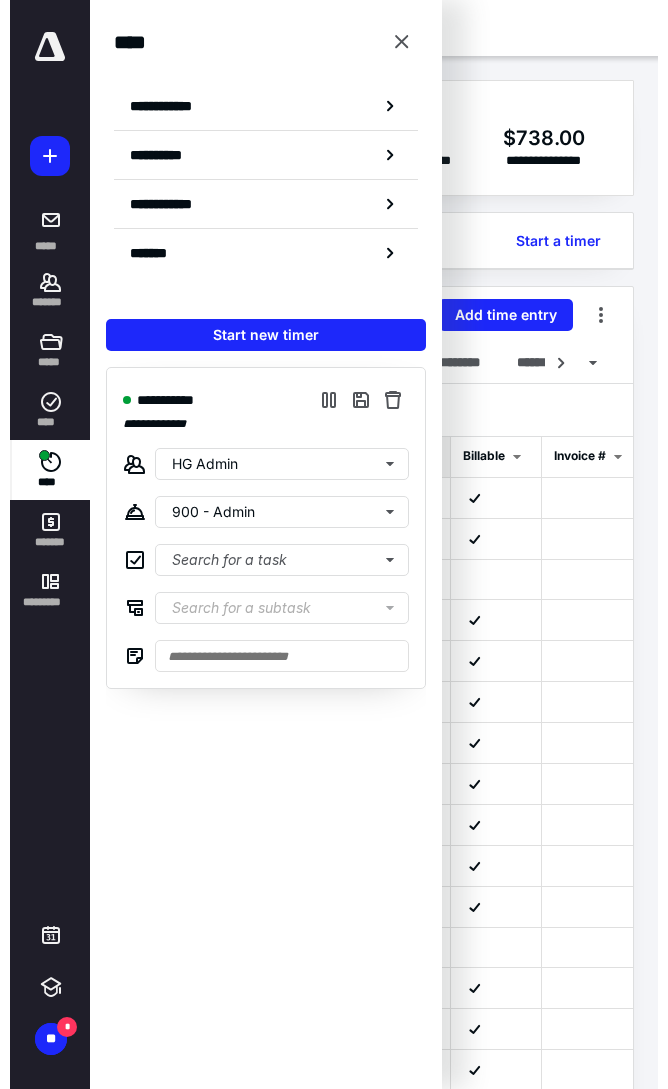 scroll, scrollTop: 0, scrollLeft: 0, axis: both 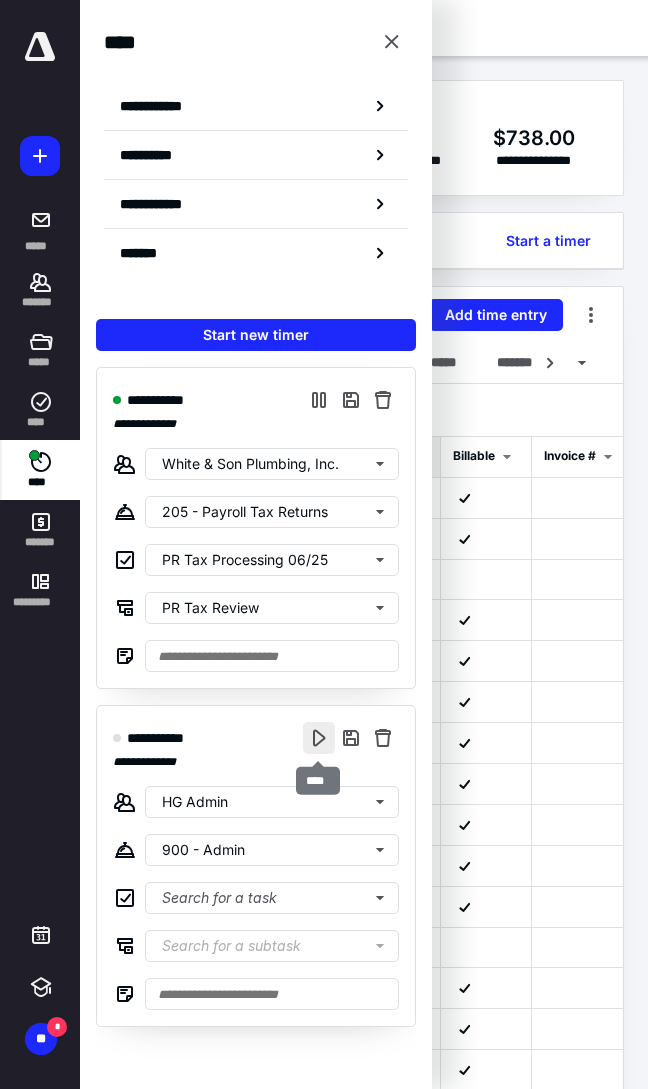 click at bounding box center [319, 738] 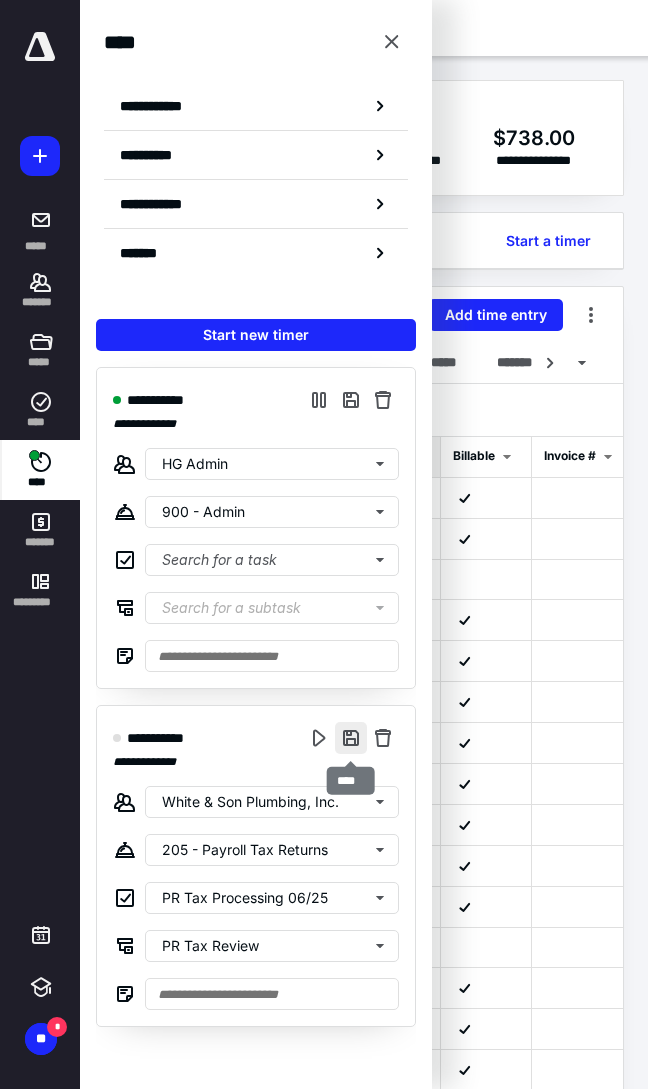 click at bounding box center (351, 738) 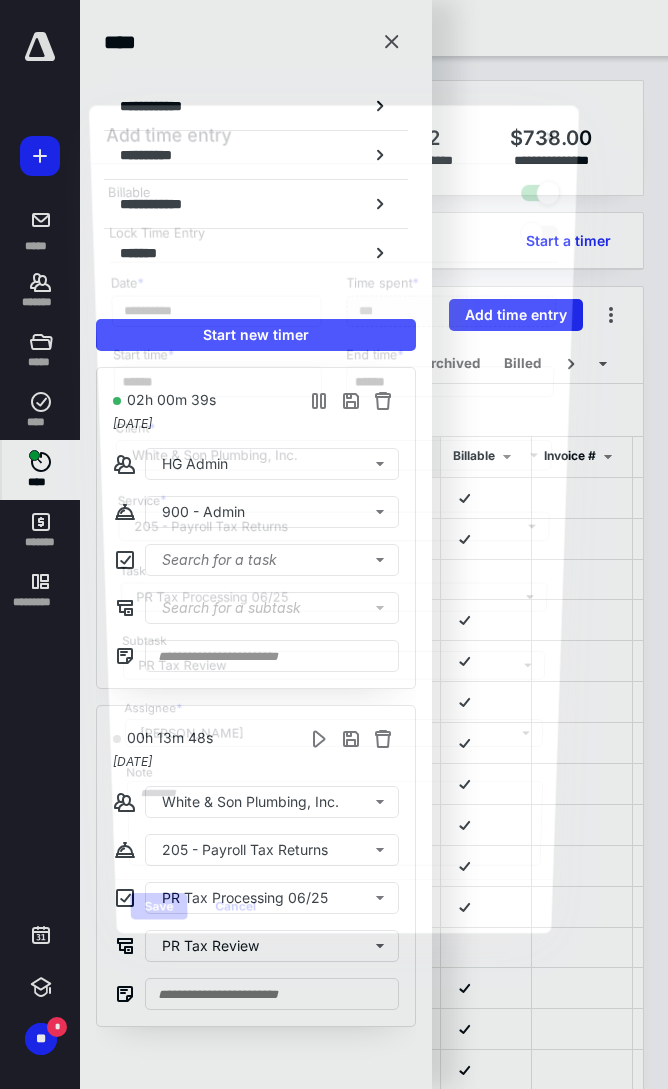 scroll, scrollTop: 0, scrollLeft: 141, axis: horizontal 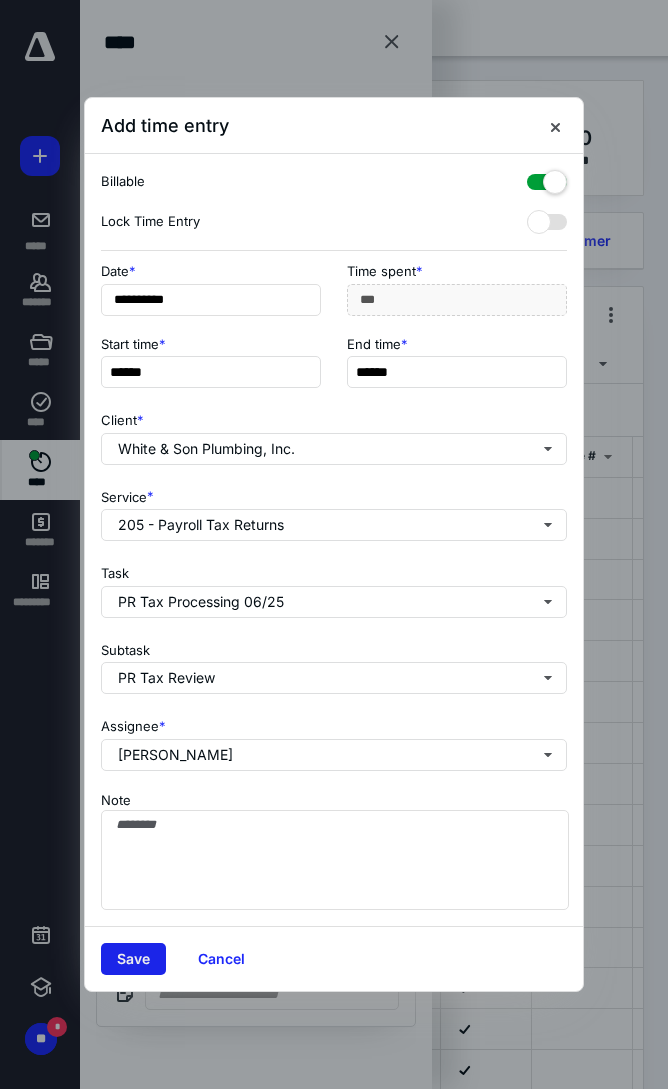 click on "Save" at bounding box center (133, 959) 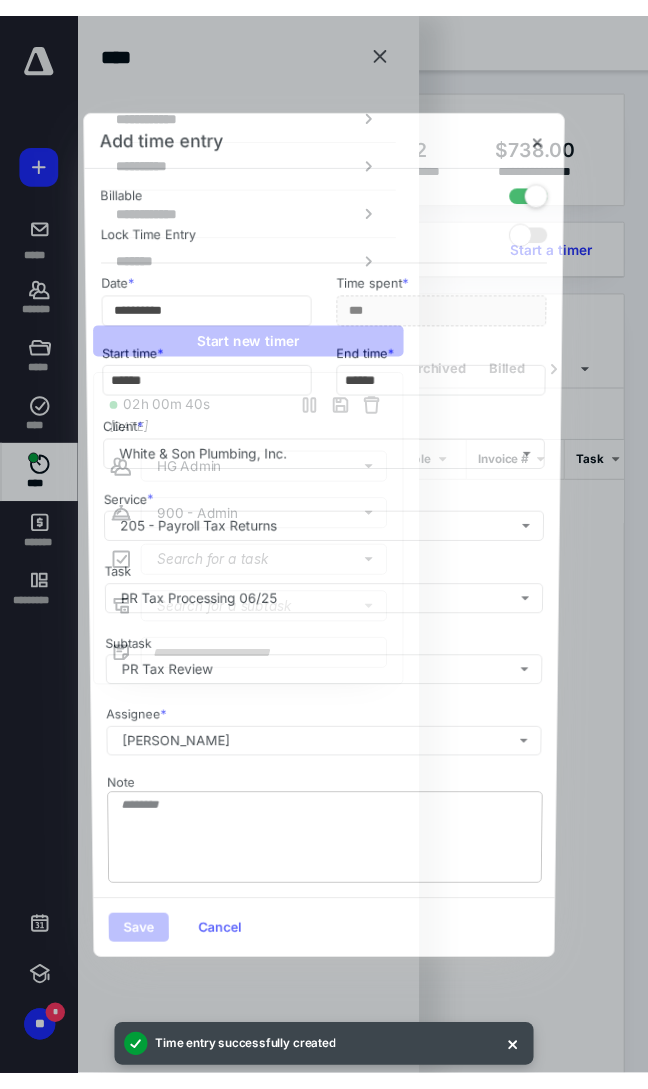 scroll, scrollTop: 0, scrollLeft: 141, axis: horizontal 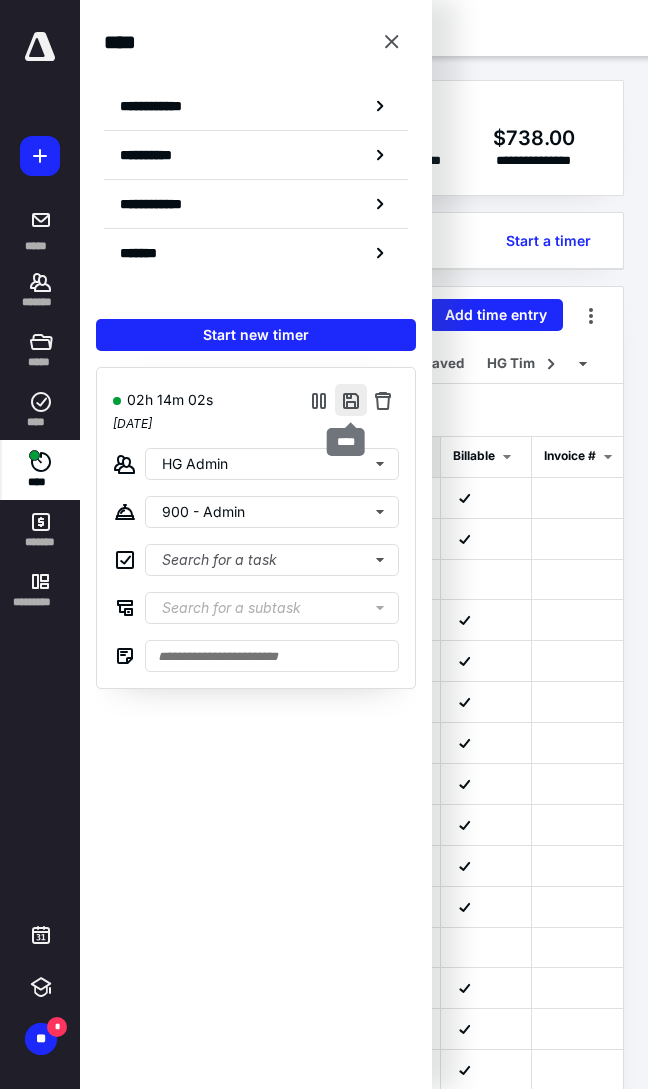 click at bounding box center [351, 400] 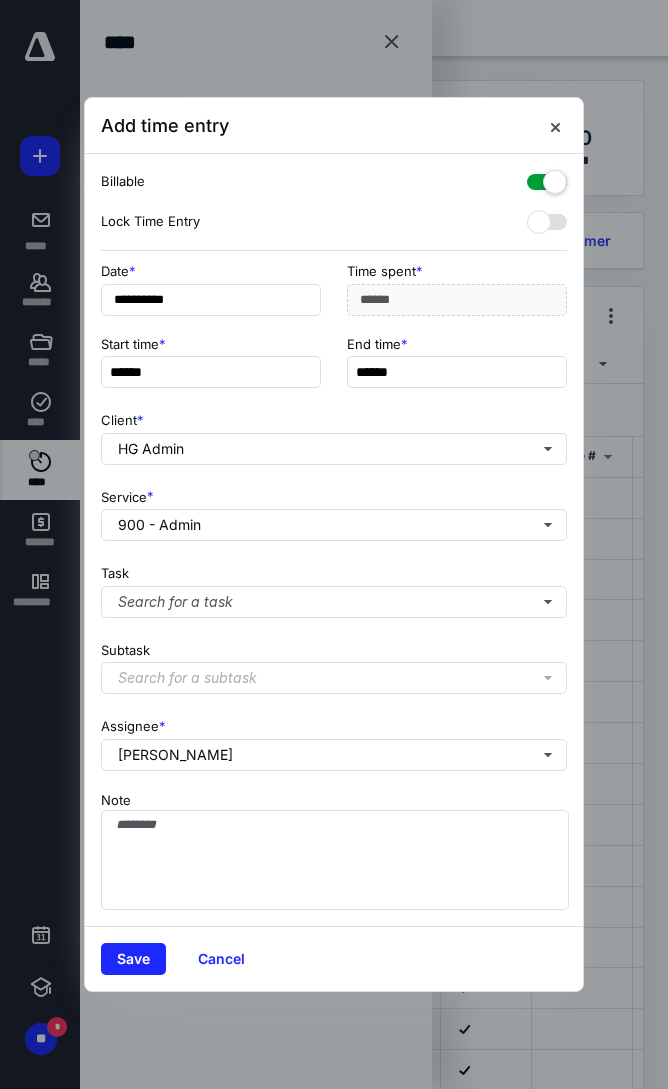click at bounding box center (547, 178) 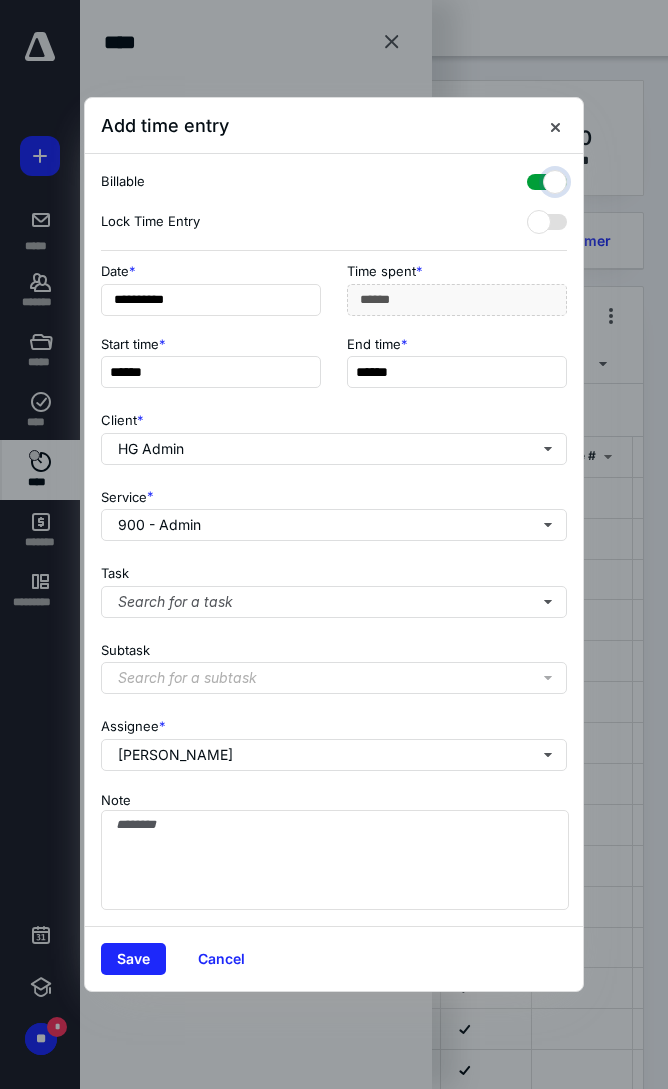 click at bounding box center (537, 179) 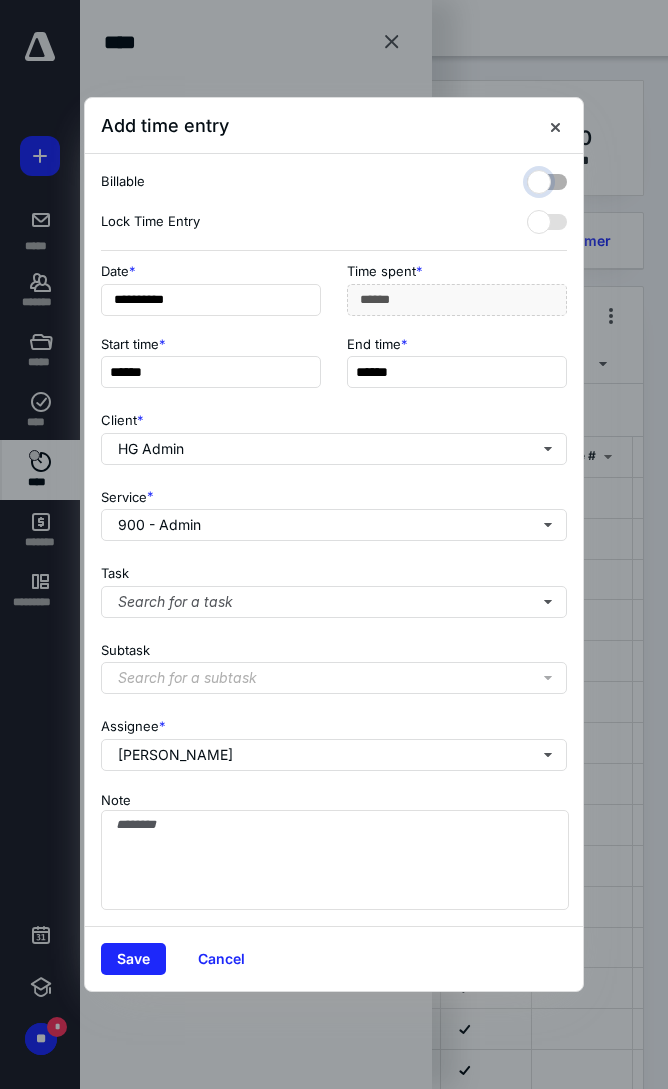 checkbox on "false" 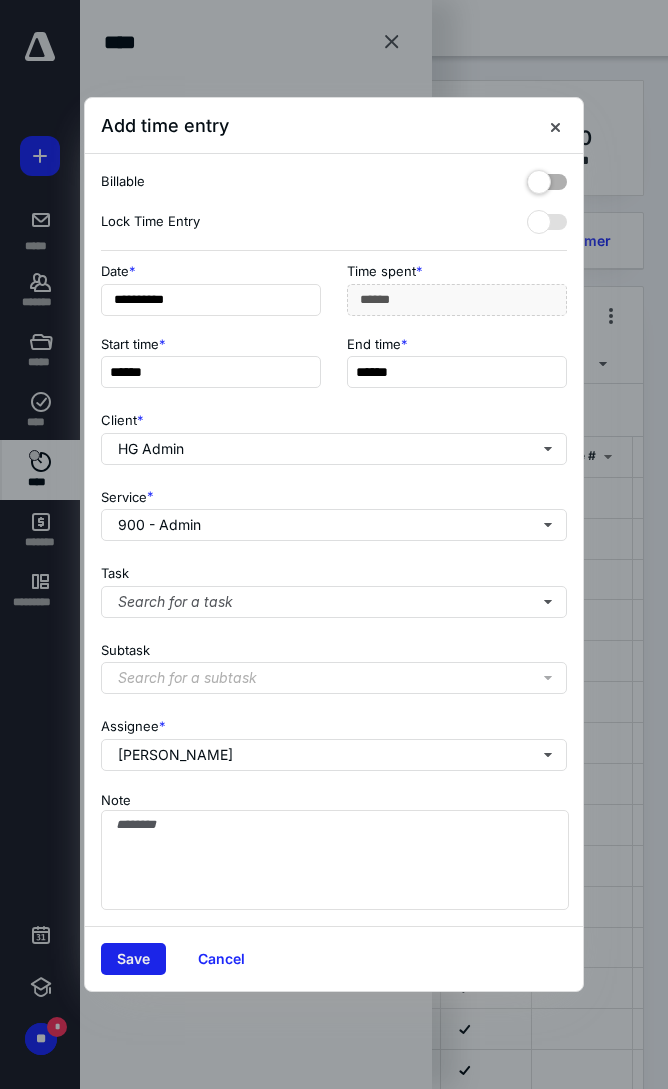 click on "Save" at bounding box center (133, 959) 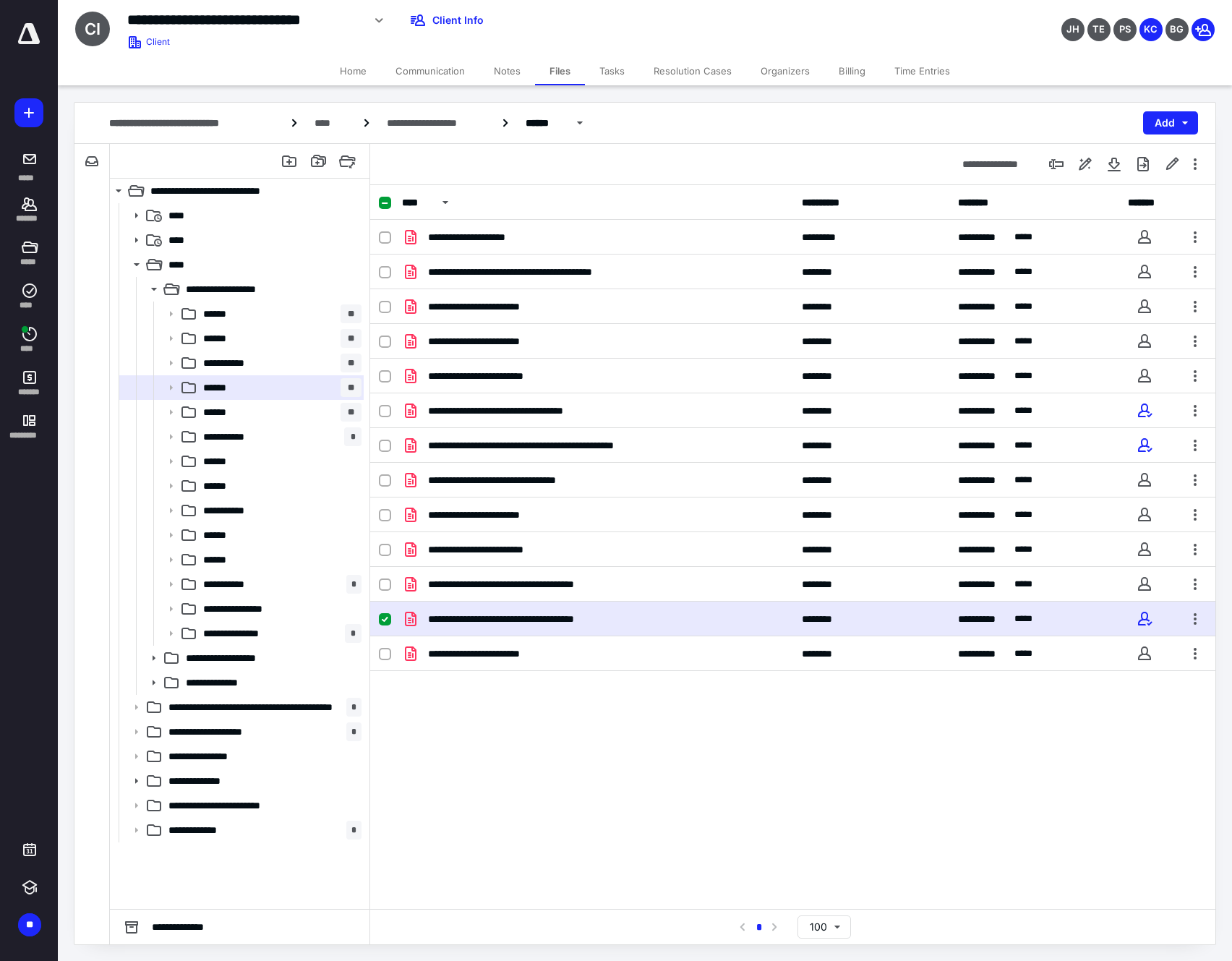 scroll, scrollTop: 0, scrollLeft: 0, axis: both 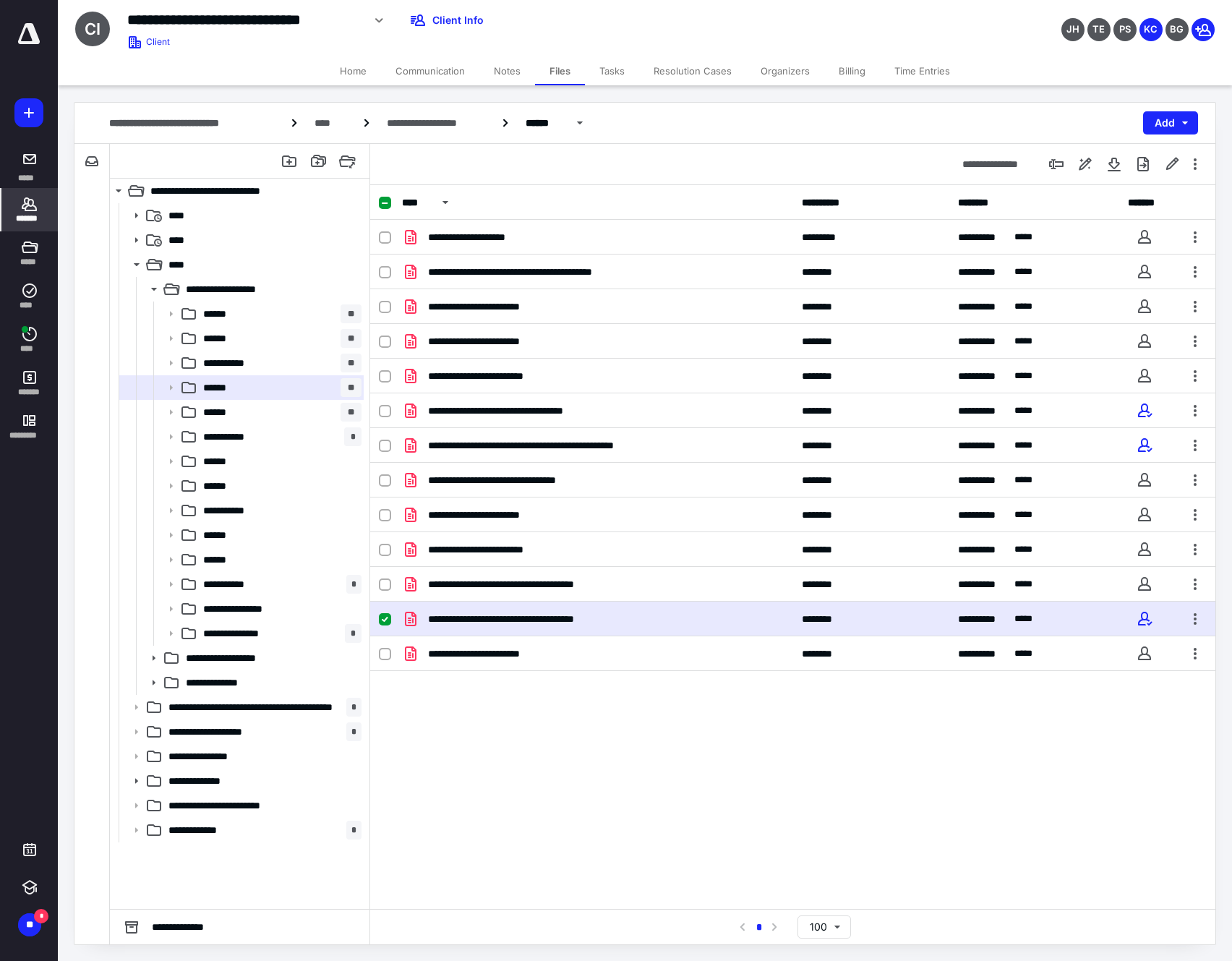 click on "*******" at bounding box center [30, 218] 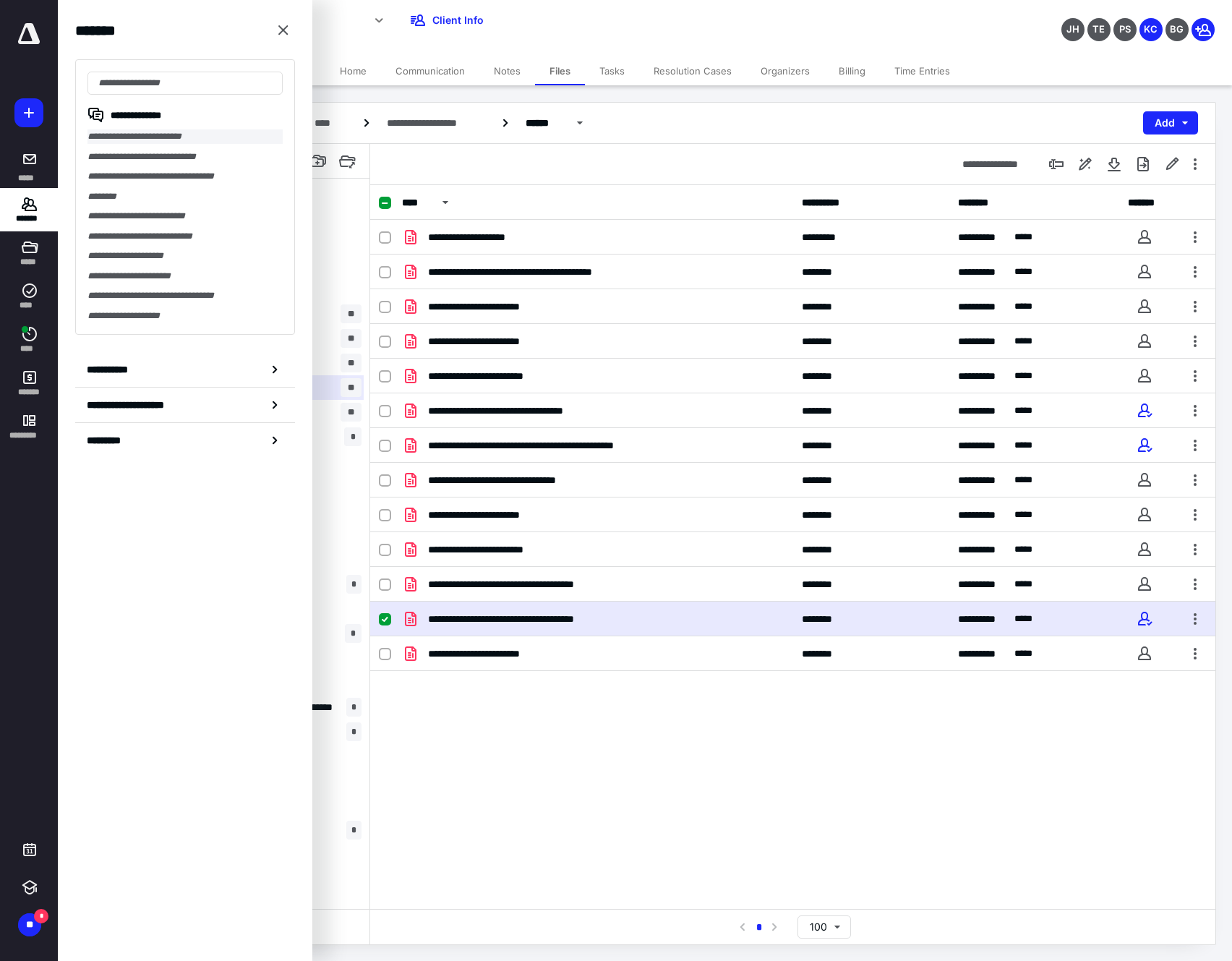 click on "**********" at bounding box center (184, 137) 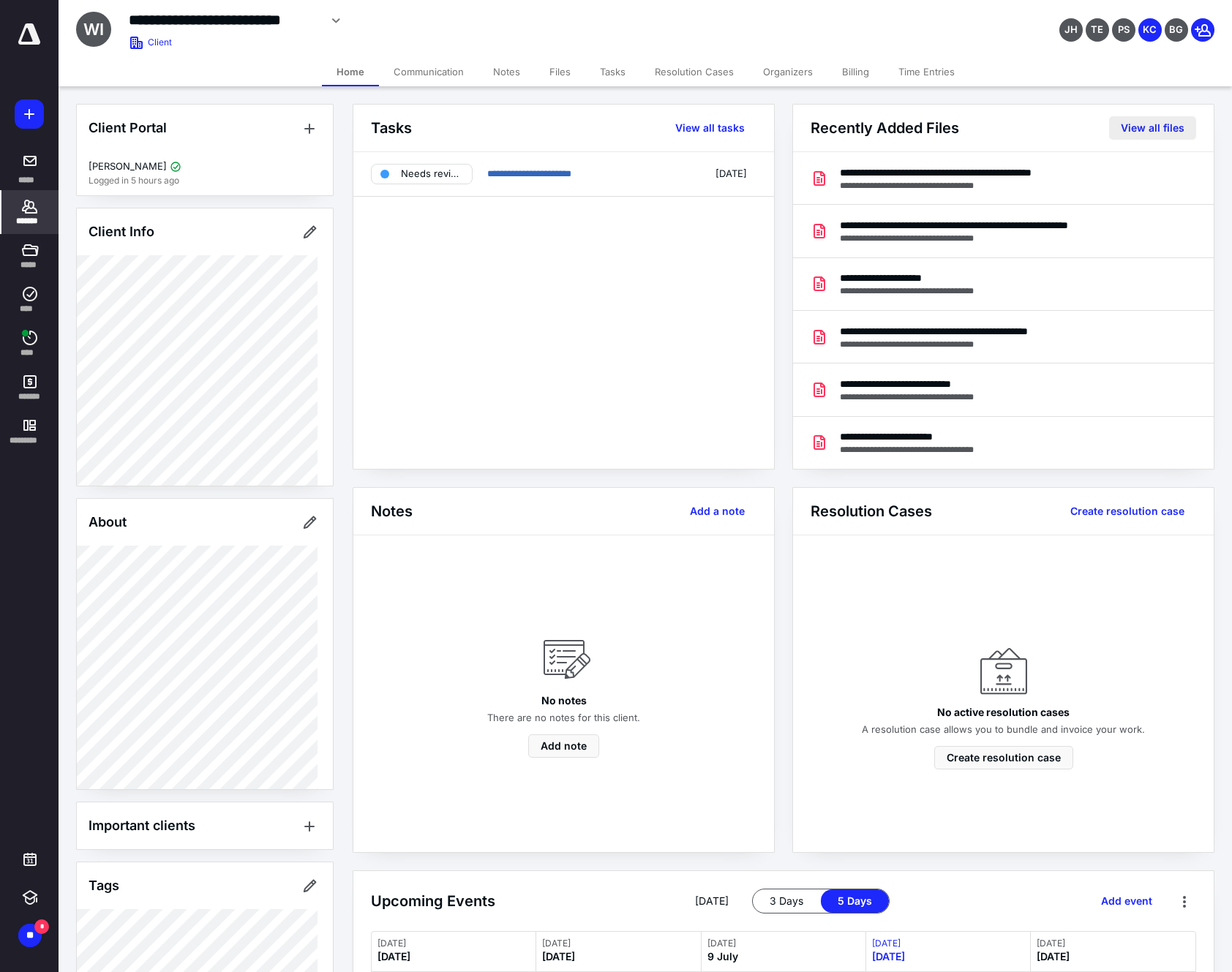 click on "View all files" at bounding box center [1152, 128] 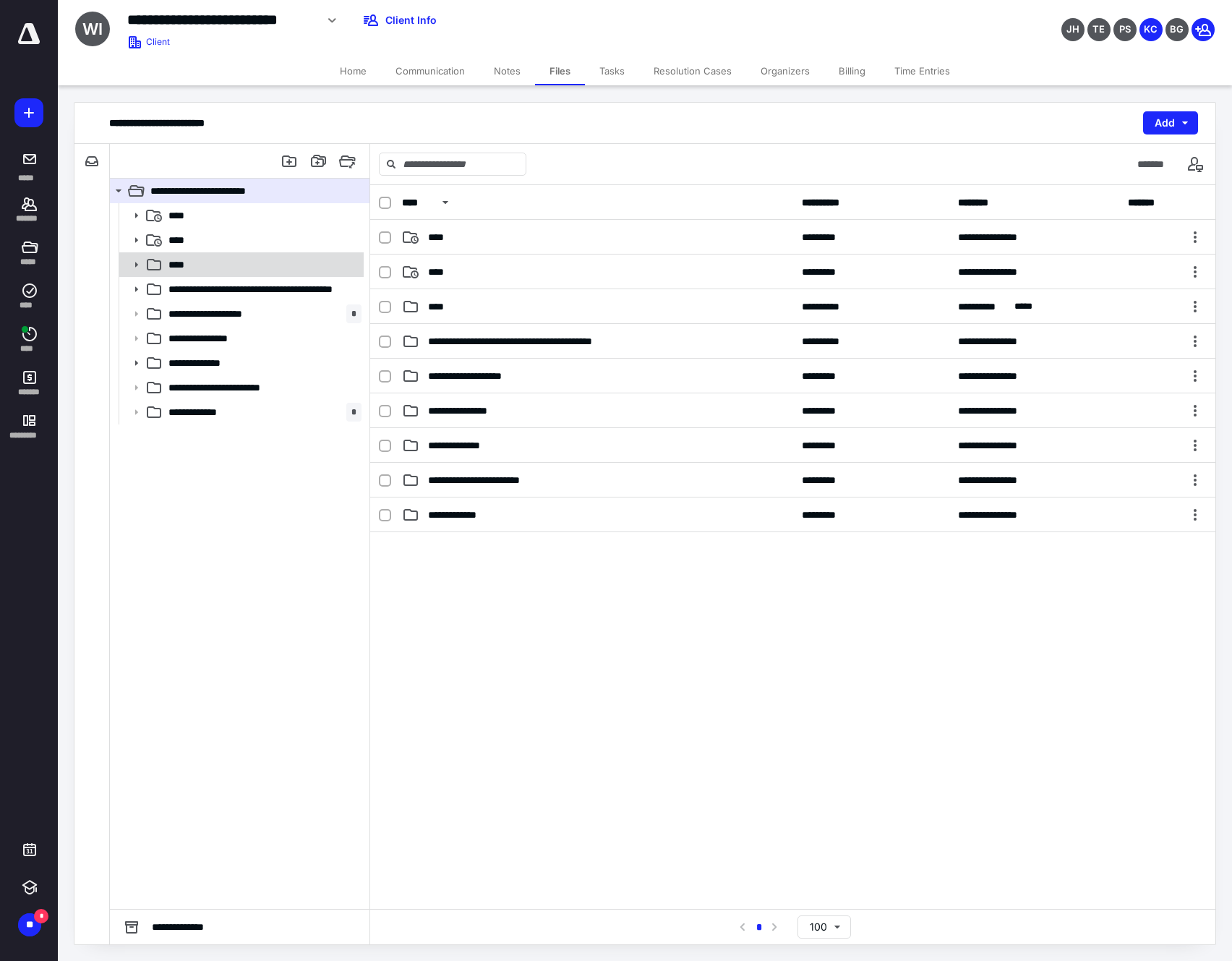 click 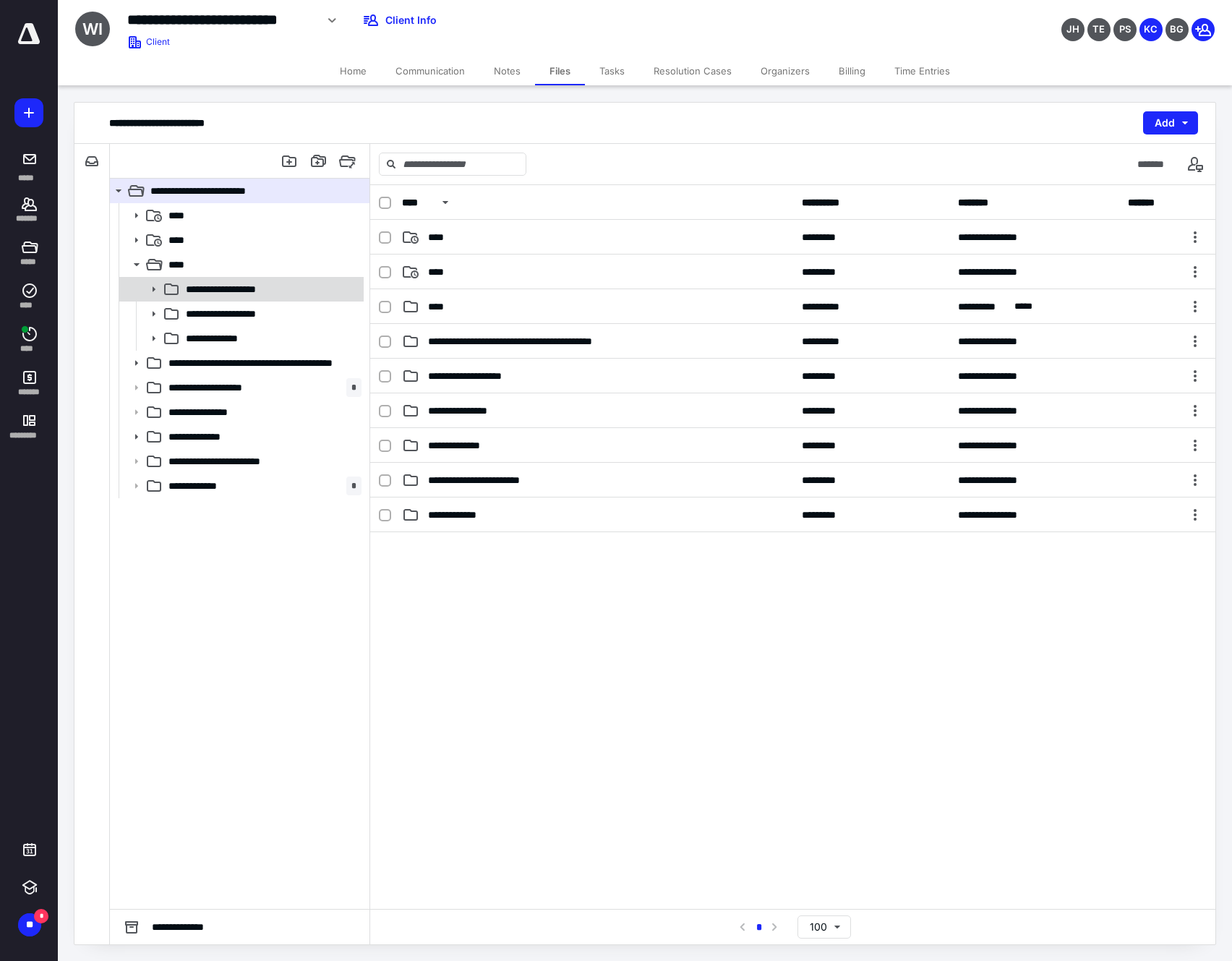 click 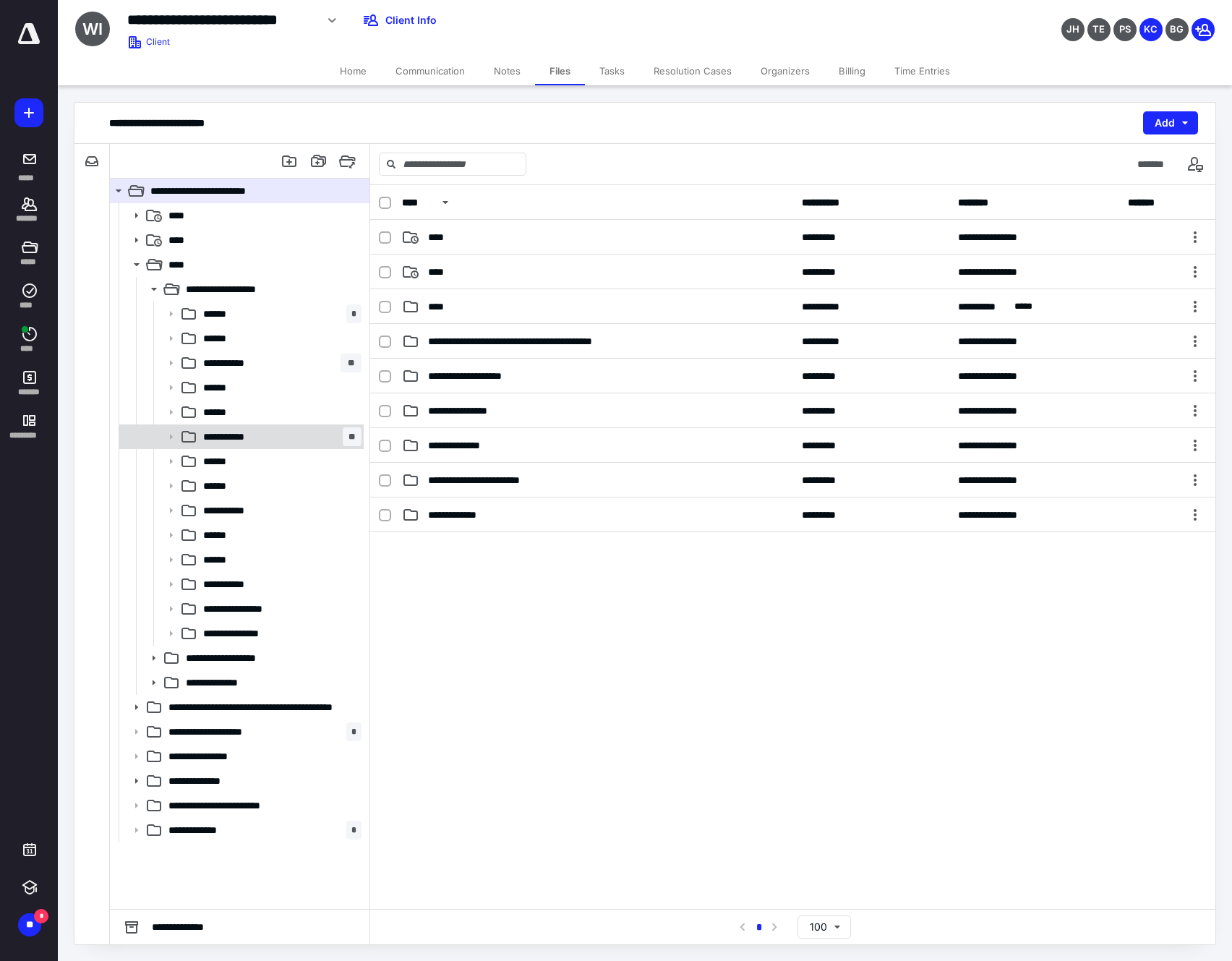 click on "**********" at bounding box center (279, 437) 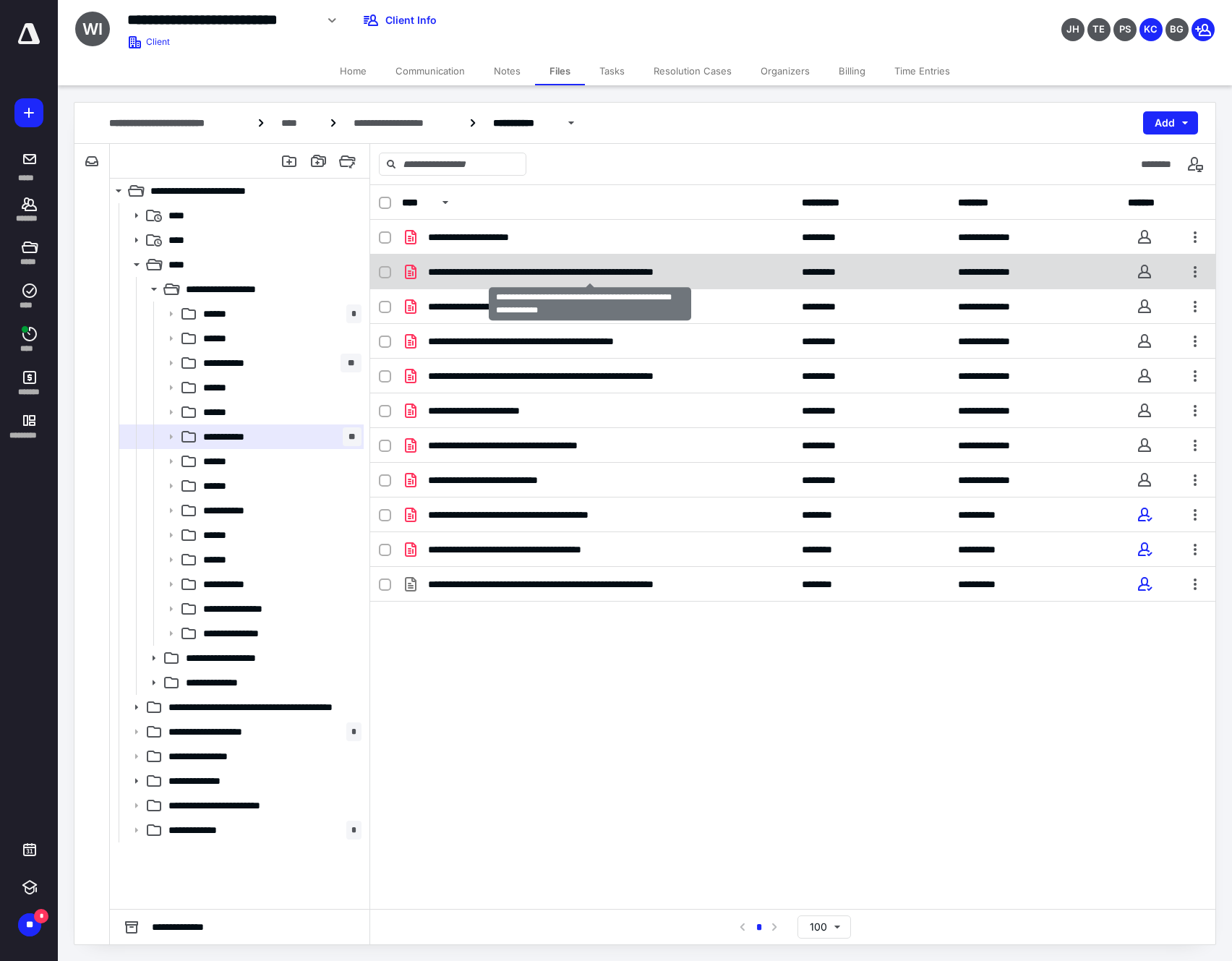 click on "**********" at bounding box center [590, 272] 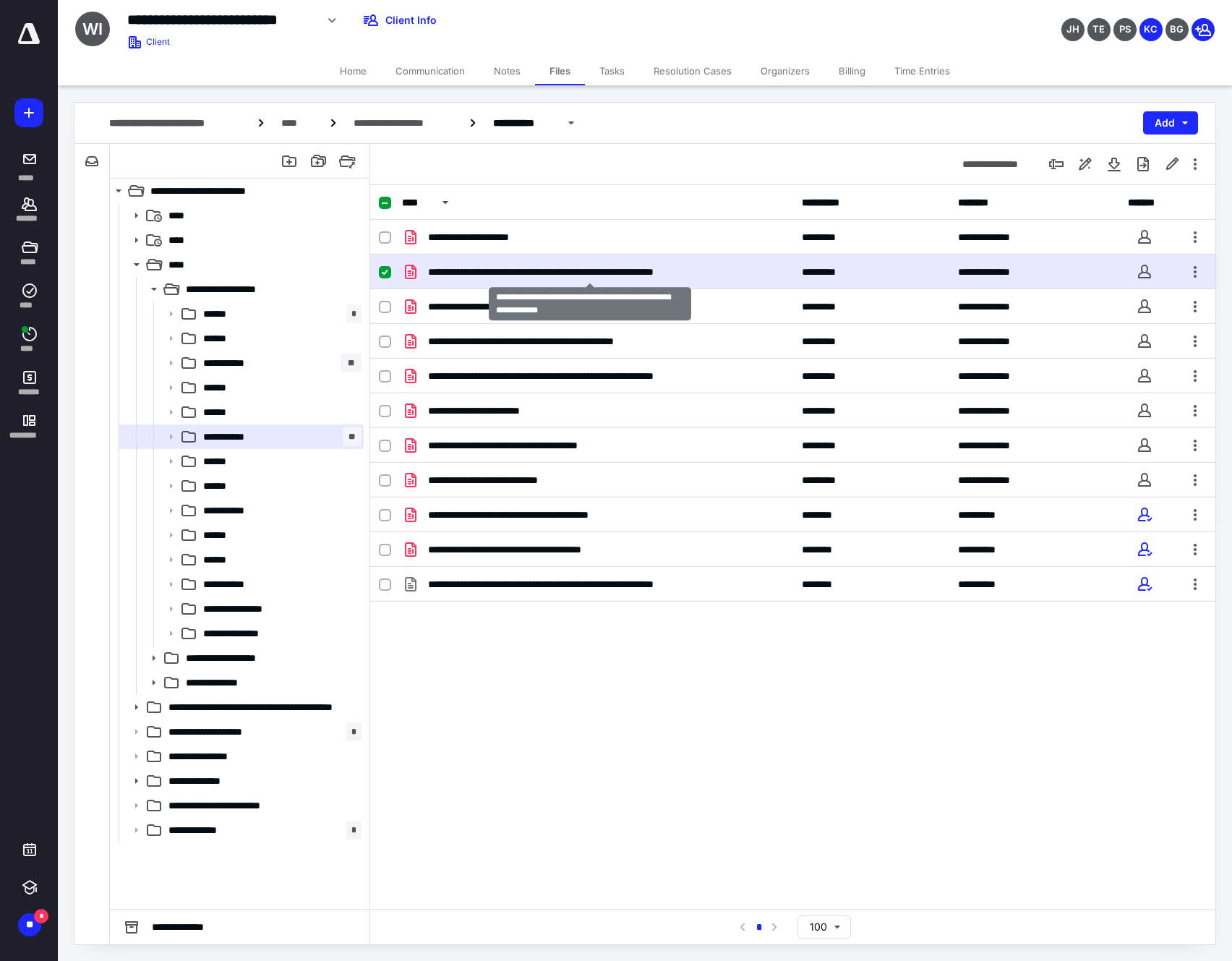 click on "**********" at bounding box center (590, 272) 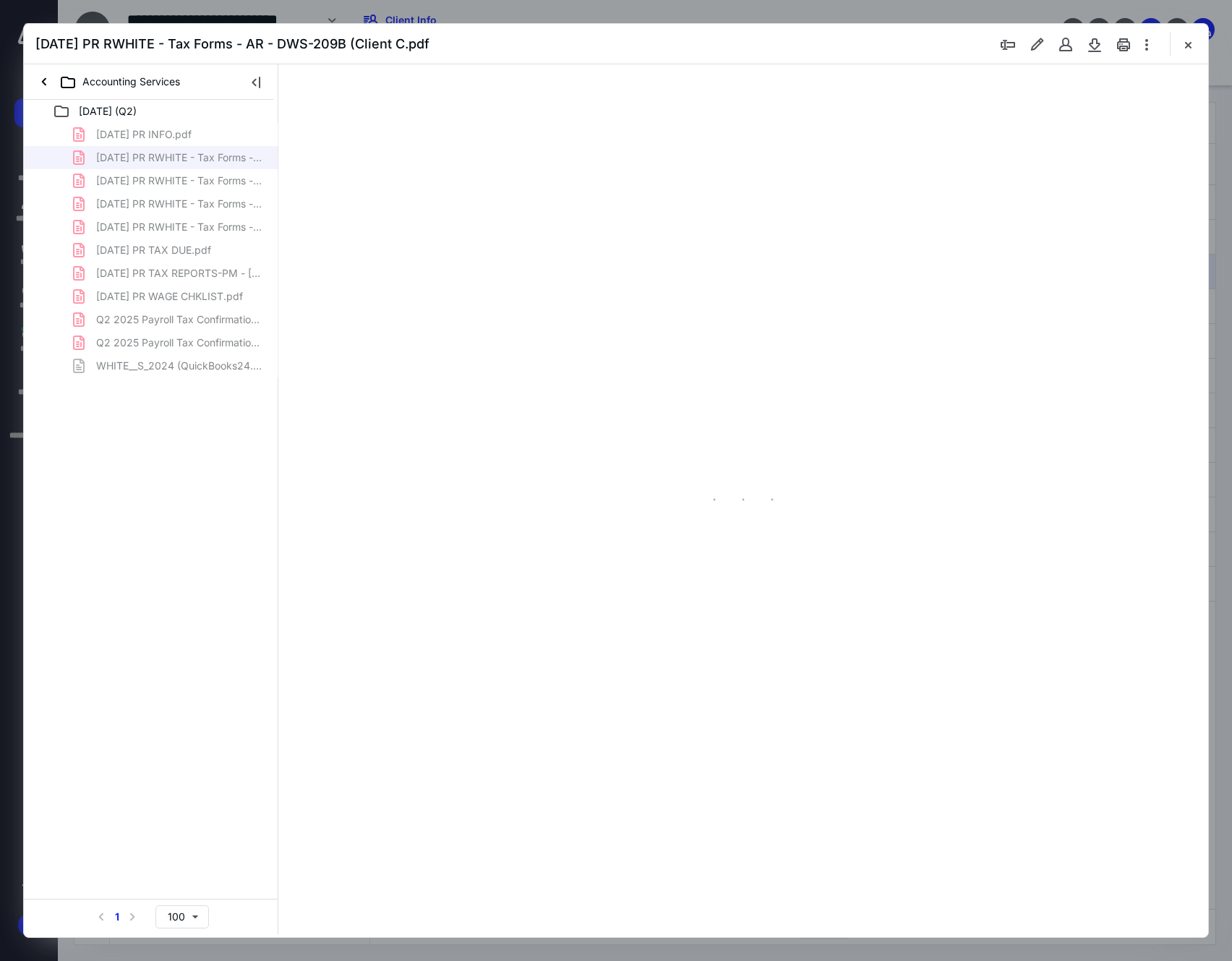 scroll, scrollTop: 0, scrollLeft: 0, axis: both 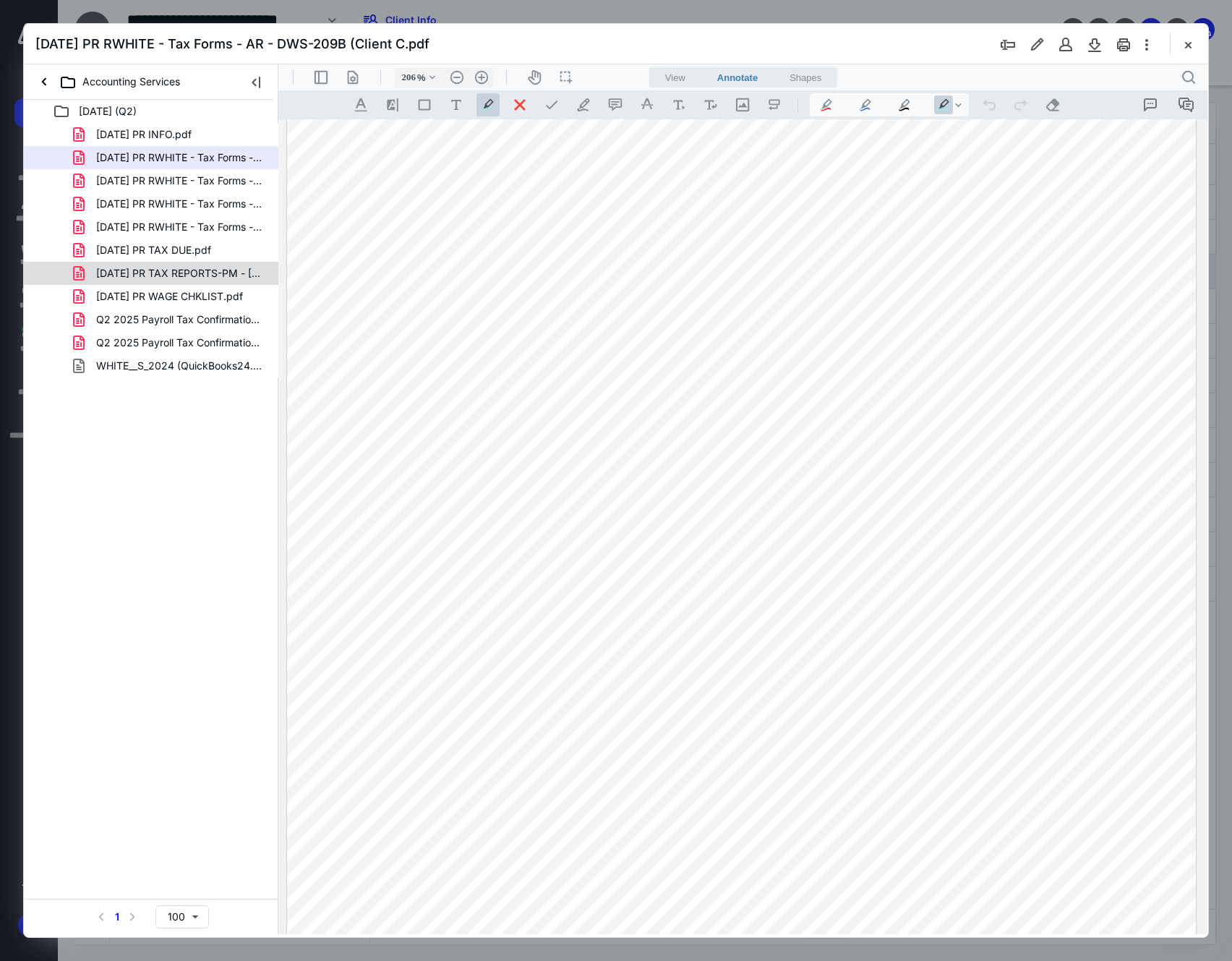 click on "2025.06.30 PR TAX REPORTS-PM - RWHITE.pdf" at bounding box center (171, 273) 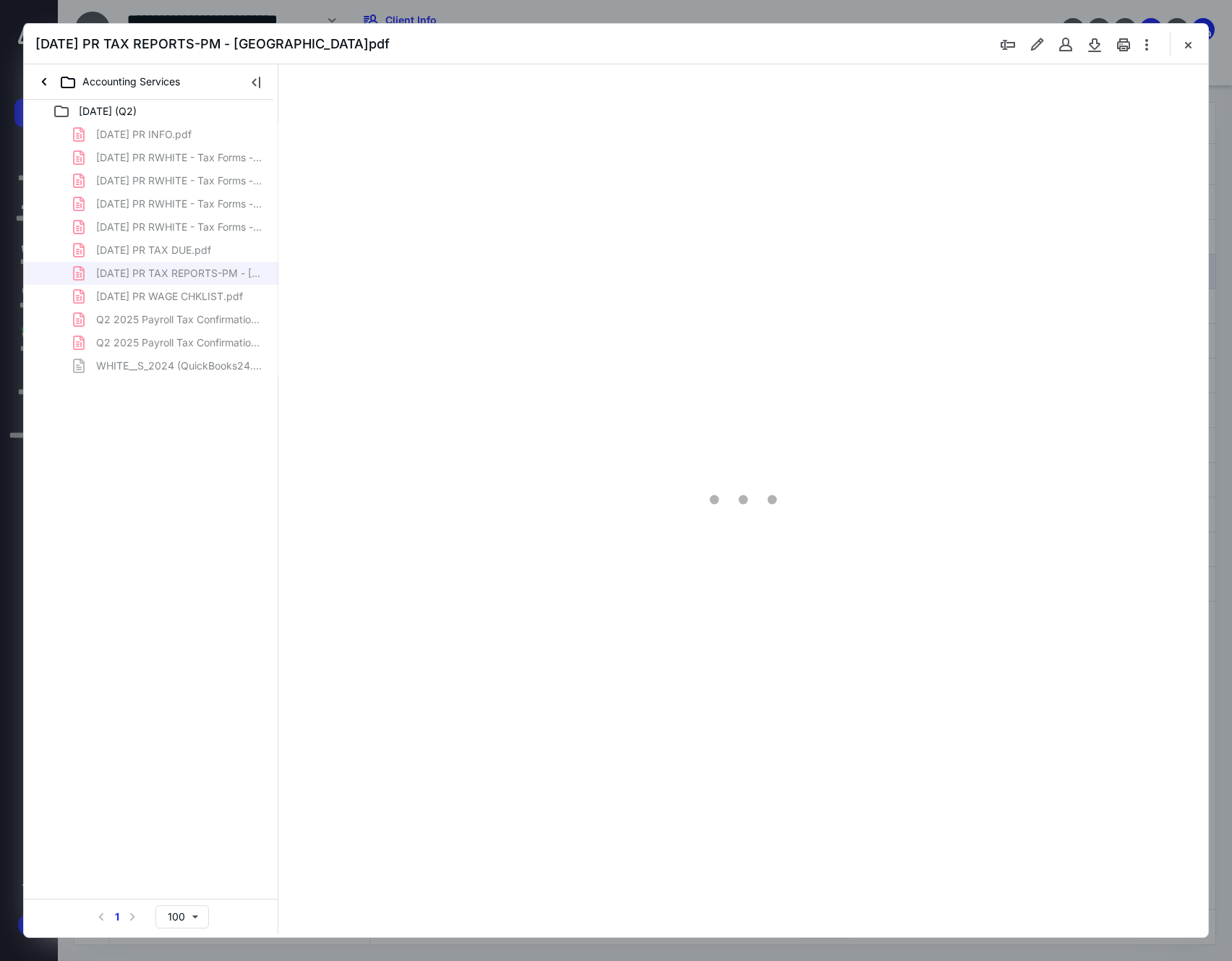 type on "206" 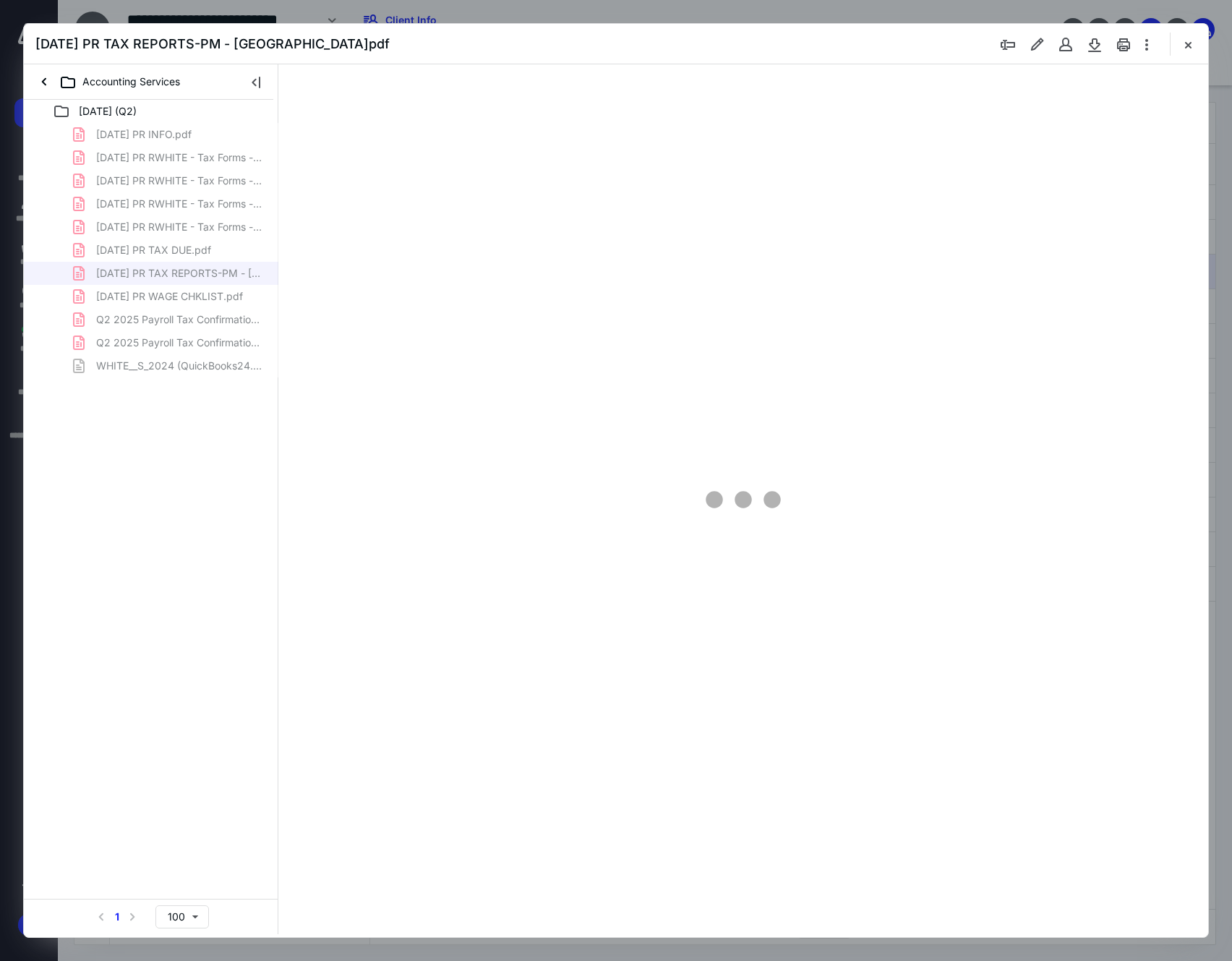 scroll, scrollTop: 61, scrollLeft: 132, axis: both 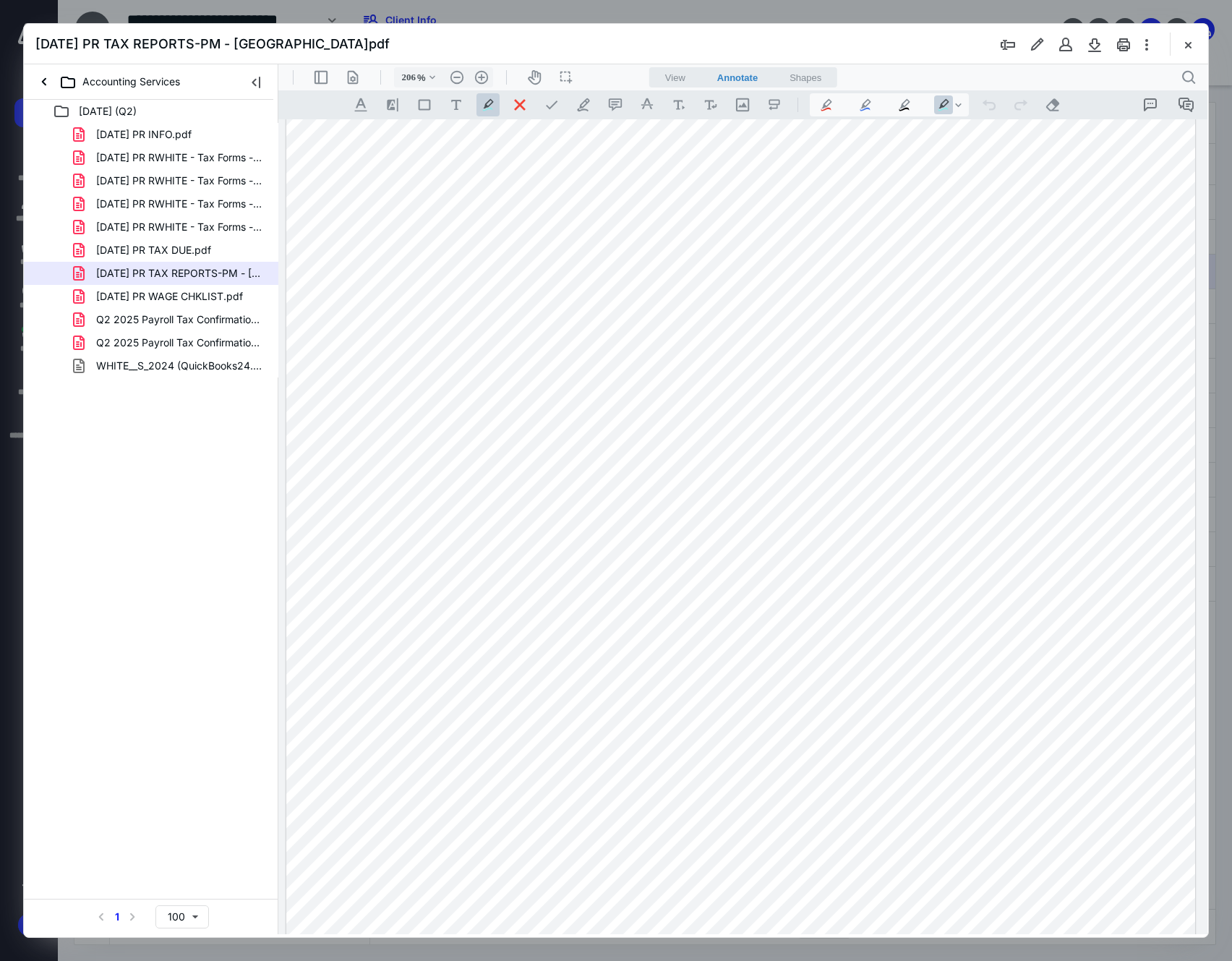 click at bounding box center [741, 652] 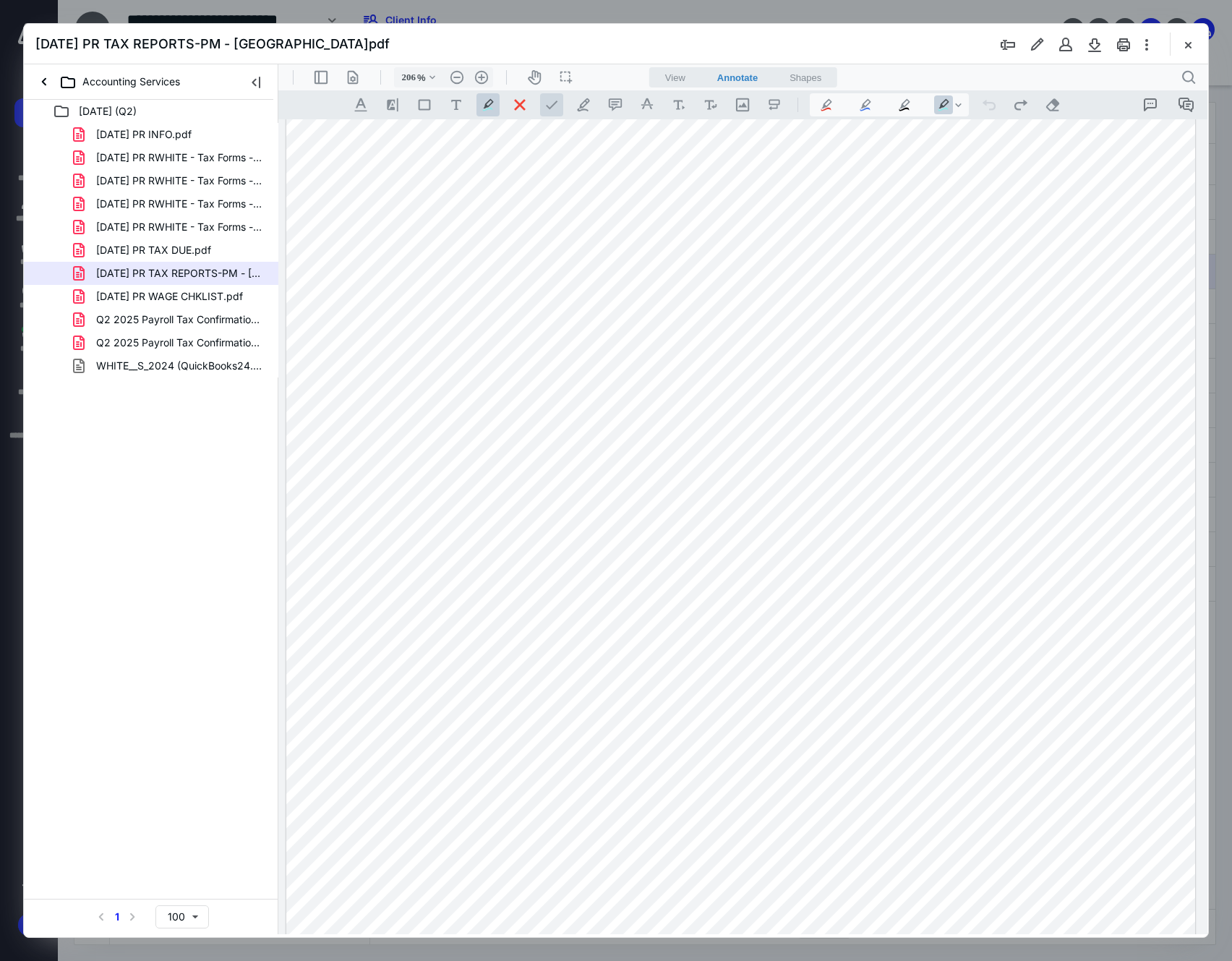 click at bounding box center (552, 105) 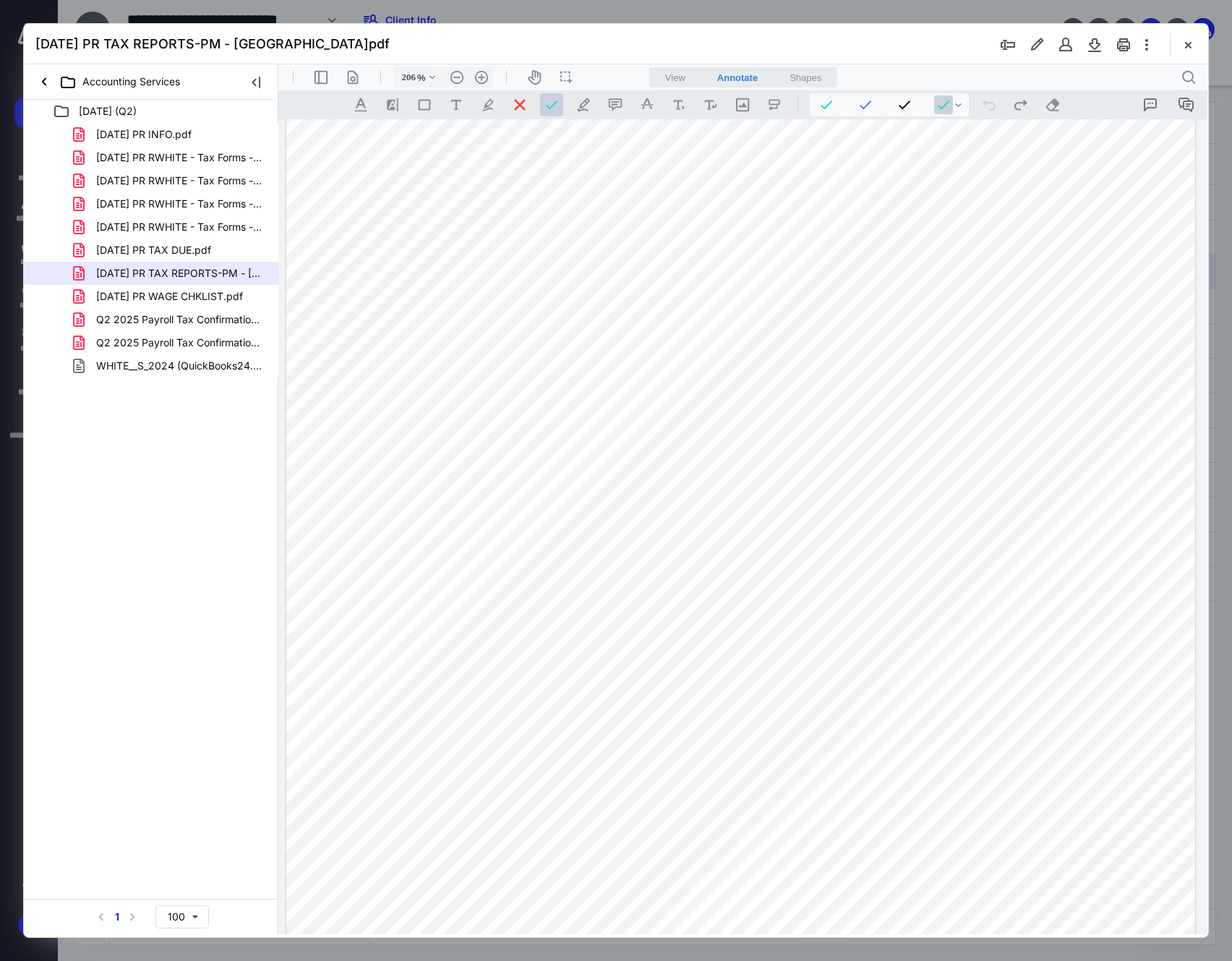 click at bounding box center [741, 652] 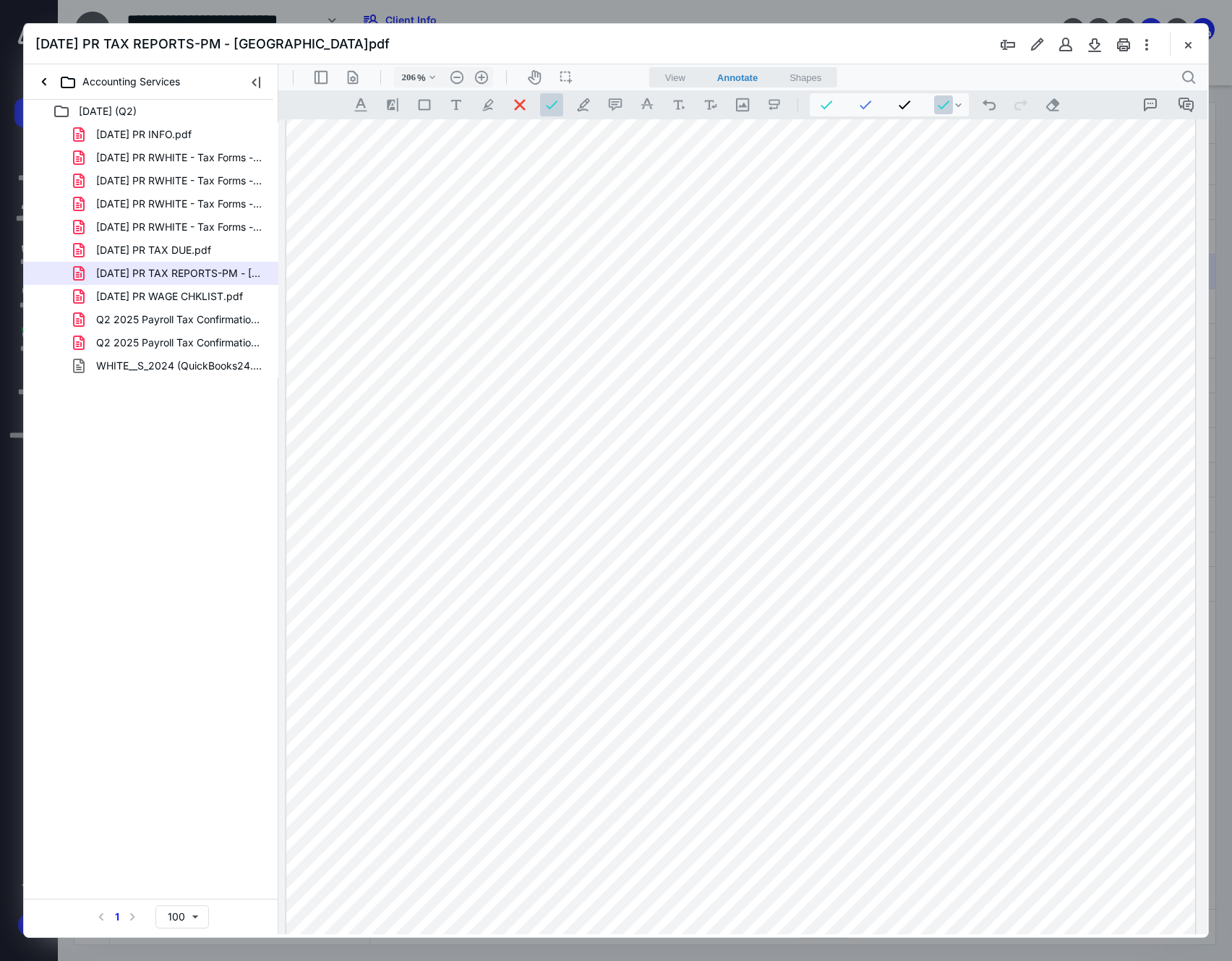 click at bounding box center [741, 652] 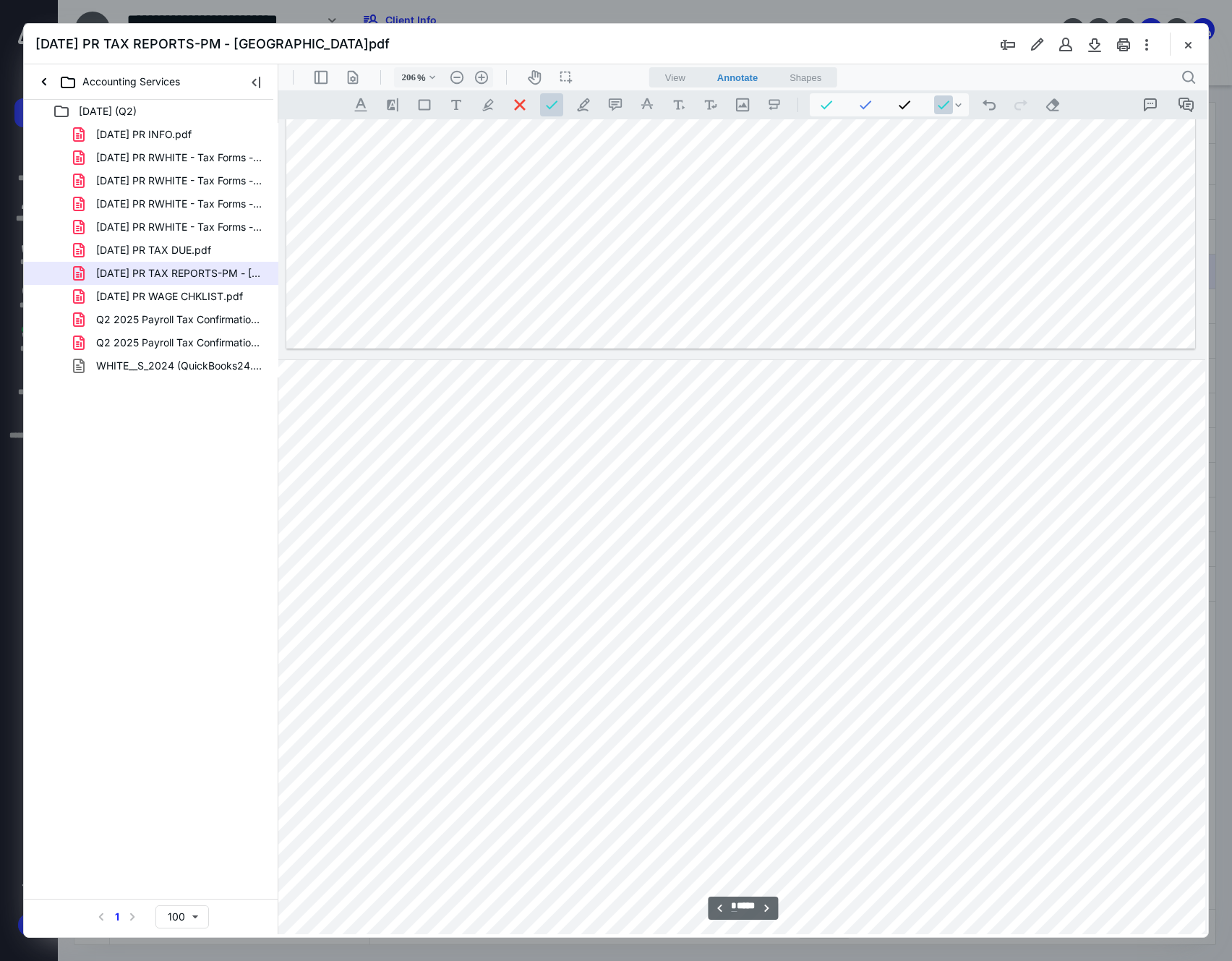 scroll, scrollTop: 1121, scrollLeft: 132, axis: both 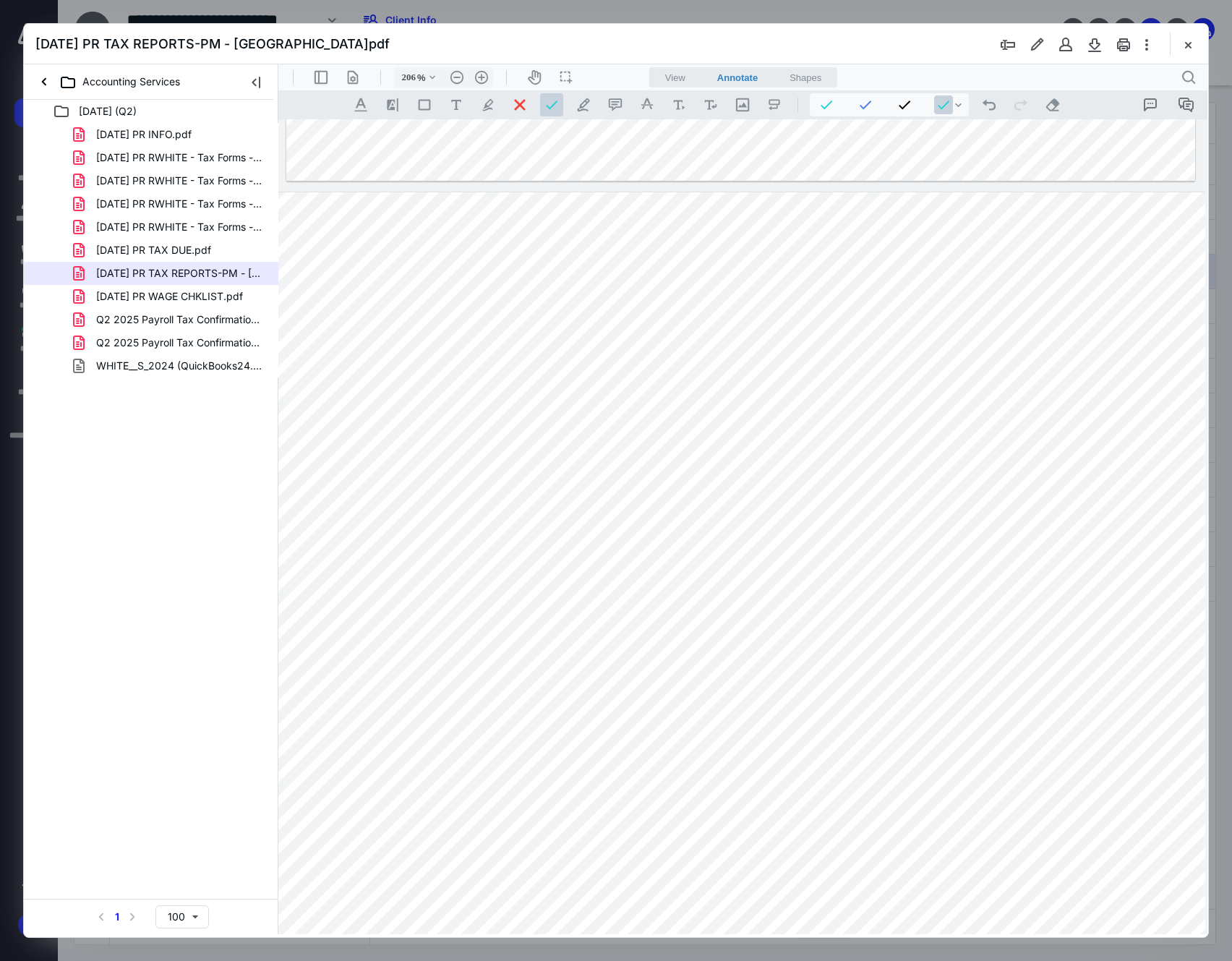 click at bounding box center [740, 647] 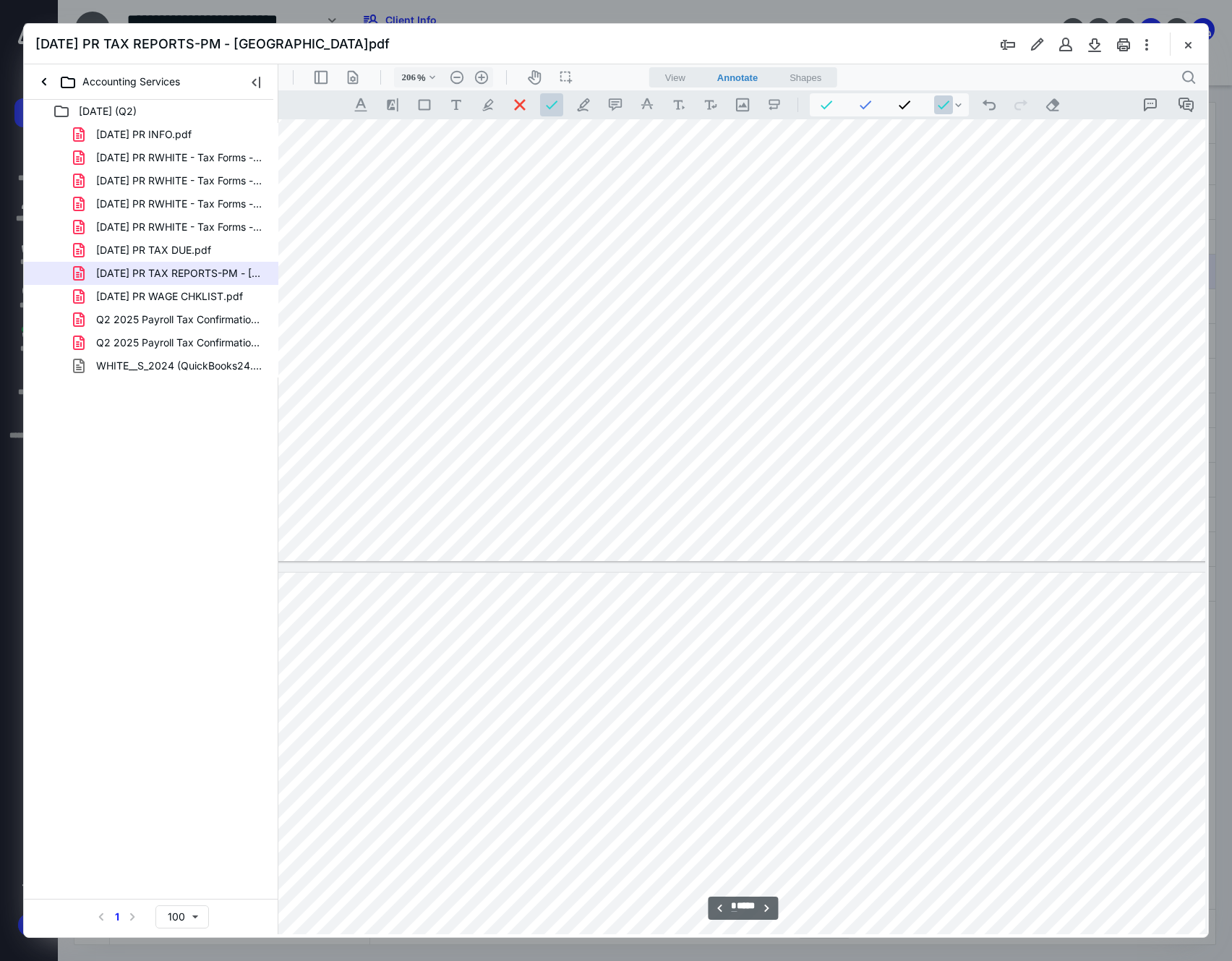 scroll, scrollTop: 1699, scrollLeft: 132, axis: both 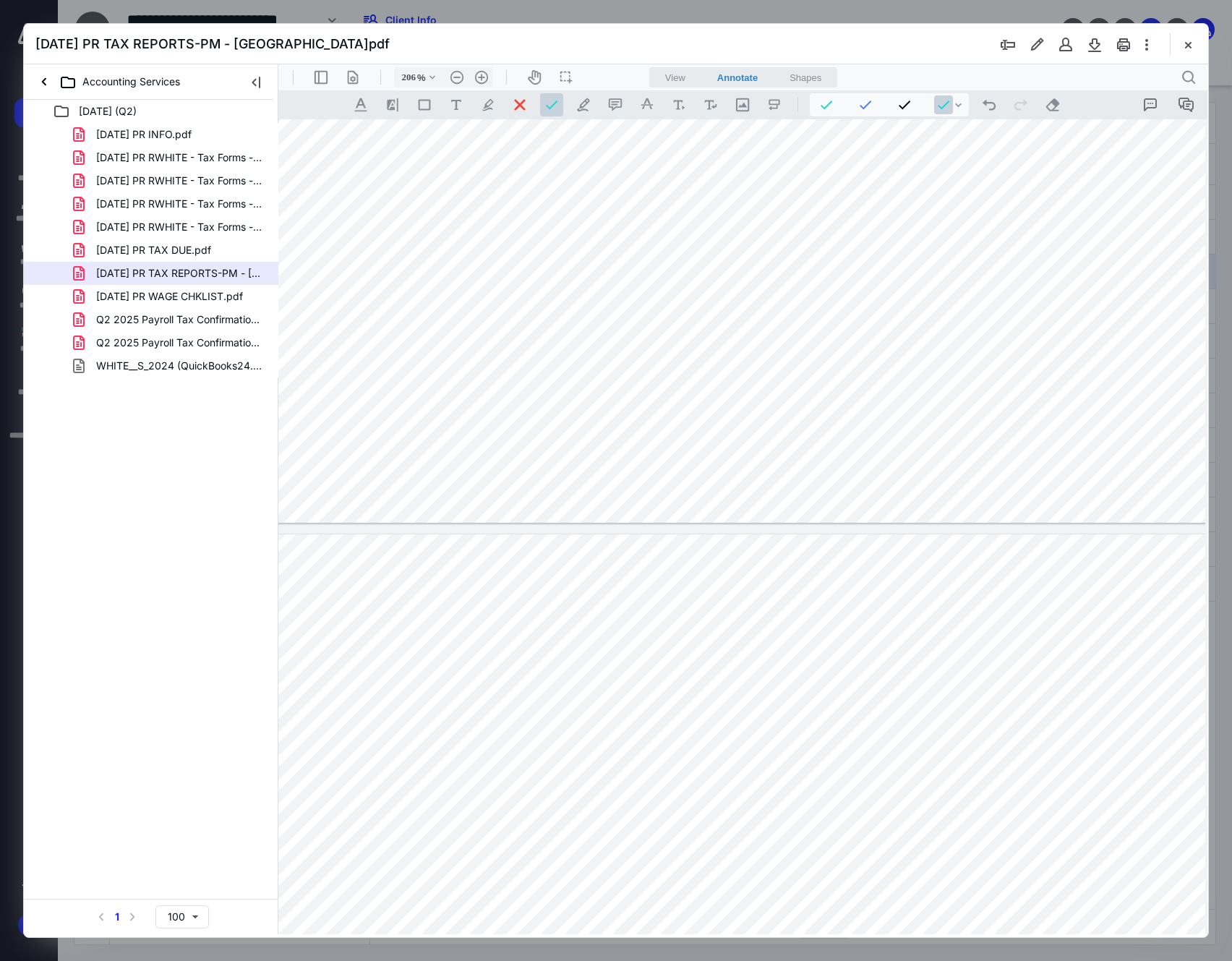 click at bounding box center (740, 989) 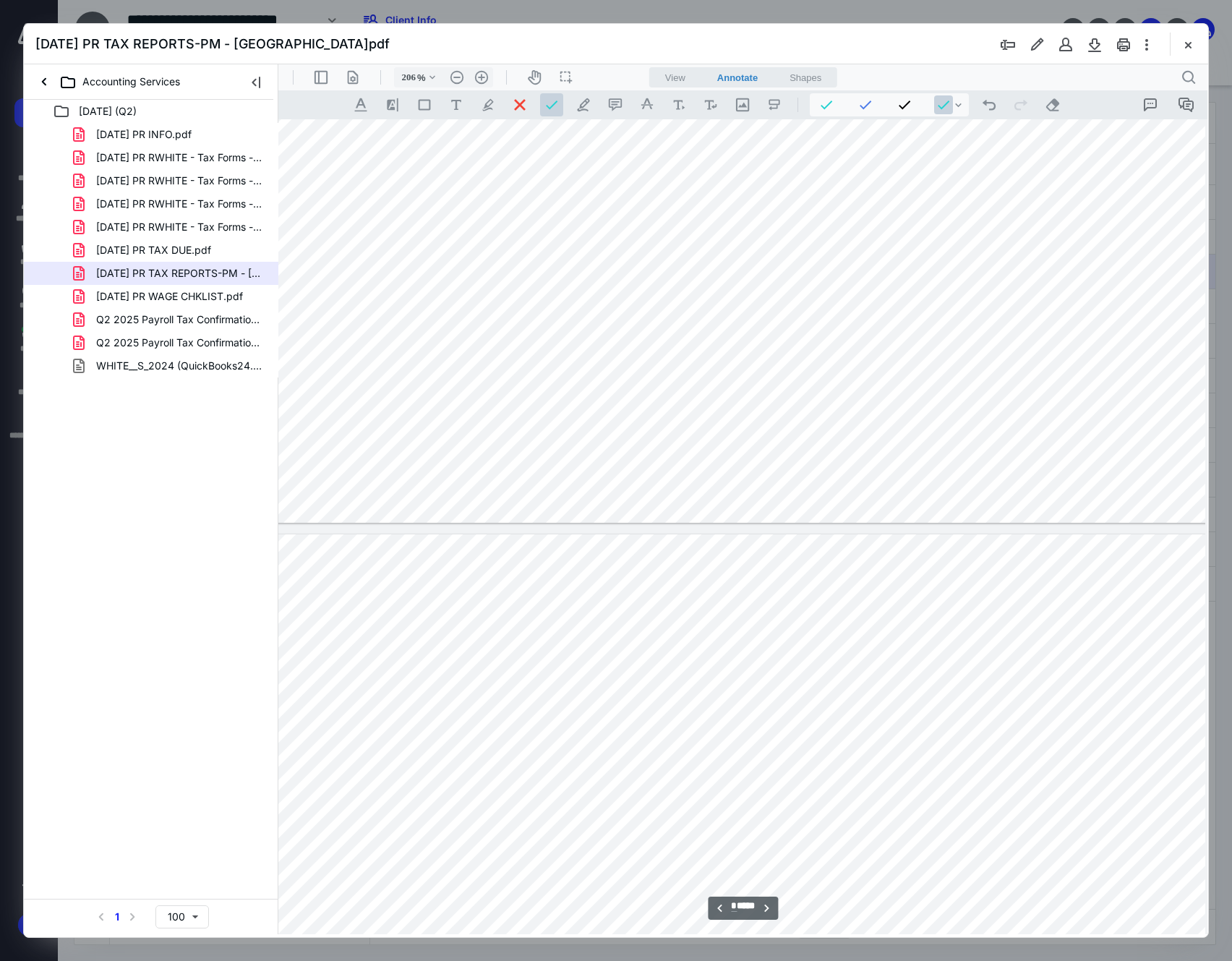 scroll, scrollTop: 1796, scrollLeft: 132, axis: both 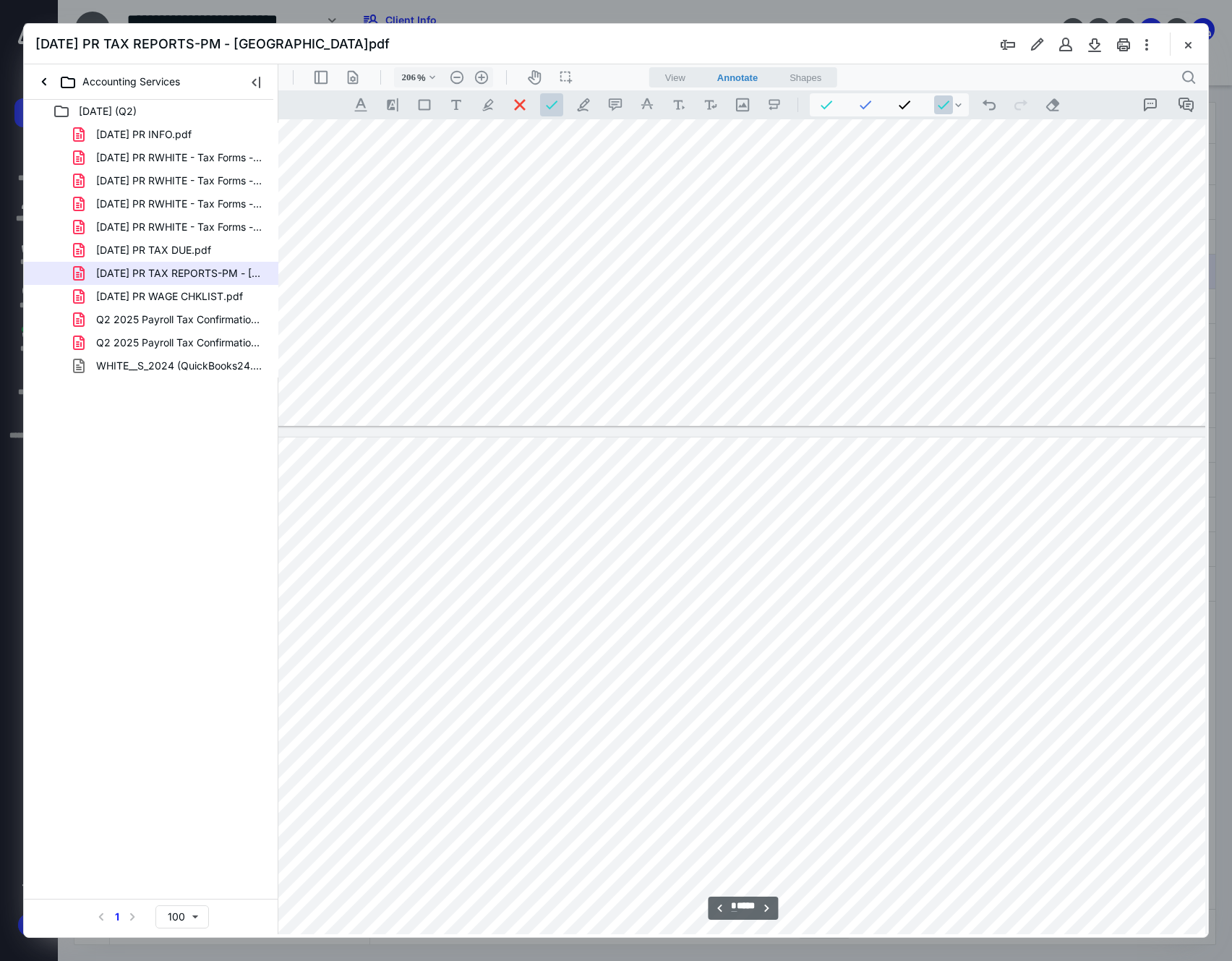click at bounding box center [740, 892] 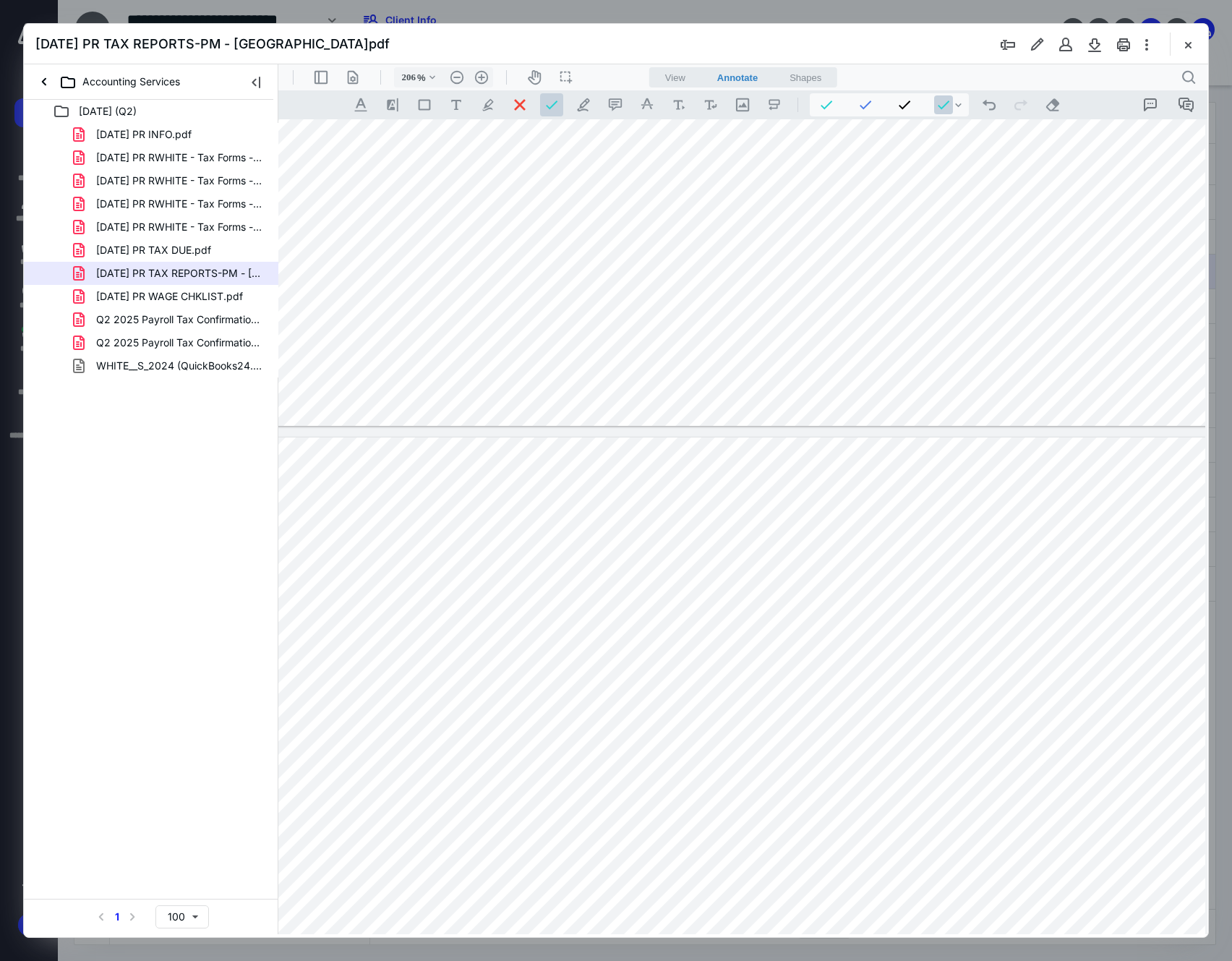 scroll, scrollTop: 1989, scrollLeft: 132, axis: both 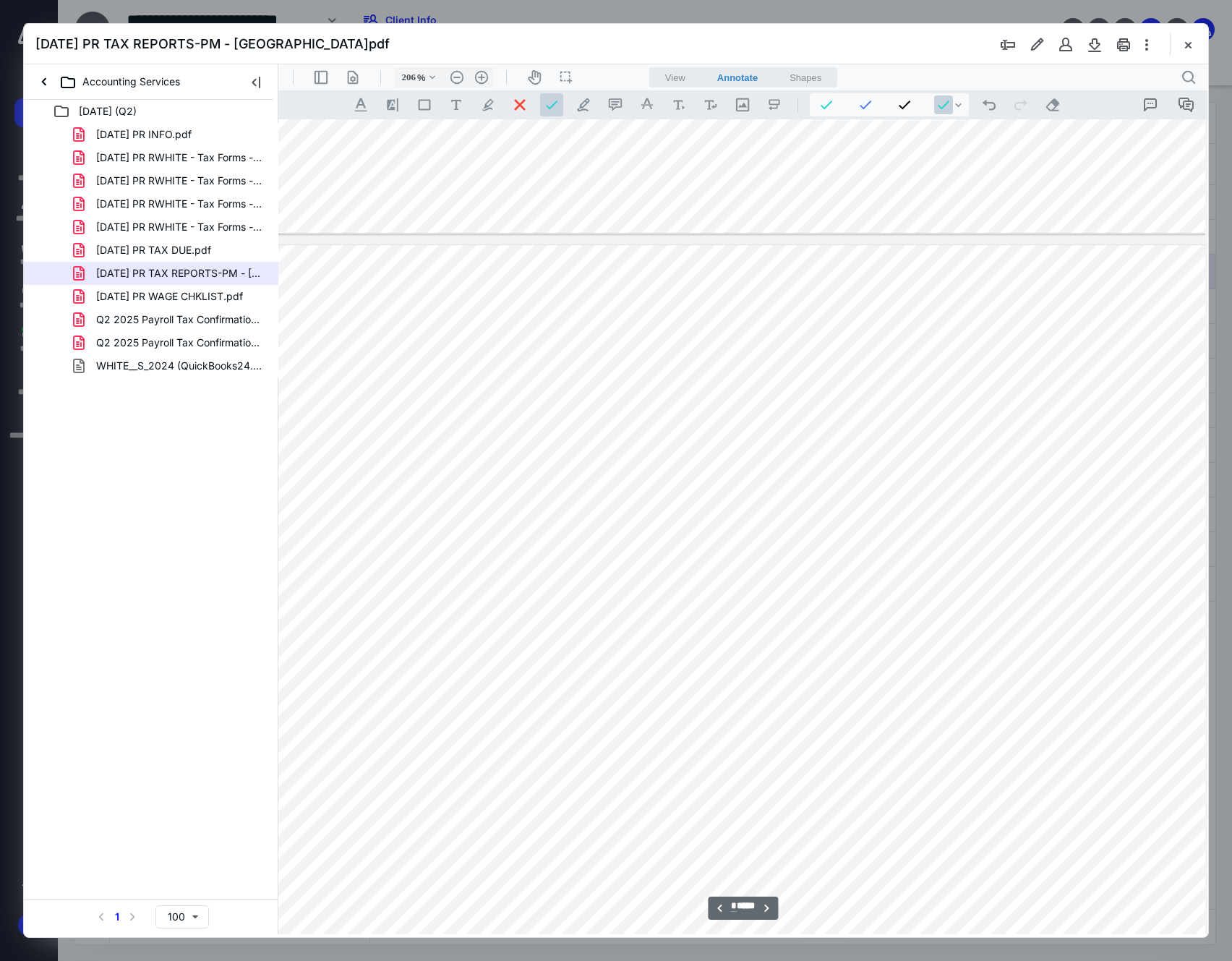 click at bounding box center [740, 700] 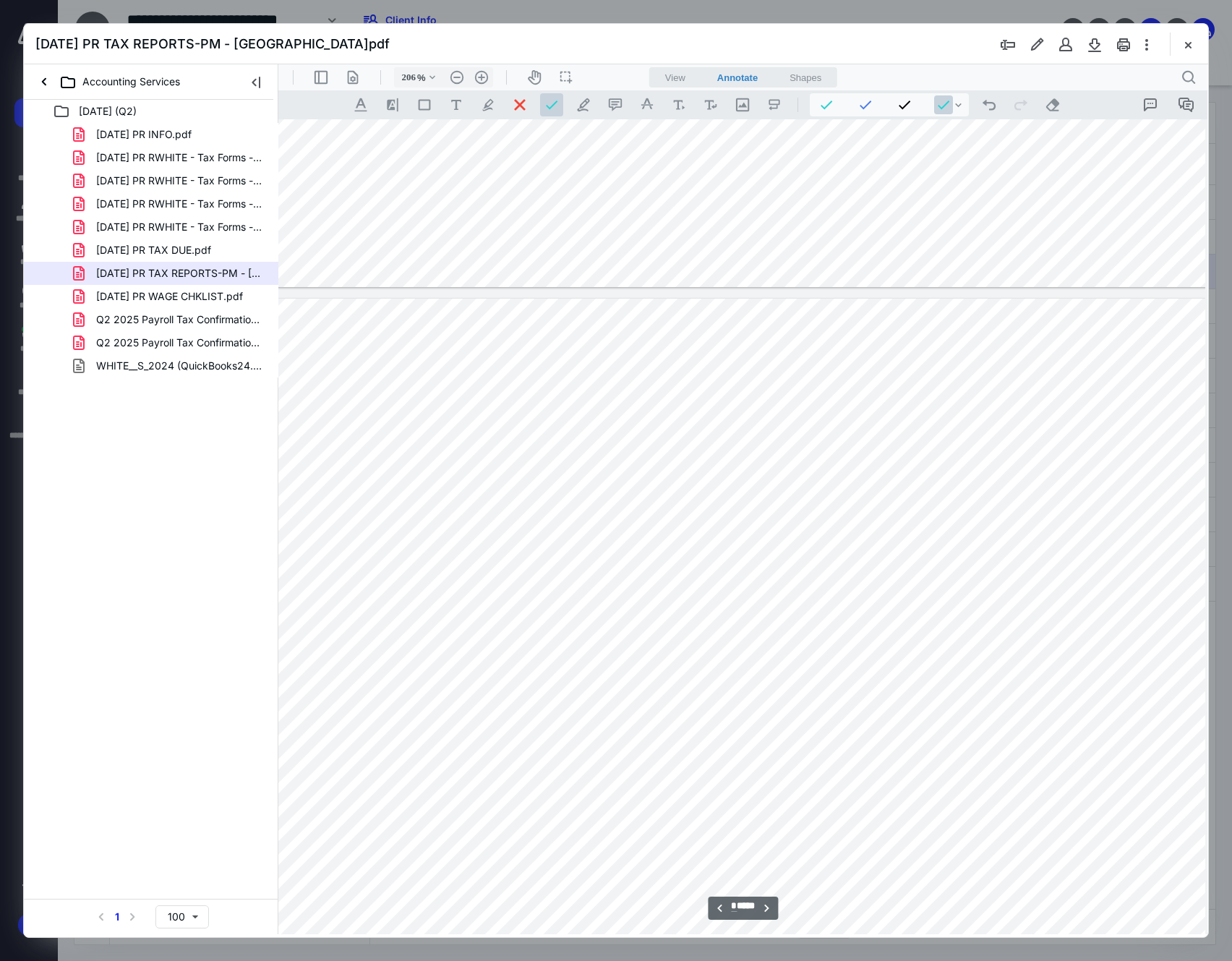 scroll, scrollTop: 2856, scrollLeft: 132, axis: both 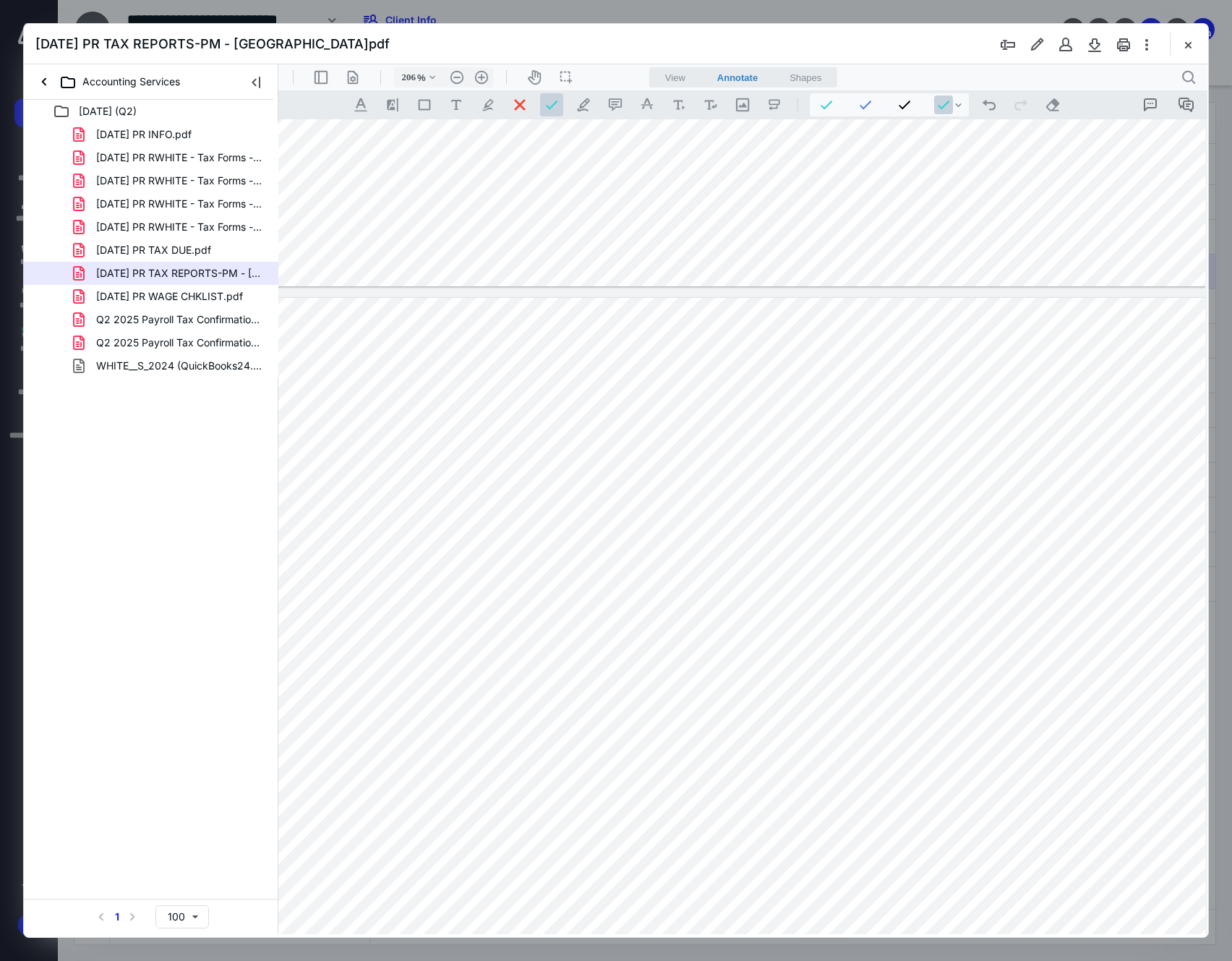 click at bounding box center (740, 753) 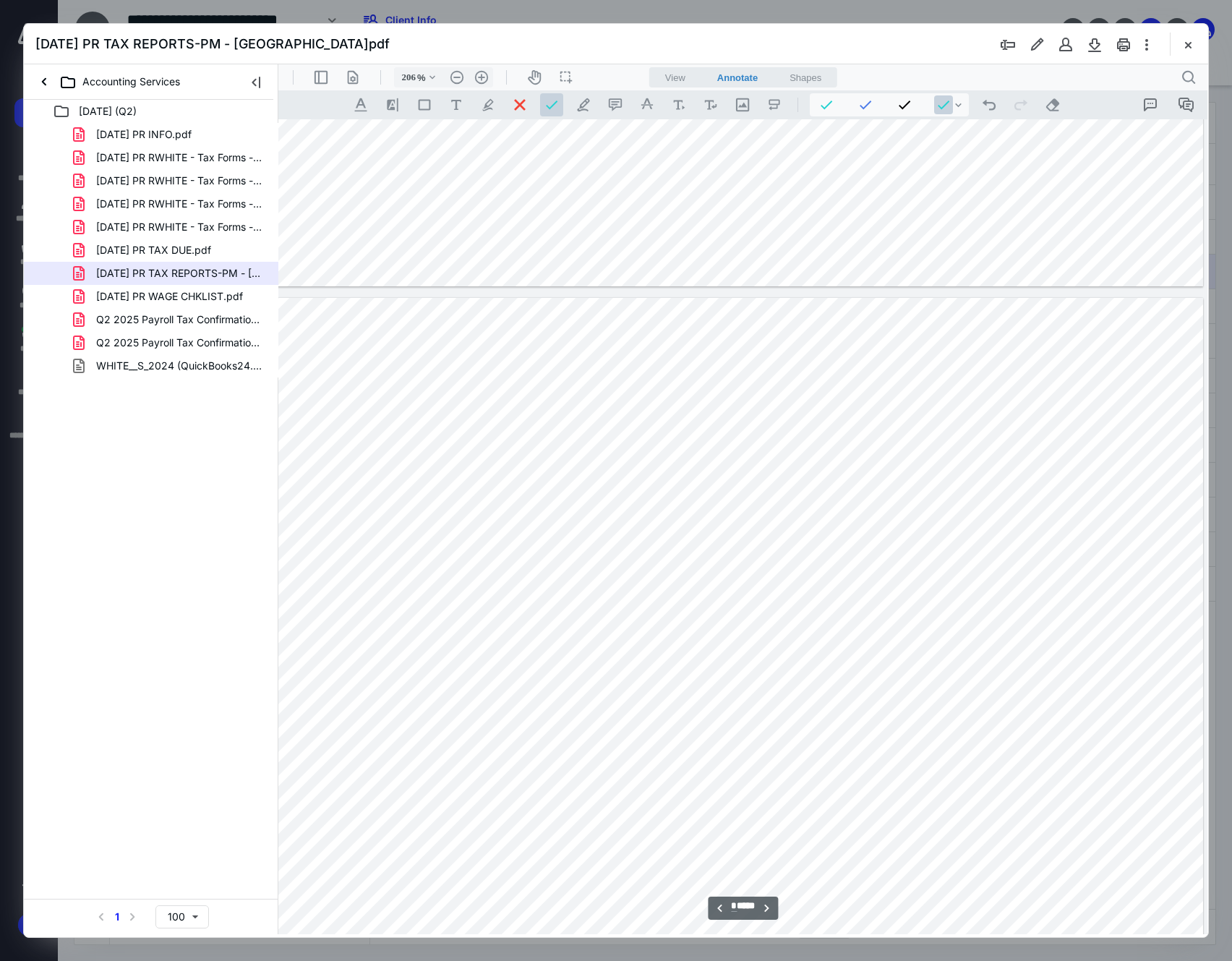 scroll, scrollTop: 2856, scrollLeft: 266, axis: both 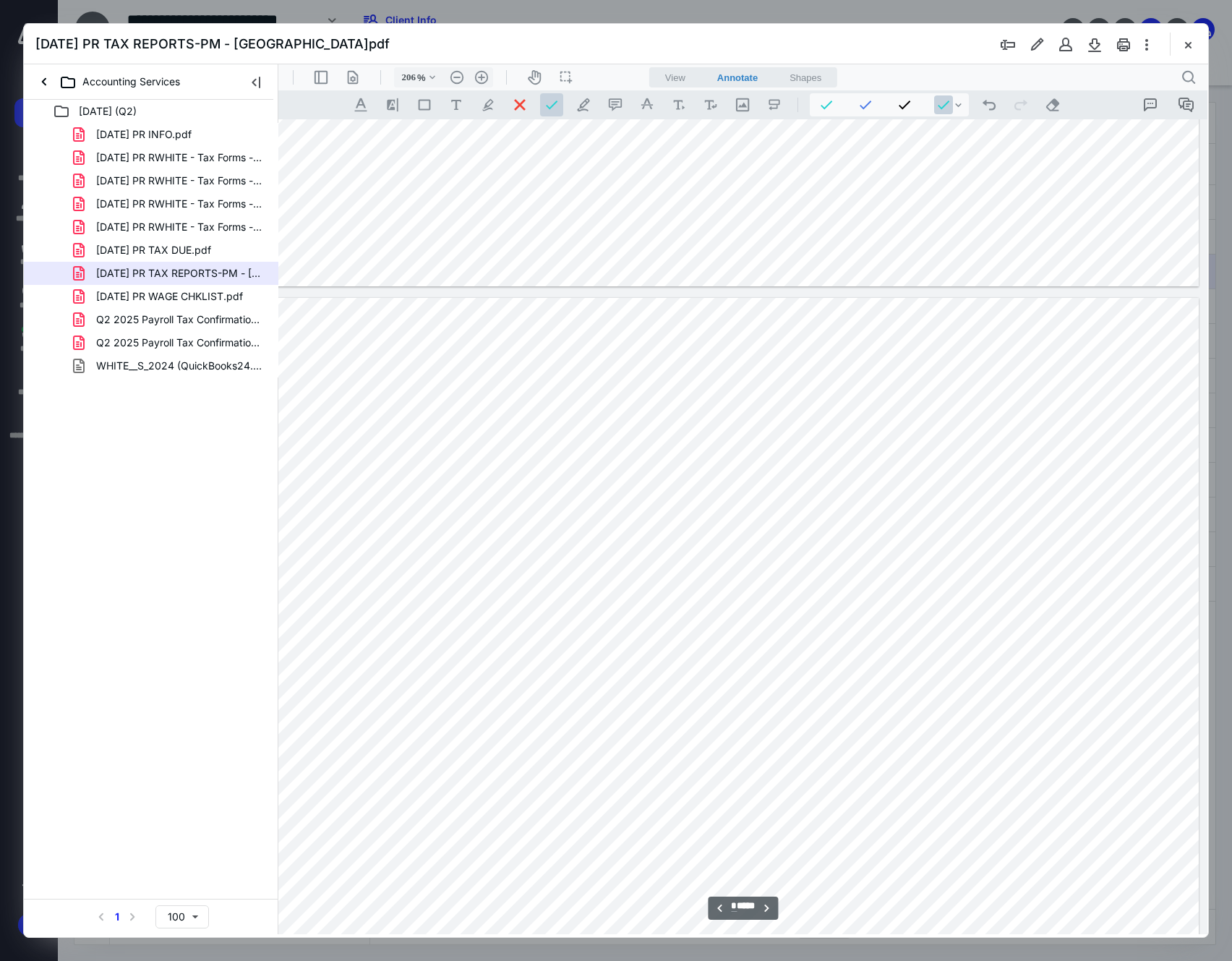 drag, startPoint x: 1088, startPoint y: 933, endPoint x: 1489, endPoint y: 973, distance: 402.9901 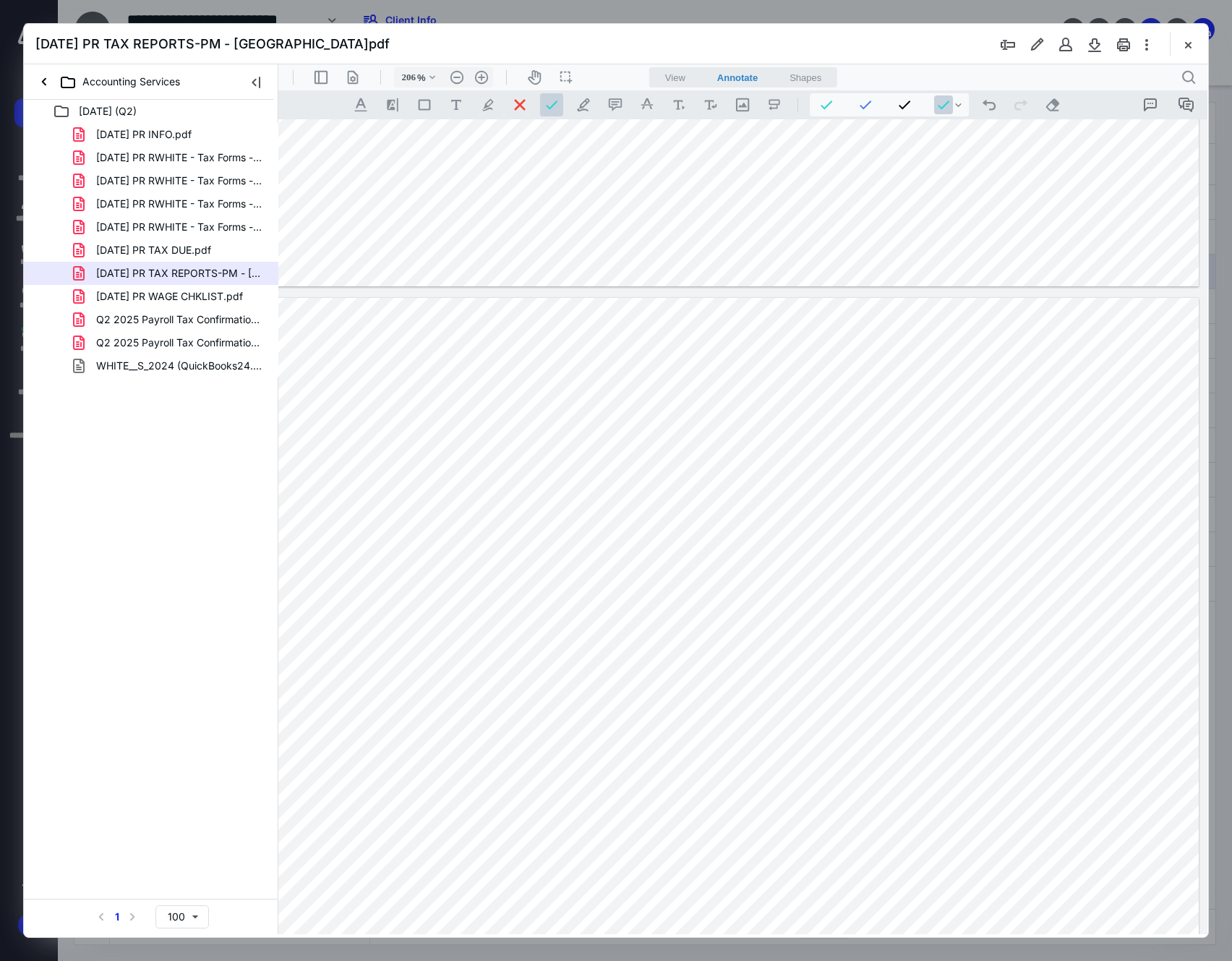 click at bounding box center (610, 753) 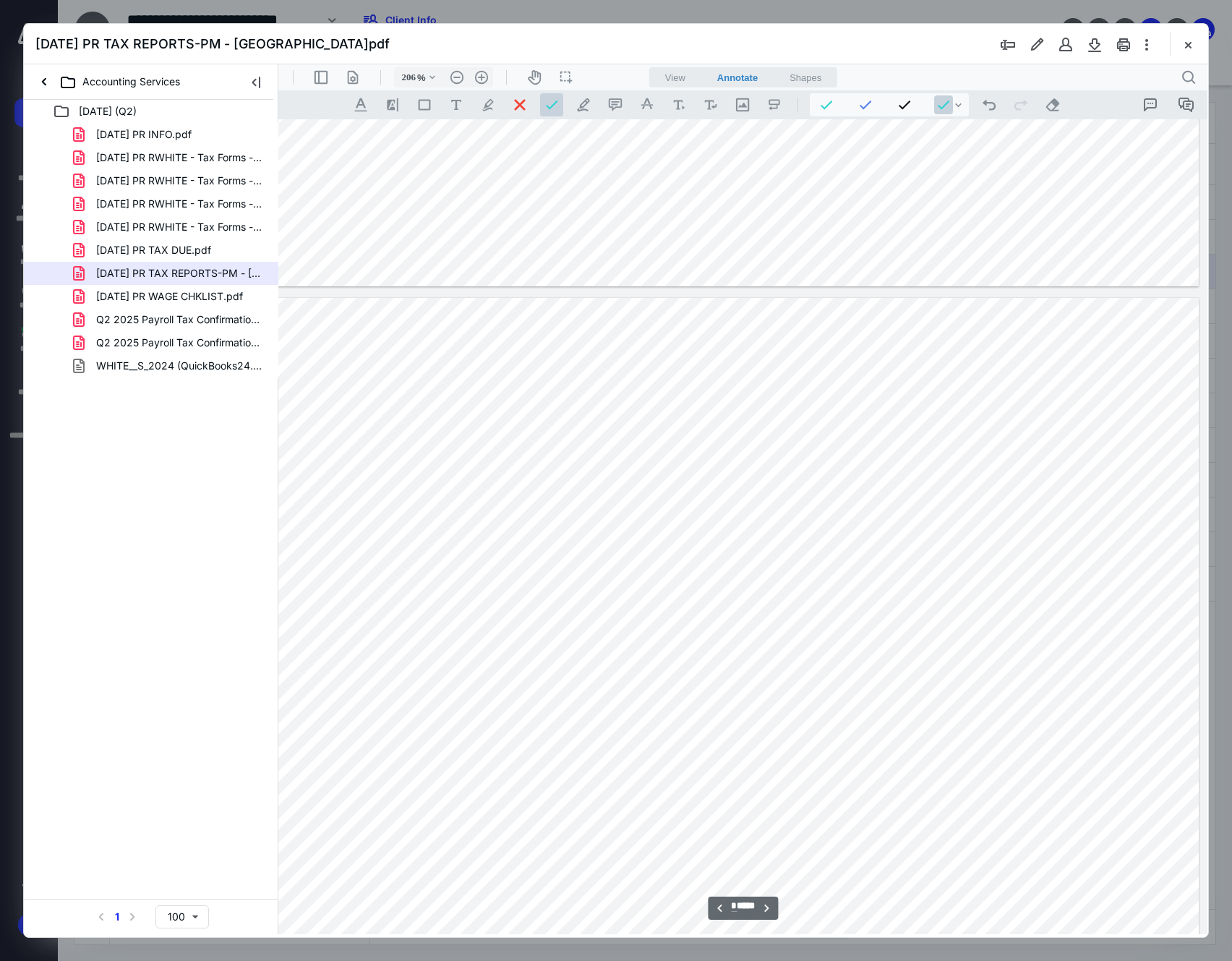 scroll, scrollTop: 13682, scrollLeft: 266, axis: both 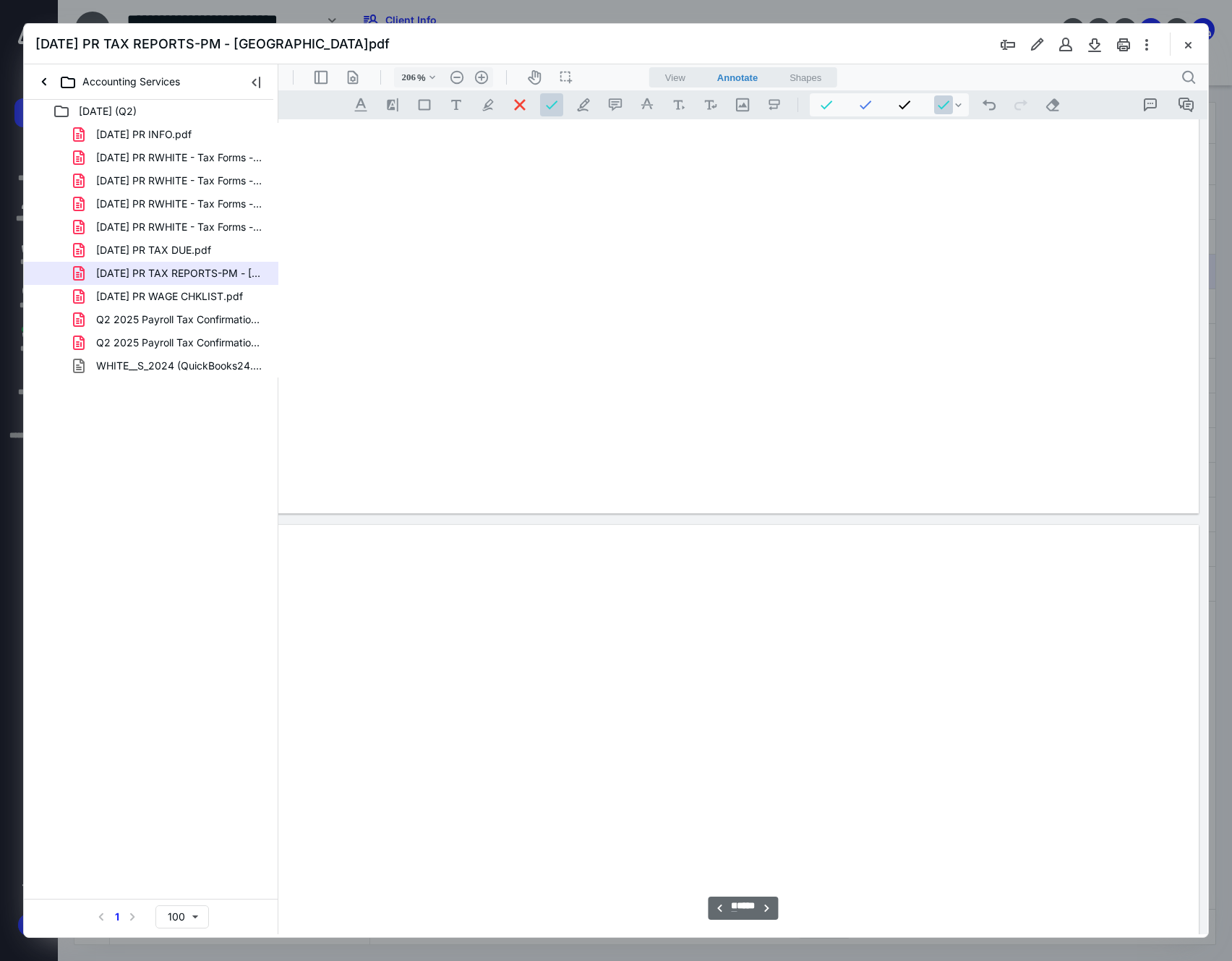 type on "**" 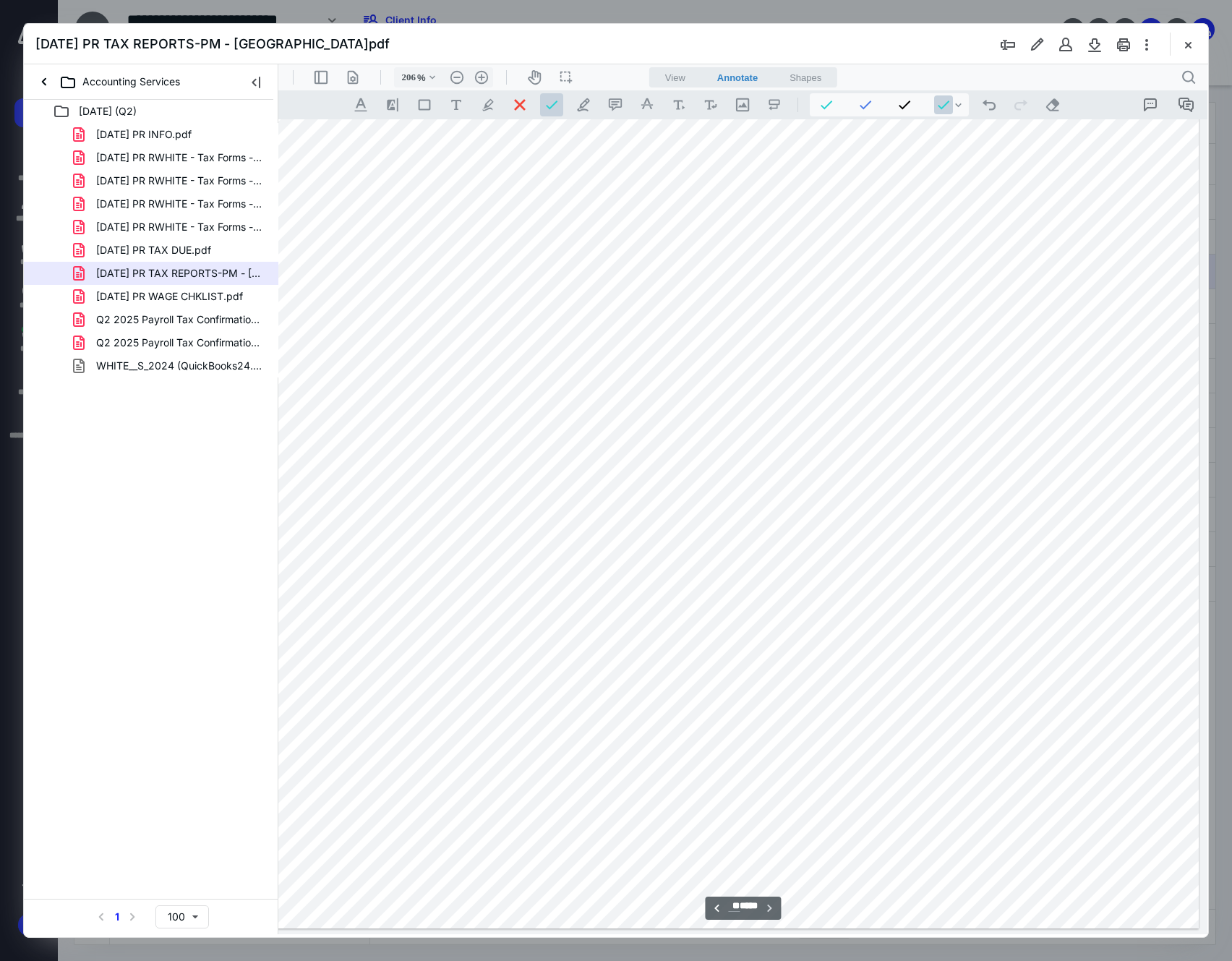 click at bounding box center [610, 474] 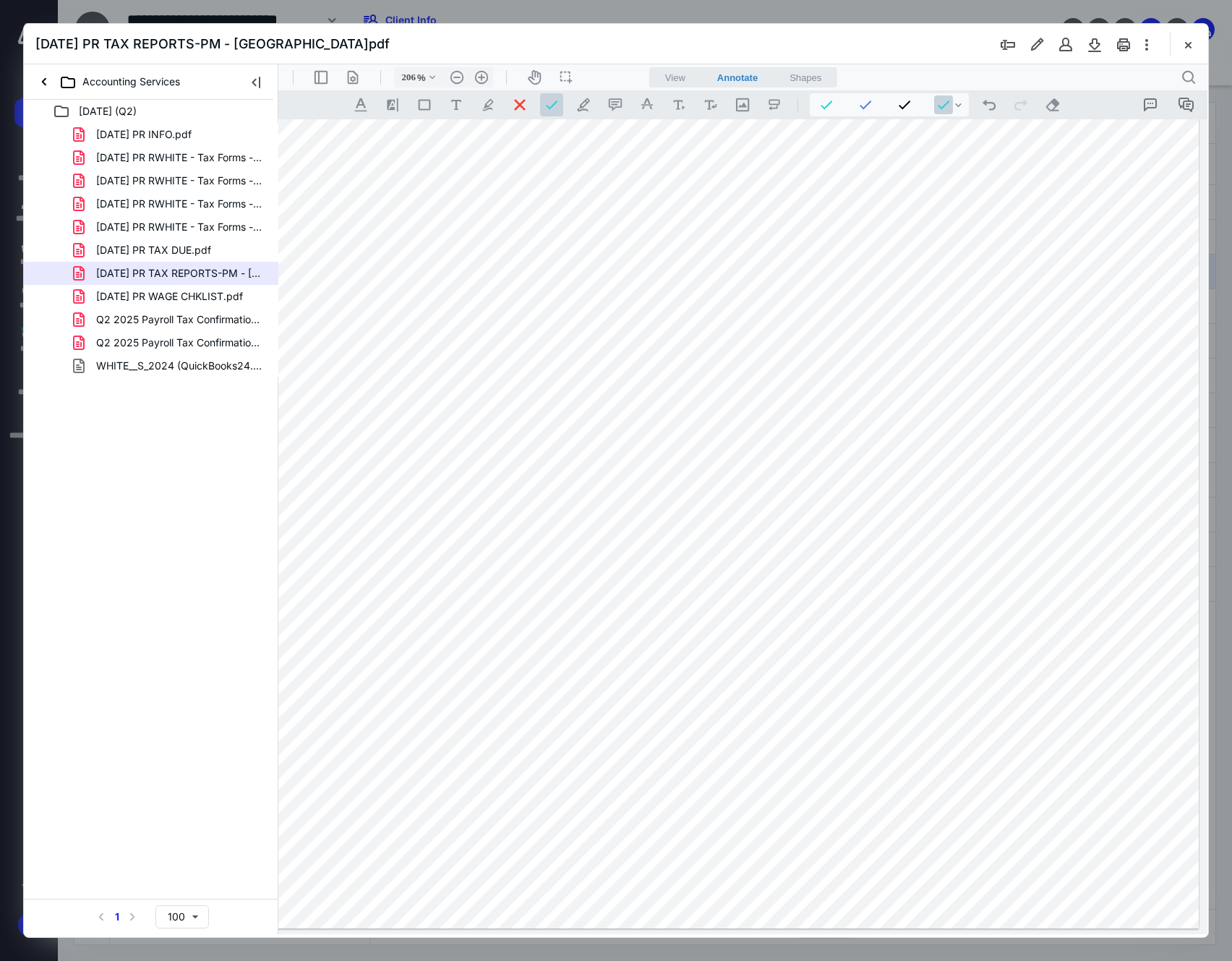 click at bounding box center [610, 474] 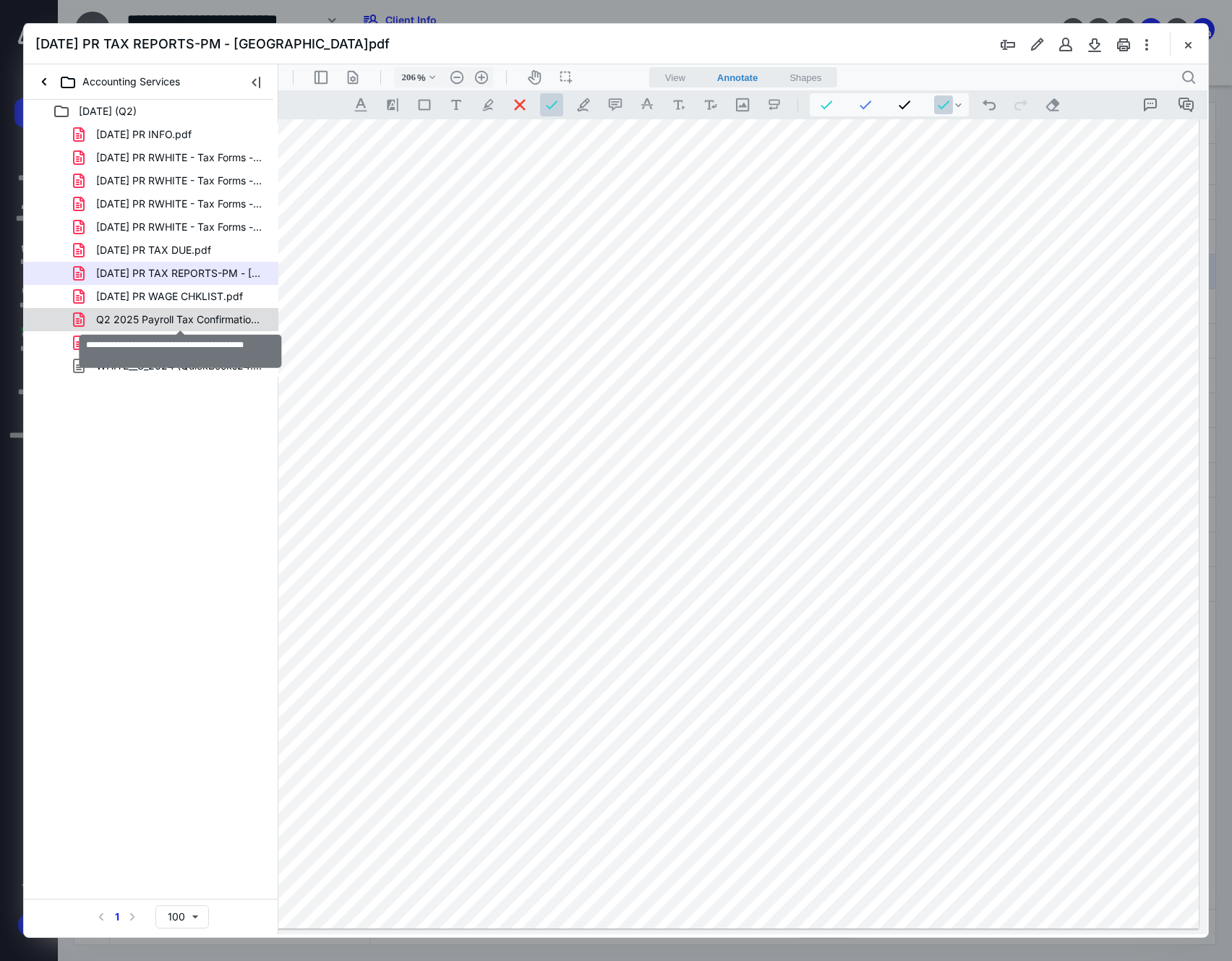 click on "Q2 2025 Payroll Tax Confirmation_Federal.pdf" at bounding box center (180, 320) 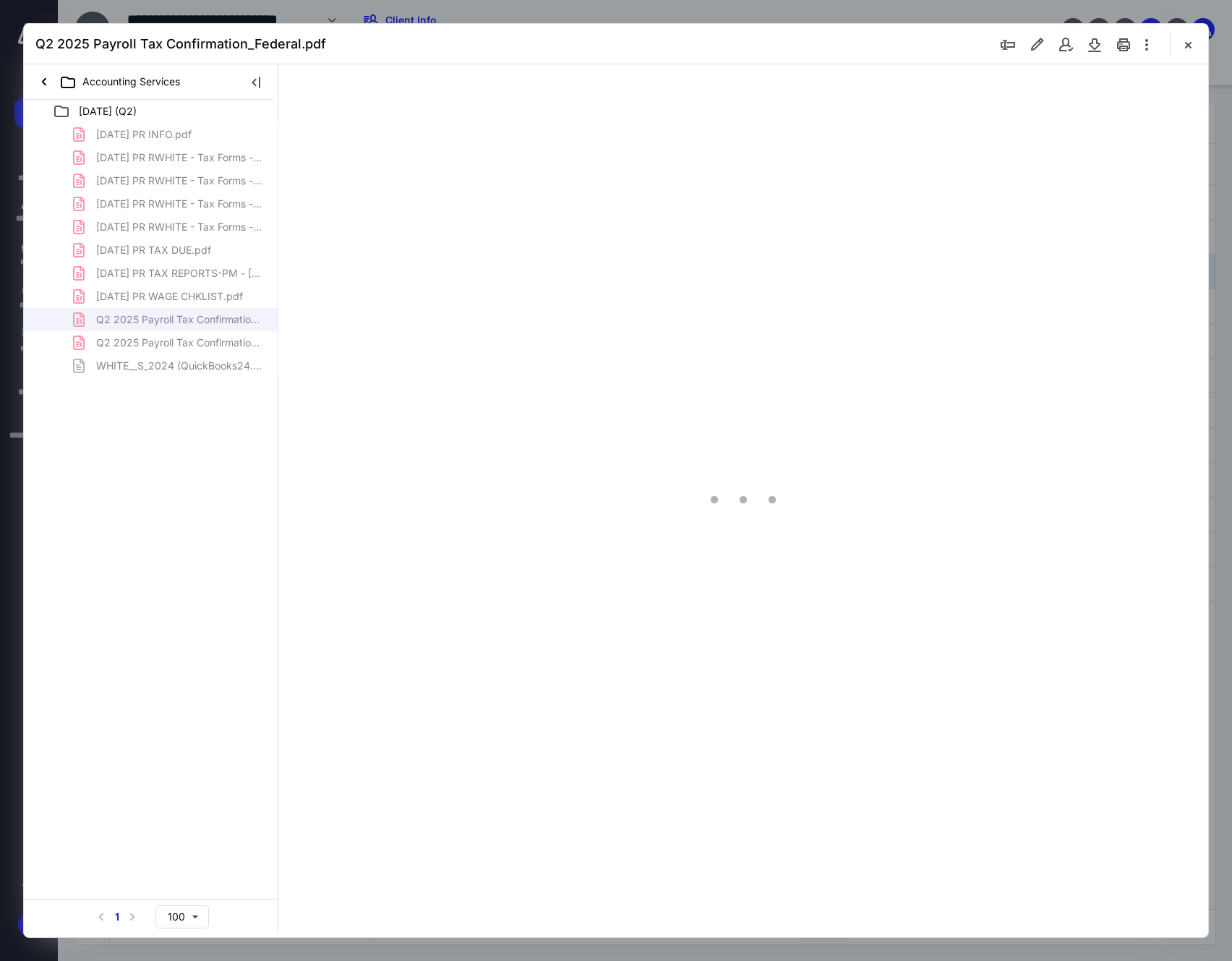 type on "73" 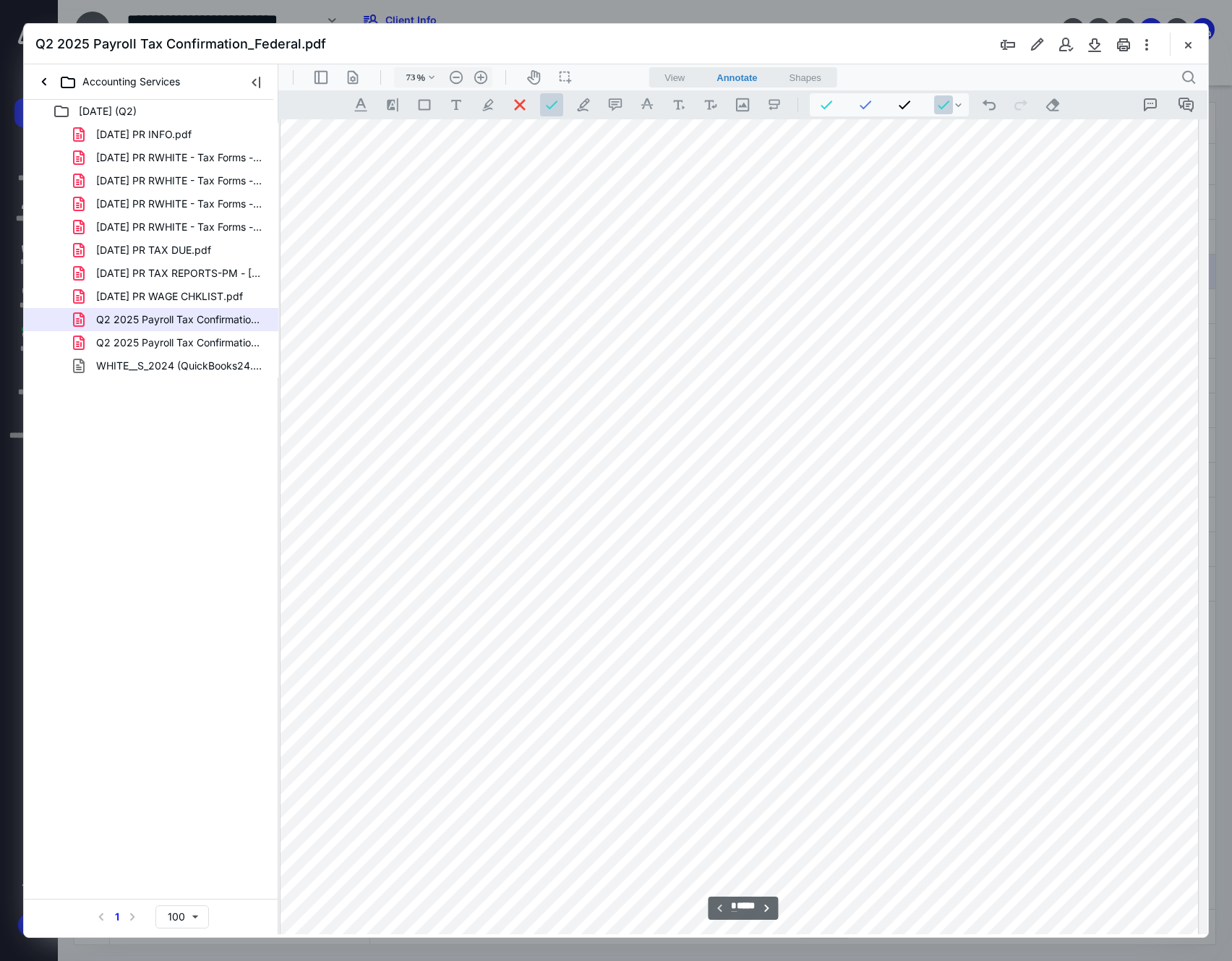 scroll, scrollTop: 249, scrollLeft: 6, axis: both 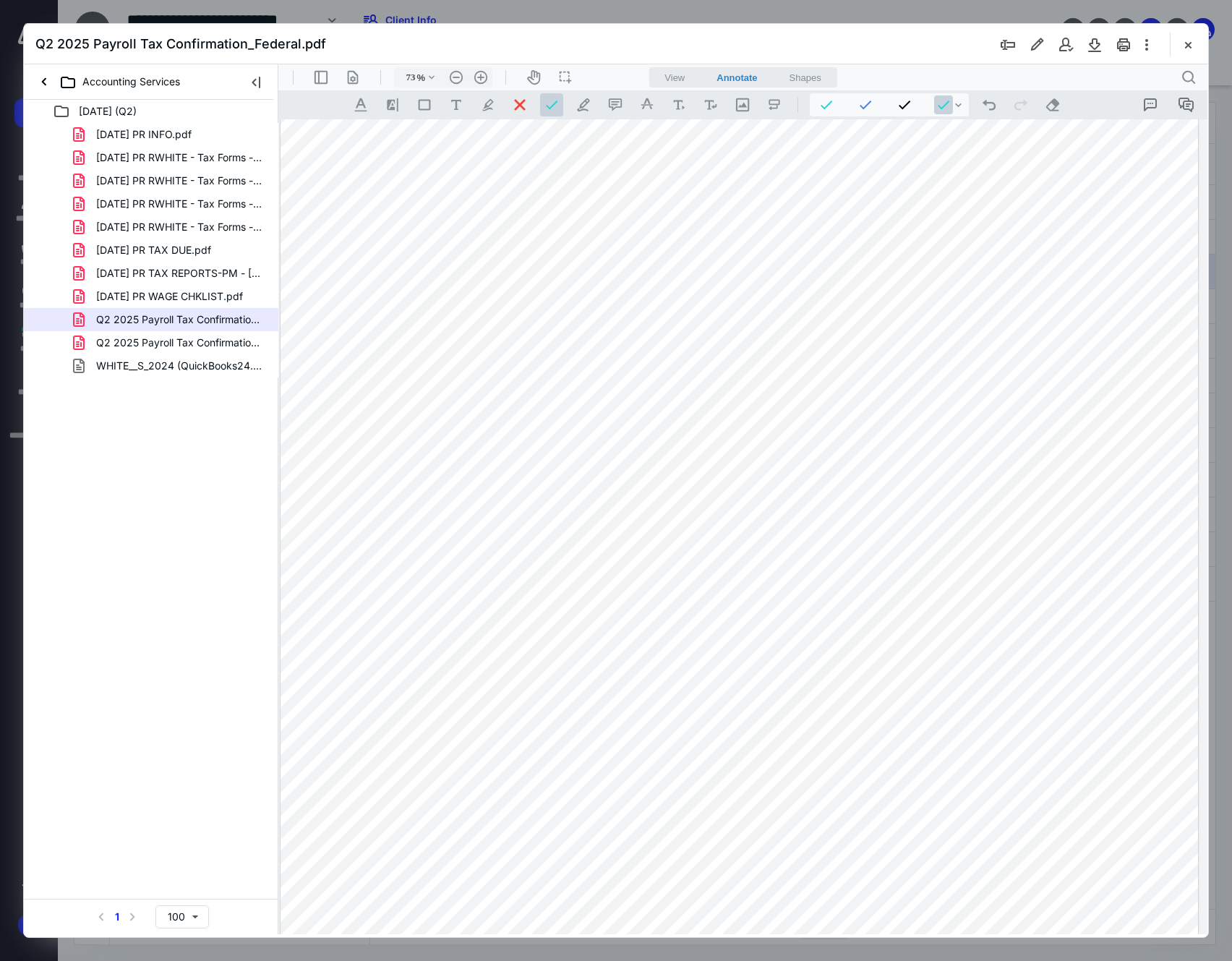 click at bounding box center (739, 488) 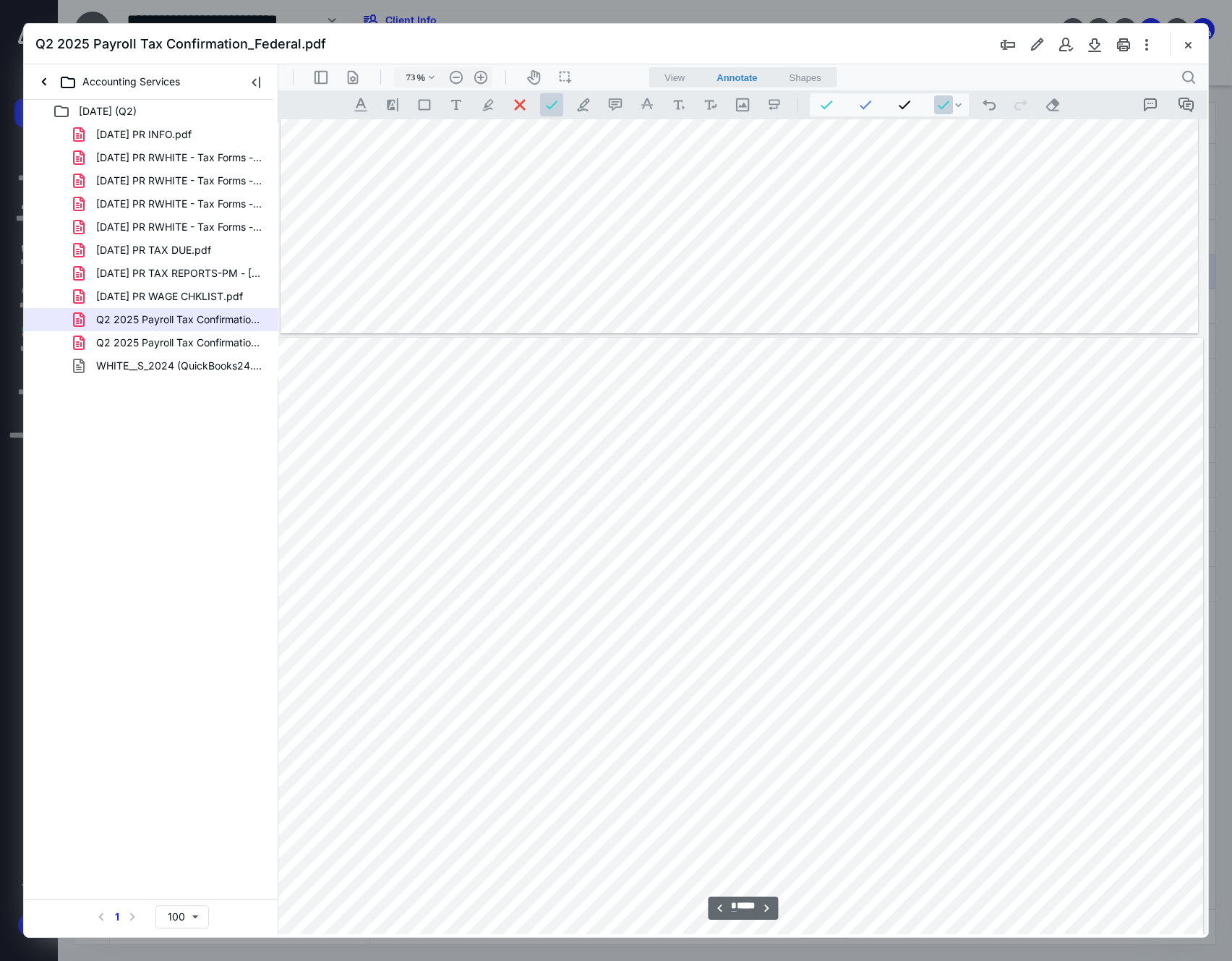 scroll, scrollTop: 1310, scrollLeft: 6, axis: both 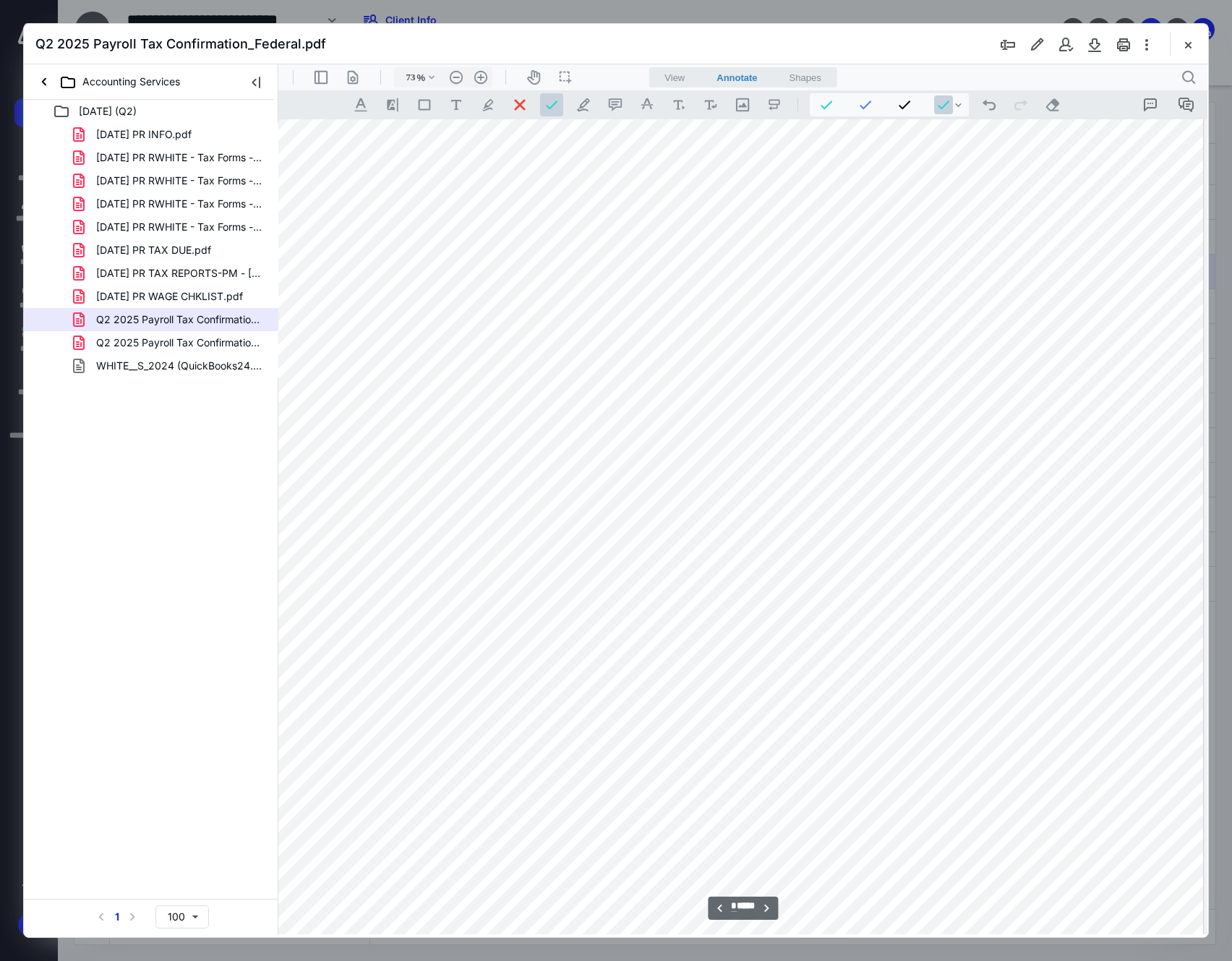 click at bounding box center (739, 662) 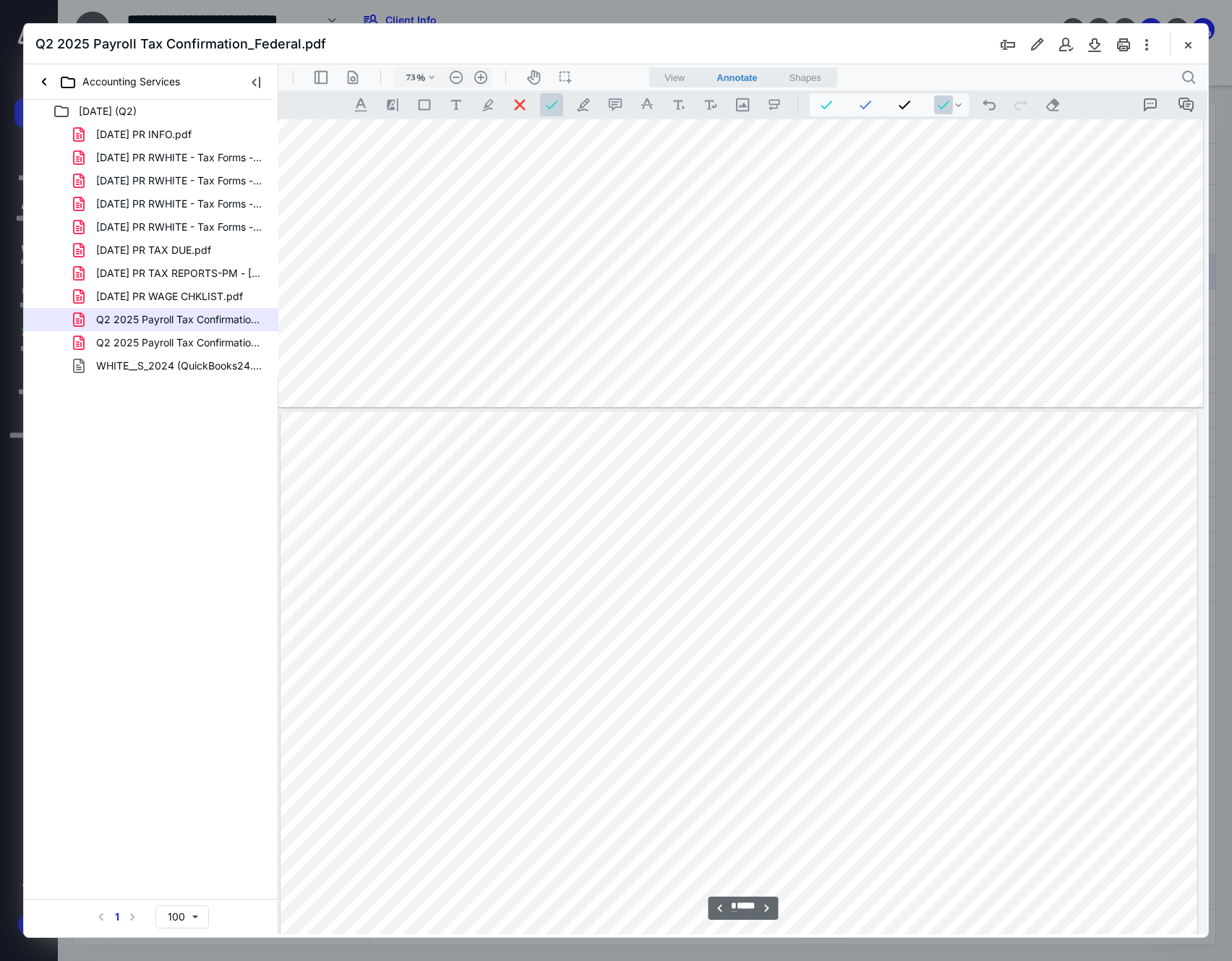 scroll, scrollTop: 2563, scrollLeft: 12, axis: both 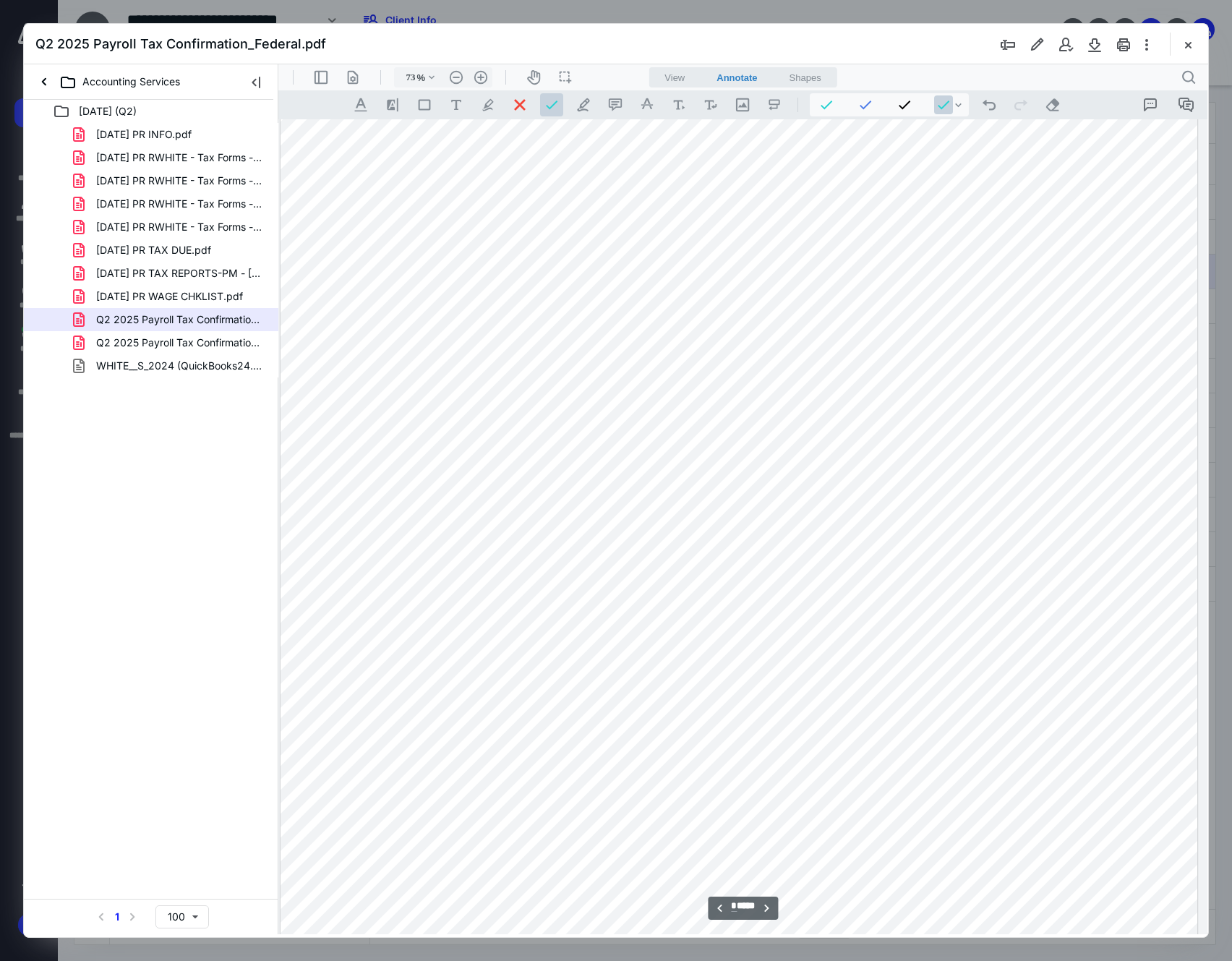 click at bounding box center (739, 639) 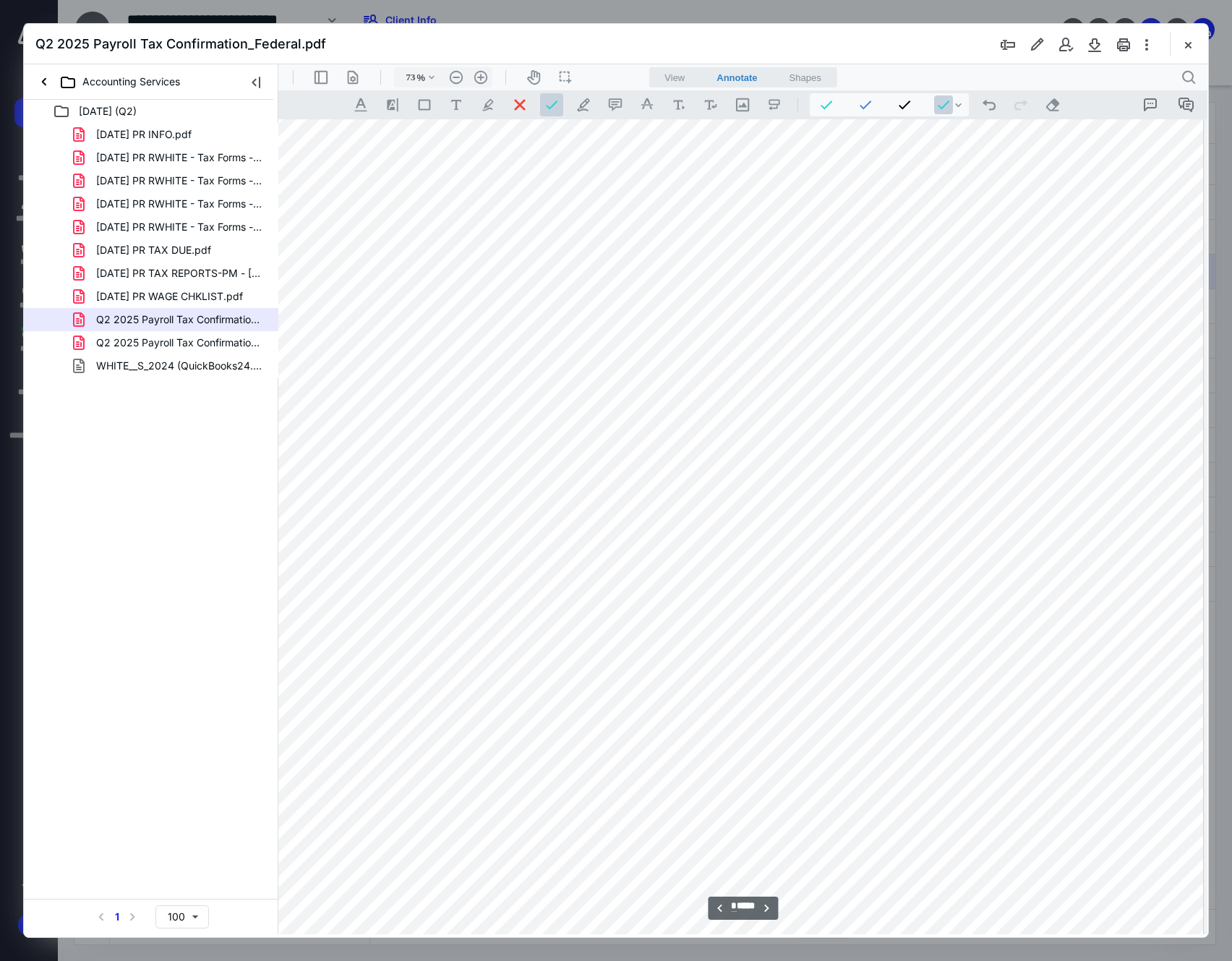 scroll, scrollTop: 3817, scrollLeft: 12, axis: both 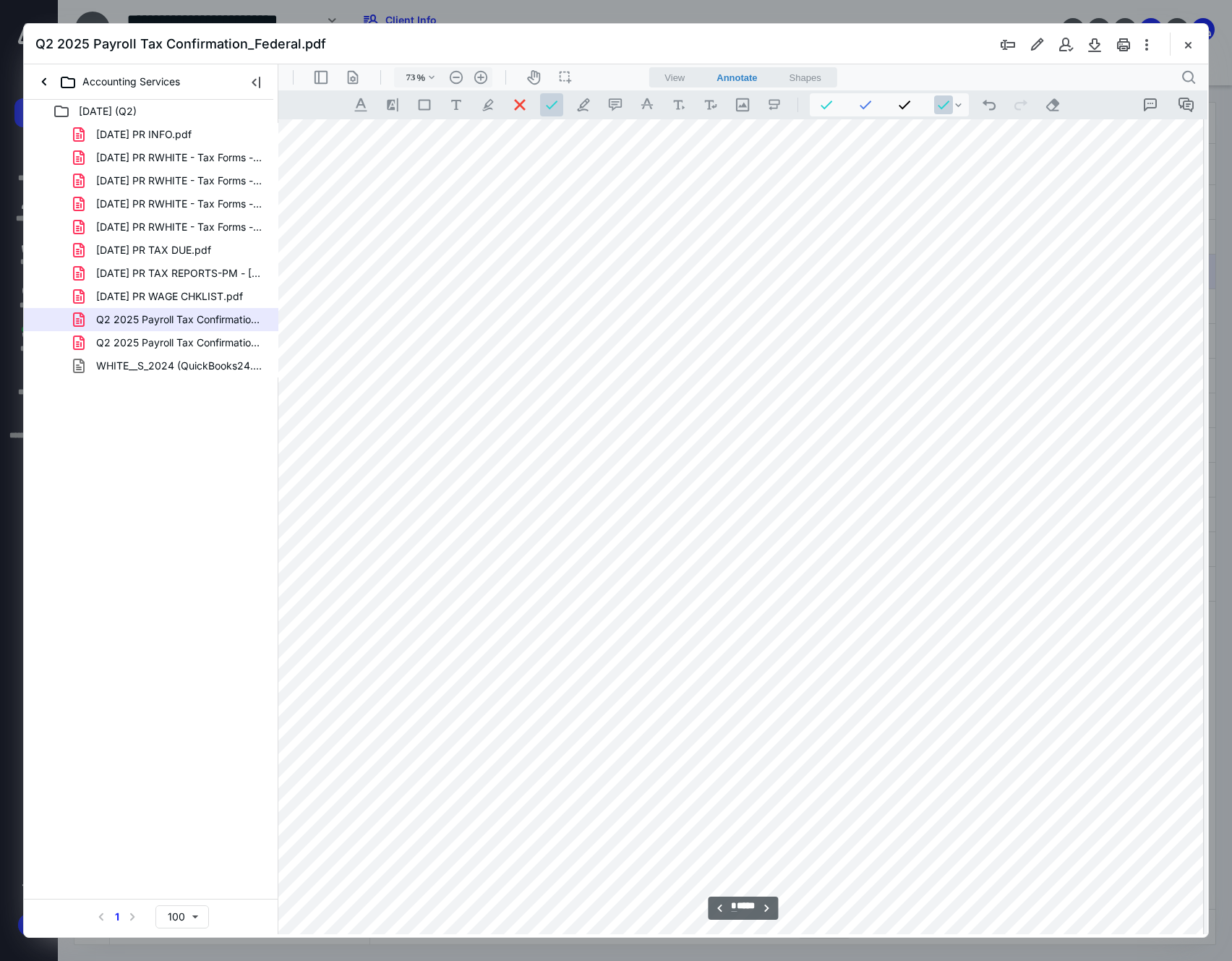 click at bounding box center [739, 618] 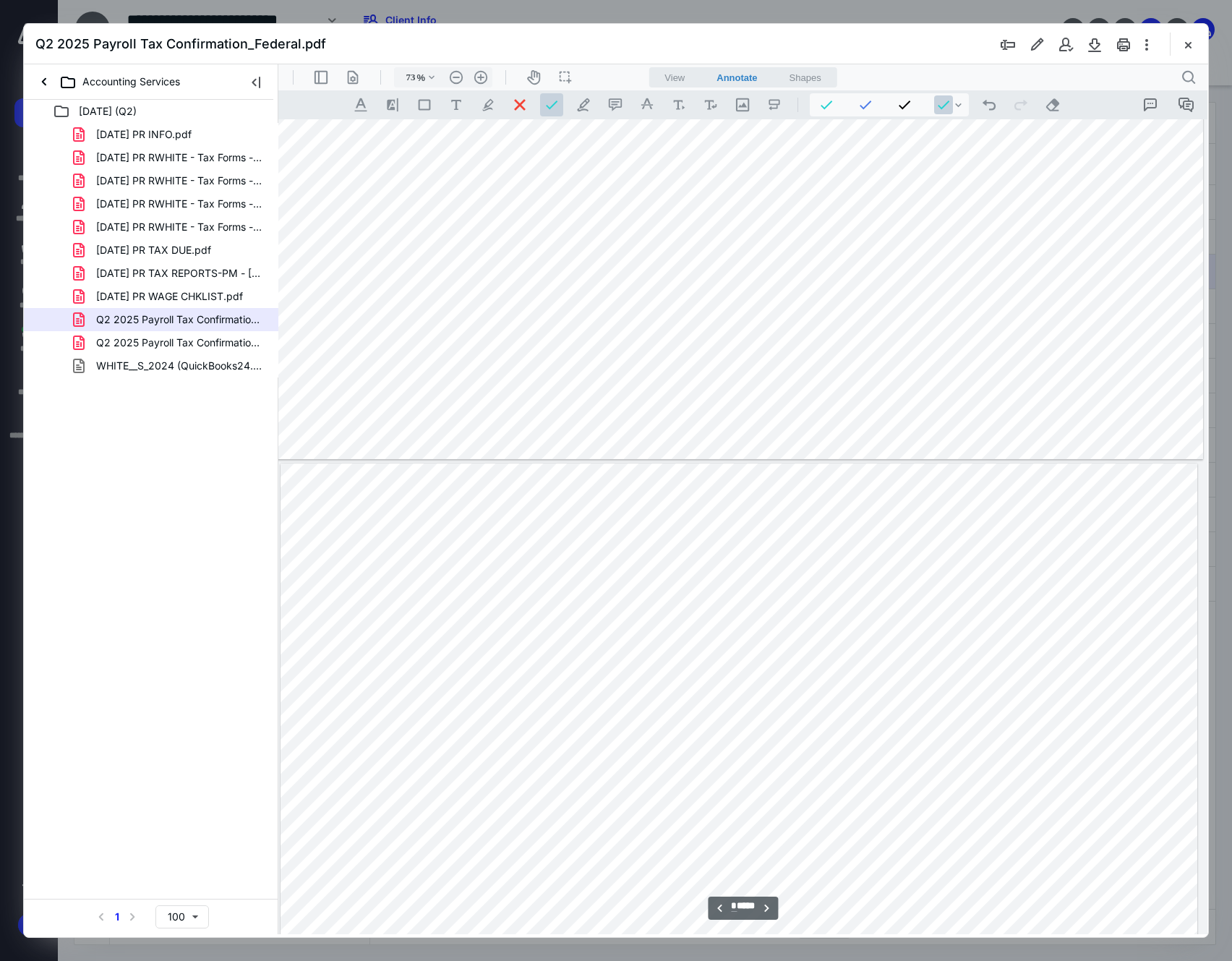 scroll, scrollTop: 4973, scrollLeft: 12, axis: both 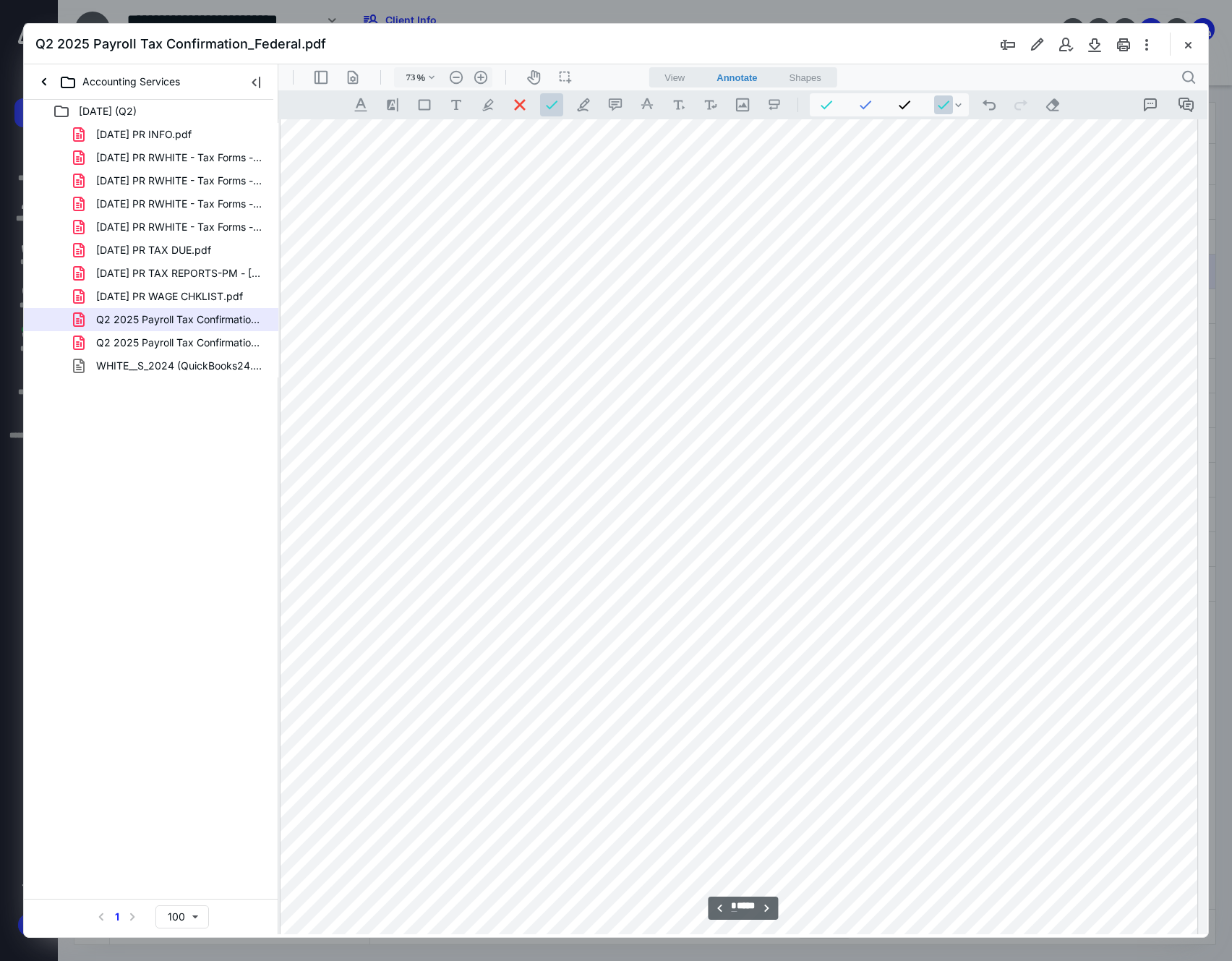 click at bounding box center (739, 680) 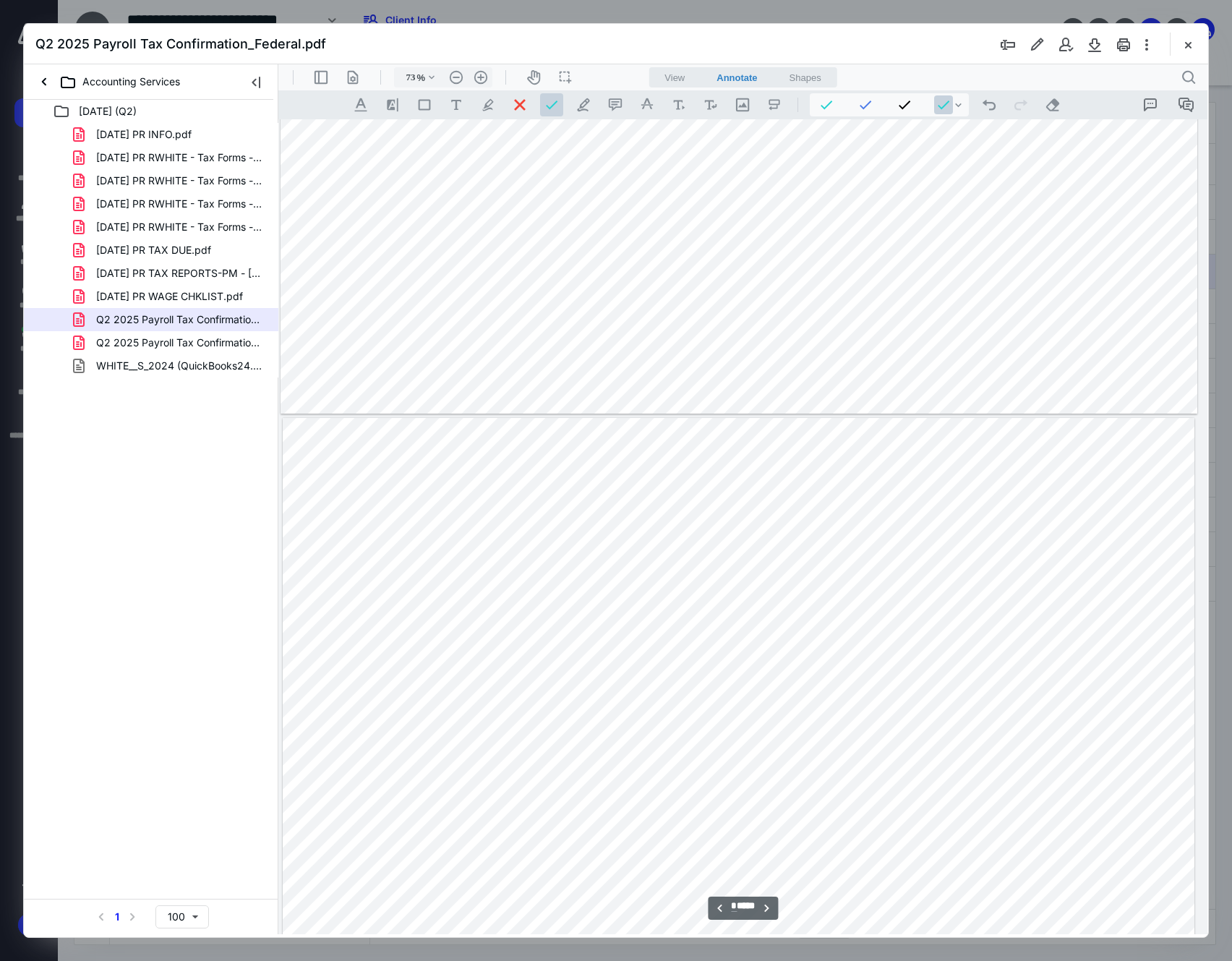 scroll, scrollTop: 6130, scrollLeft: 12, axis: both 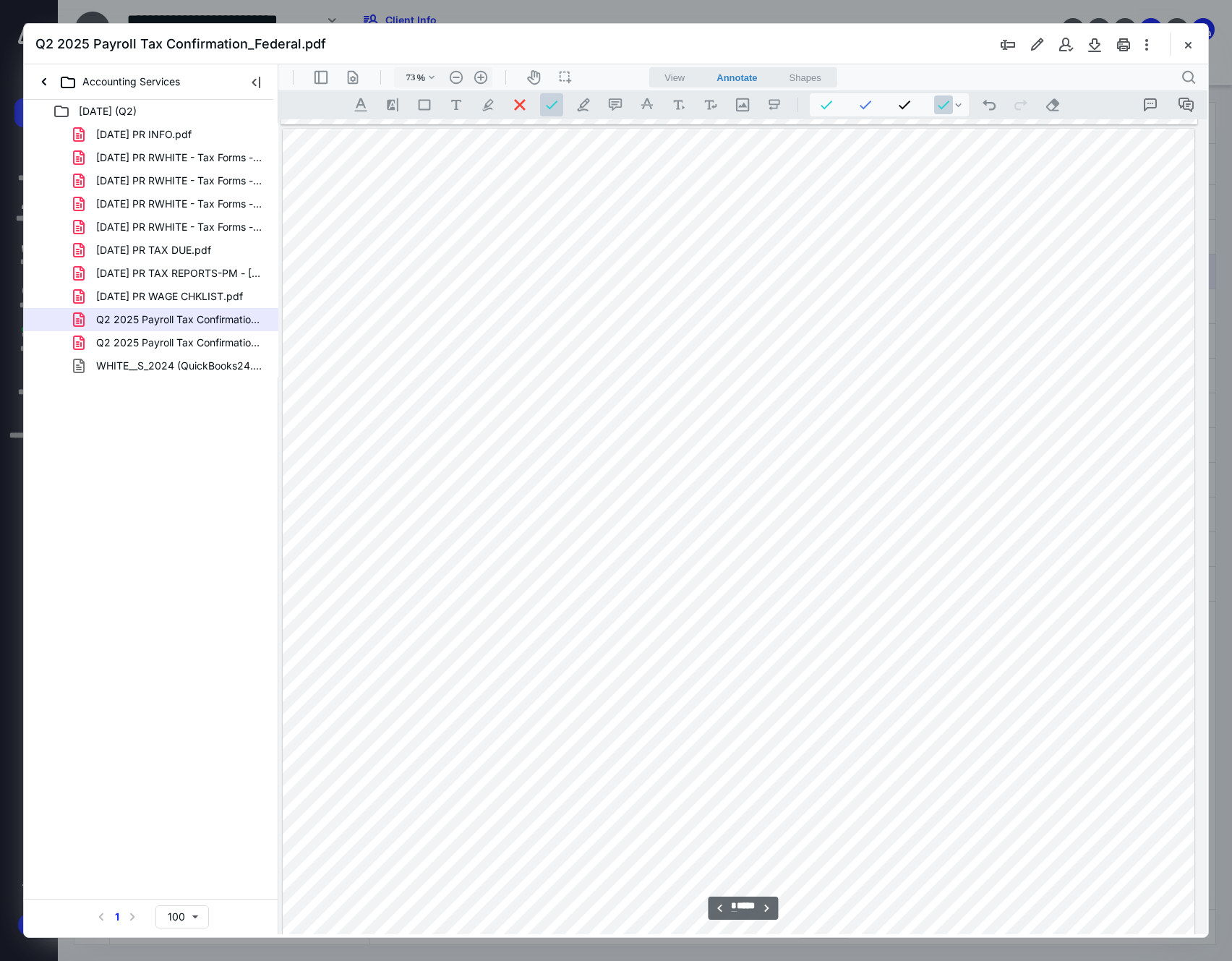 click at bounding box center [738, 723] 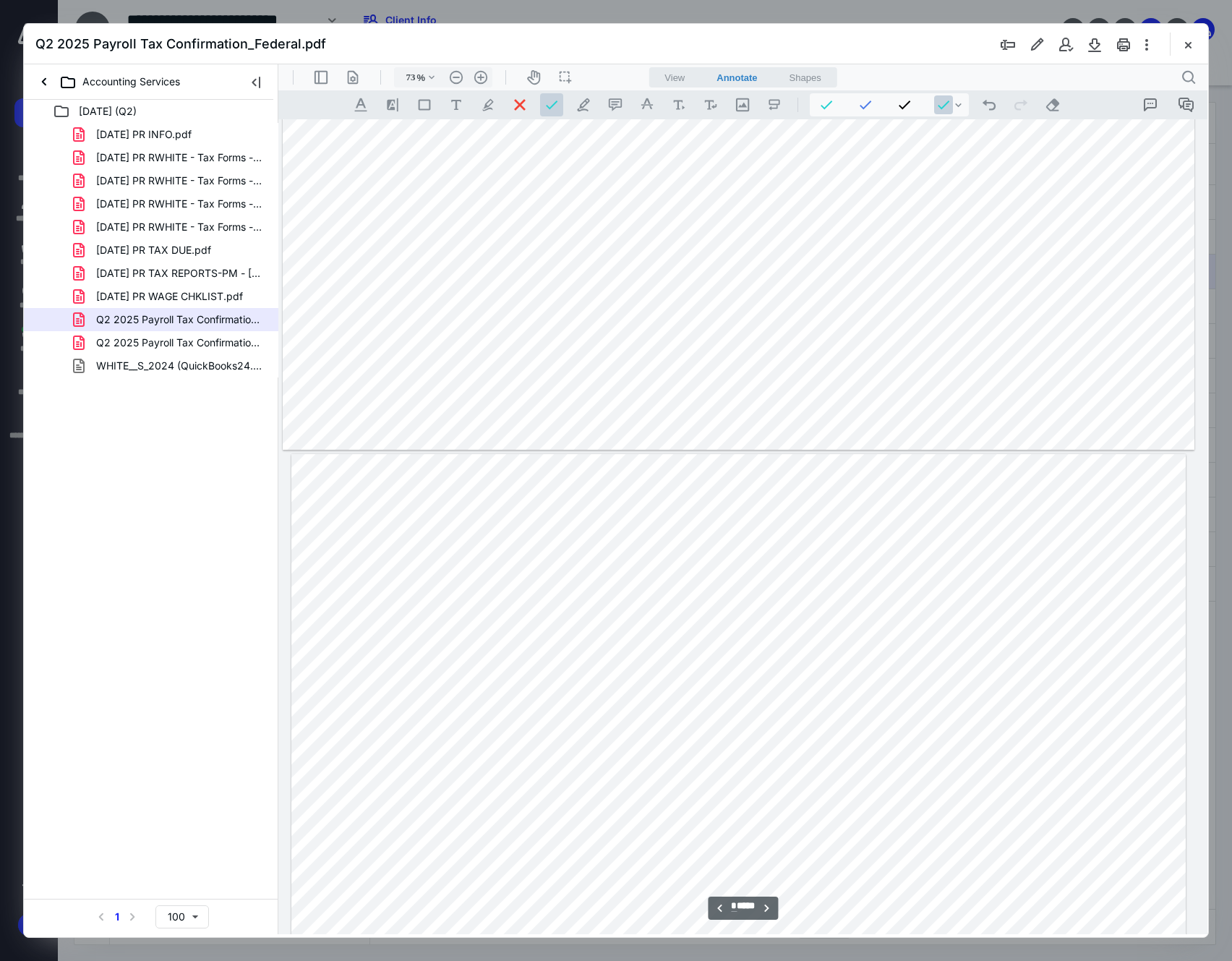 scroll, scrollTop: 7384, scrollLeft: 12, axis: both 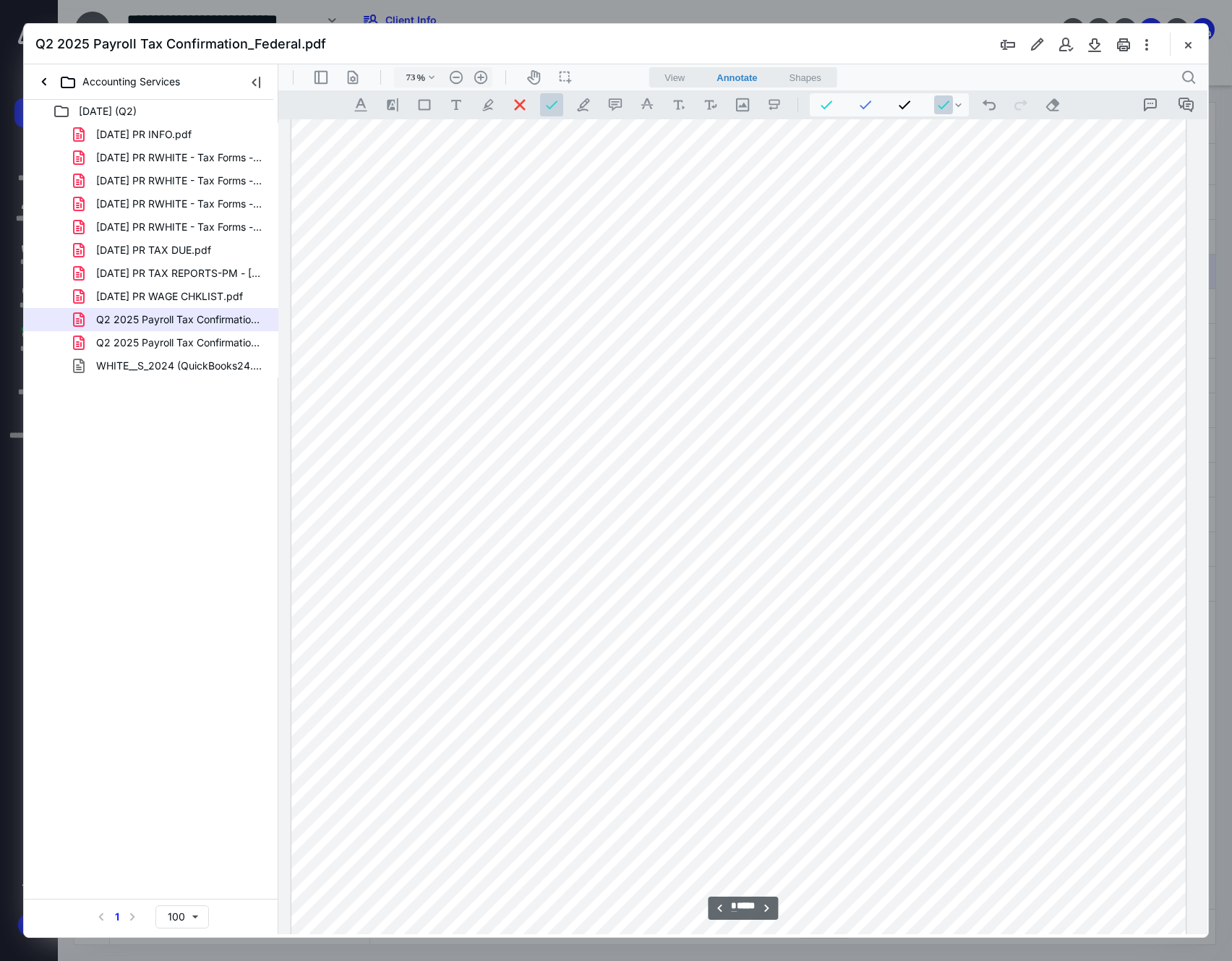 click at bounding box center (738, 652) 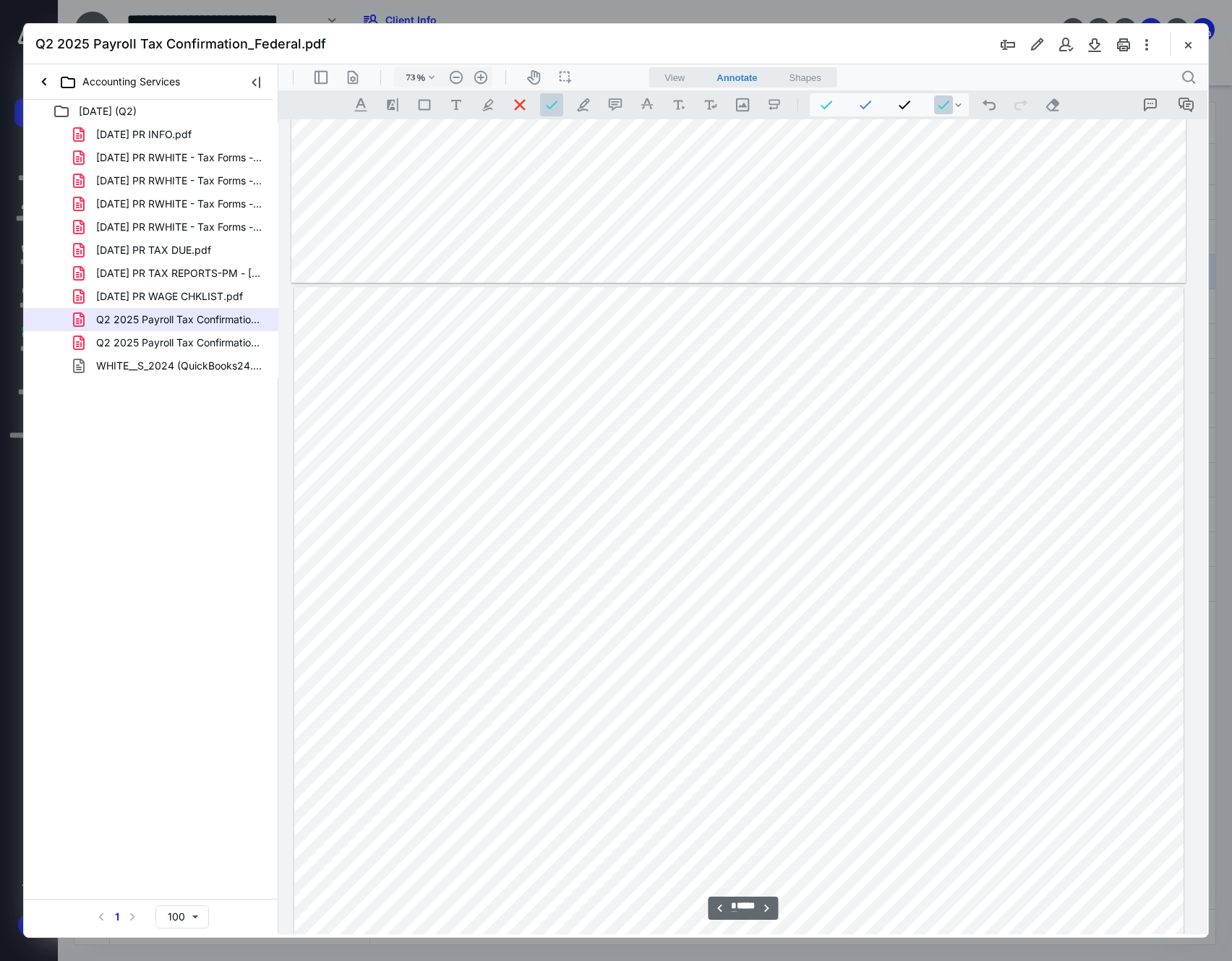 scroll, scrollTop: 8541, scrollLeft: 12, axis: both 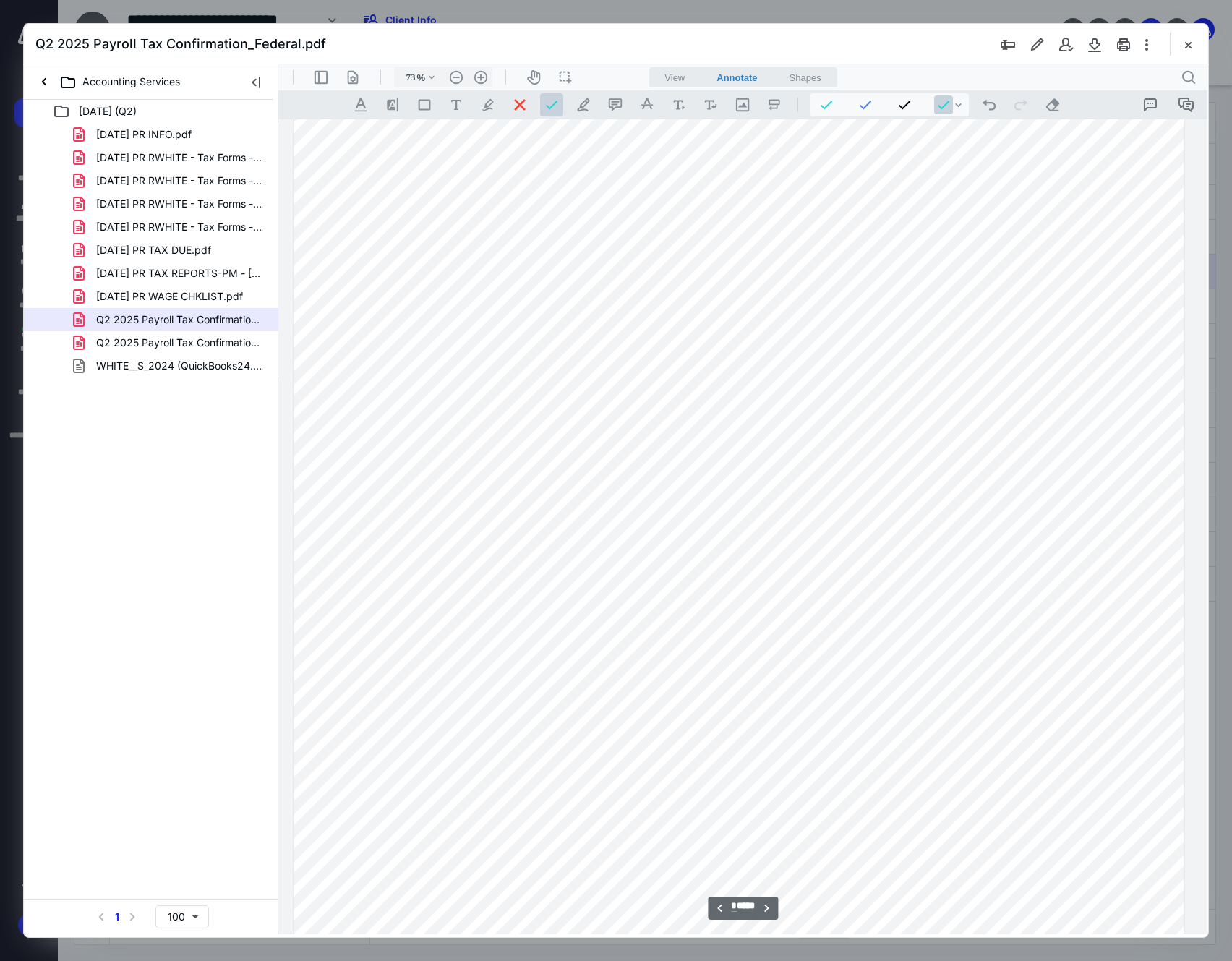 click at bounding box center [739, 666] 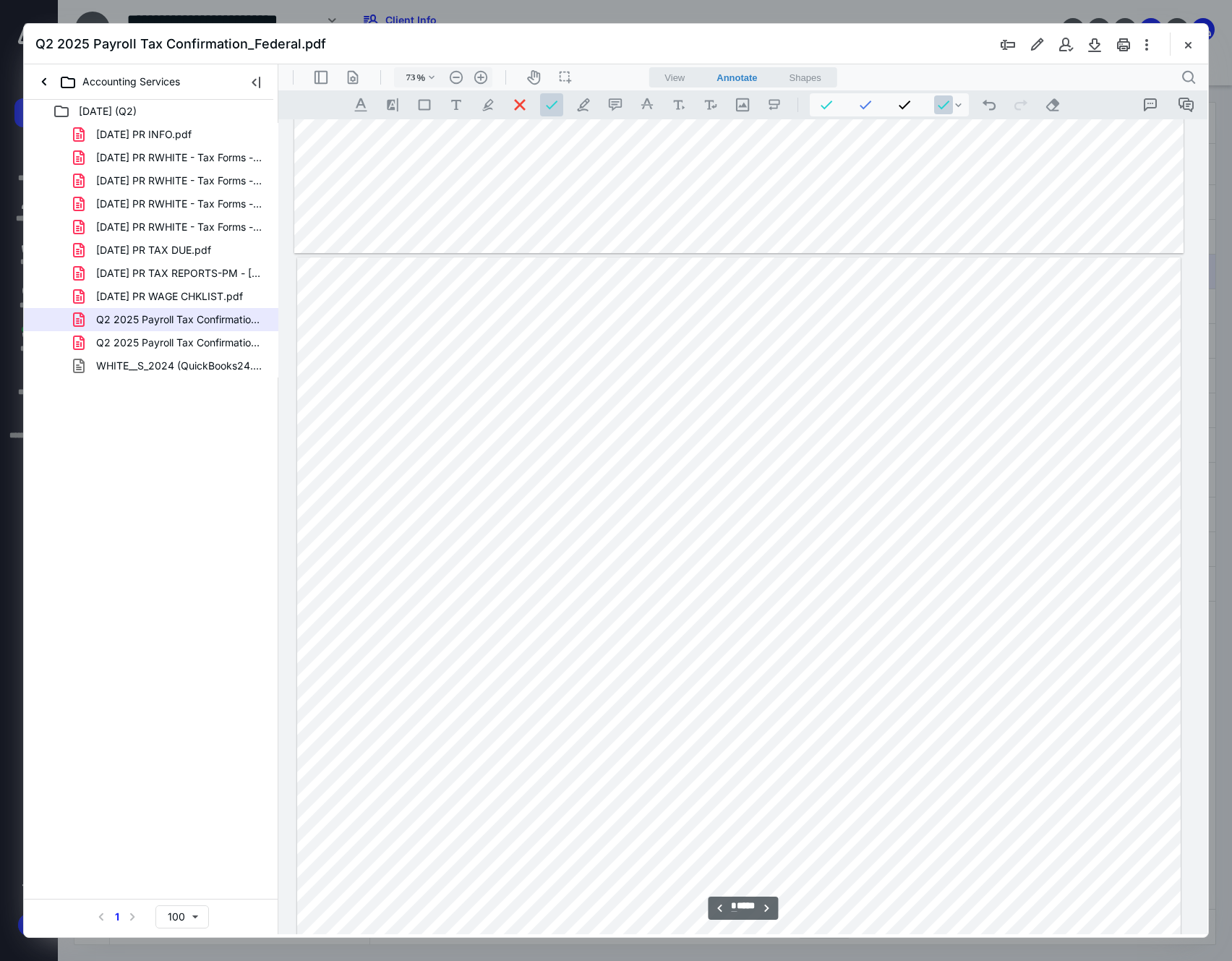 scroll, scrollTop: 9698, scrollLeft: 12, axis: both 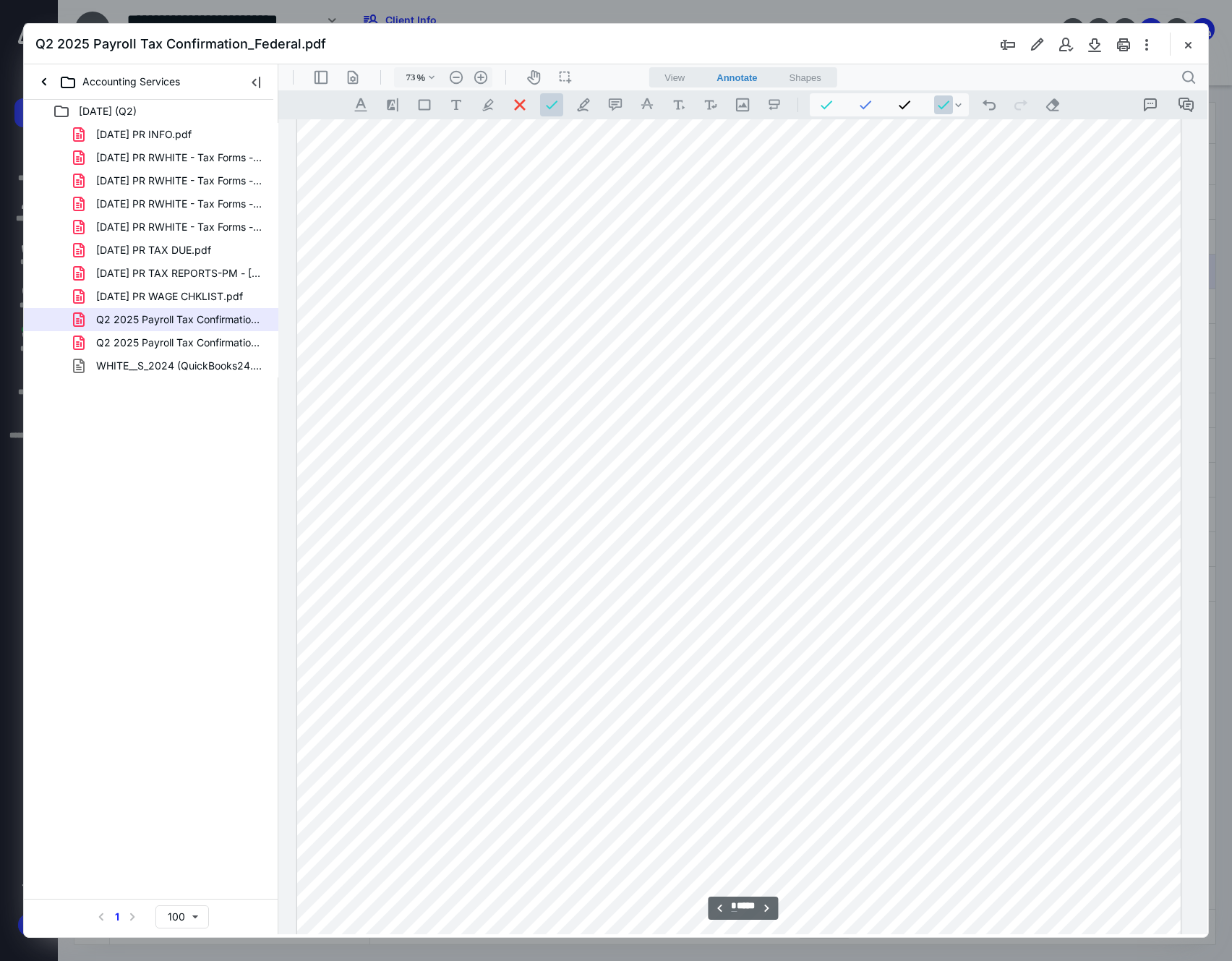 click at bounding box center (739, 673) 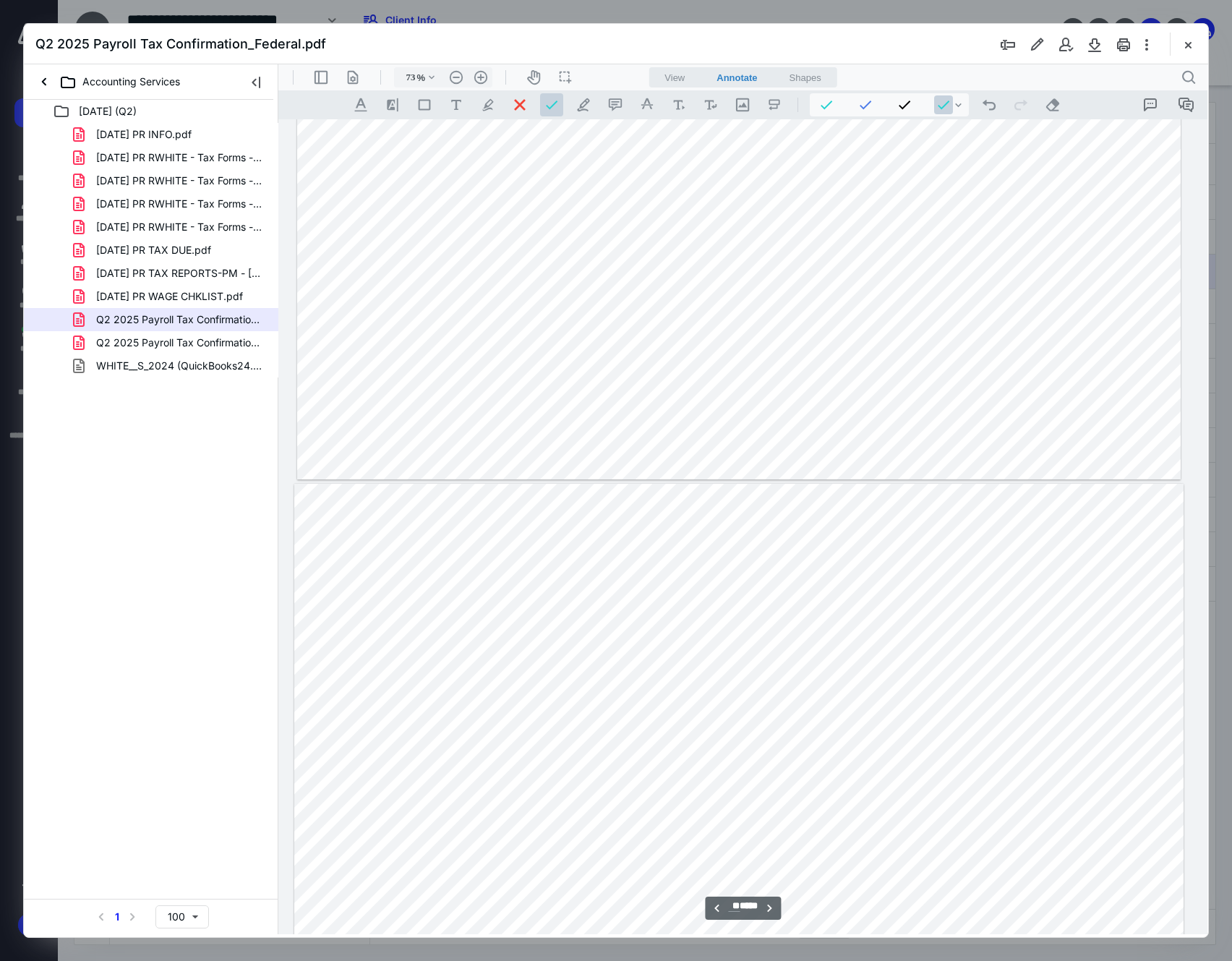 scroll, scrollTop: 10855, scrollLeft: 12, axis: both 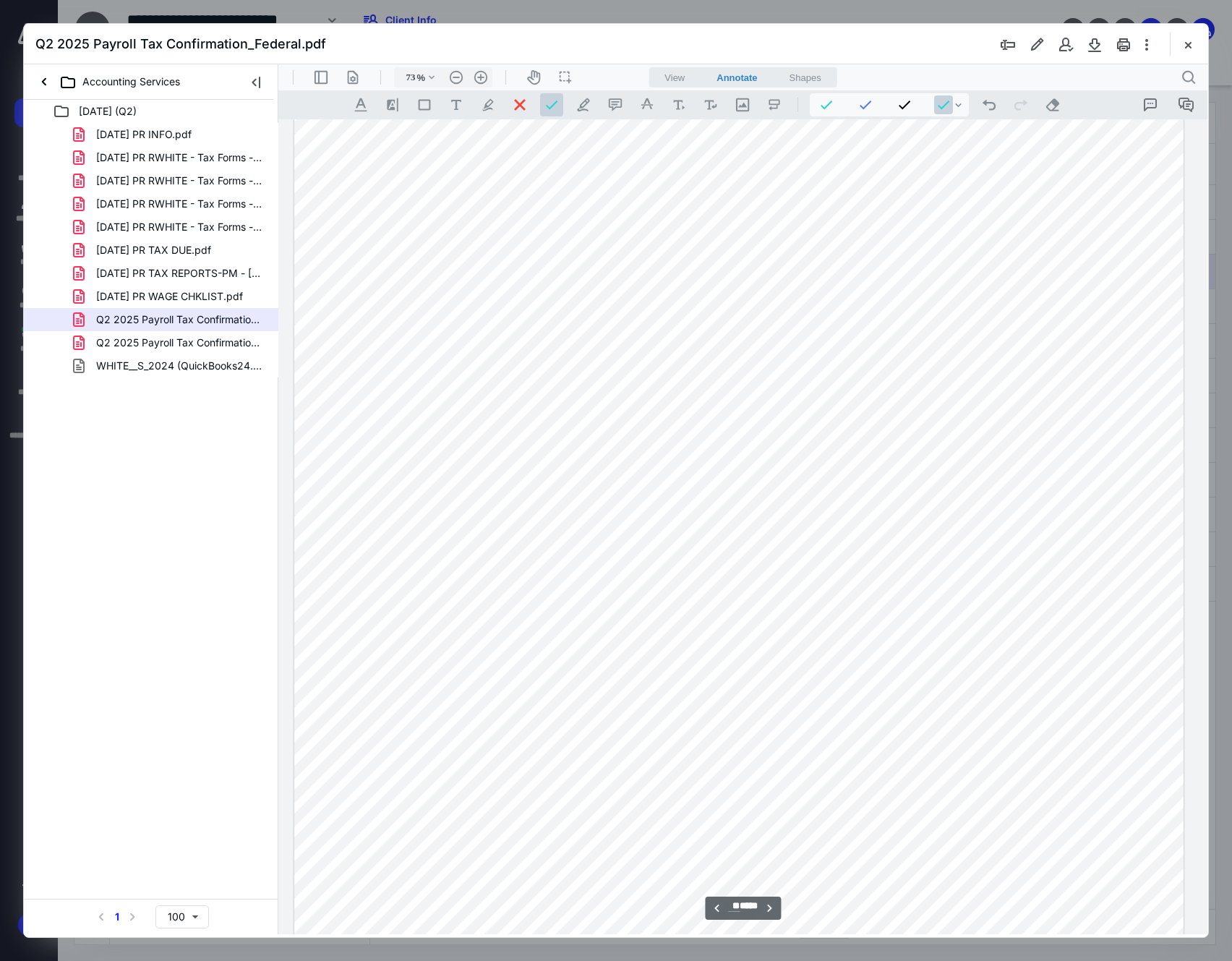 click at bounding box center [739, 668] 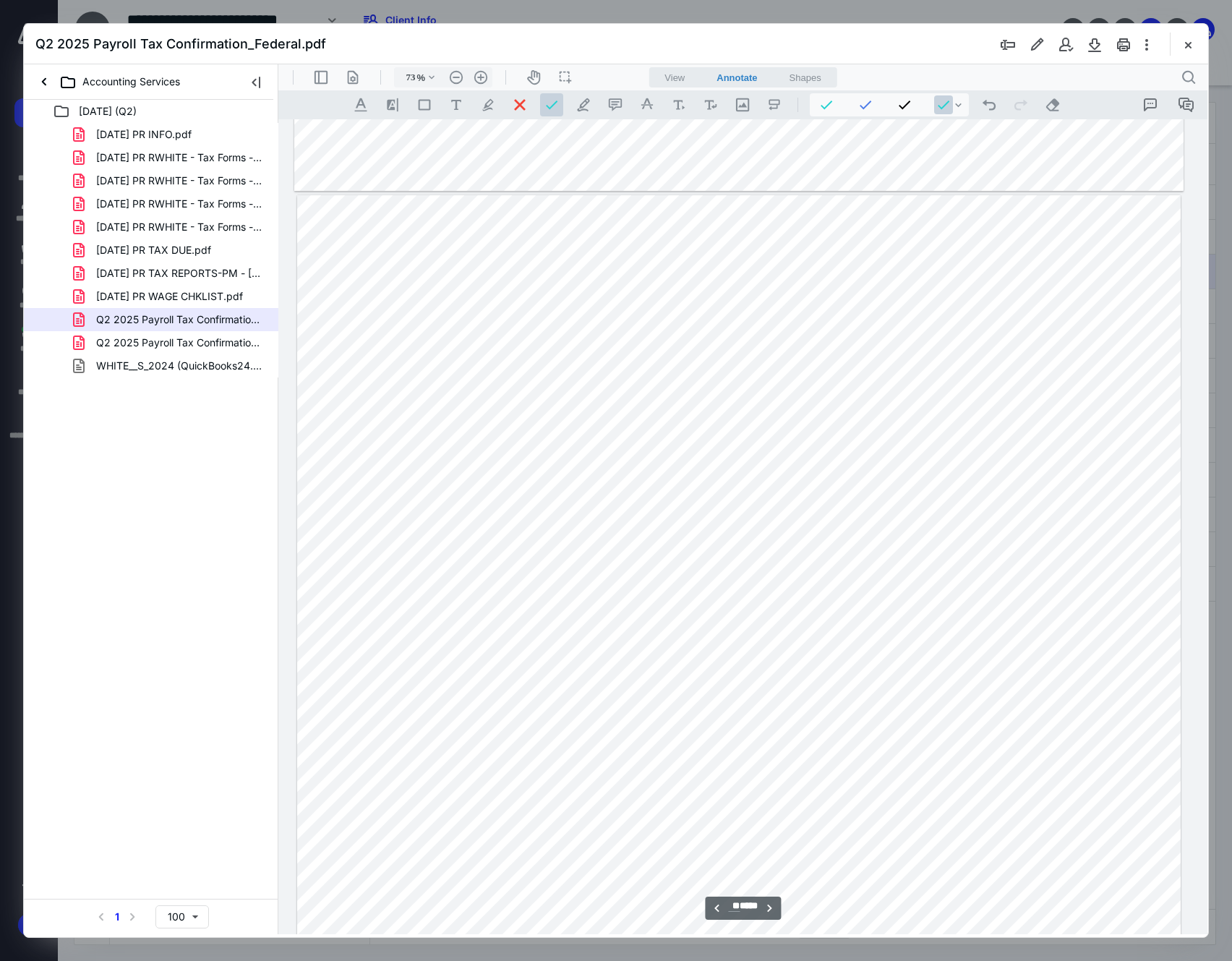 scroll, scrollTop: 12108, scrollLeft: 12, axis: both 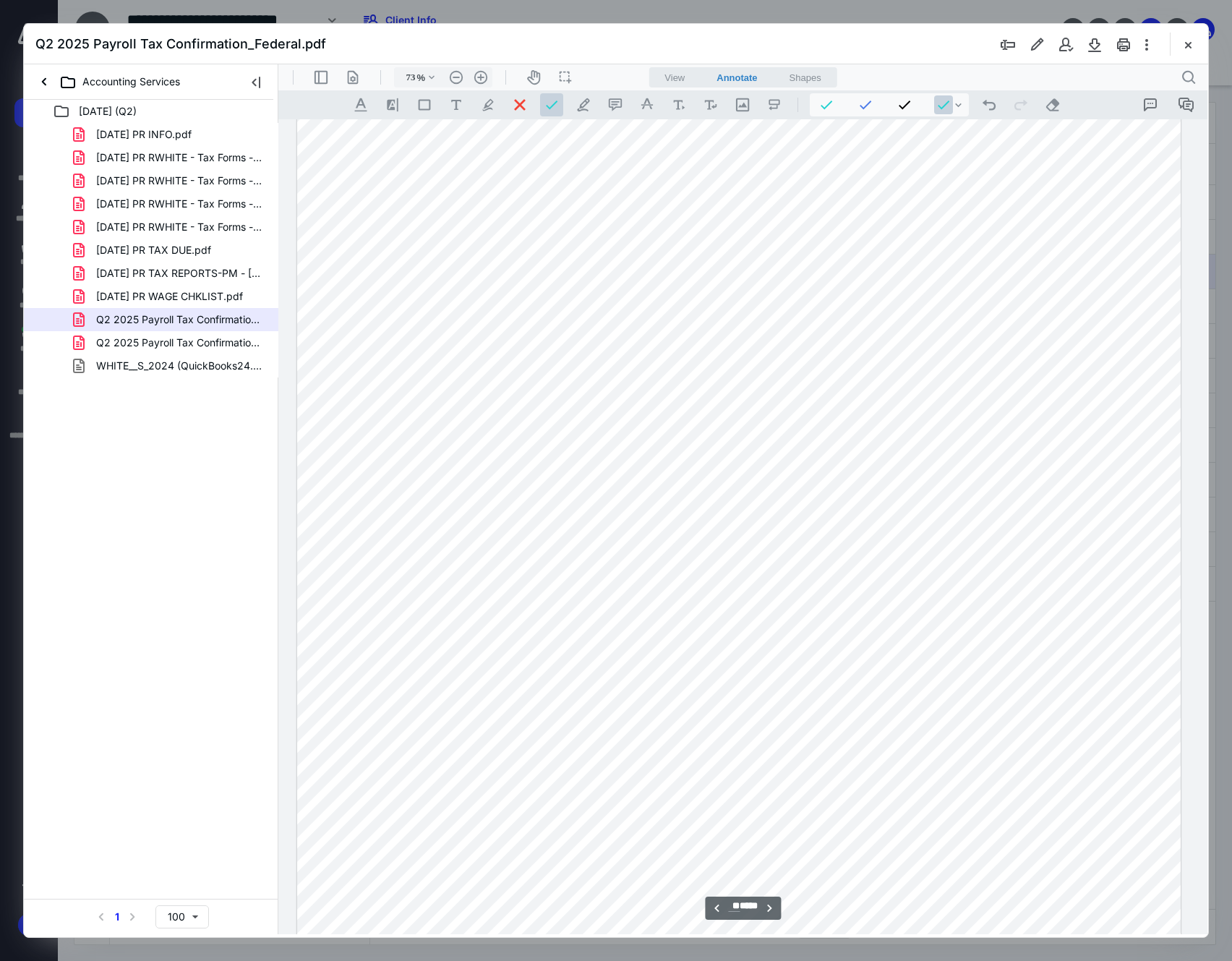 click at bounding box center (739, 563) 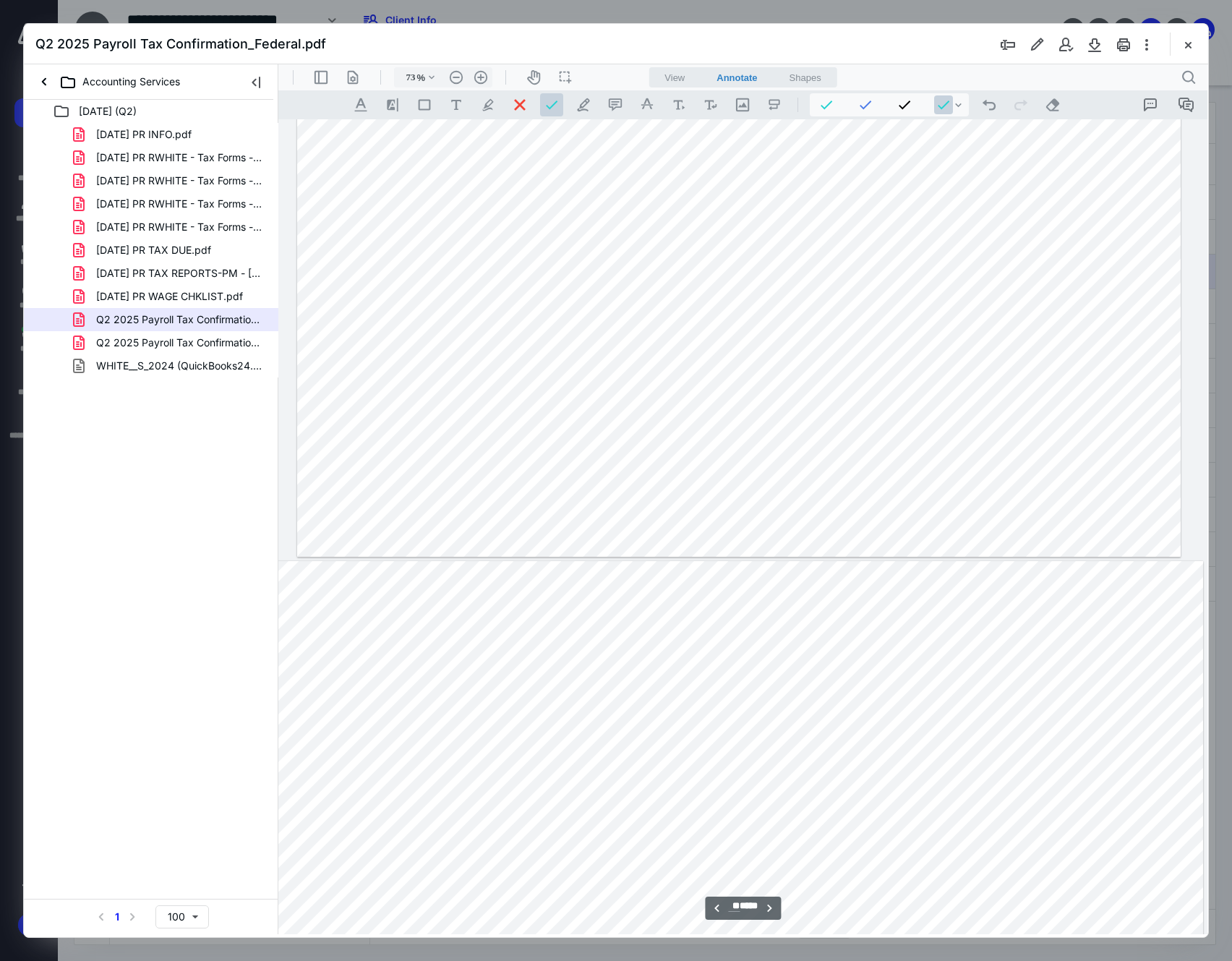 scroll, scrollTop: 13072, scrollLeft: 12, axis: both 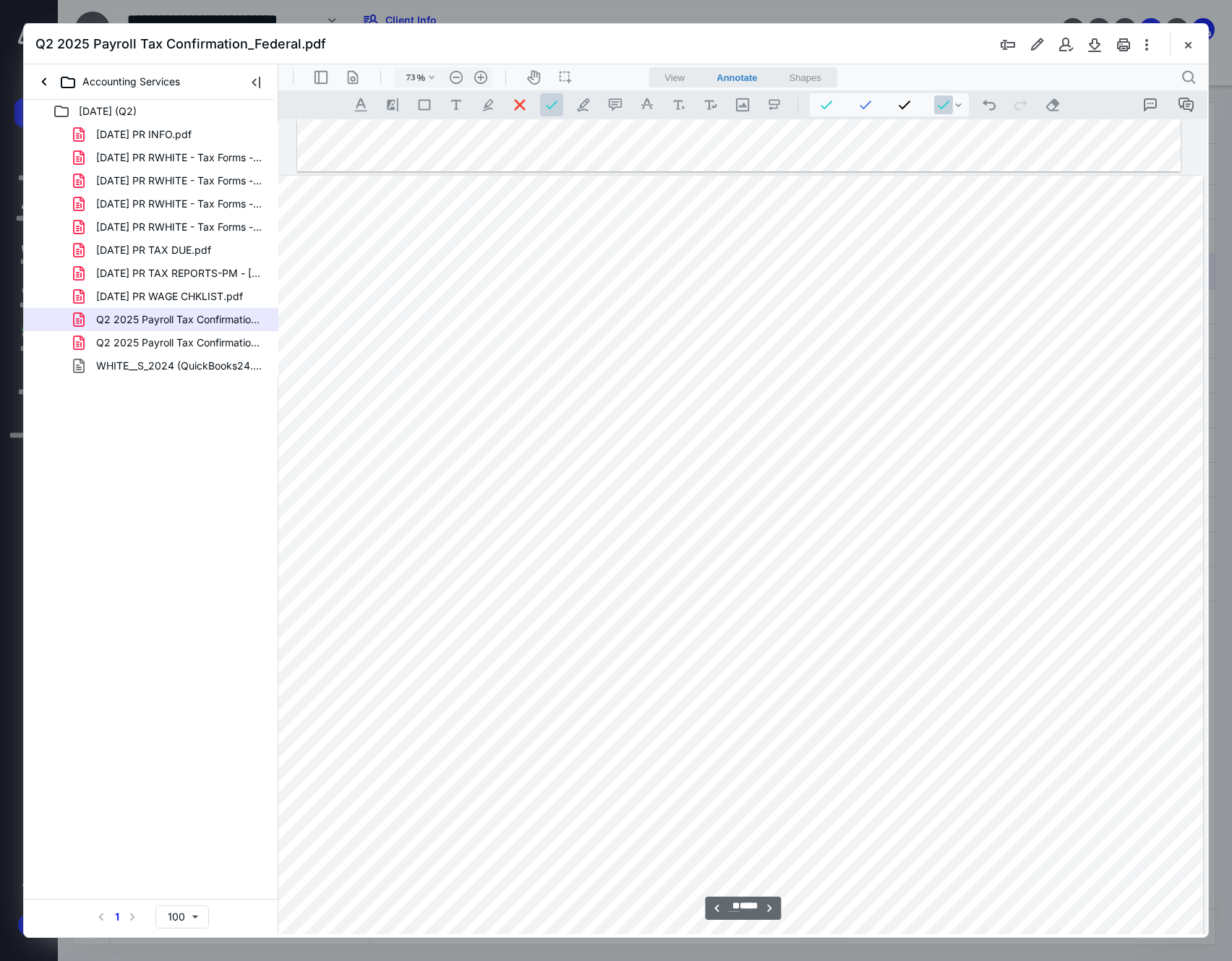 click at bounding box center [739, 782] 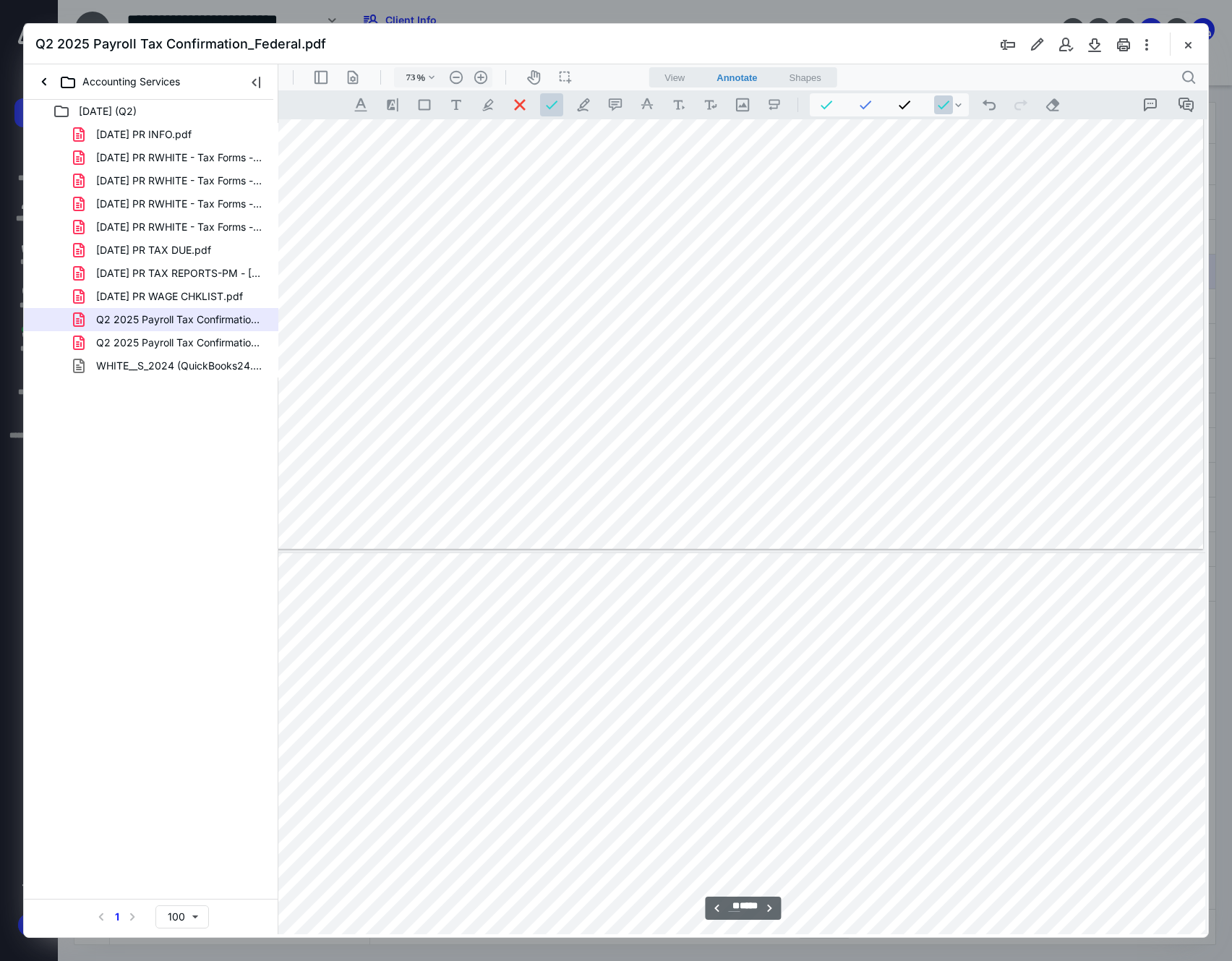 type on "**" 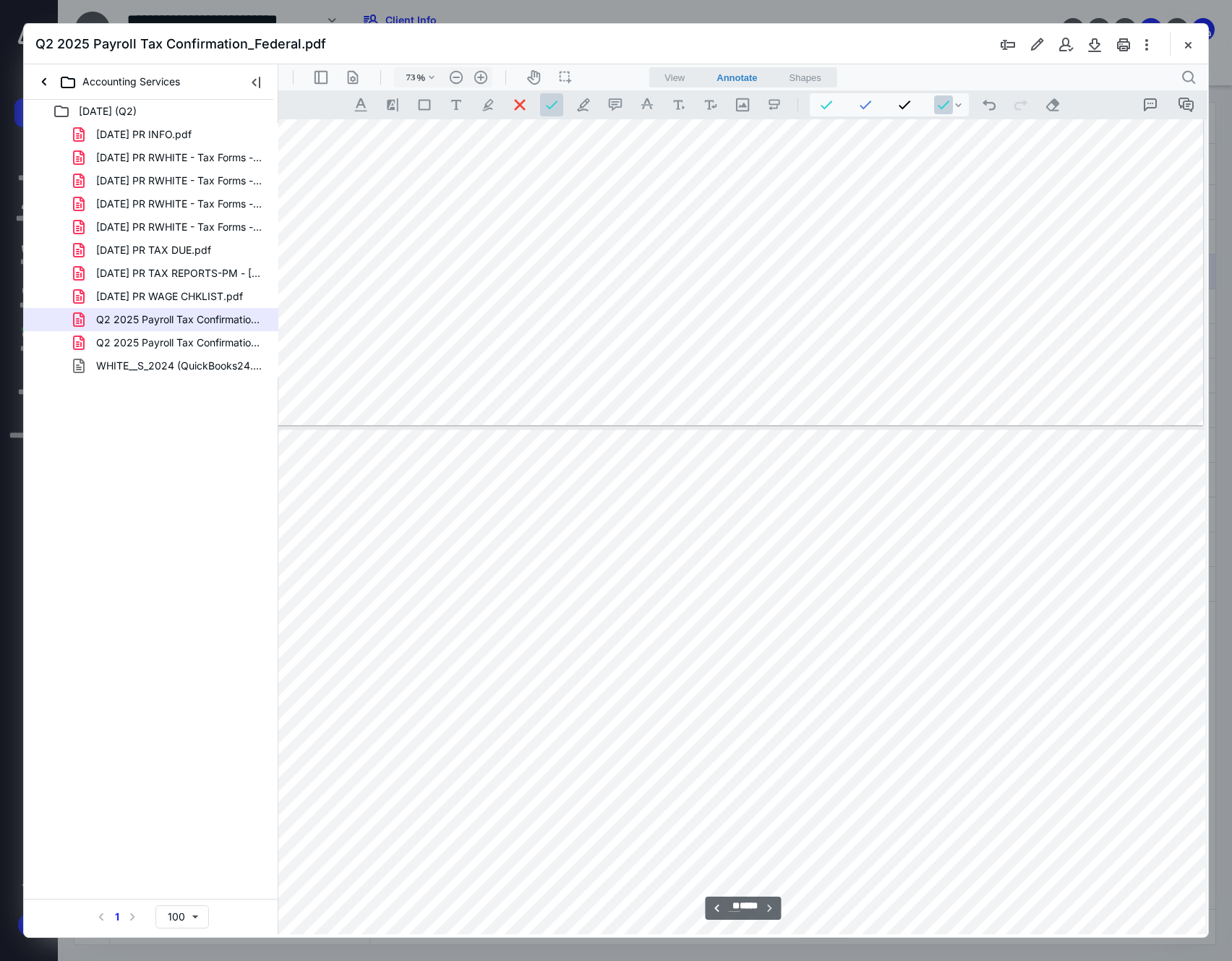 scroll, scrollTop: 14518, scrollLeft: 12, axis: both 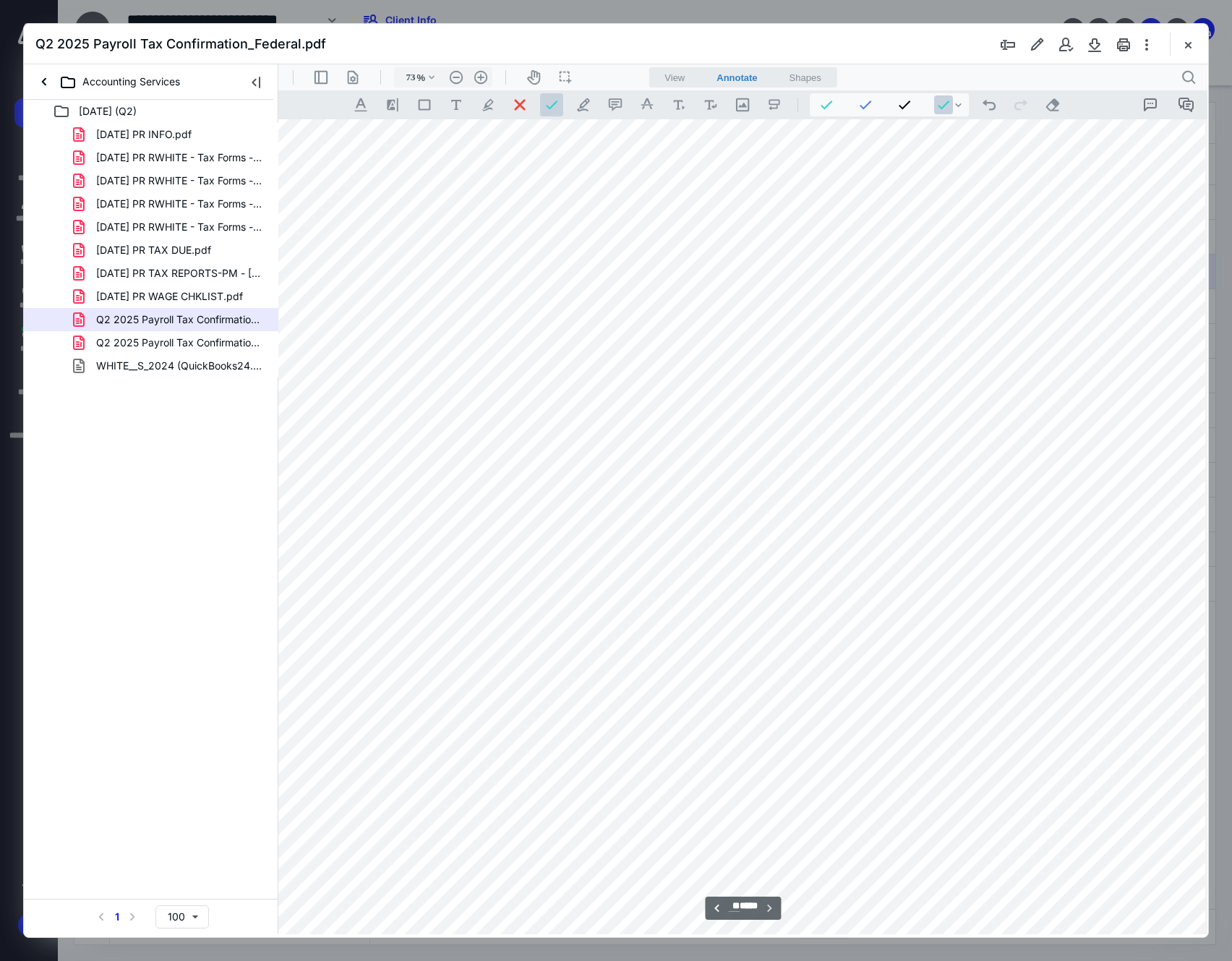 click at bounding box center [738, 562] 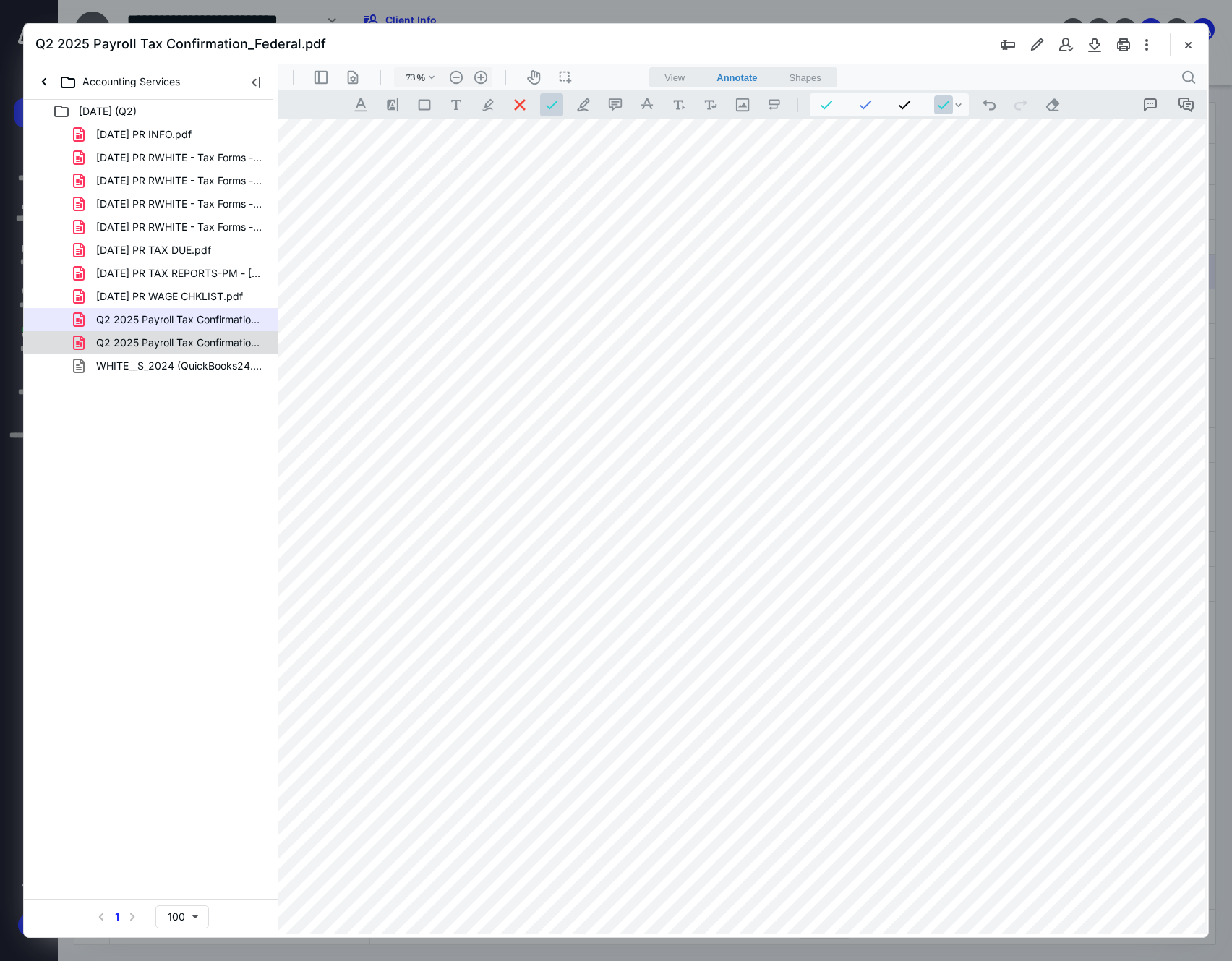 click on "Q2 2025 Payroll Tax Confirmation_State.pdf" at bounding box center (180, 343) 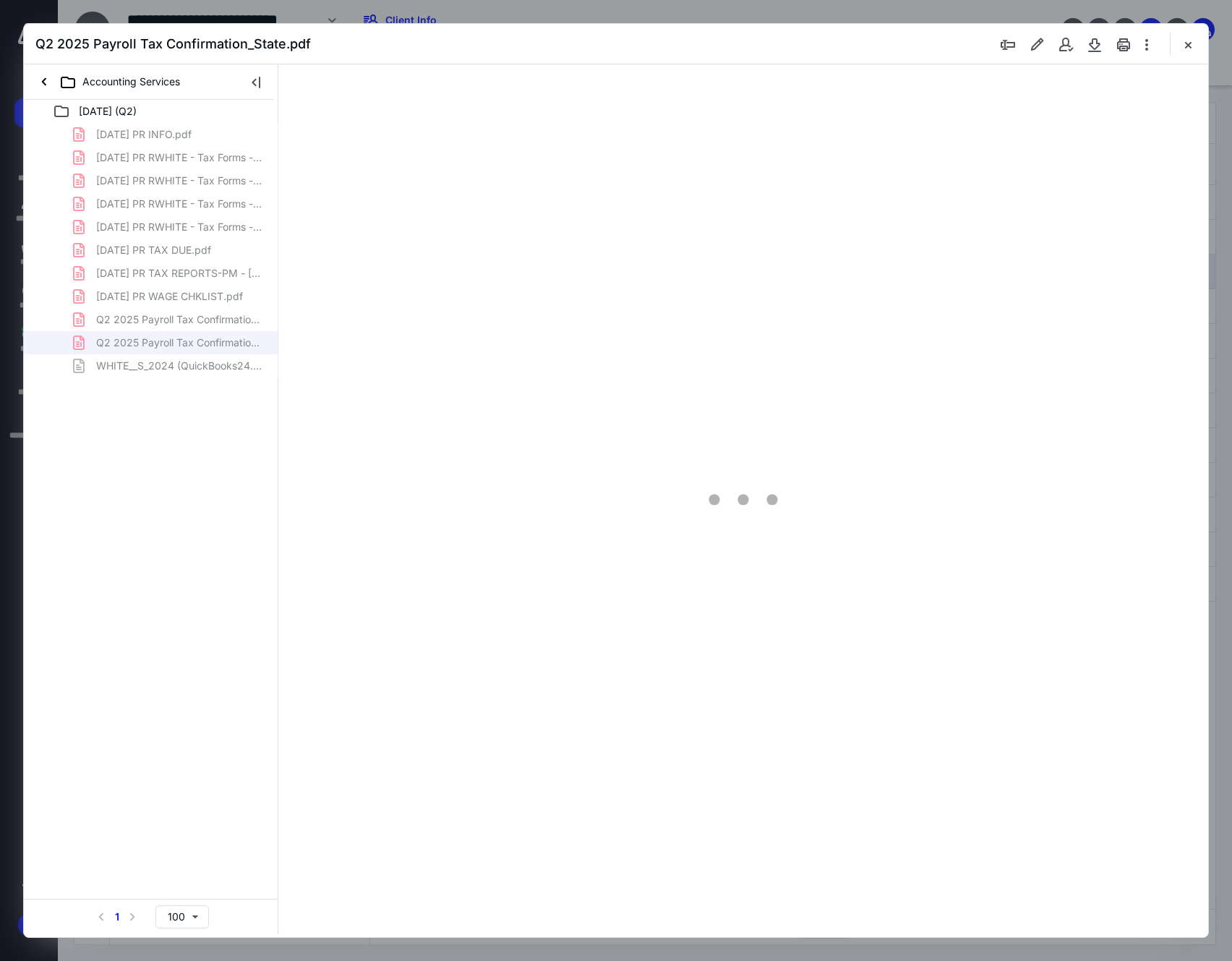 type on "66" 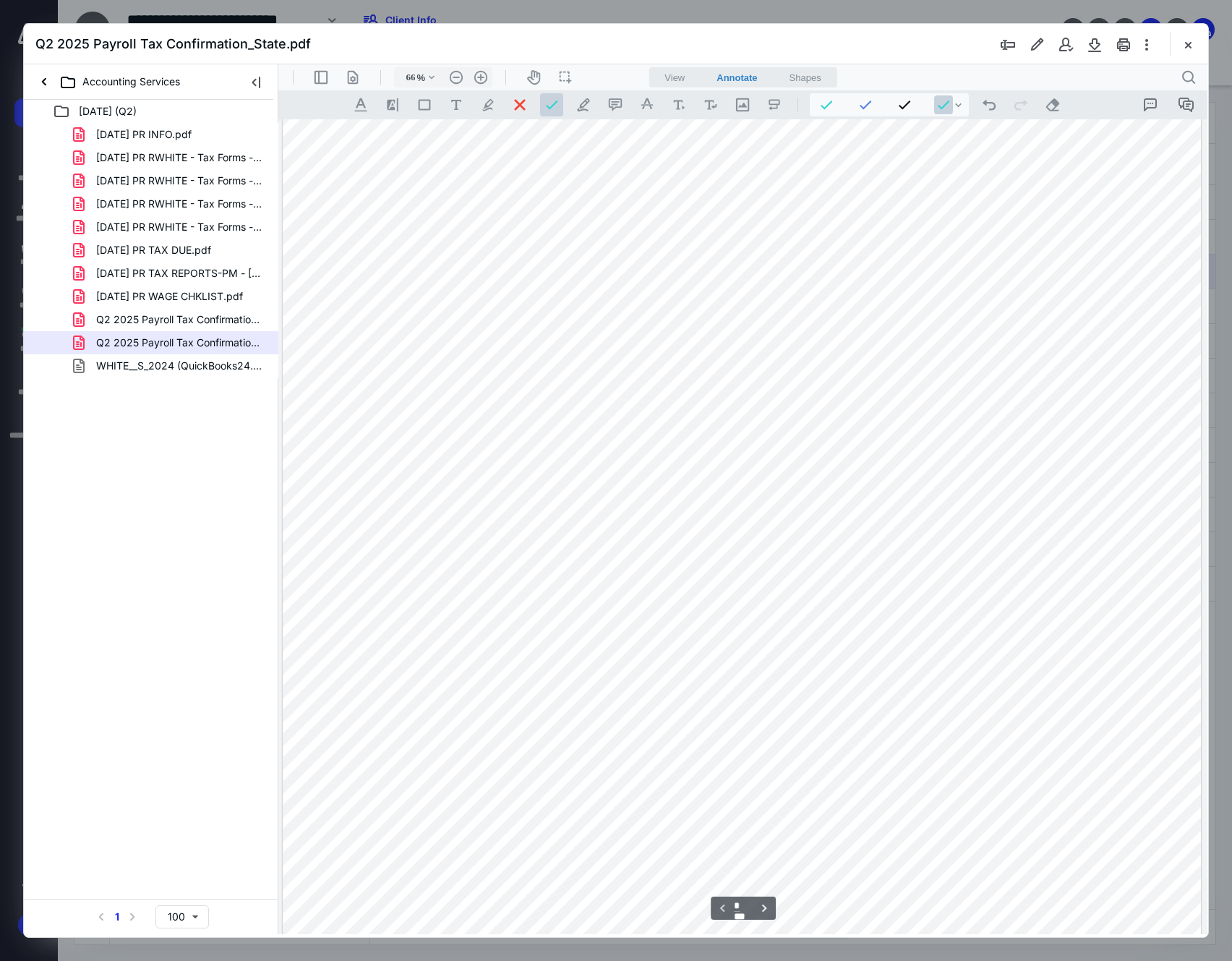 scroll, scrollTop: 0, scrollLeft: 0, axis: both 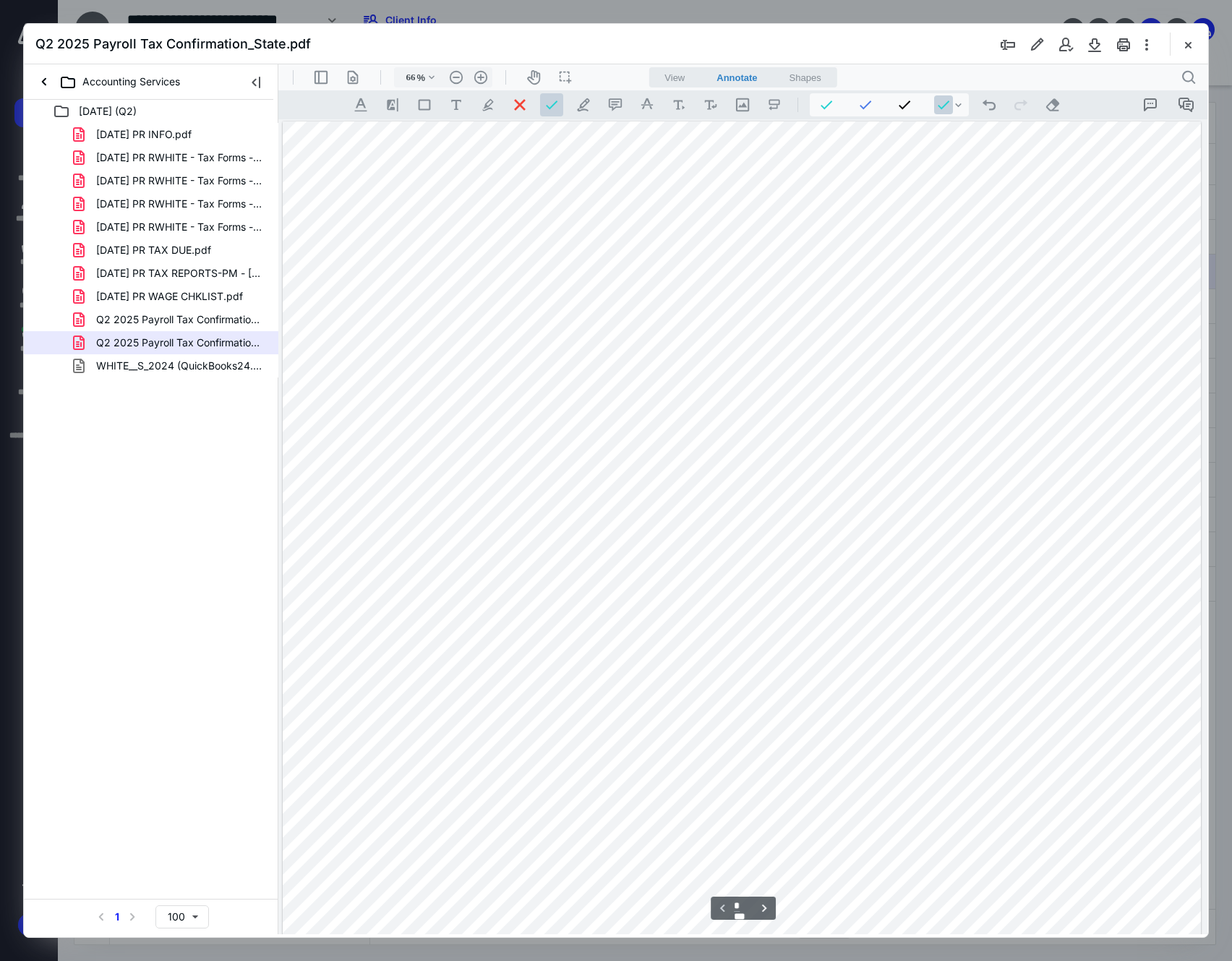 click at bounding box center (742, 721) 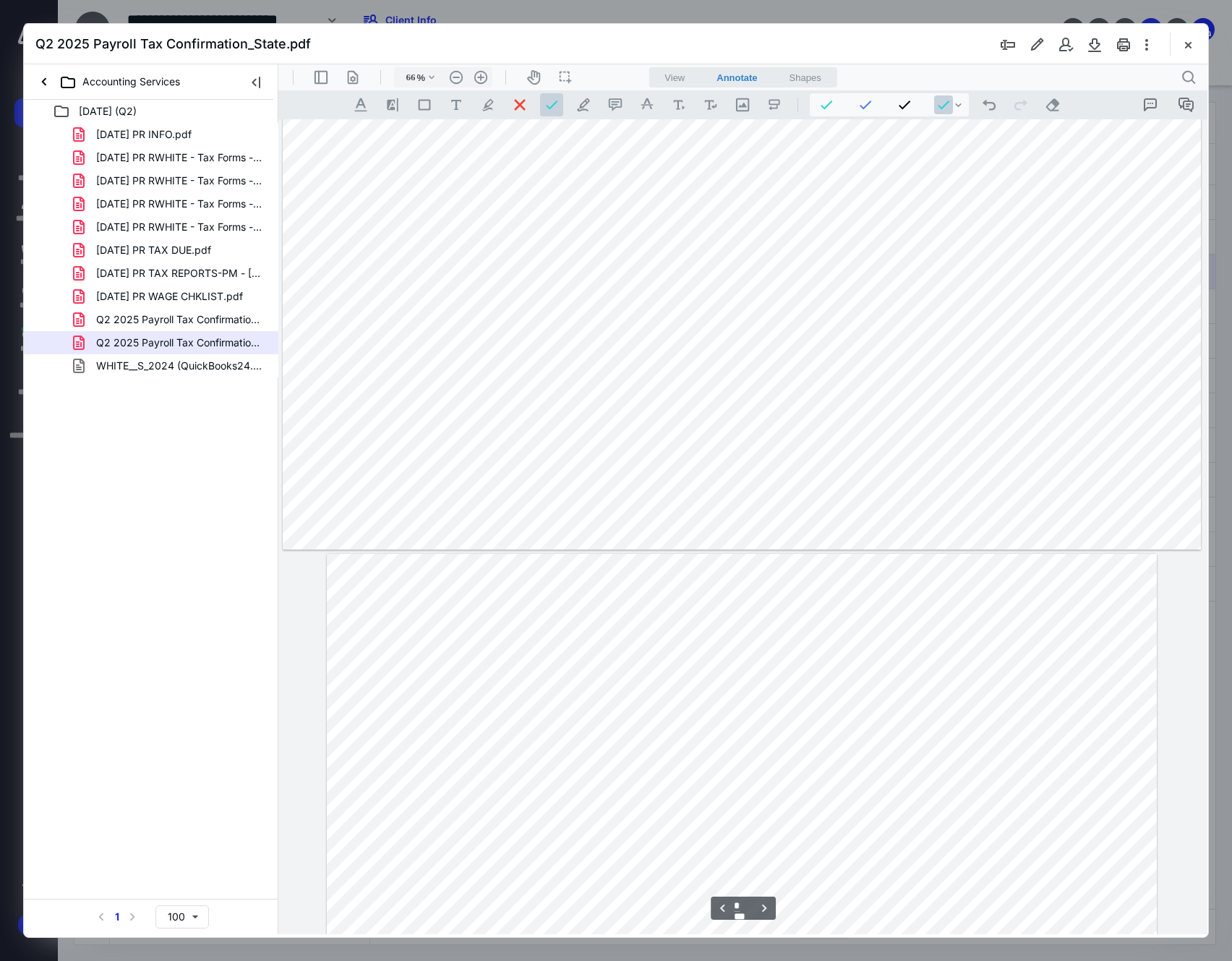 scroll, scrollTop: 1157, scrollLeft: 0, axis: vertical 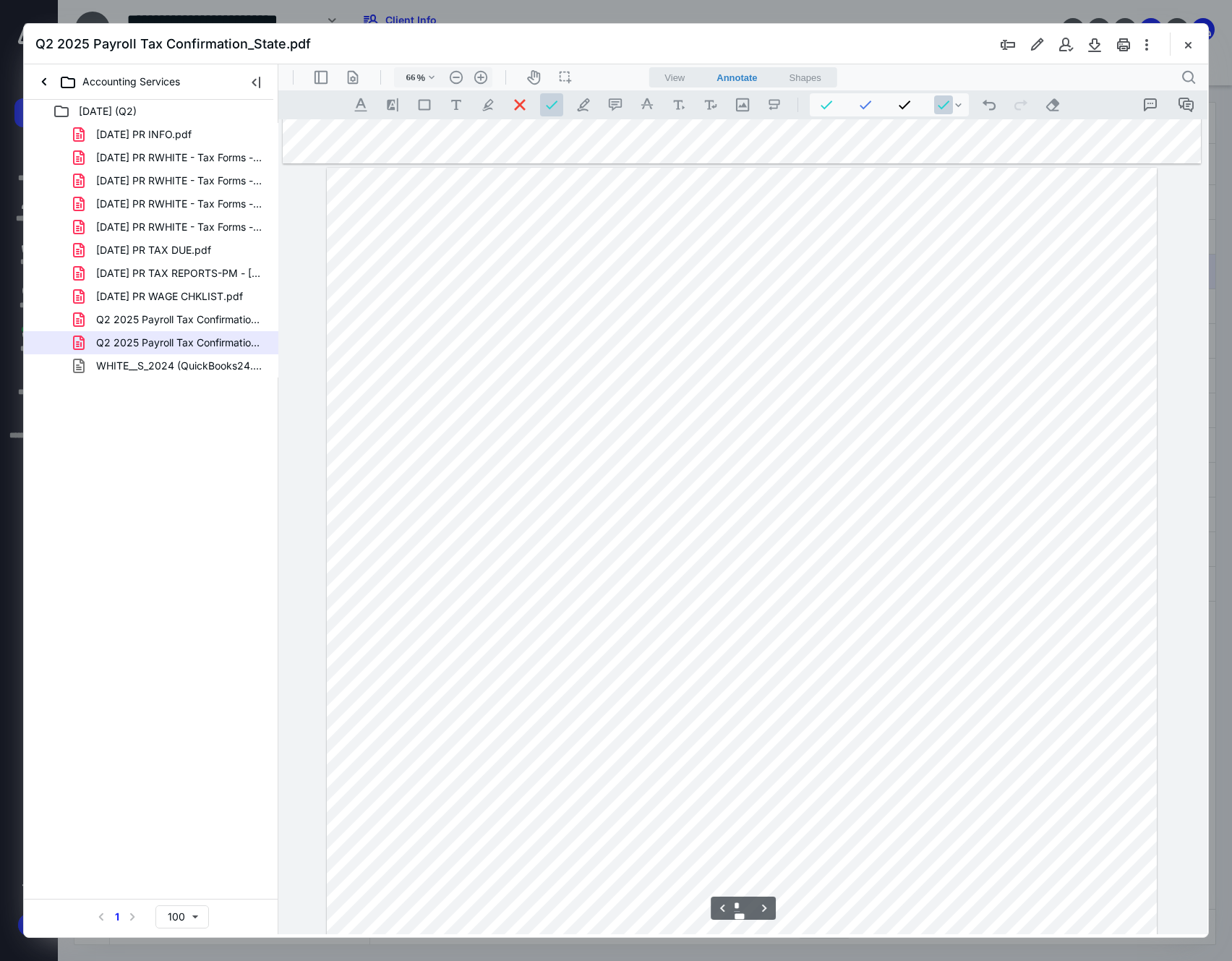 click at bounding box center (742, 712) 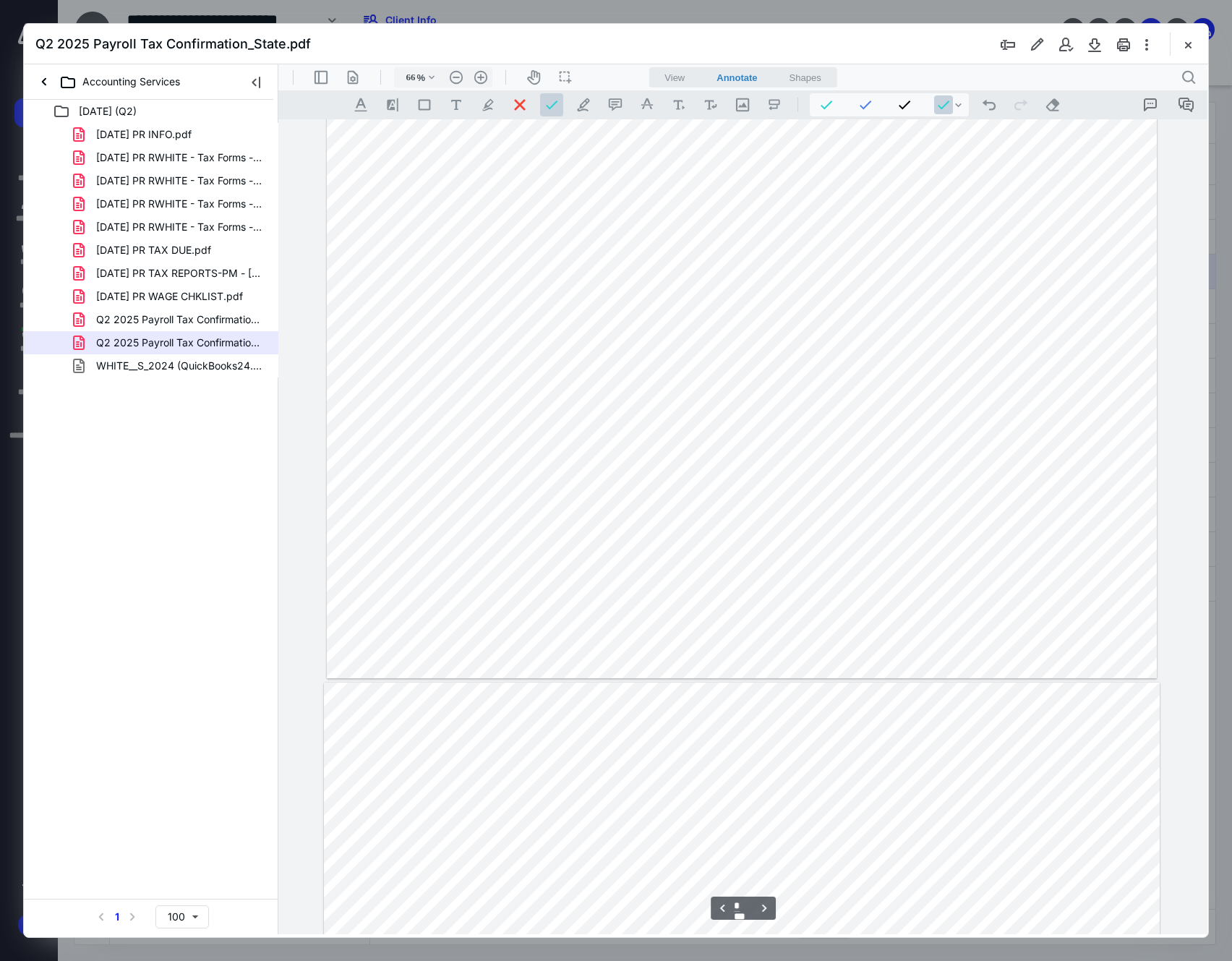 type on "*" 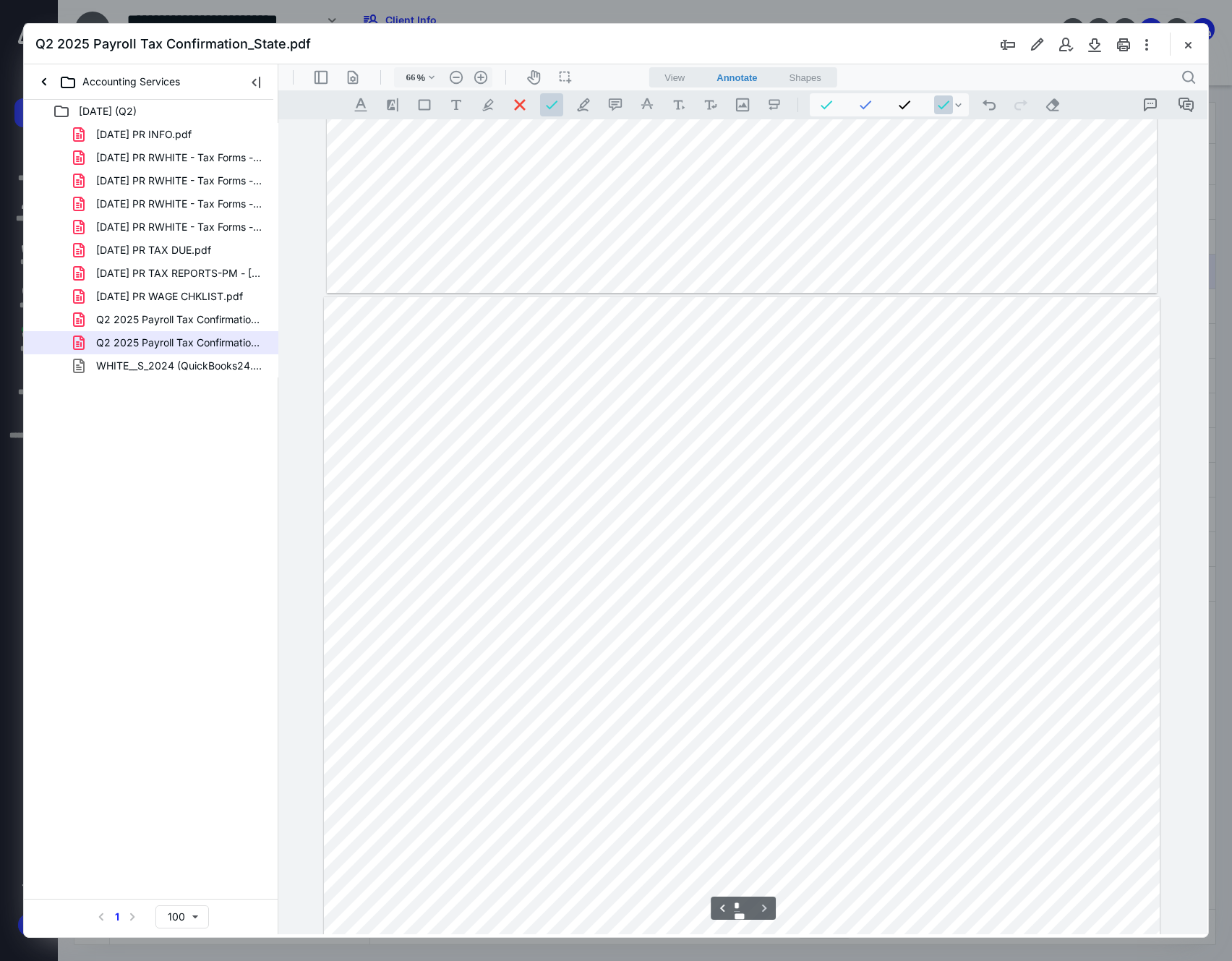 click at bounding box center (742, 842) 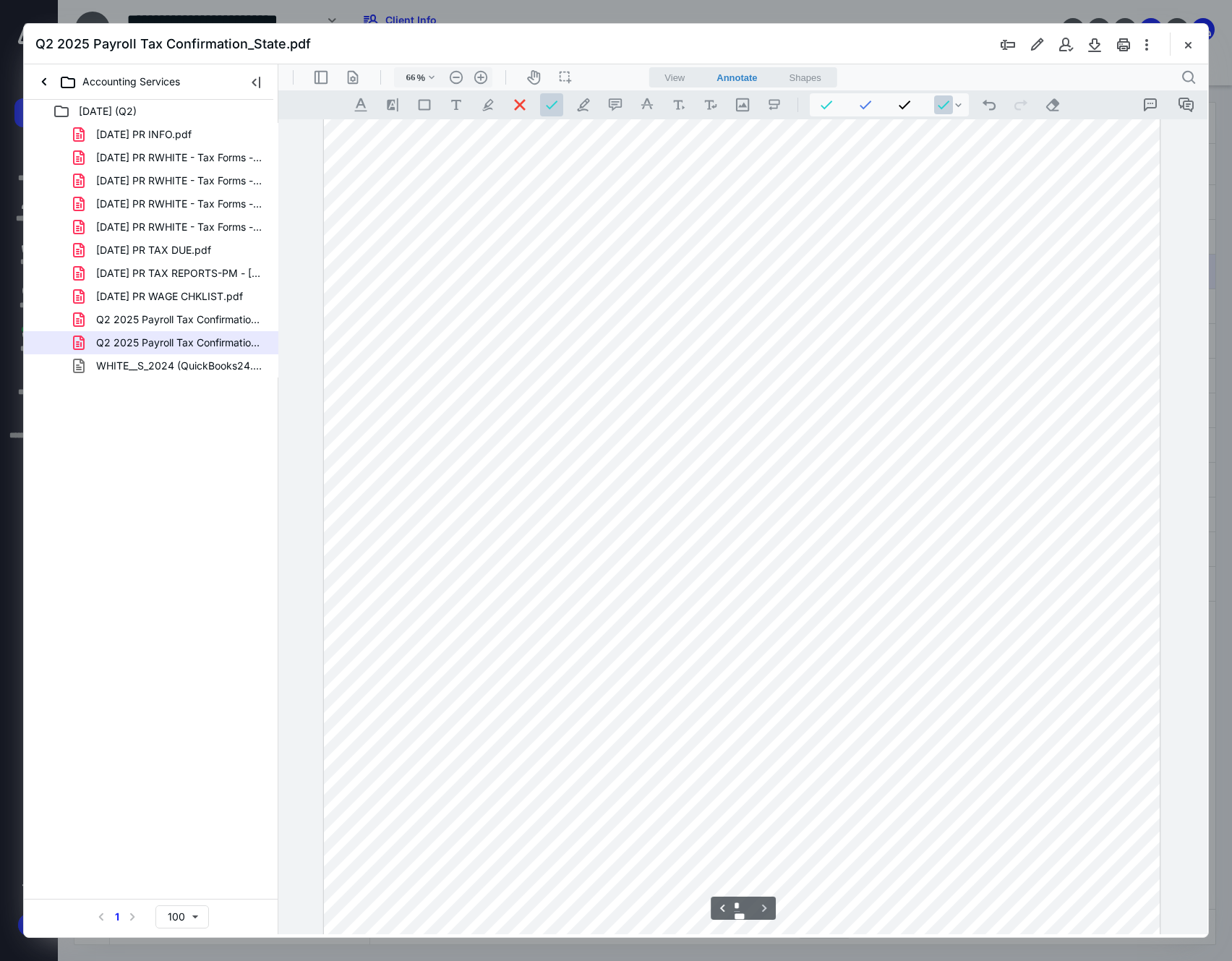 scroll, scrollTop: 2580, scrollLeft: 0, axis: vertical 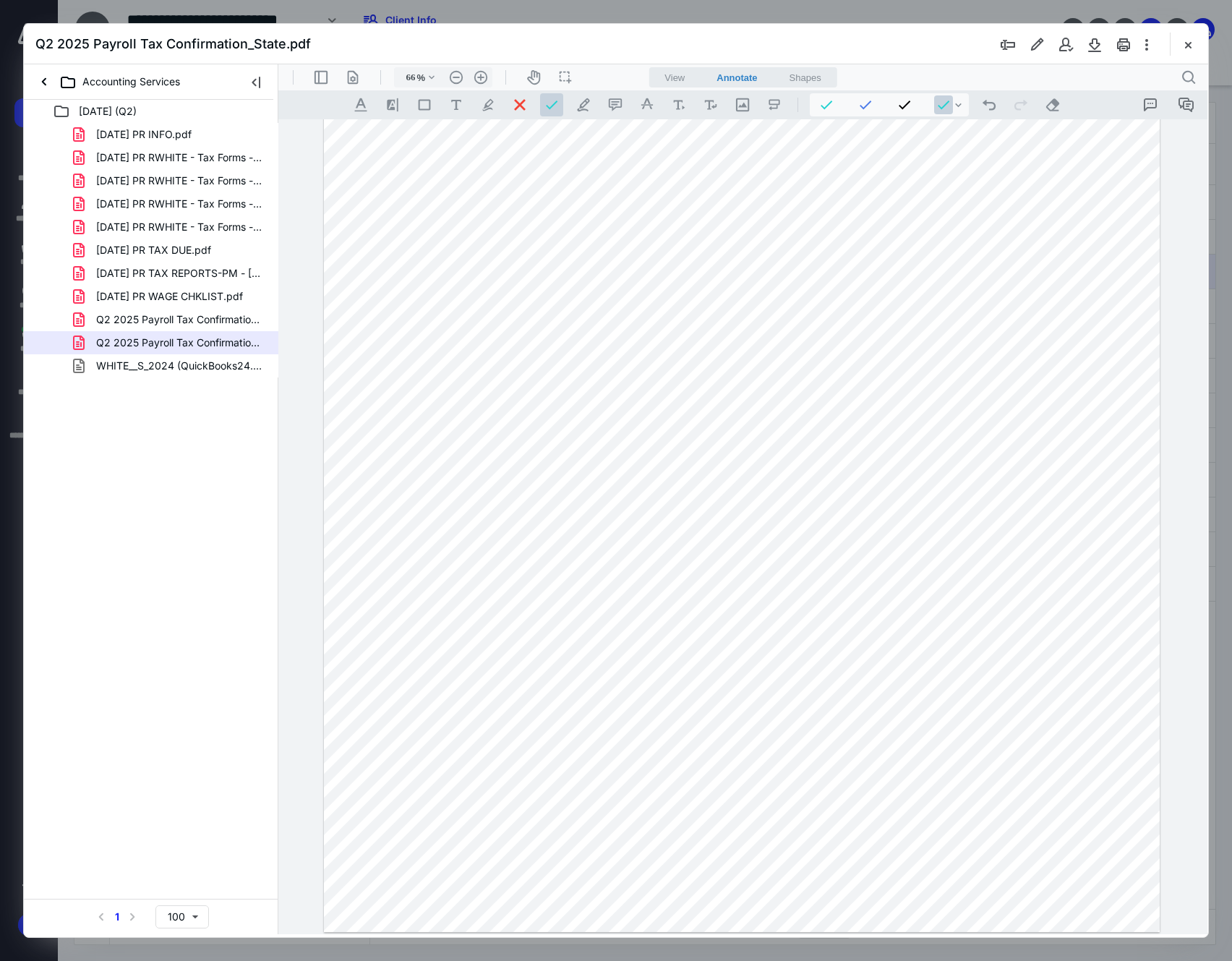 drag, startPoint x: 1184, startPoint y: 40, endPoint x: 1177, endPoint y: 39, distance: 7.071068 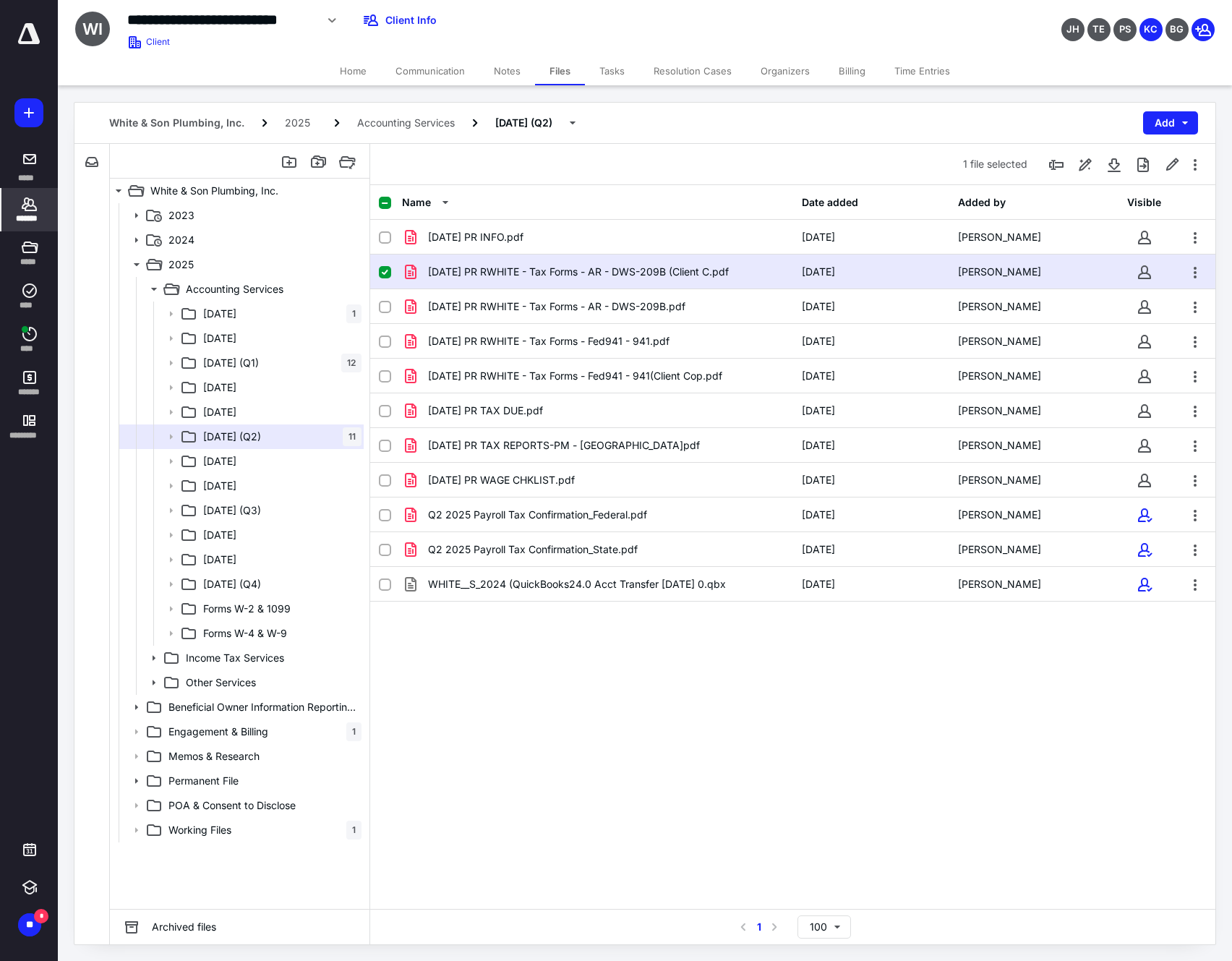 click on "*******" at bounding box center [30, 210] 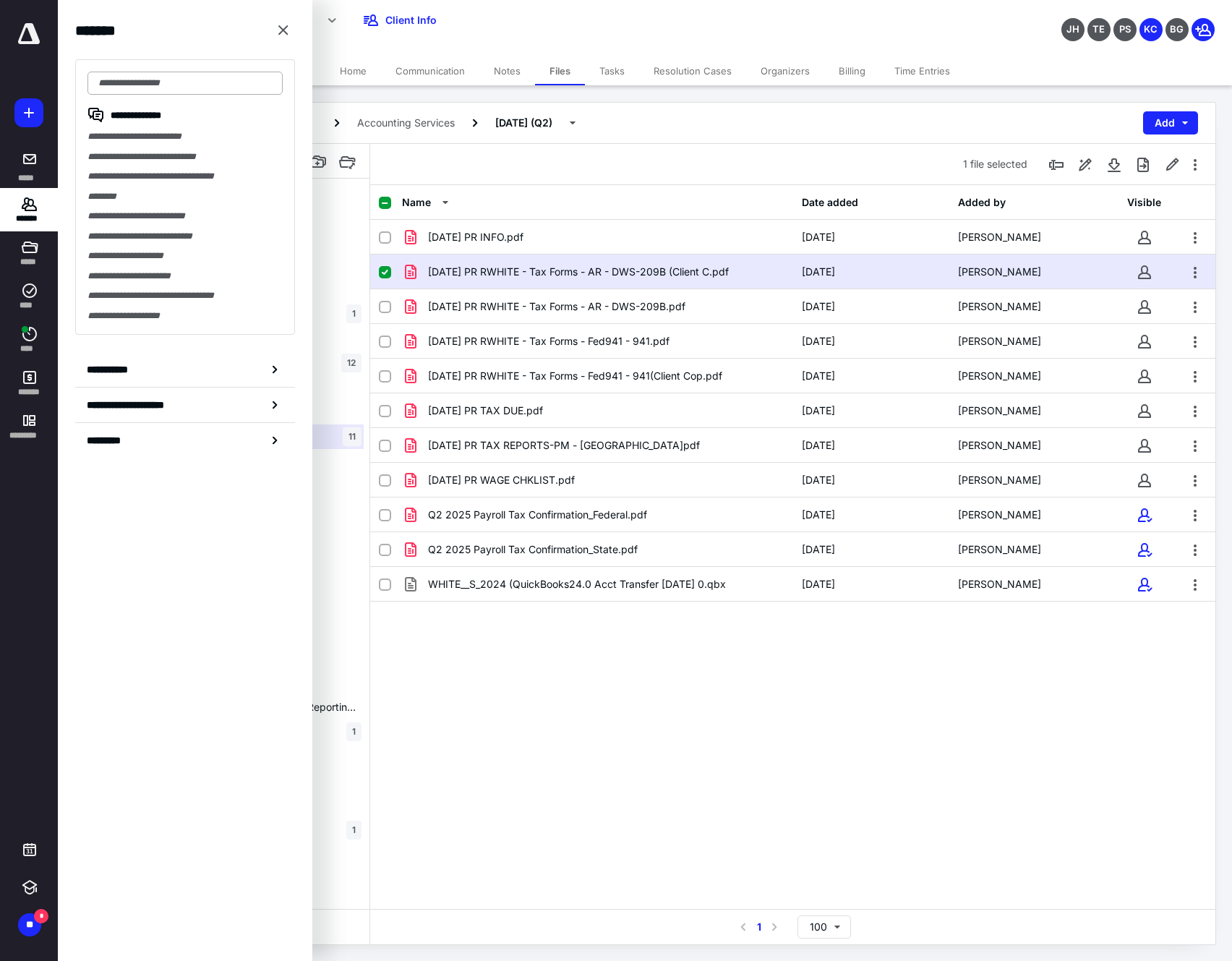 click at bounding box center (185, 83) 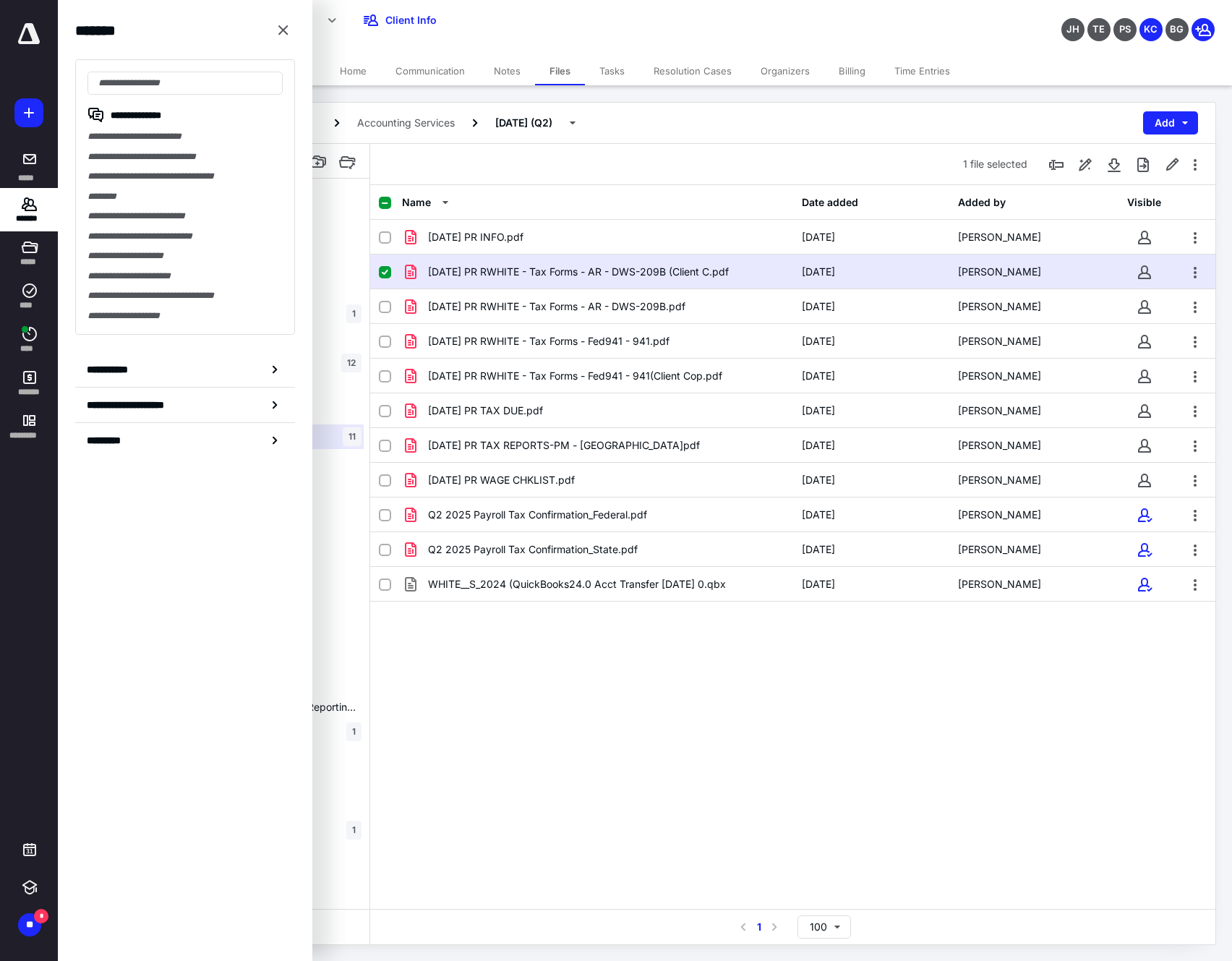 click on "1 file selected" at bounding box center (792, 164) 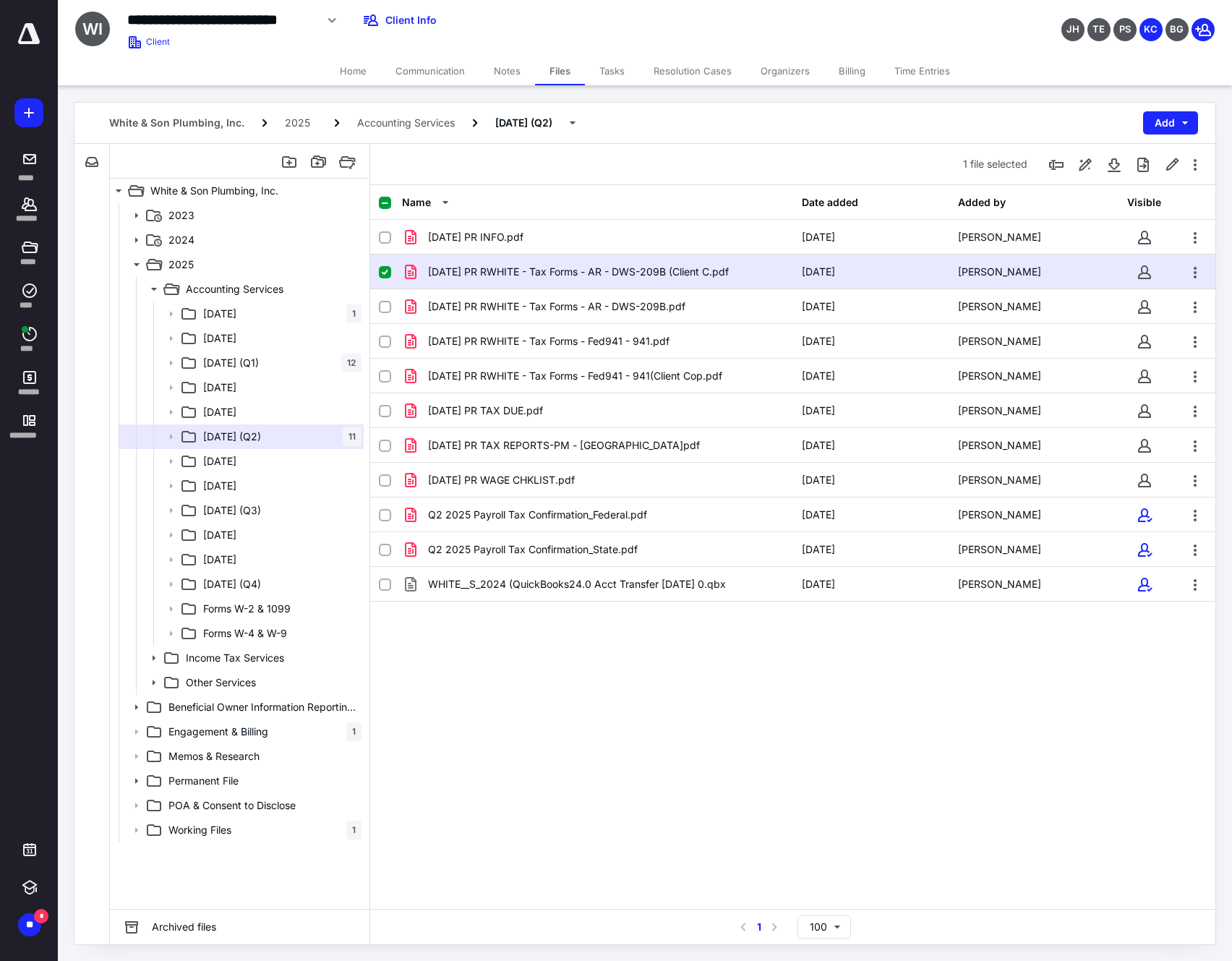 click on "Tasks" at bounding box center (612, 71) 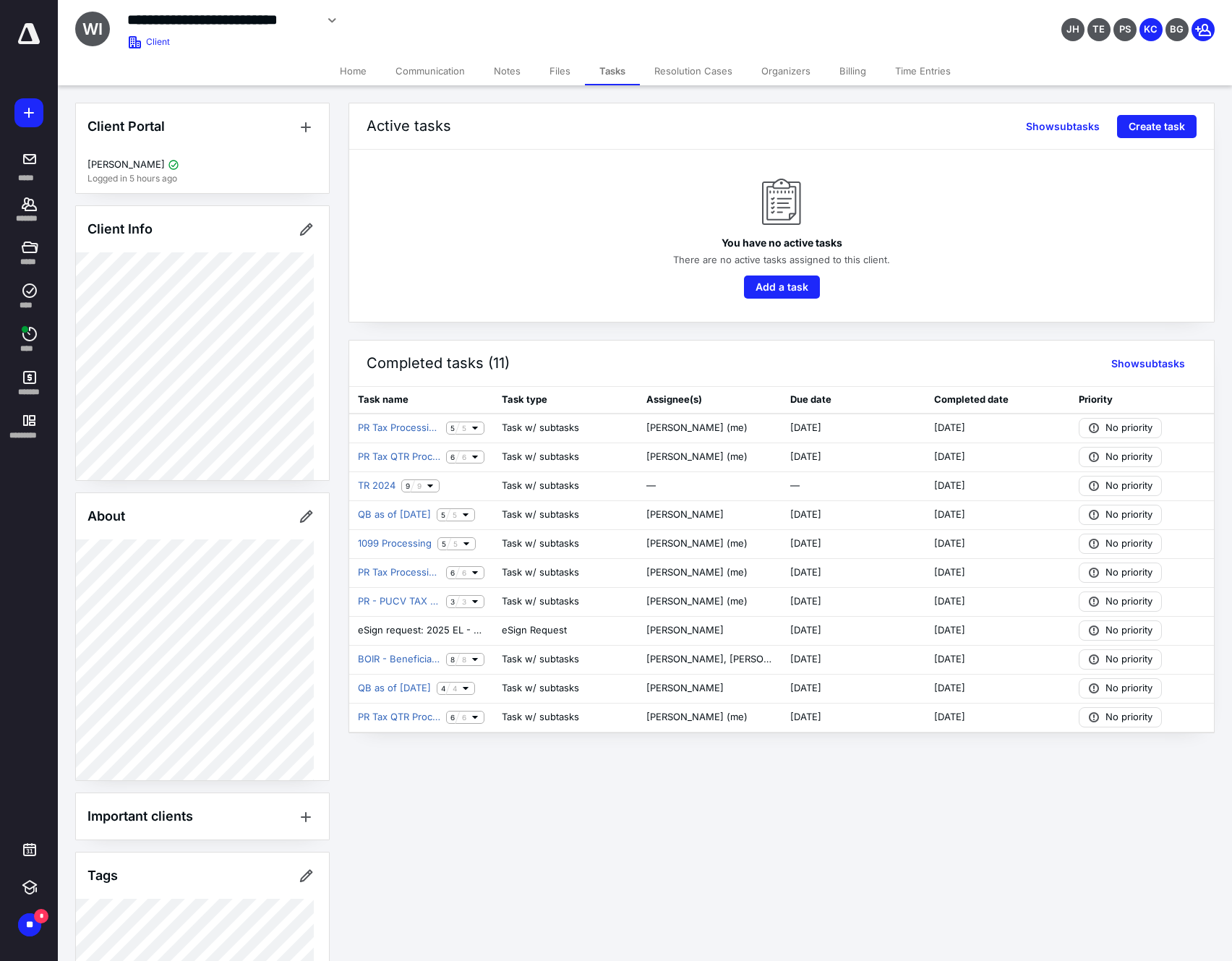 click at bounding box center [29, 113] 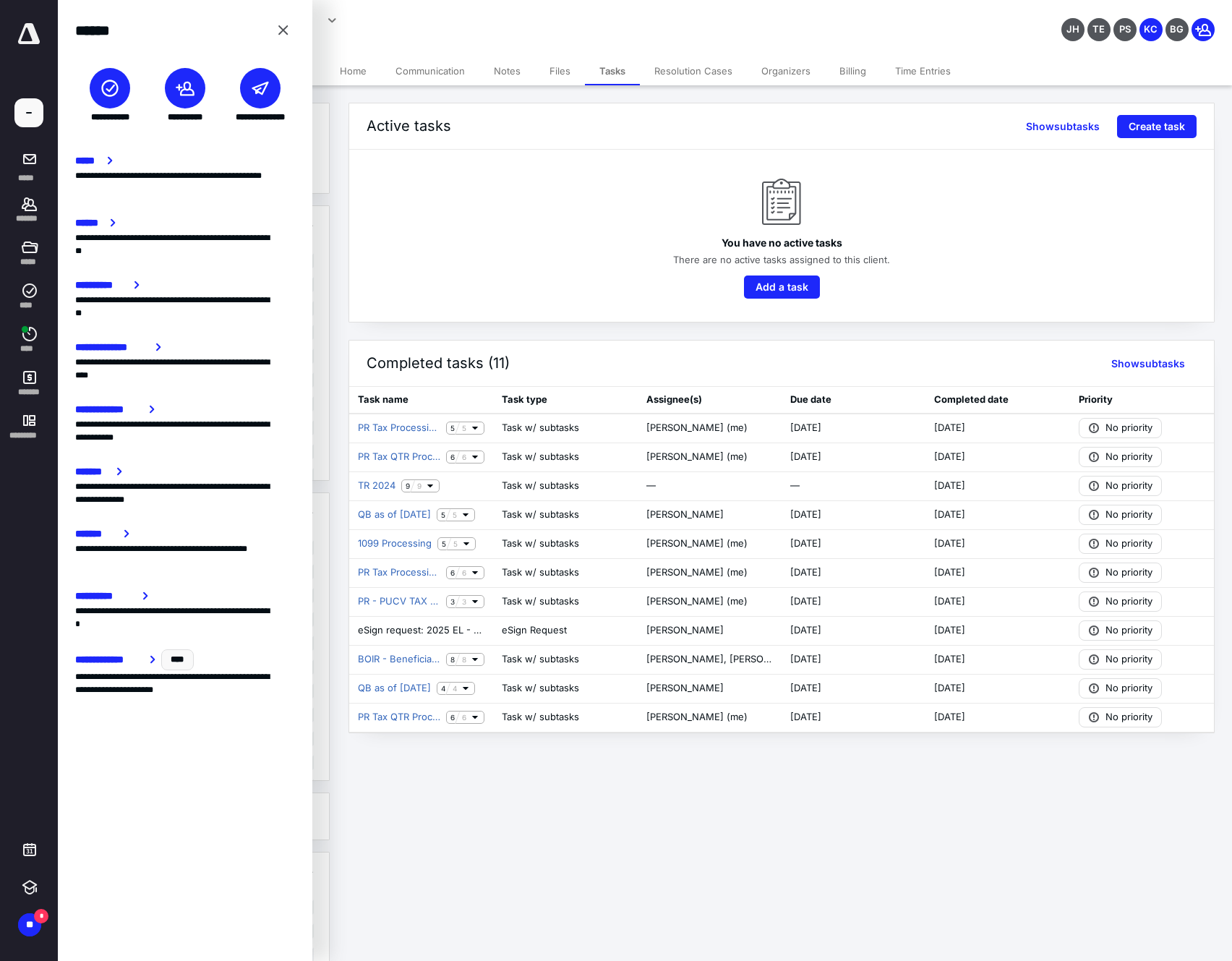 click 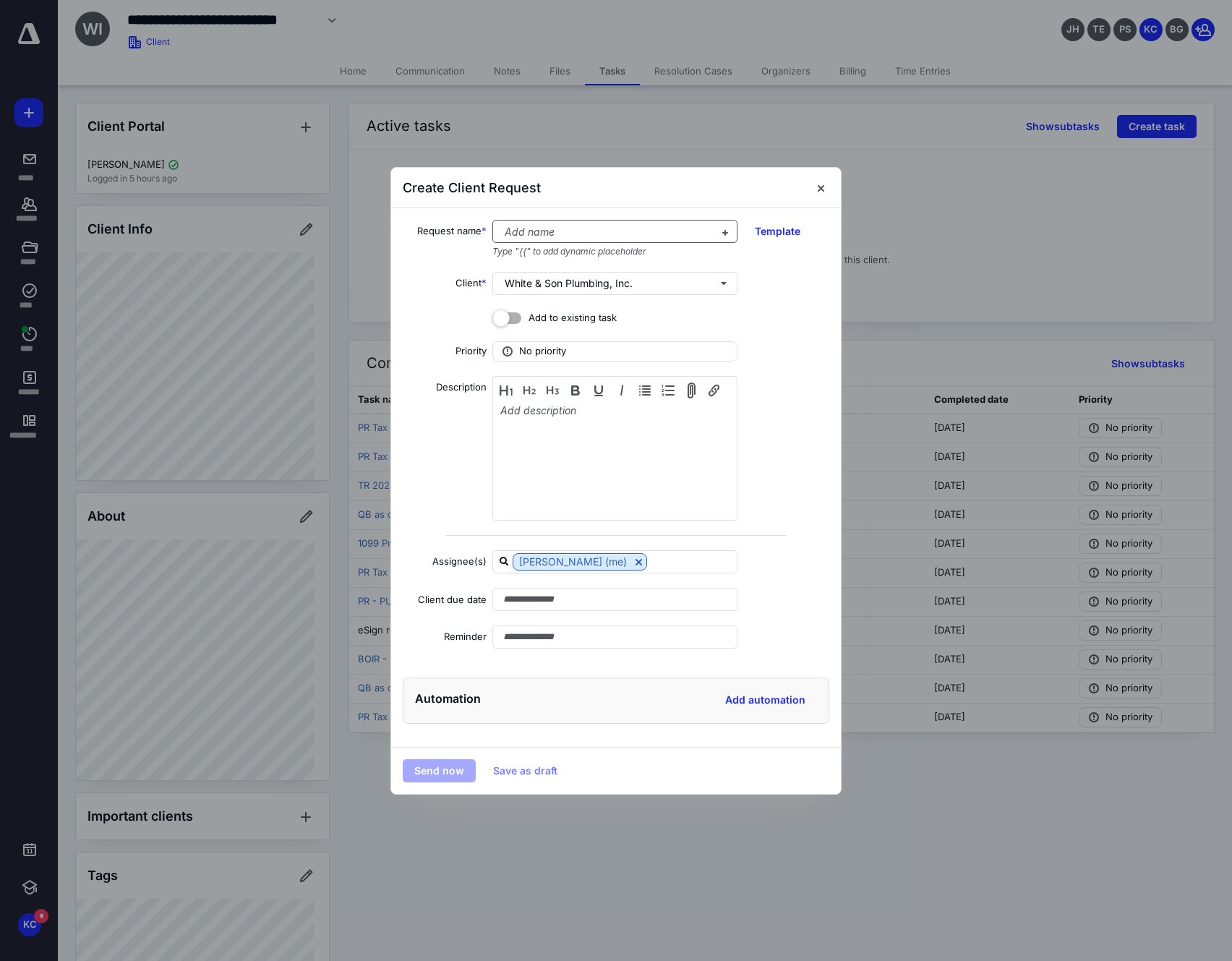 click at bounding box center (606, 232) 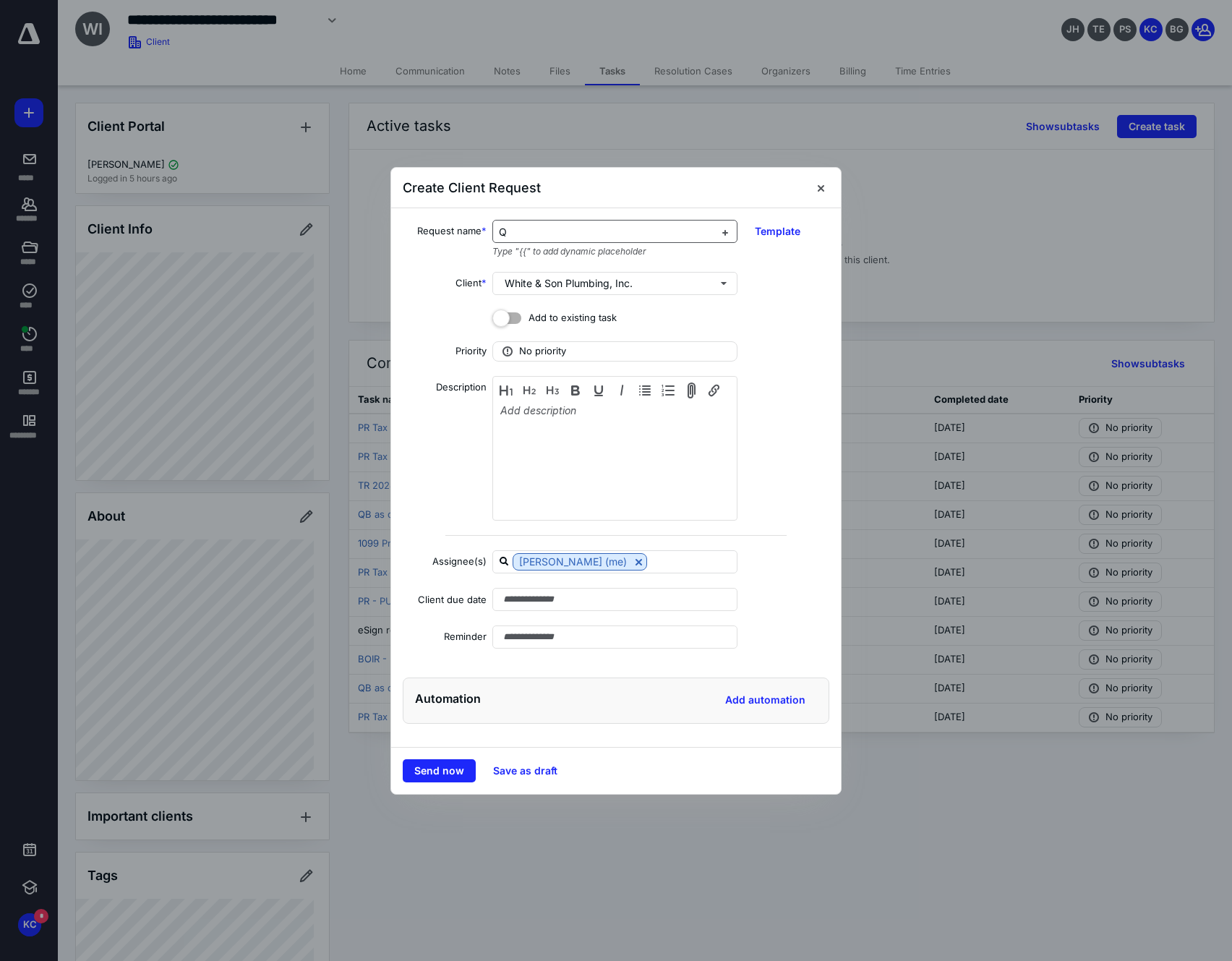 type 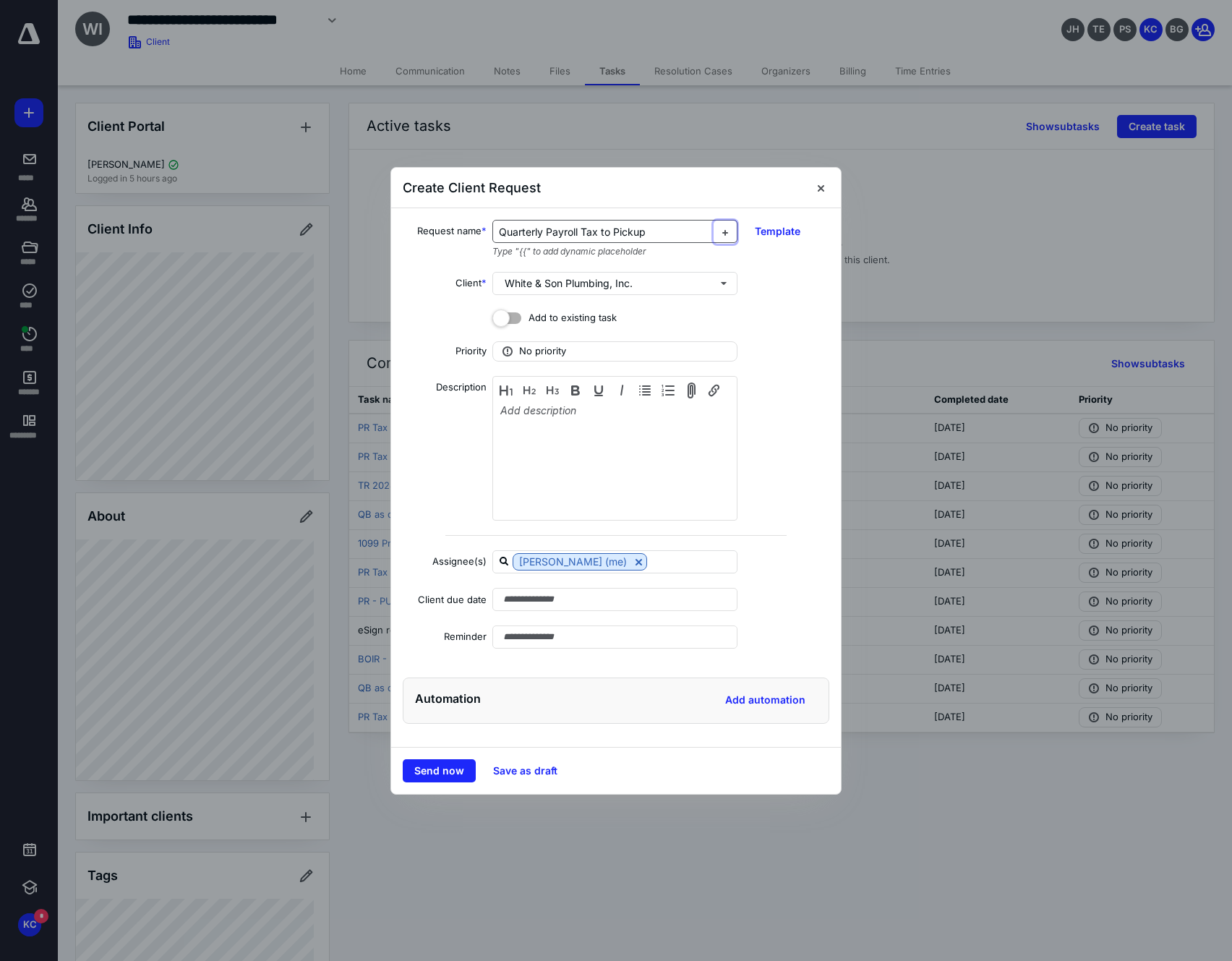 type 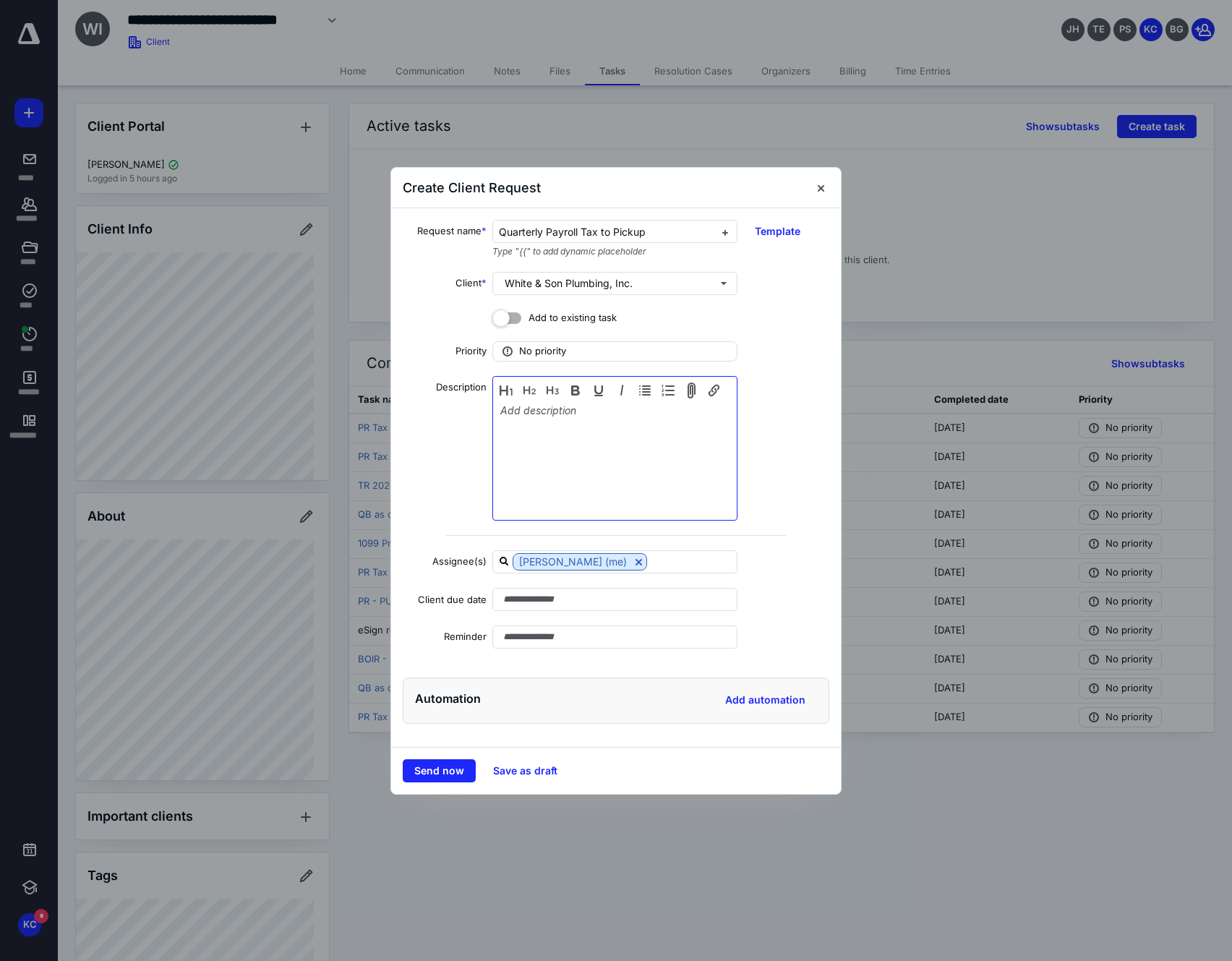 click at bounding box center (615, 450) 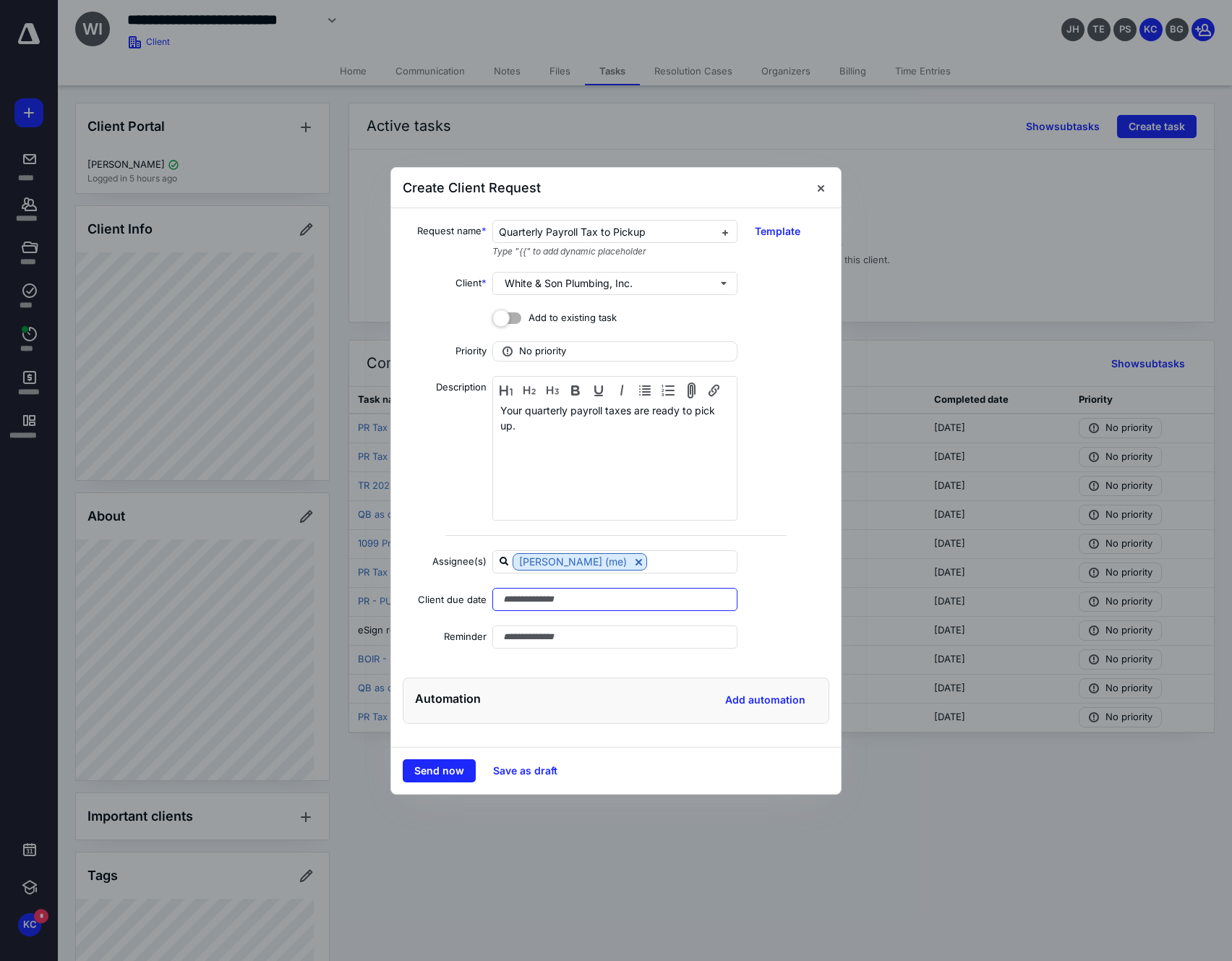click at bounding box center (615, 599) 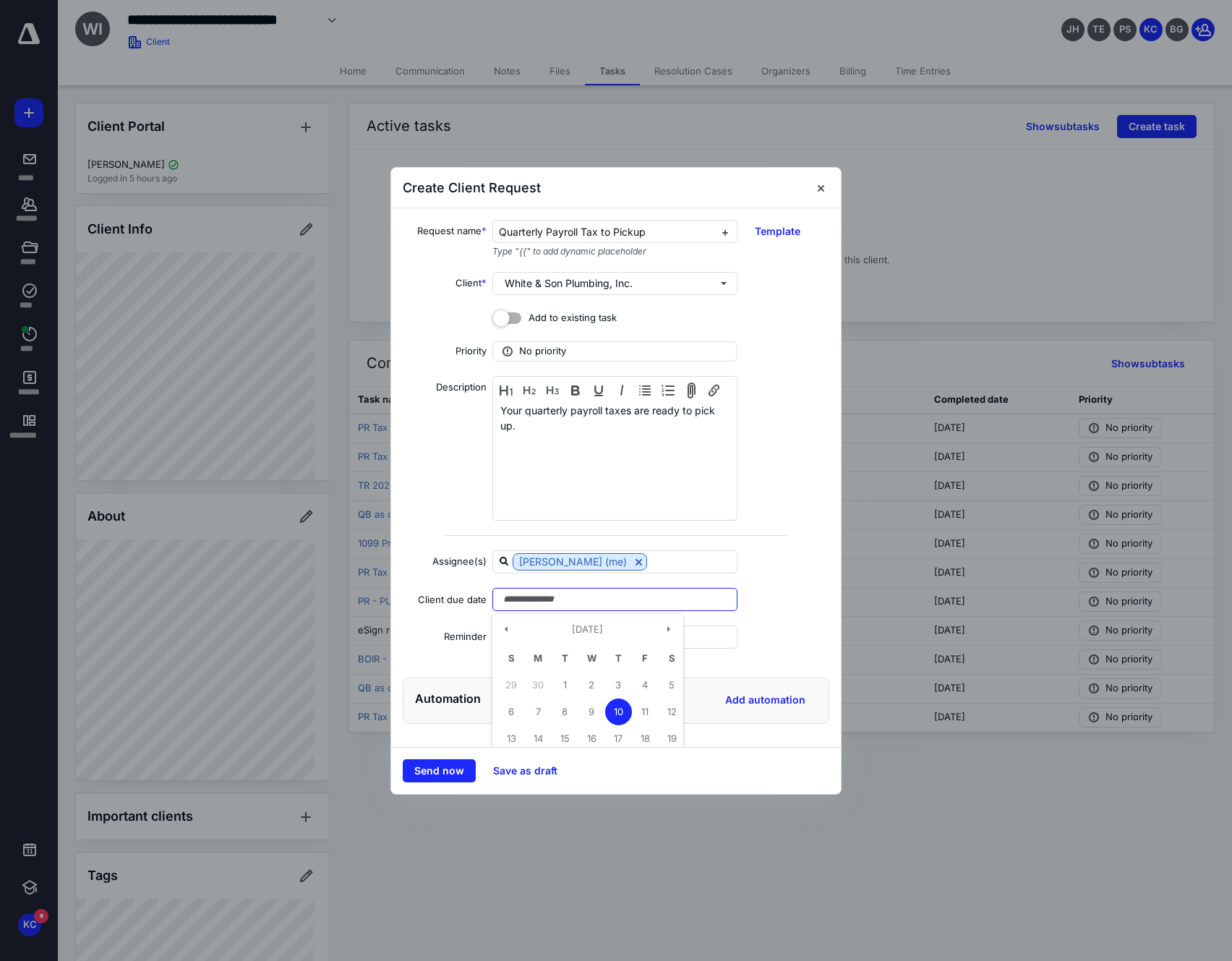 scroll, scrollTop: 90, scrollLeft: 0, axis: vertical 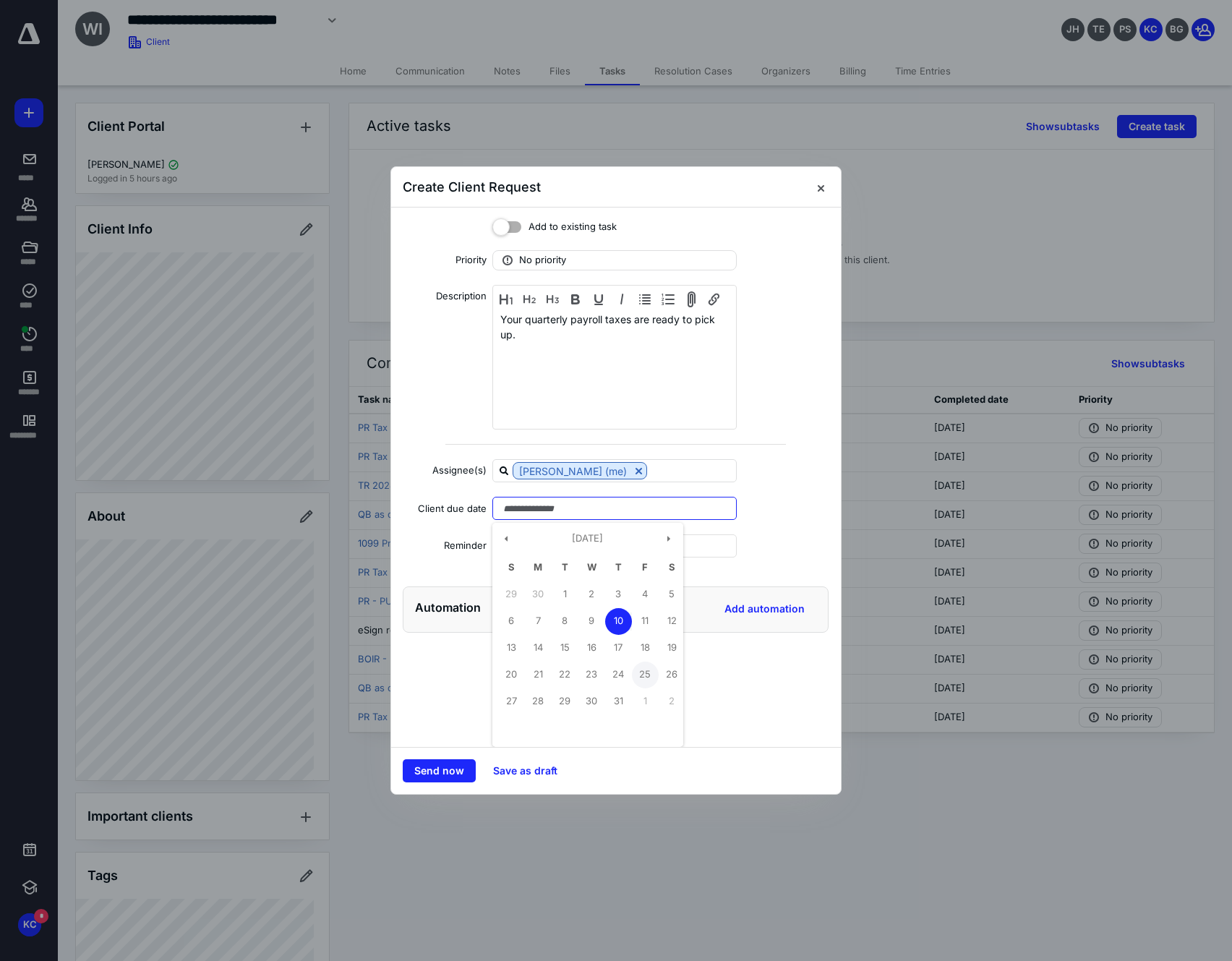 click on "25" at bounding box center [645, 675] 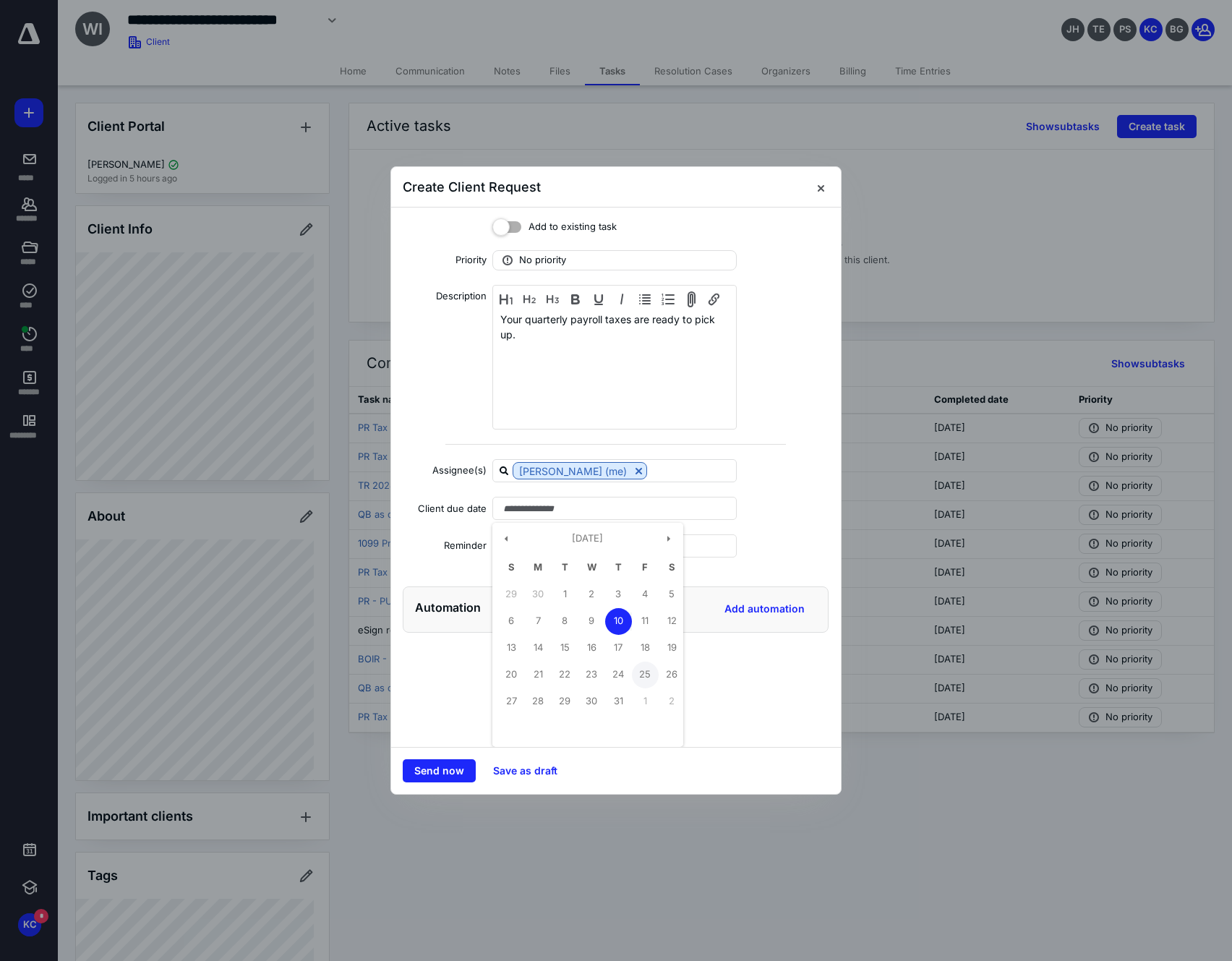 type on "**********" 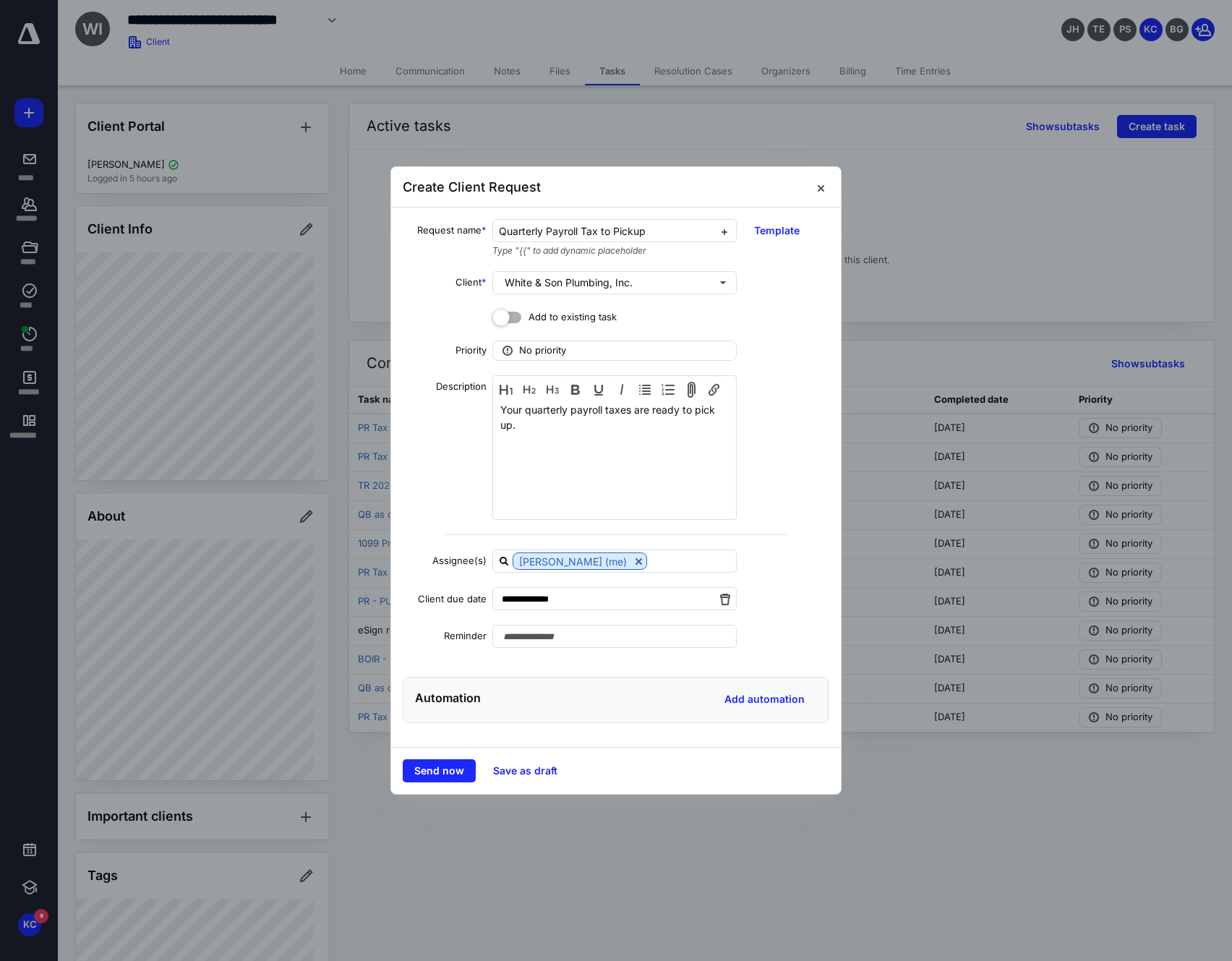 scroll, scrollTop: 0, scrollLeft: 0, axis: both 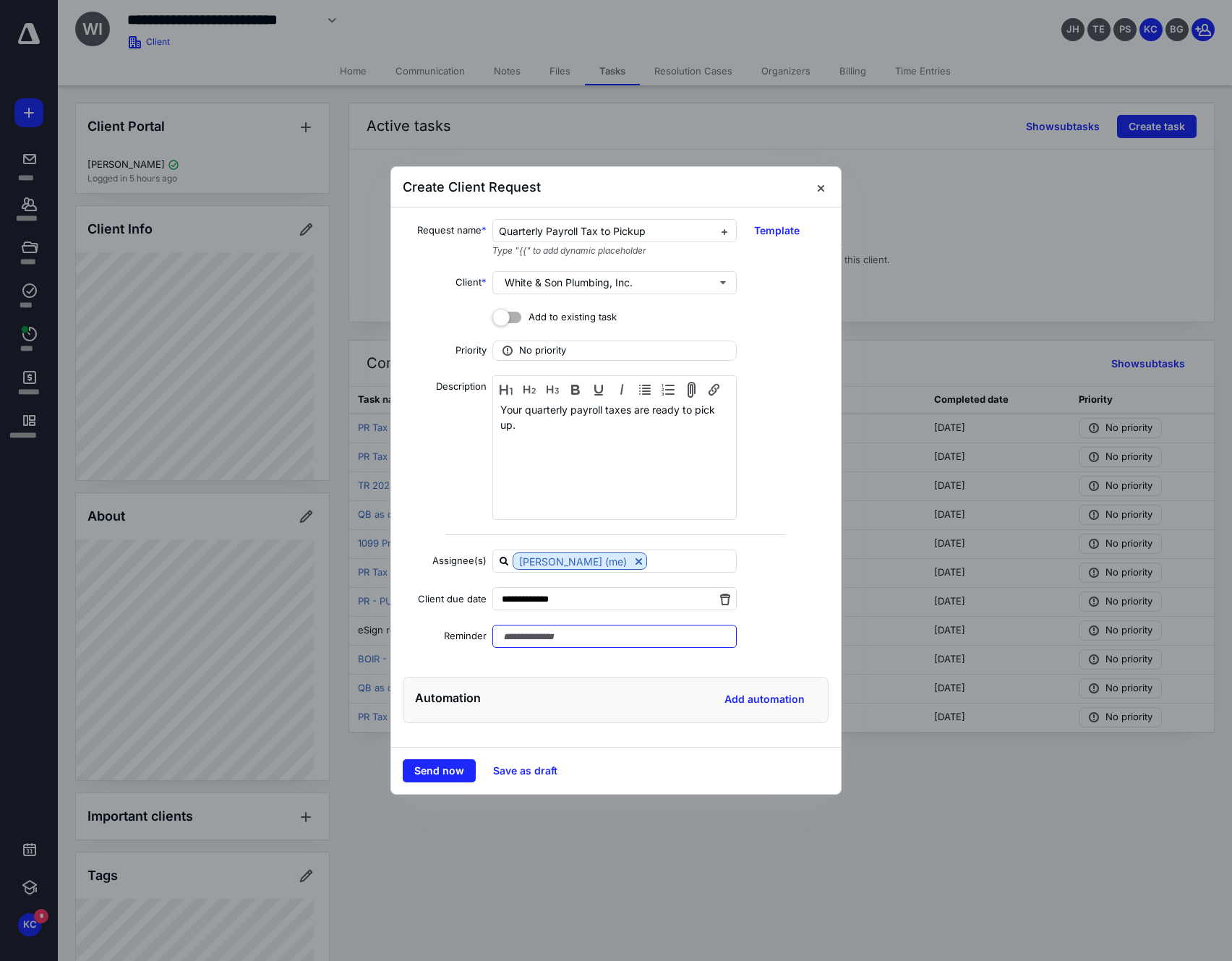 click at bounding box center (615, 636) 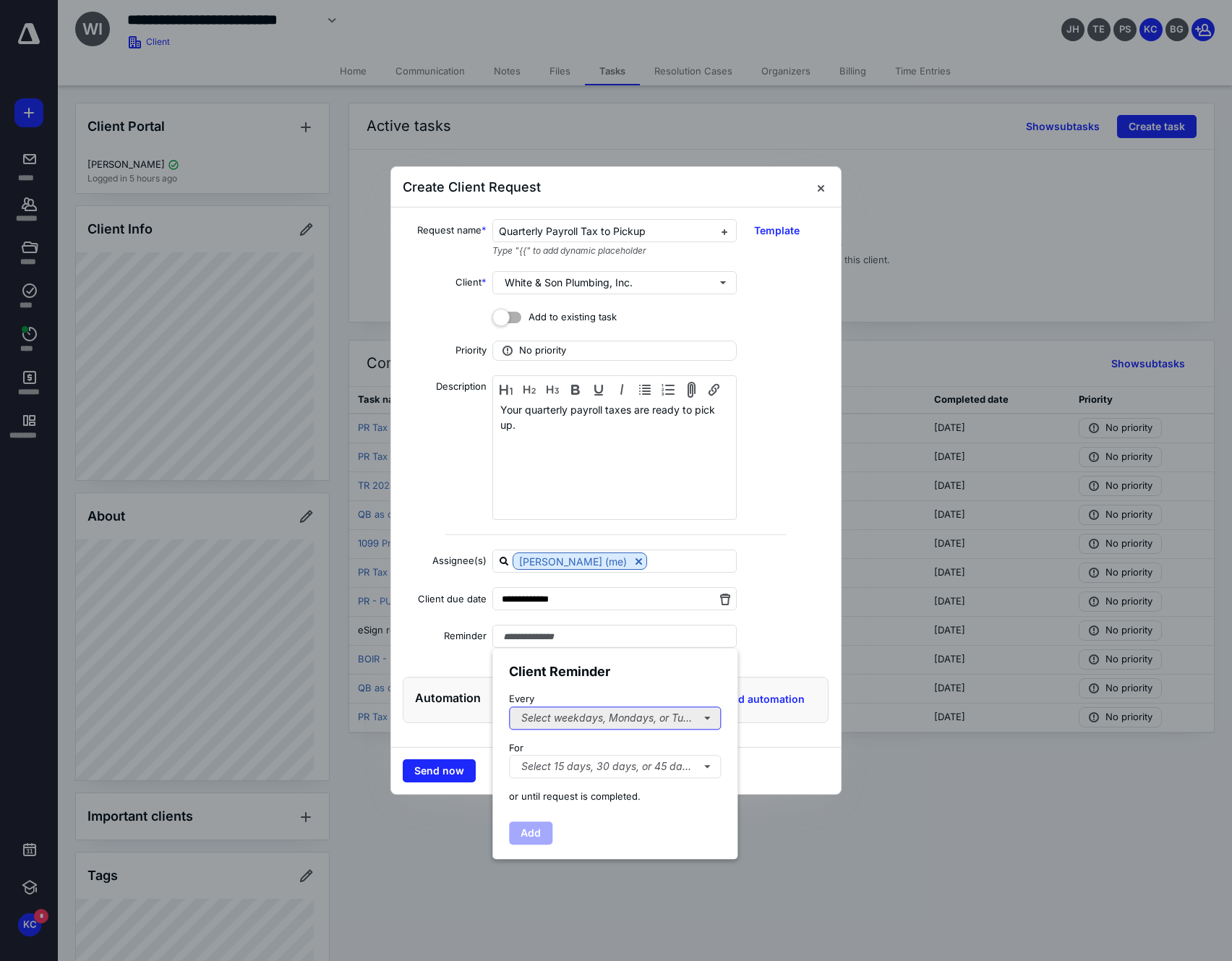 click on "Select weekdays, Mondays, or Tues..." at bounding box center (615, 718) 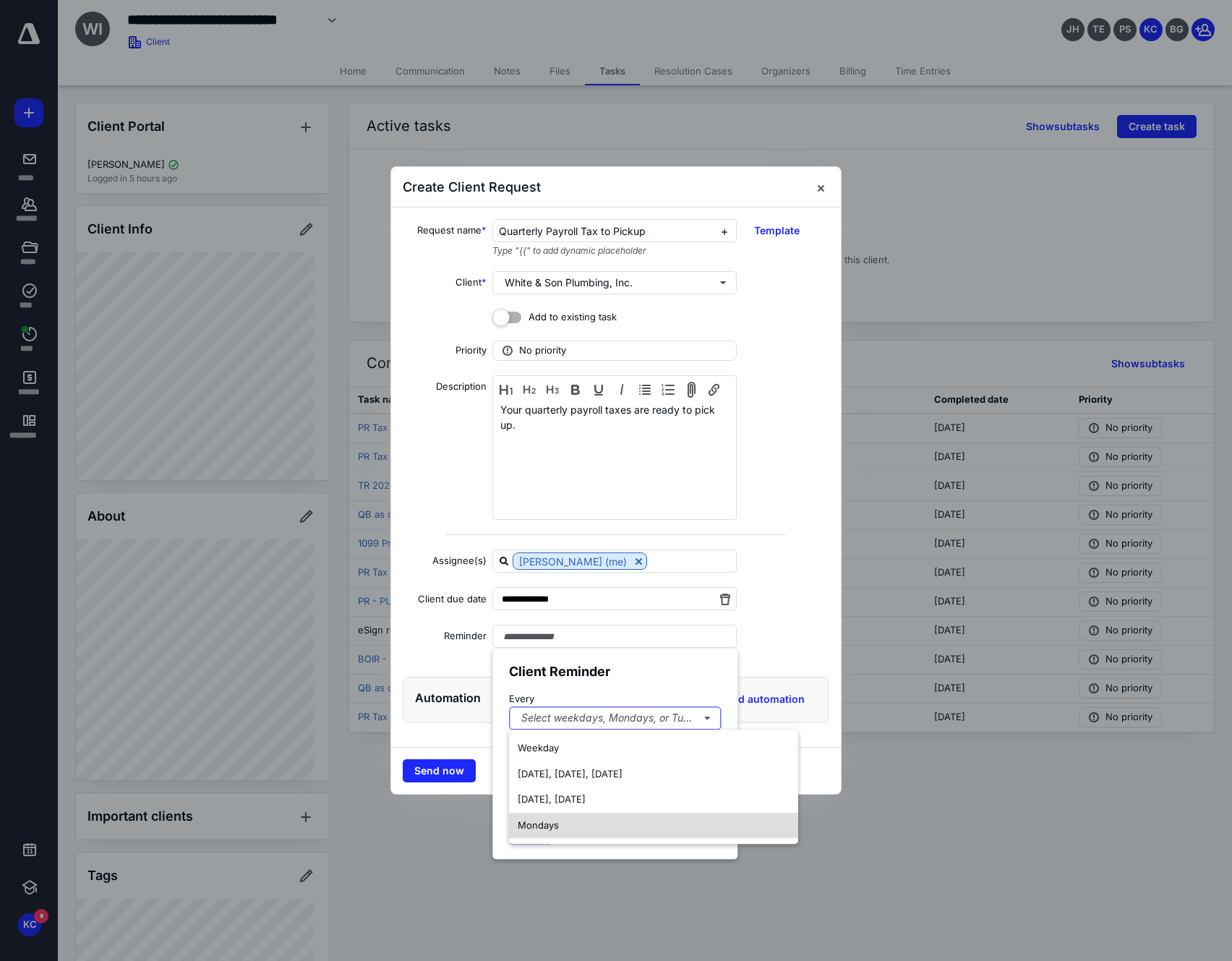 click on "Mondays" at bounding box center [654, 826] 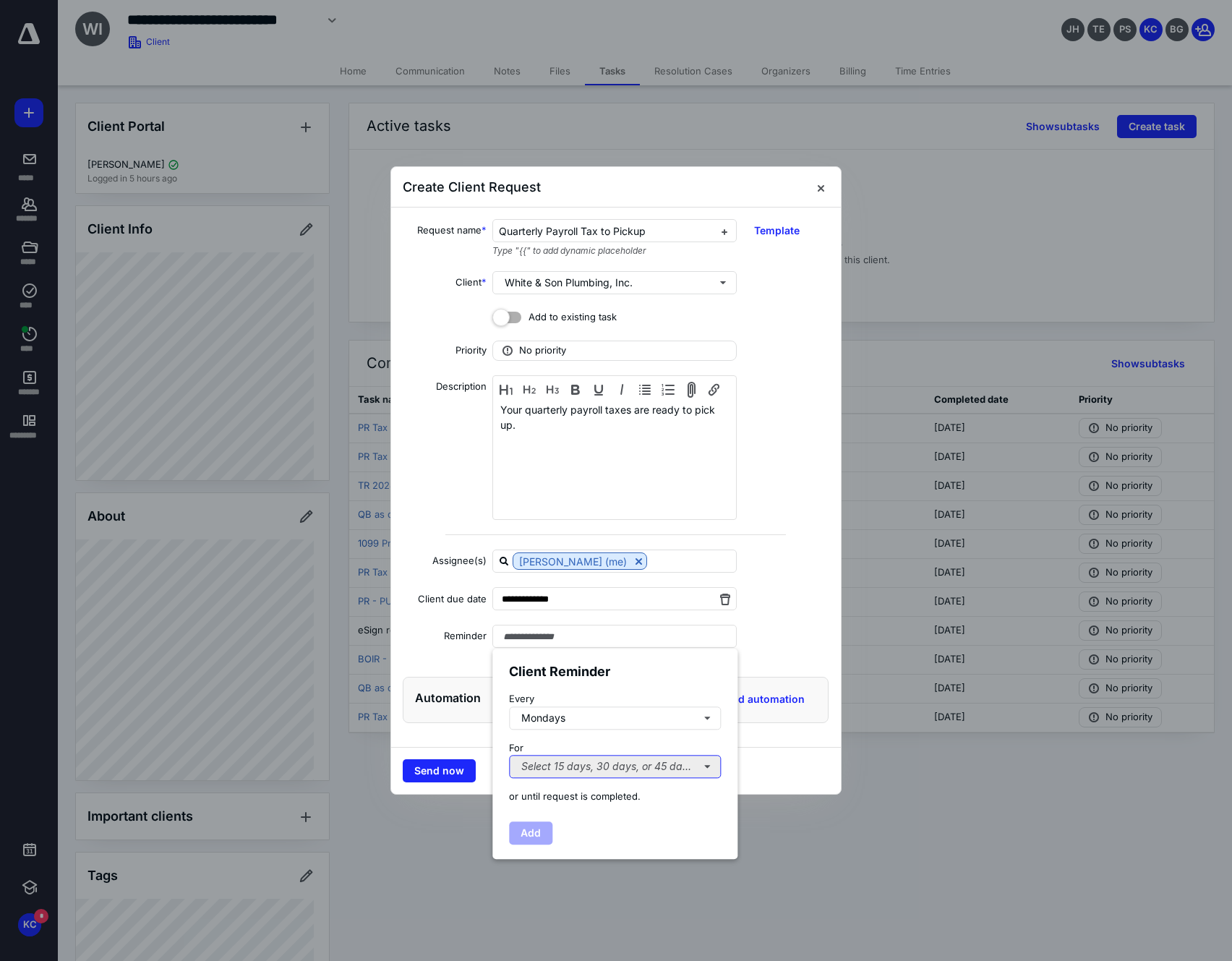 click on "Select 15 days, 30 days, or 45 days..." at bounding box center (615, 766) 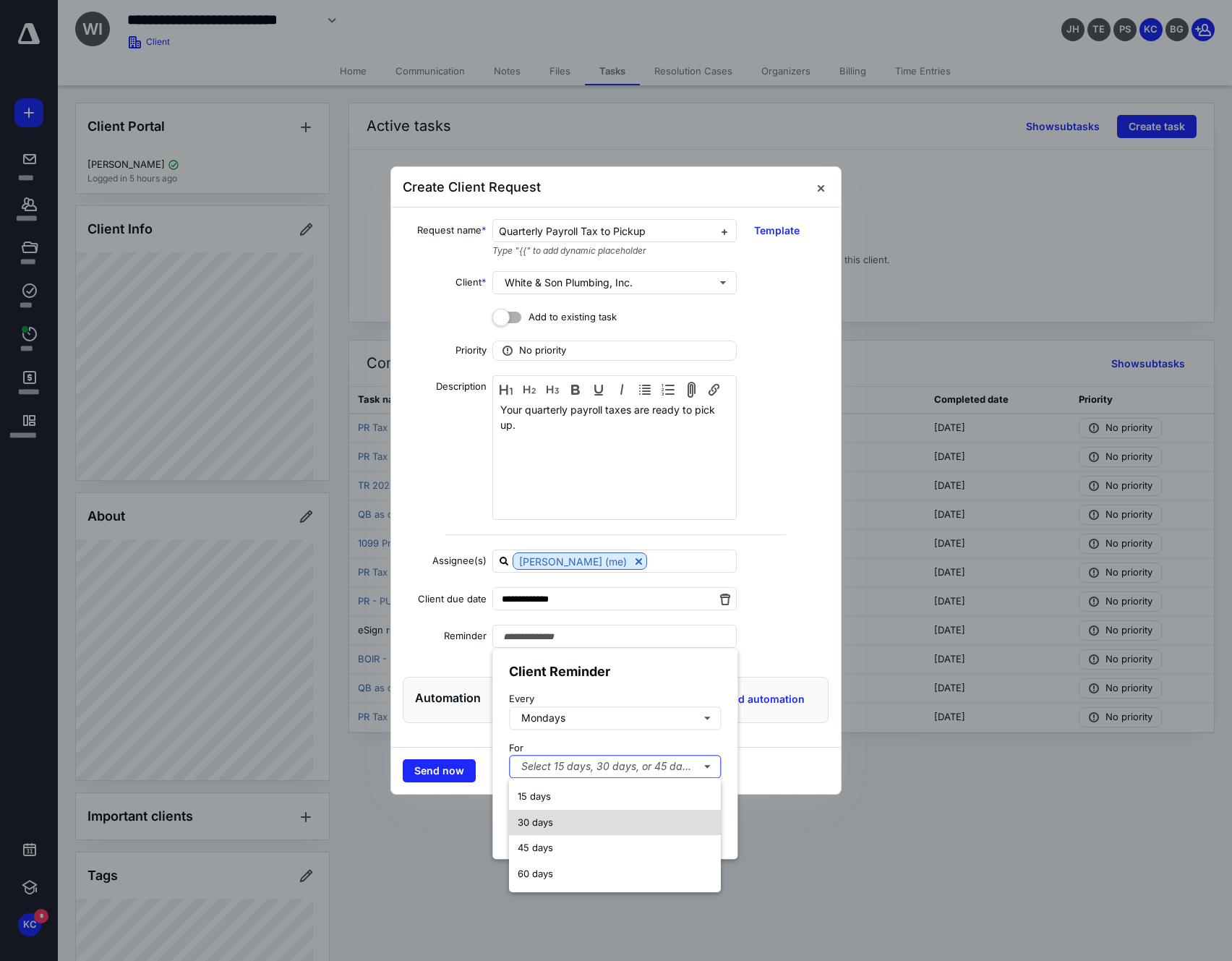 click on "30 days" at bounding box center (535, 822) 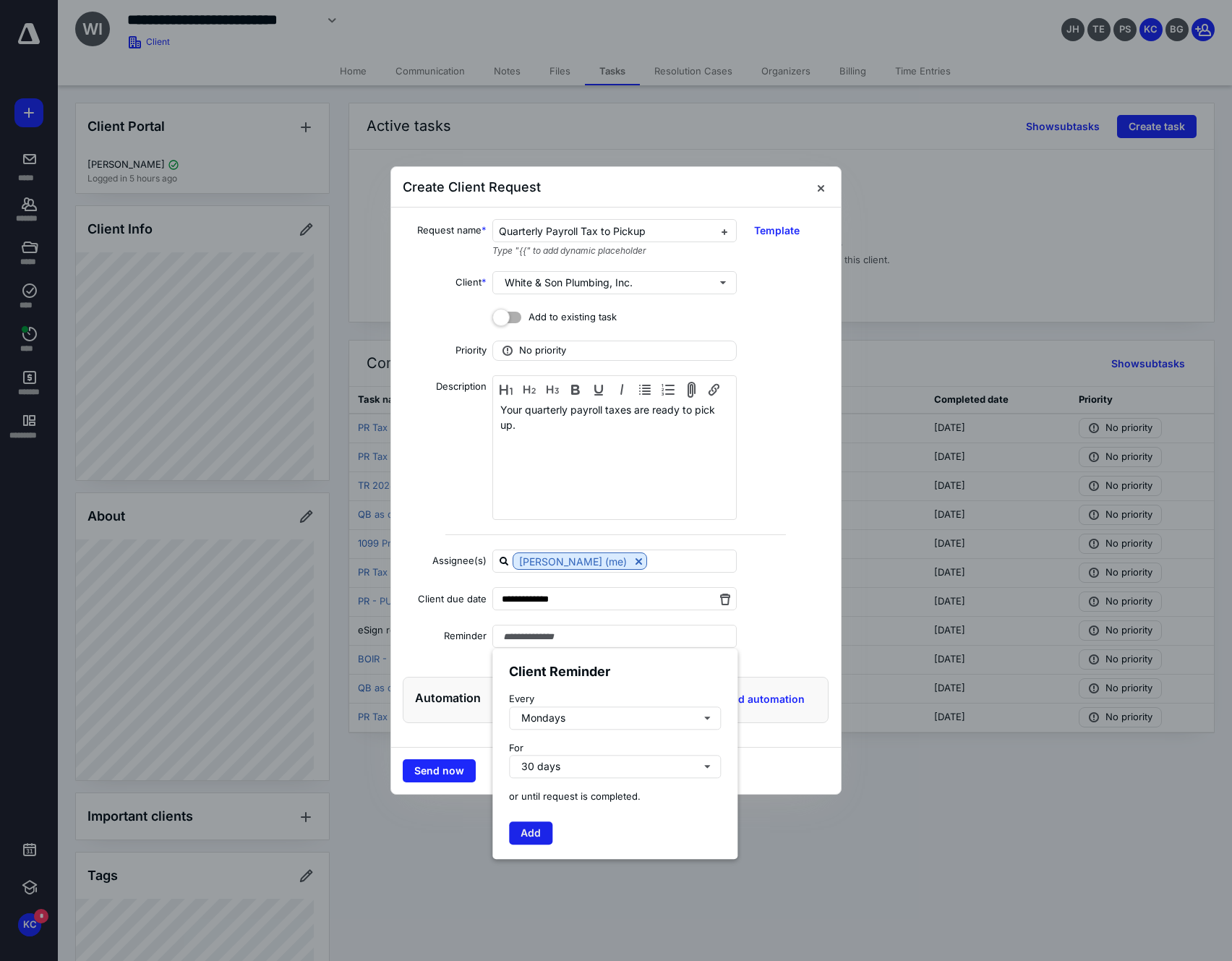 click on "Add" at bounding box center [531, 833] 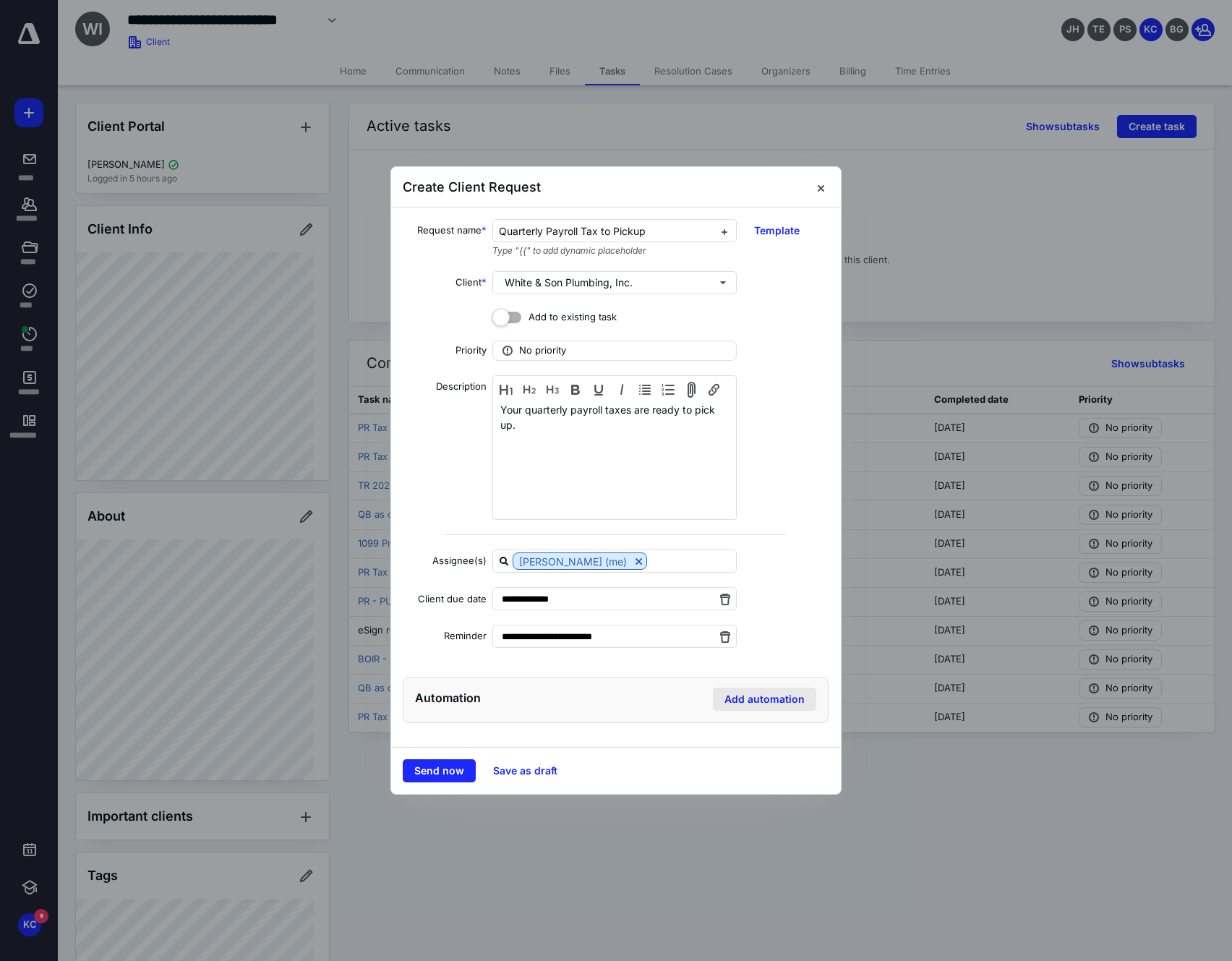 click on "Add automation" at bounding box center (764, 699) 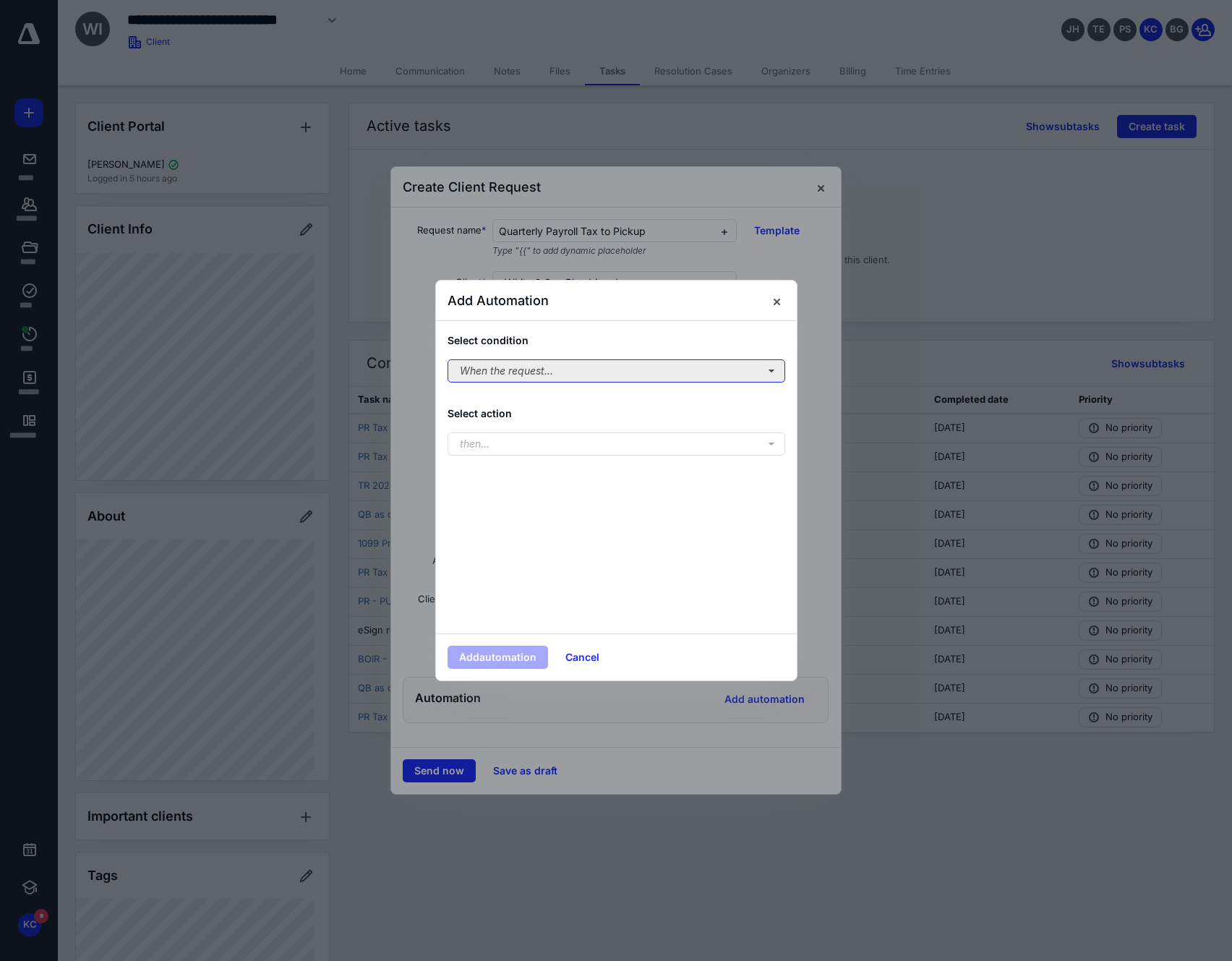click on "When the request..." at bounding box center (616, 371) 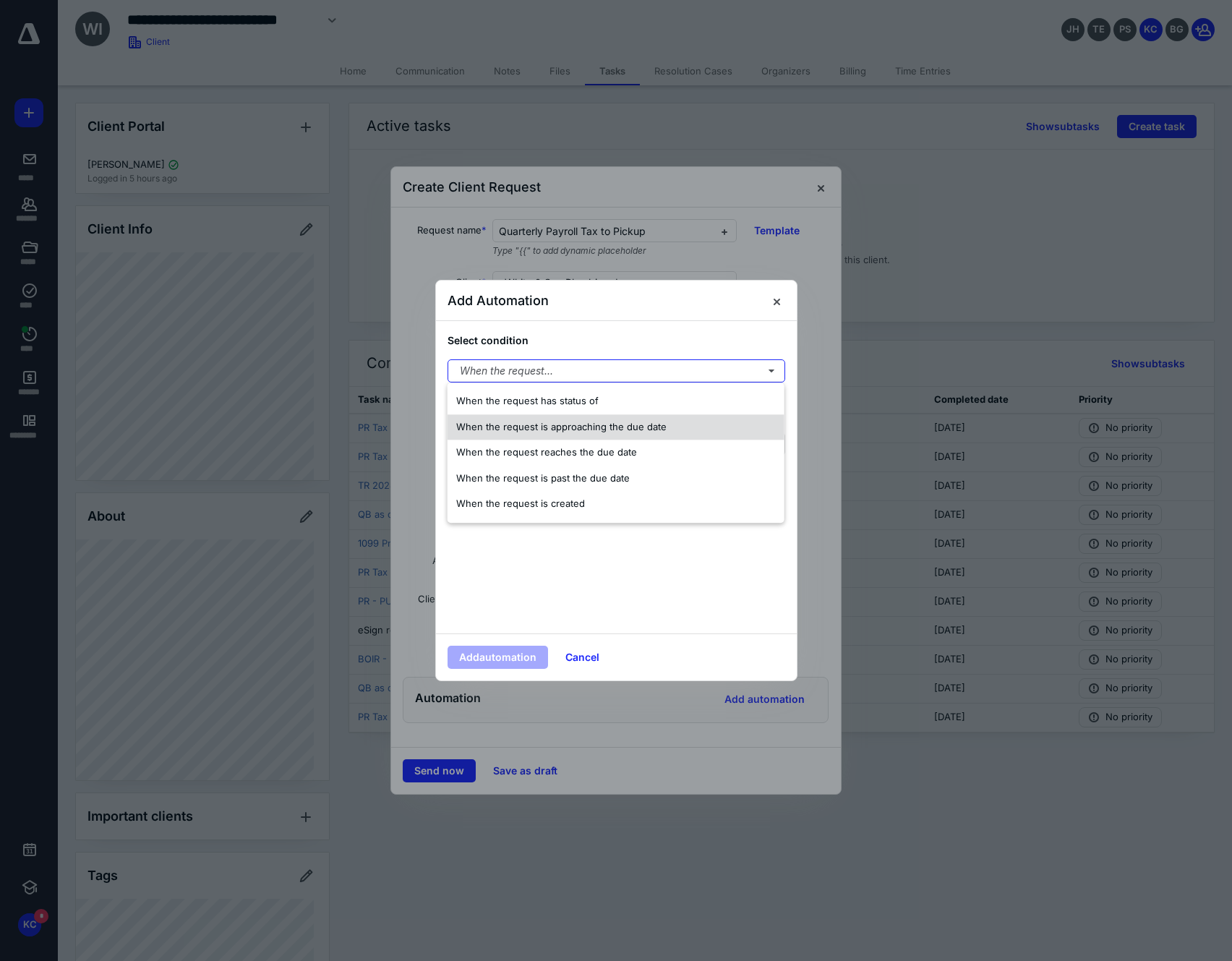 click on "When the request is approaching the due date" at bounding box center [561, 427] 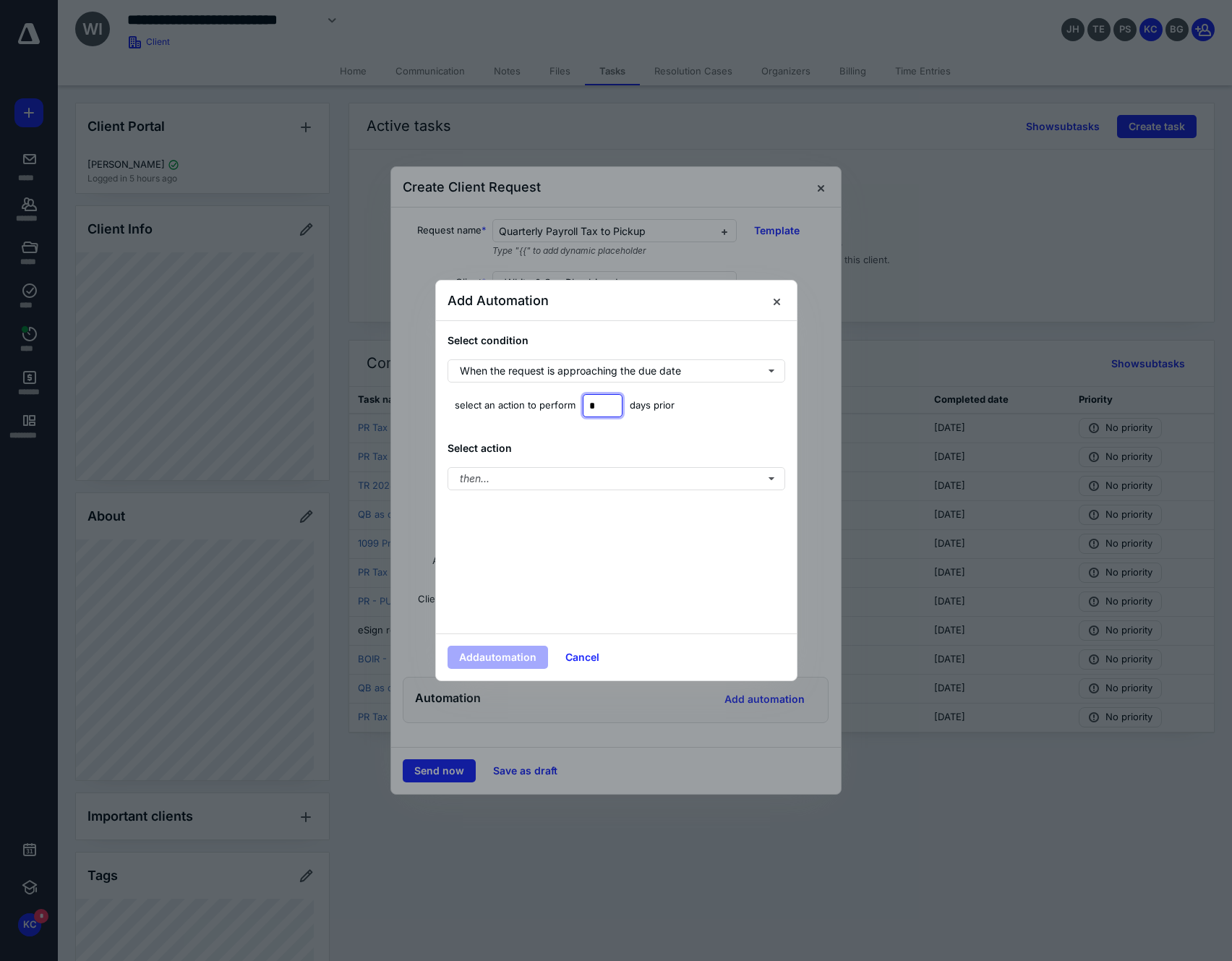 drag, startPoint x: 596, startPoint y: 399, endPoint x: 577, endPoint y: 403, distance: 19.41649 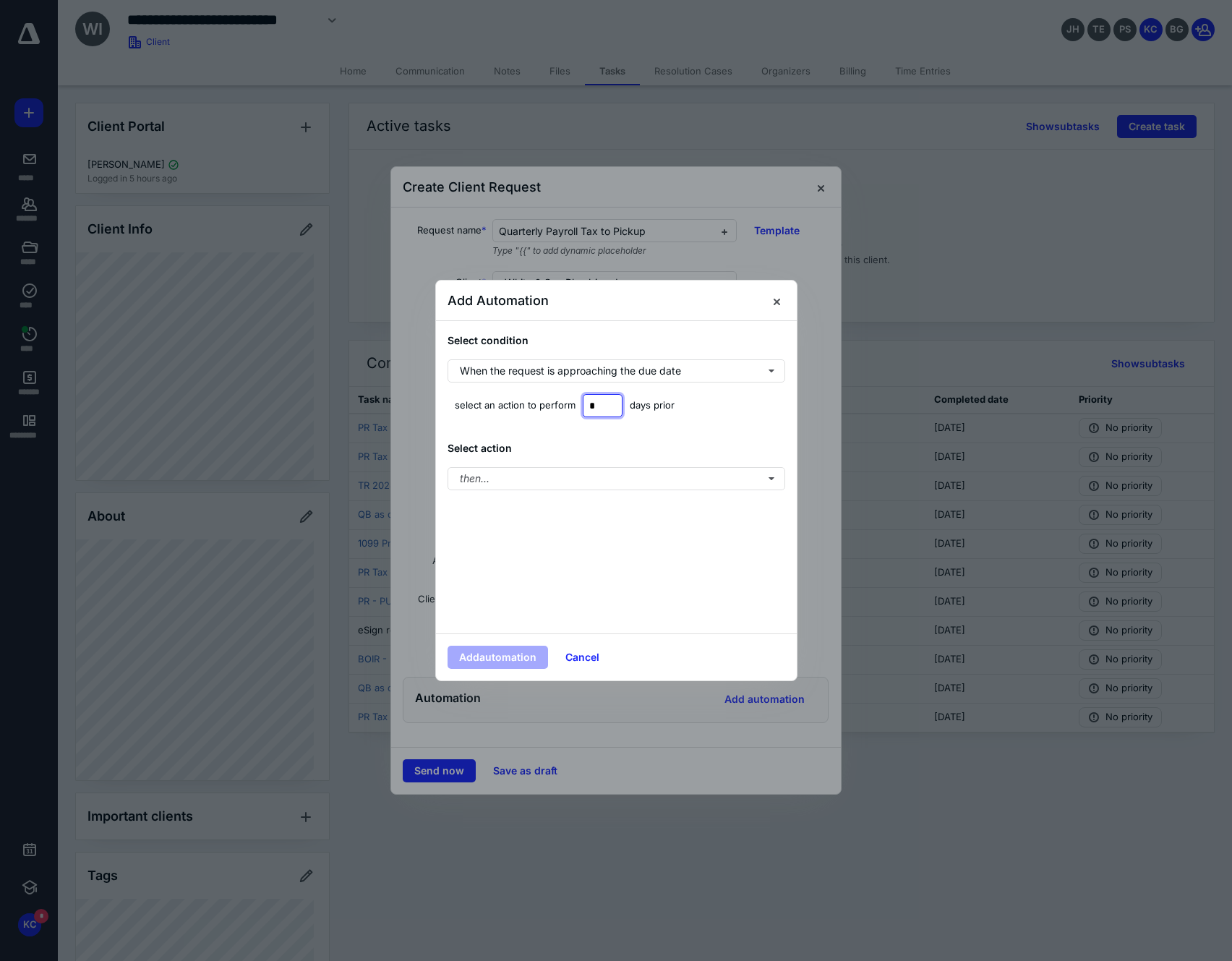 type on "*" 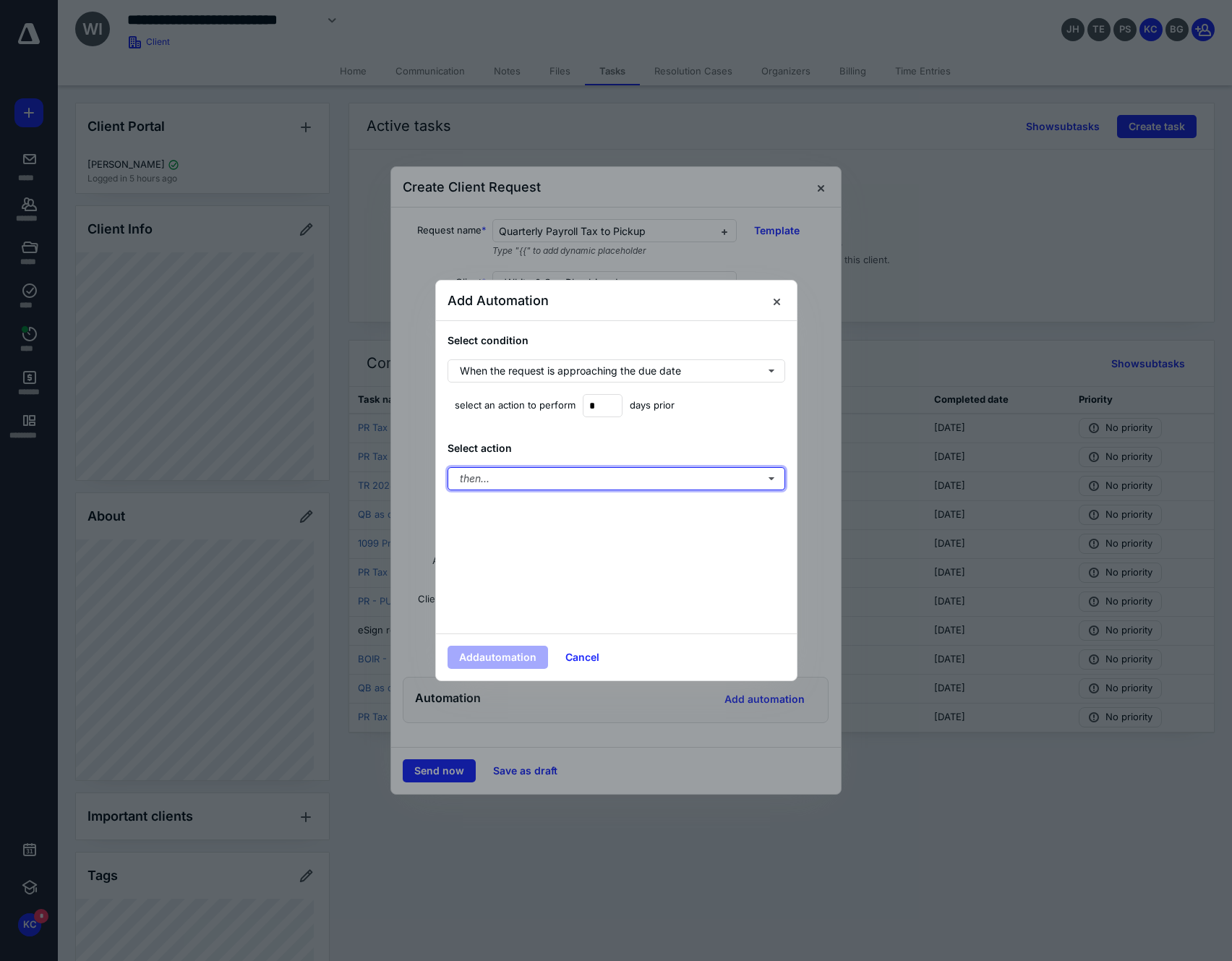 type 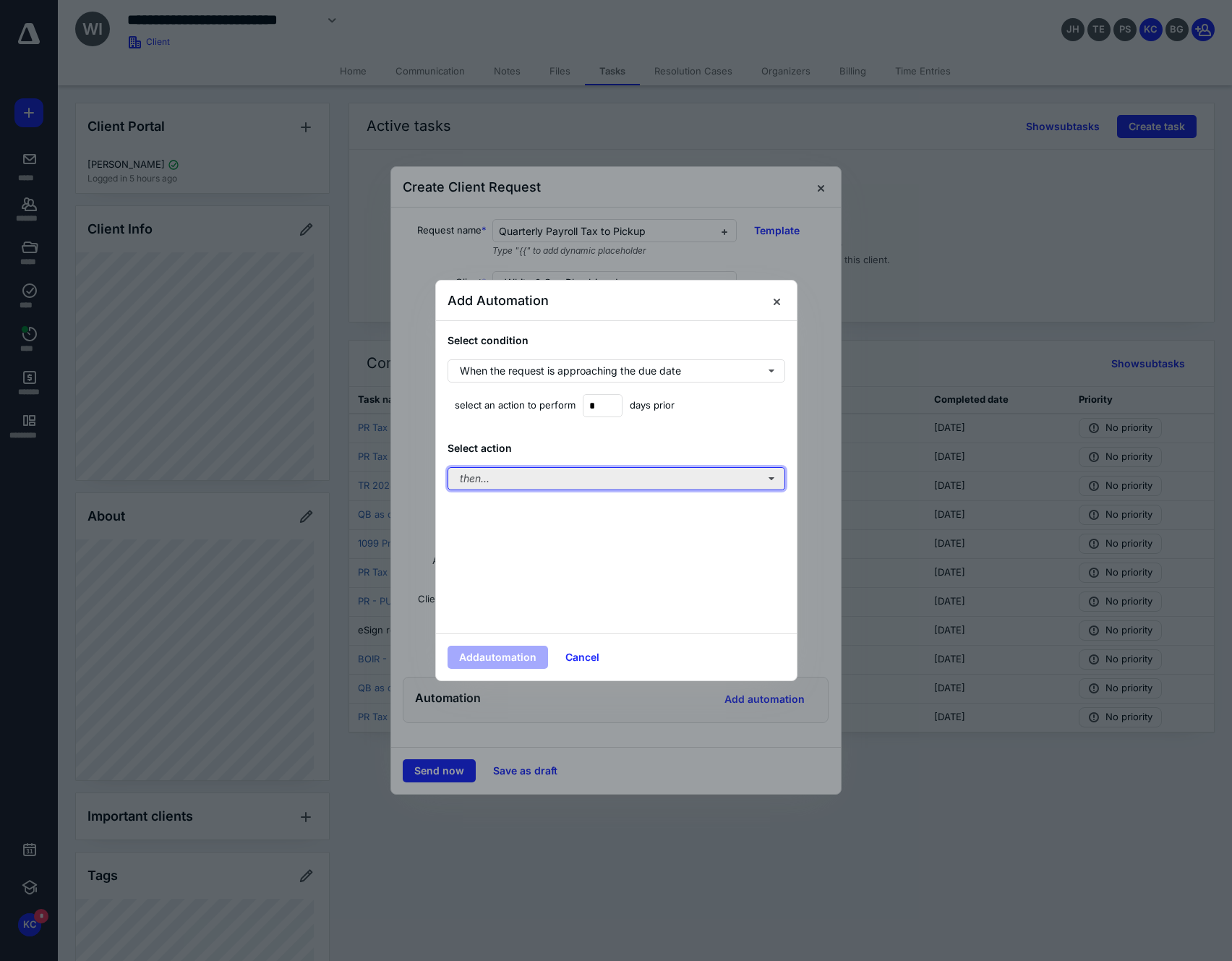 click on "then..." at bounding box center [616, 479] 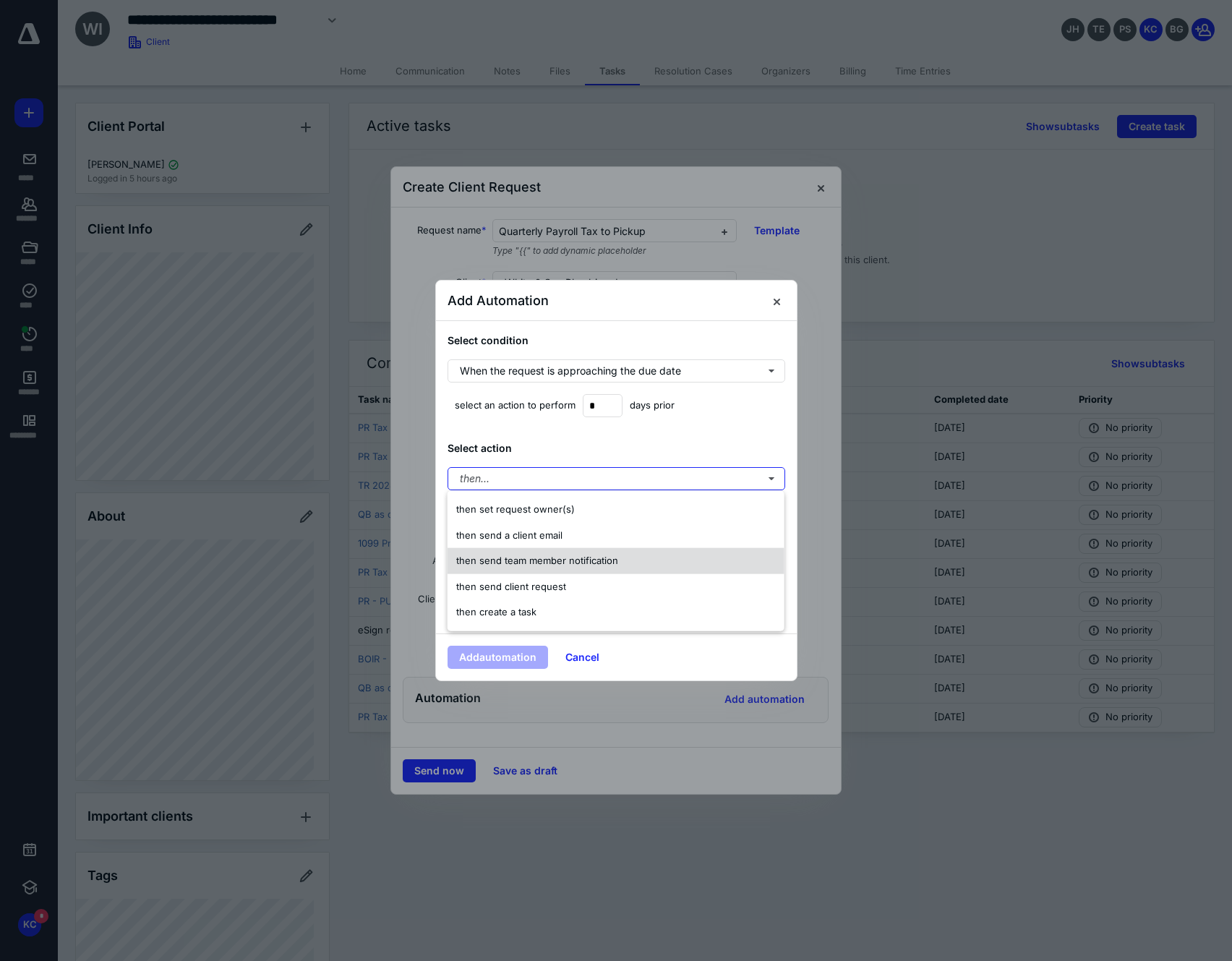 click on "then send team member notification" at bounding box center [537, 560] 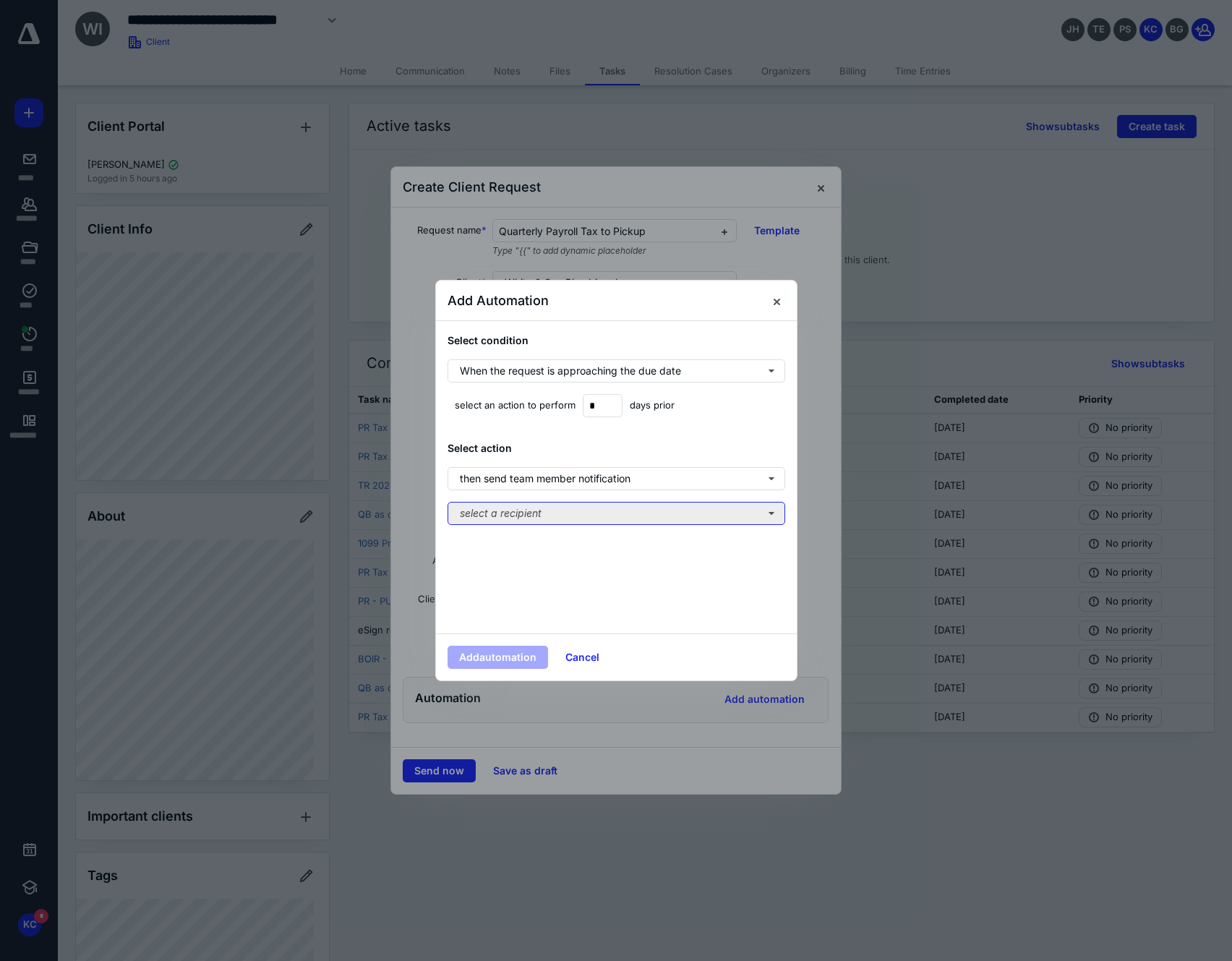 click on "select a recipient" at bounding box center (616, 513) 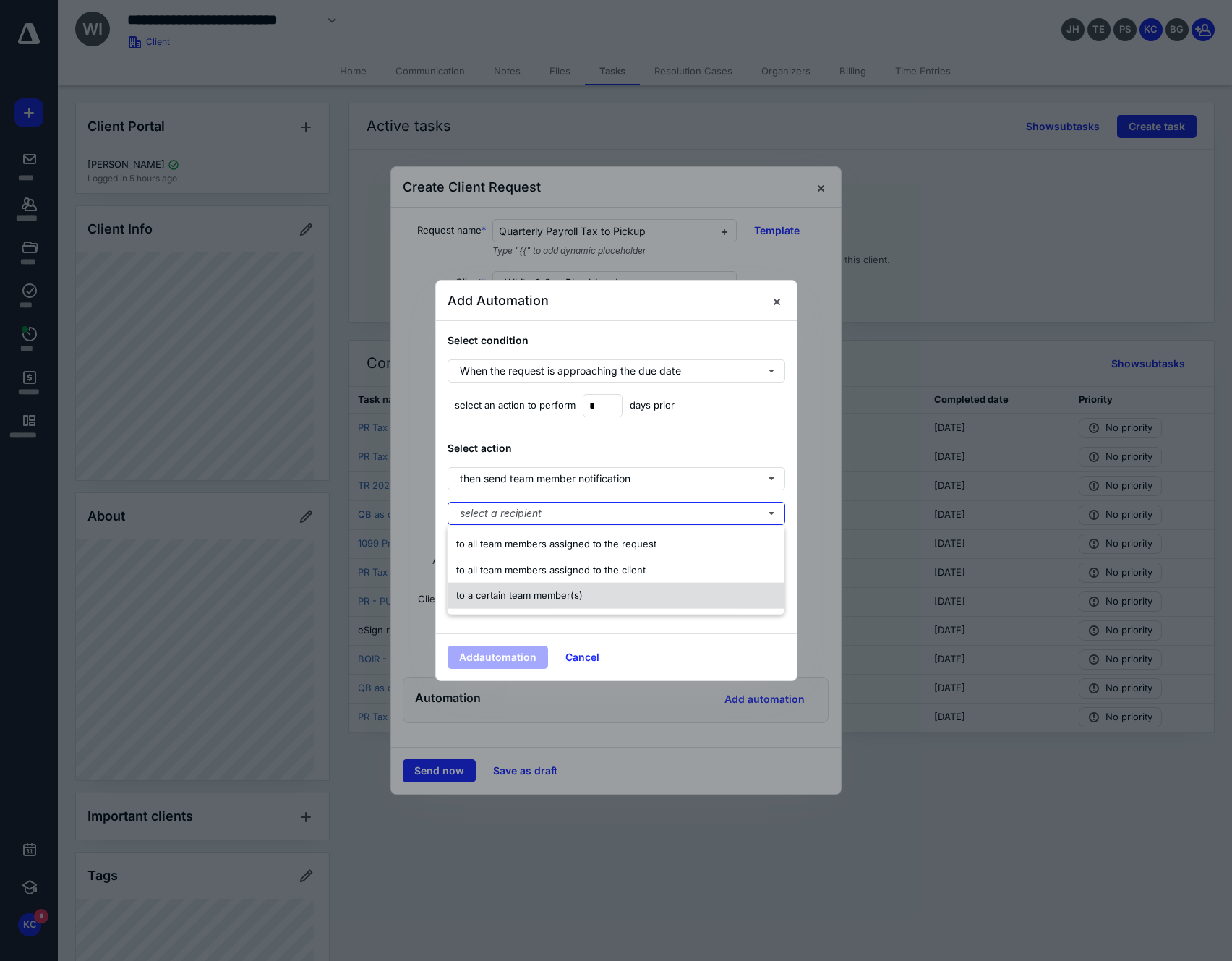 click on "to a certain team member(s)" at bounding box center [519, 595] 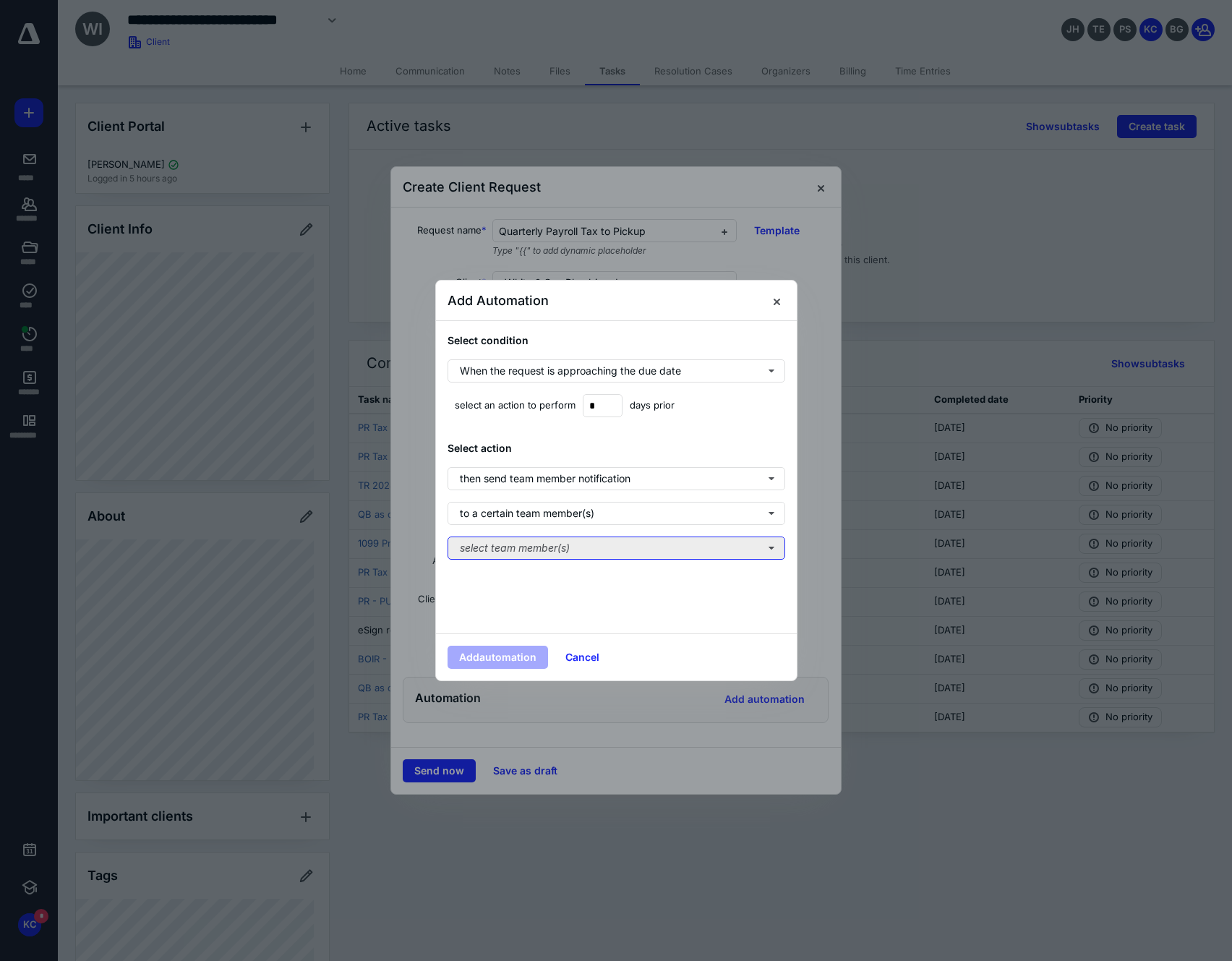 click on "select team member(s)" at bounding box center (616, 548) 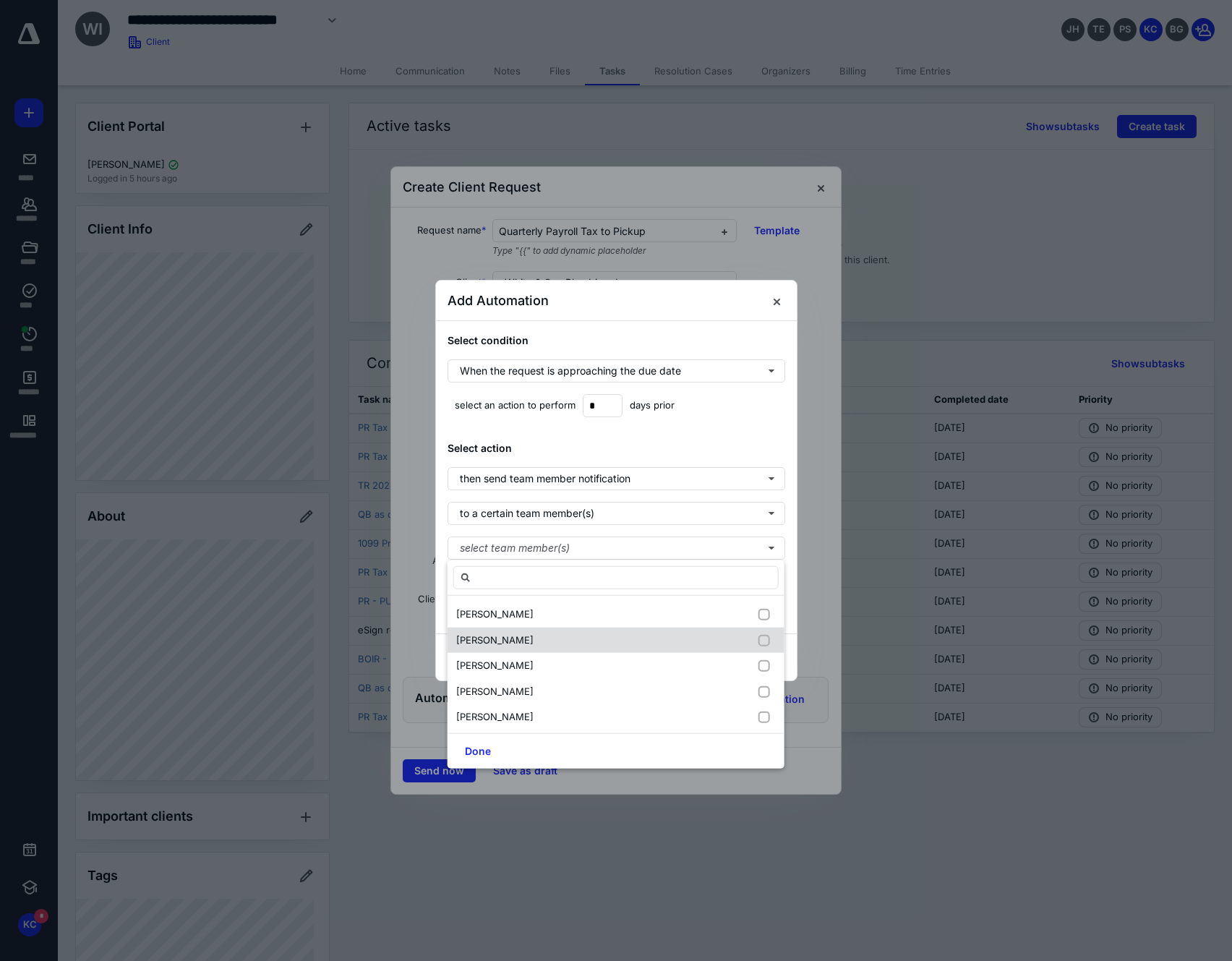 scroll, scrollTop: 29, scrollLeft: 0, axis: vertical 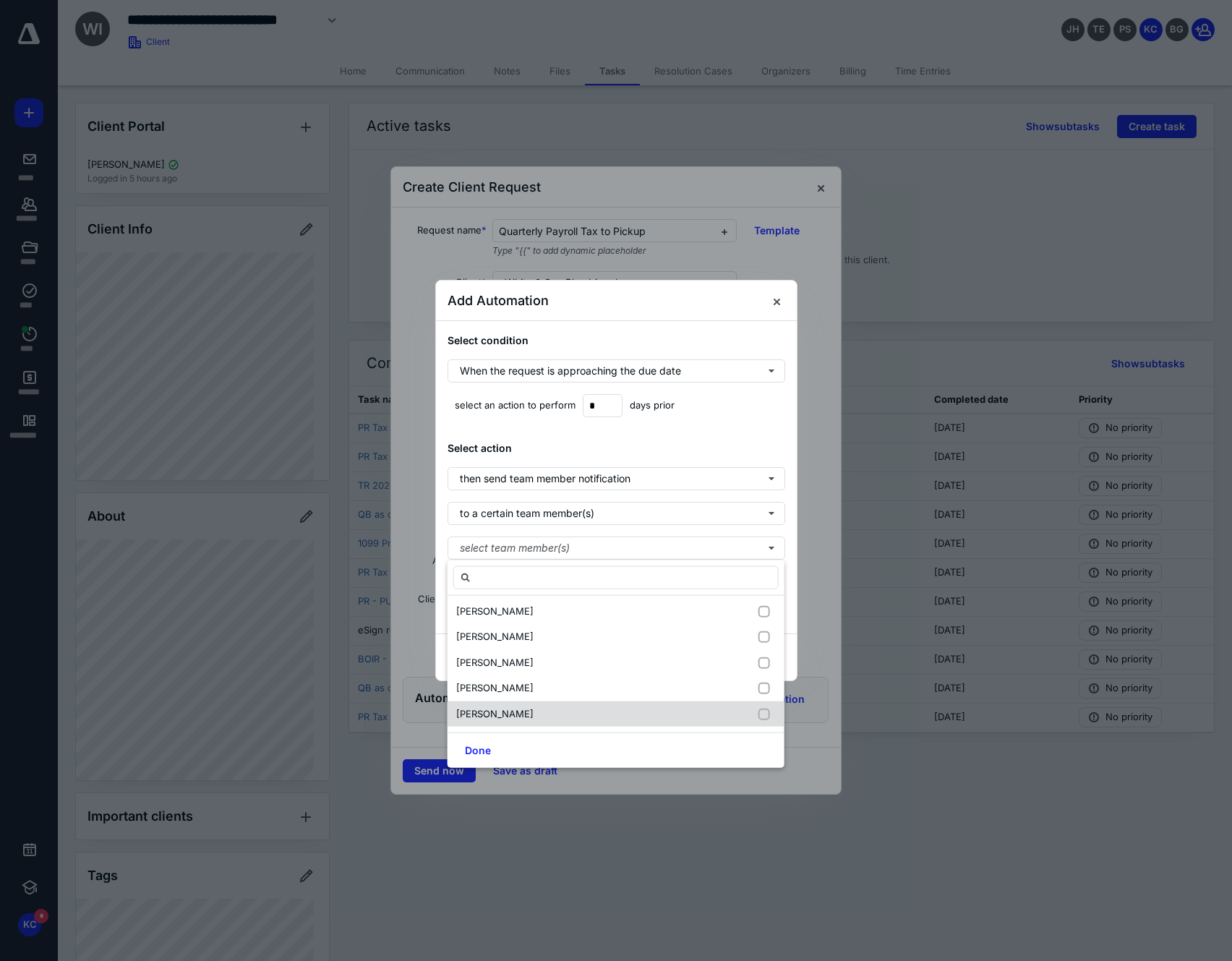 click on "[PERSON_NAME]" at bounding box center (616, 714) 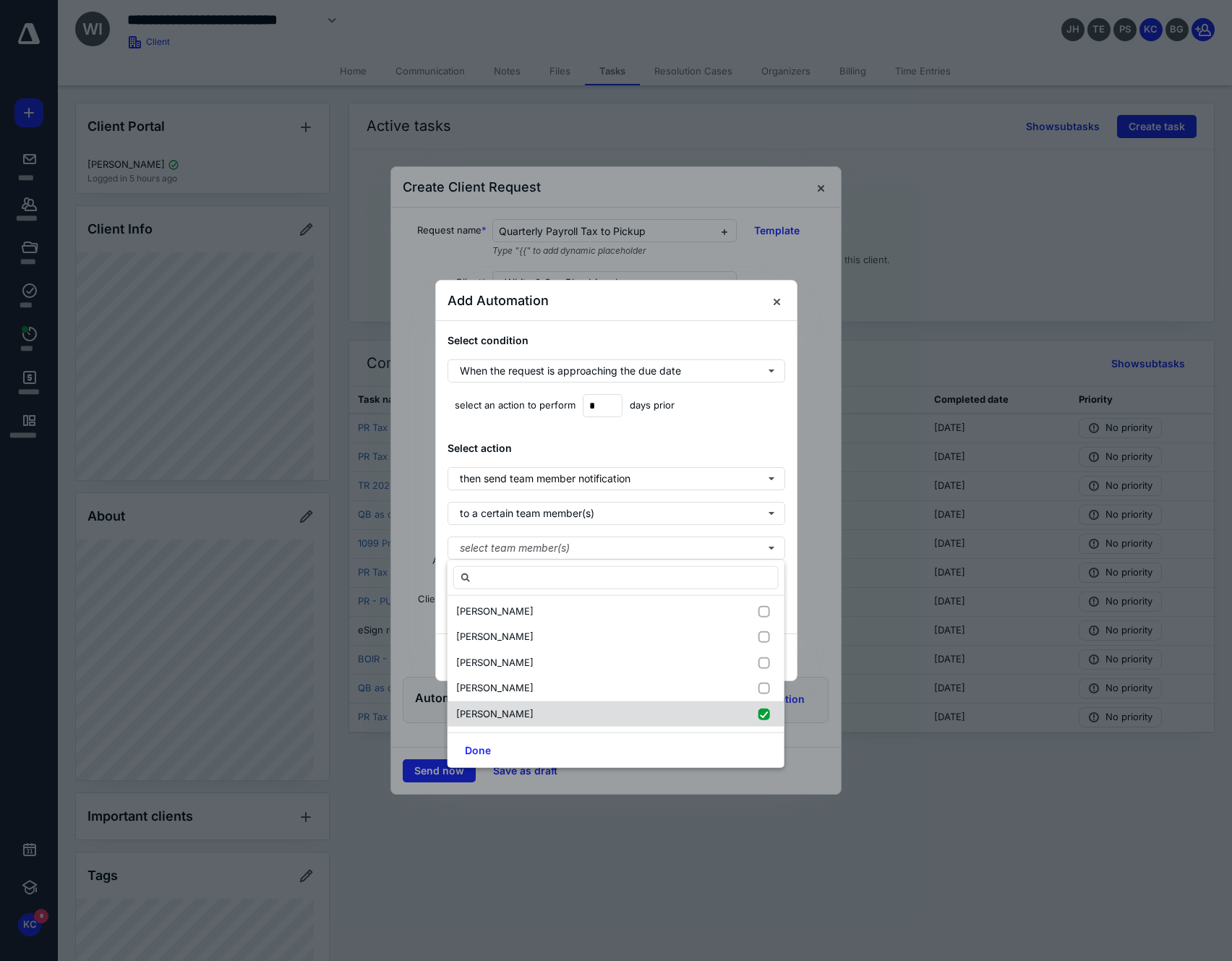 checkbox on "true" 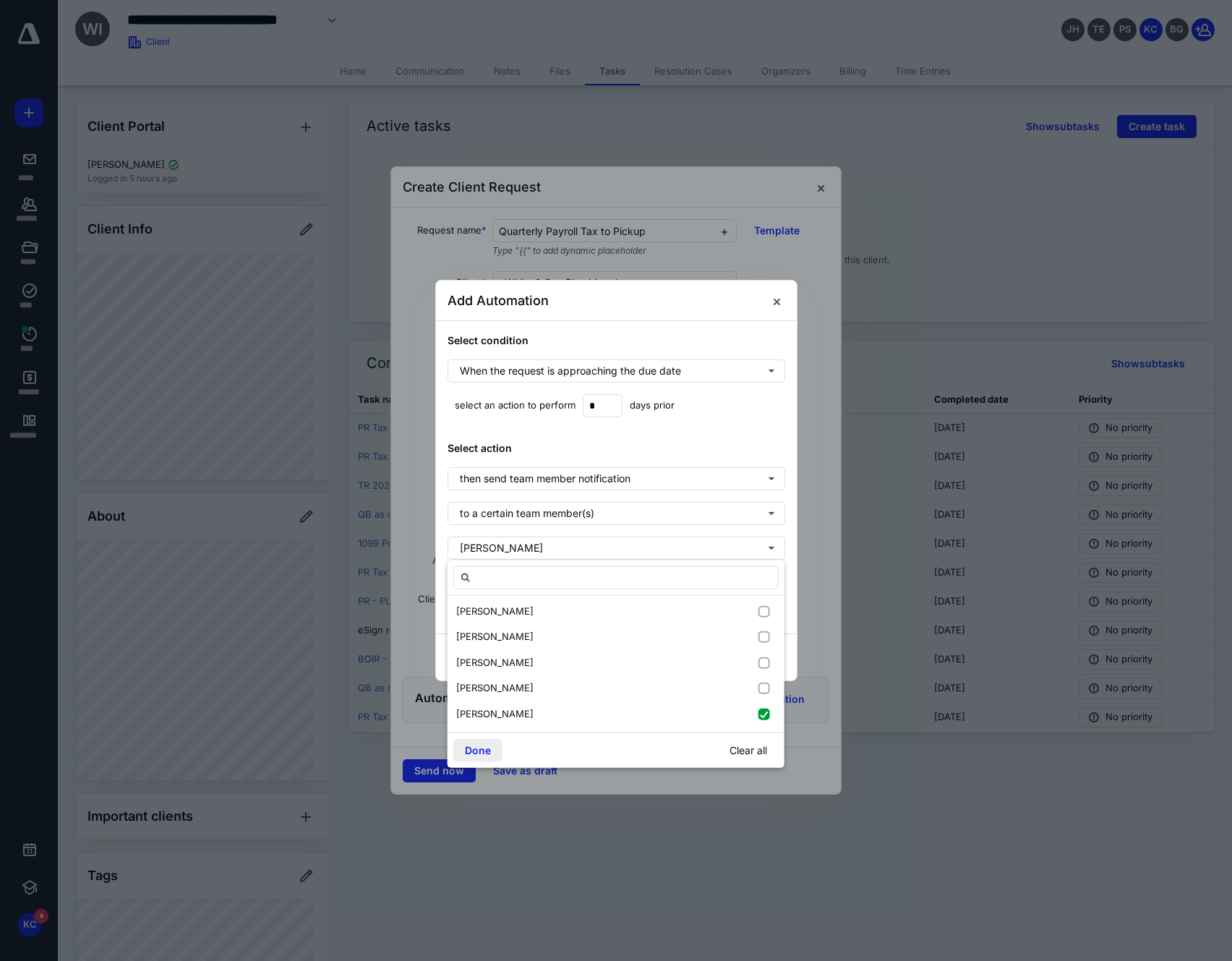 click on "Done" at bounding box center (478, 751) 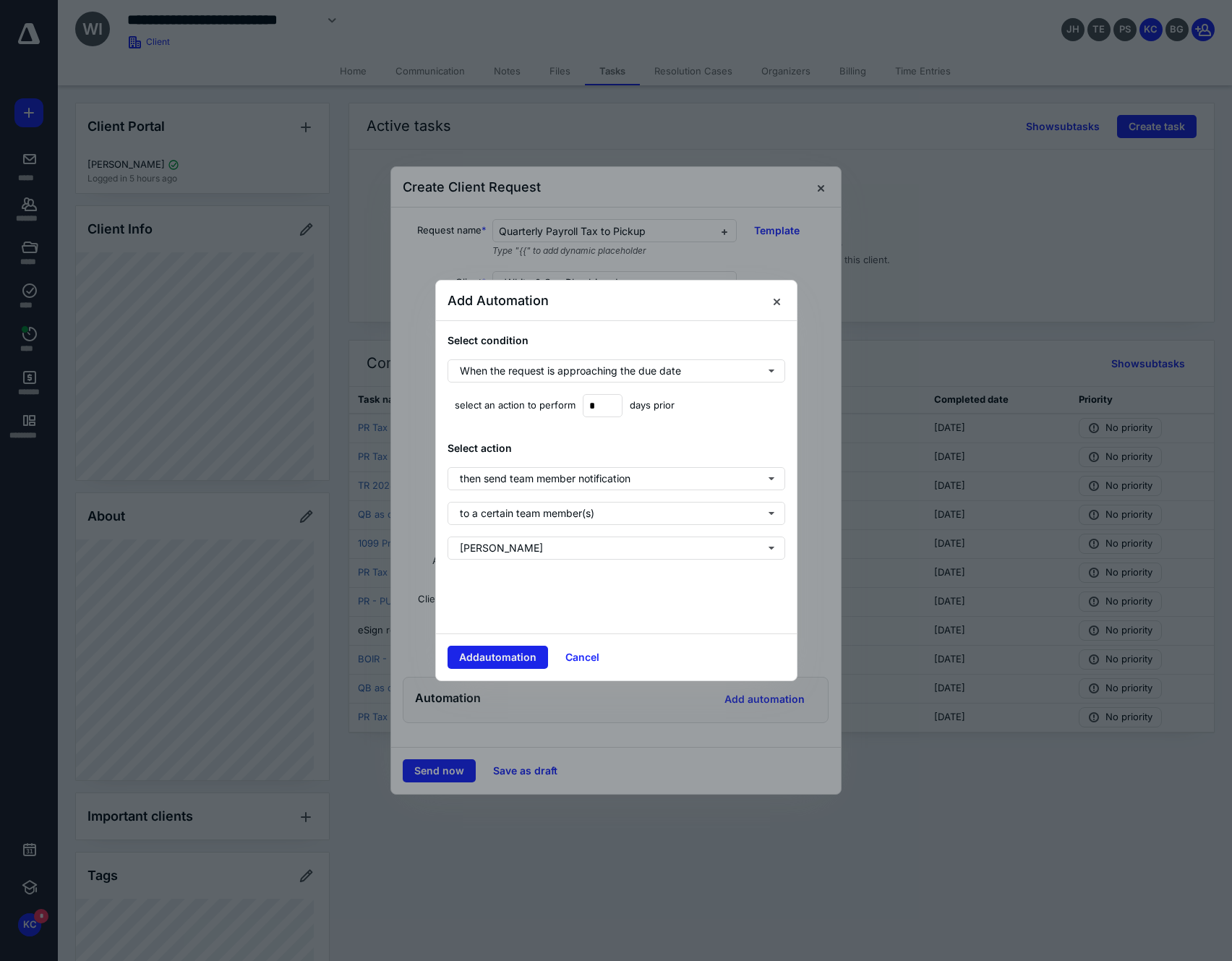 click on "Add  automation" at bounding box center [497, 657] 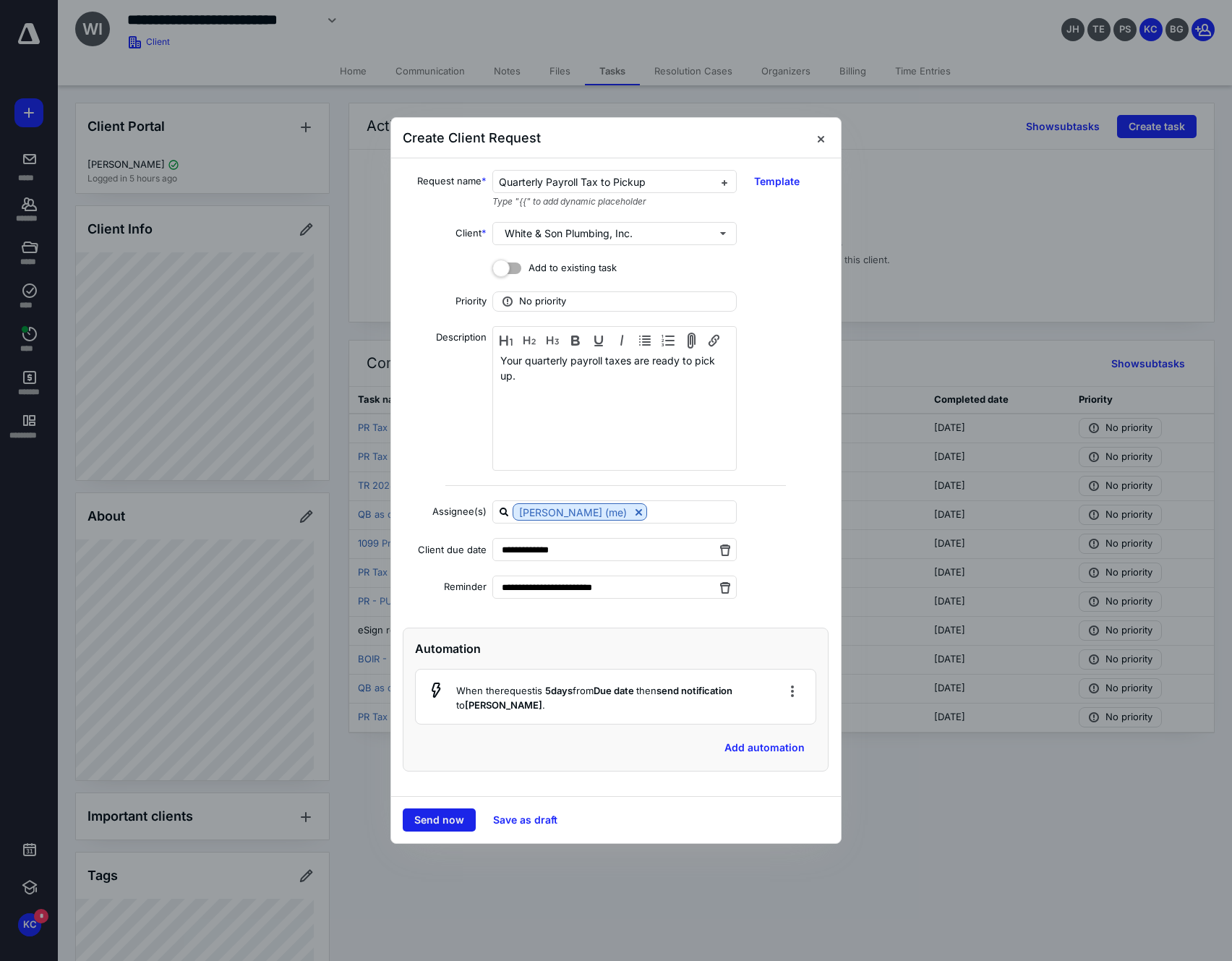 click on "Send now" at bounding box center (439, 820) 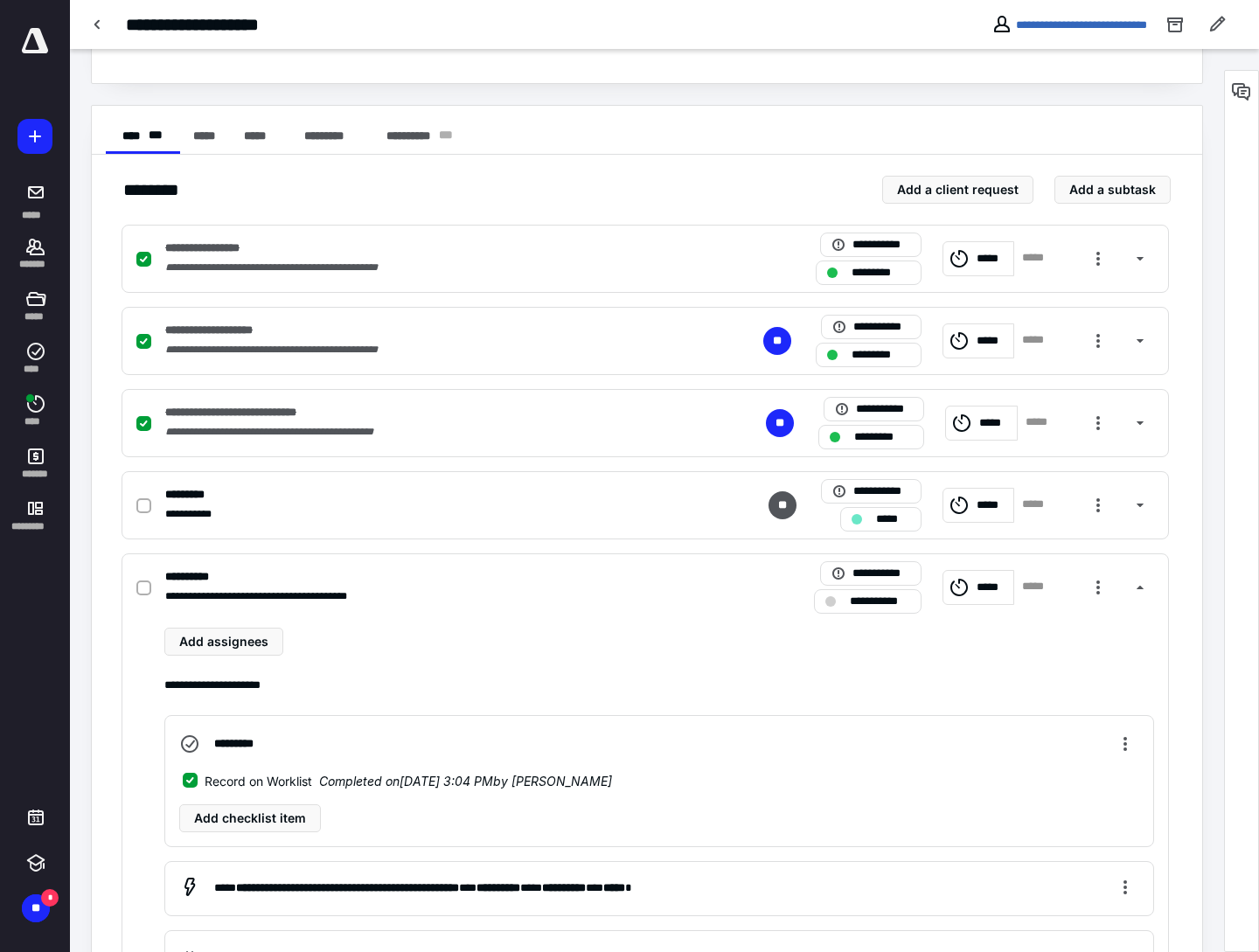 scroll, scrollTop: 0, scrollLeft: 0, axis: both 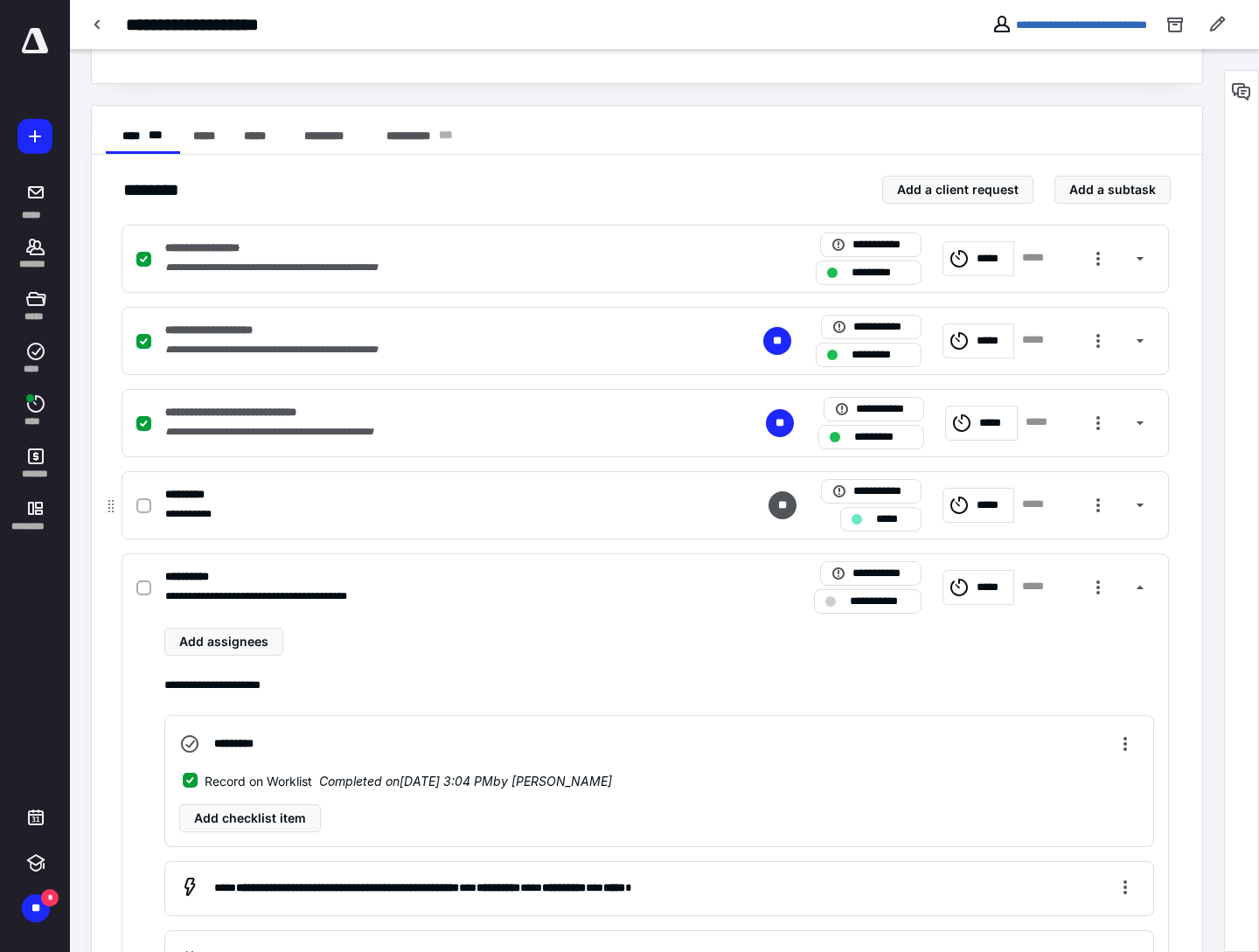 click on "**********" at bounding box center [415, 514] 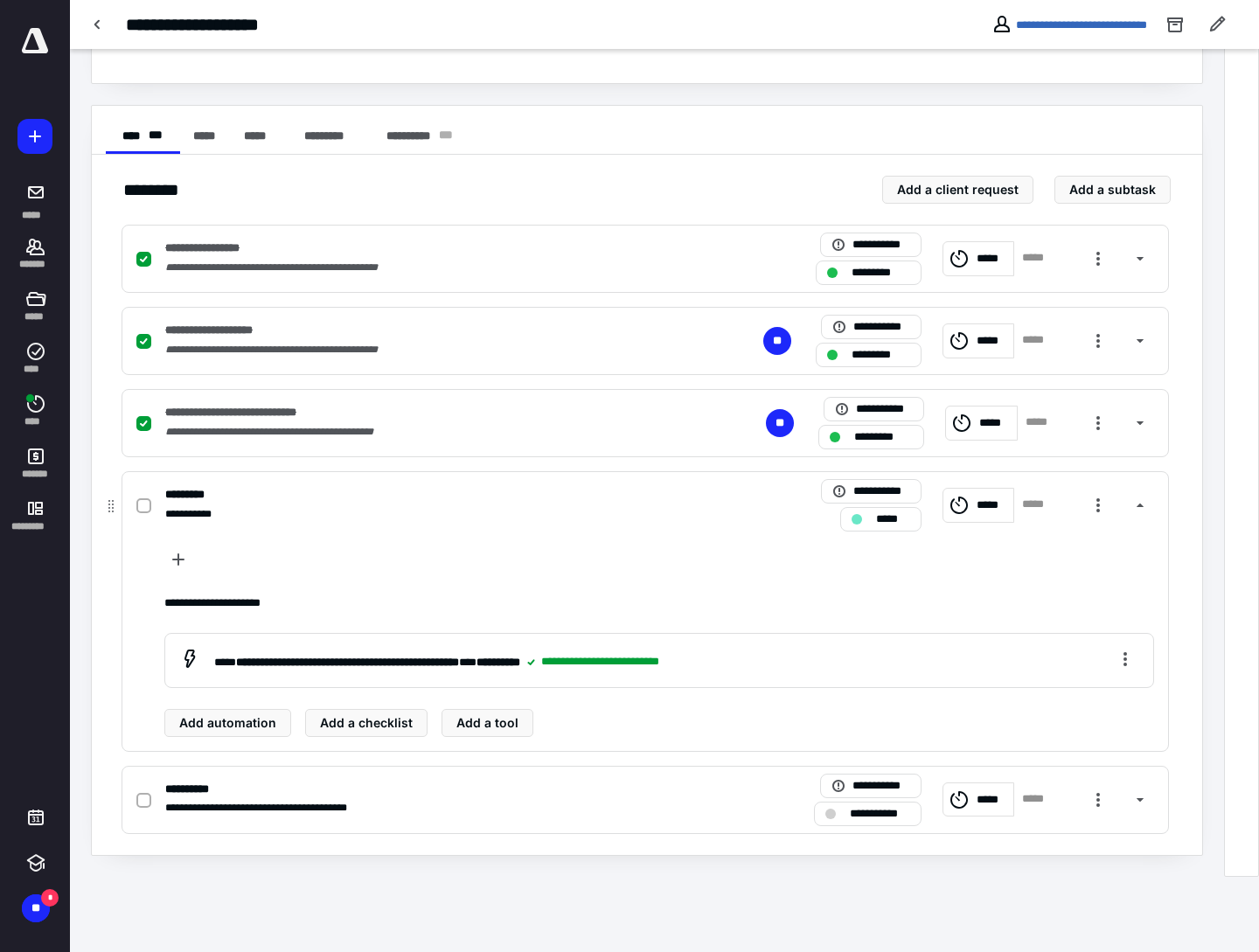scroll, scrollTop: 215, scrollLeft: 0, axis: vertical 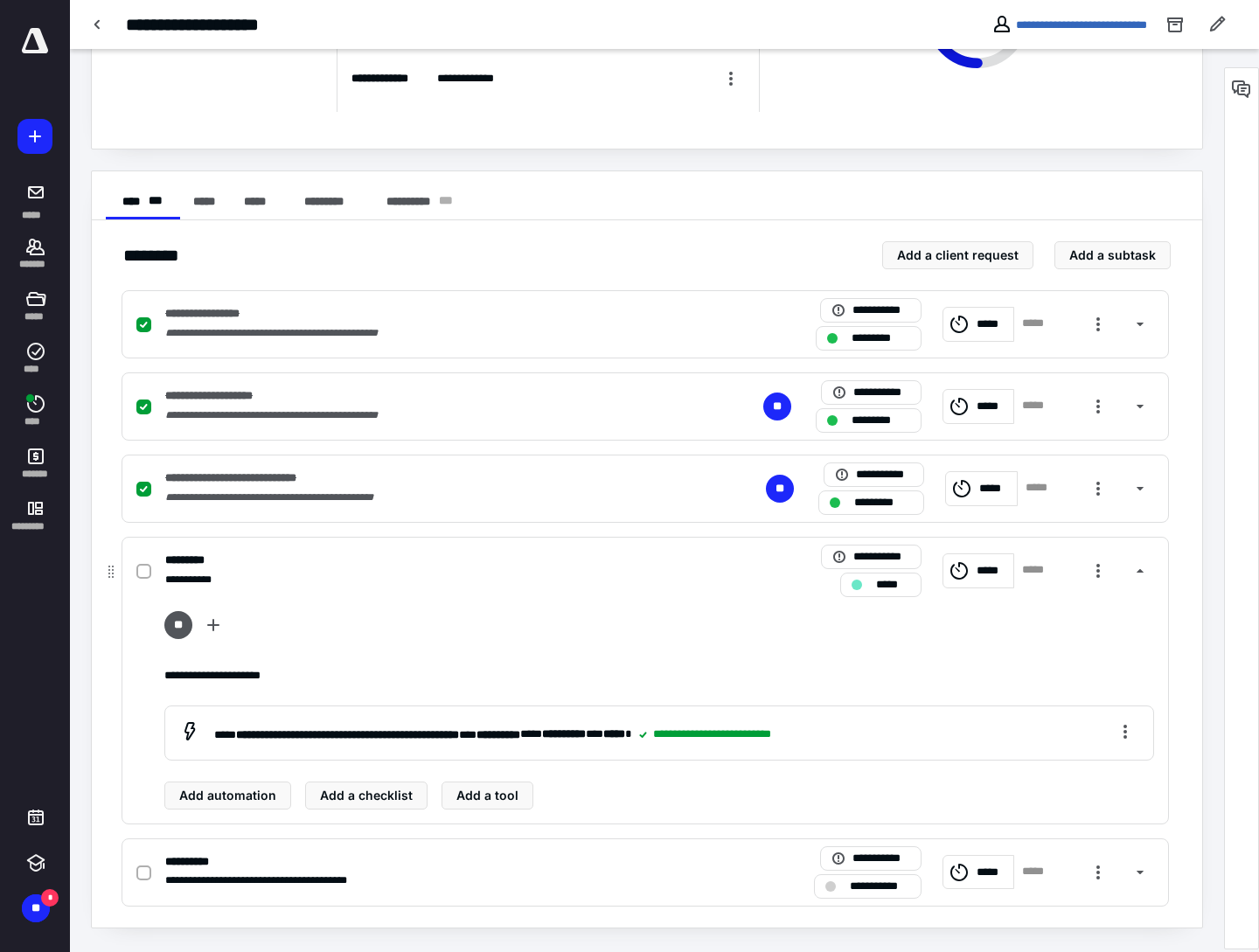 click on "**" at bounding box center (659, 629) 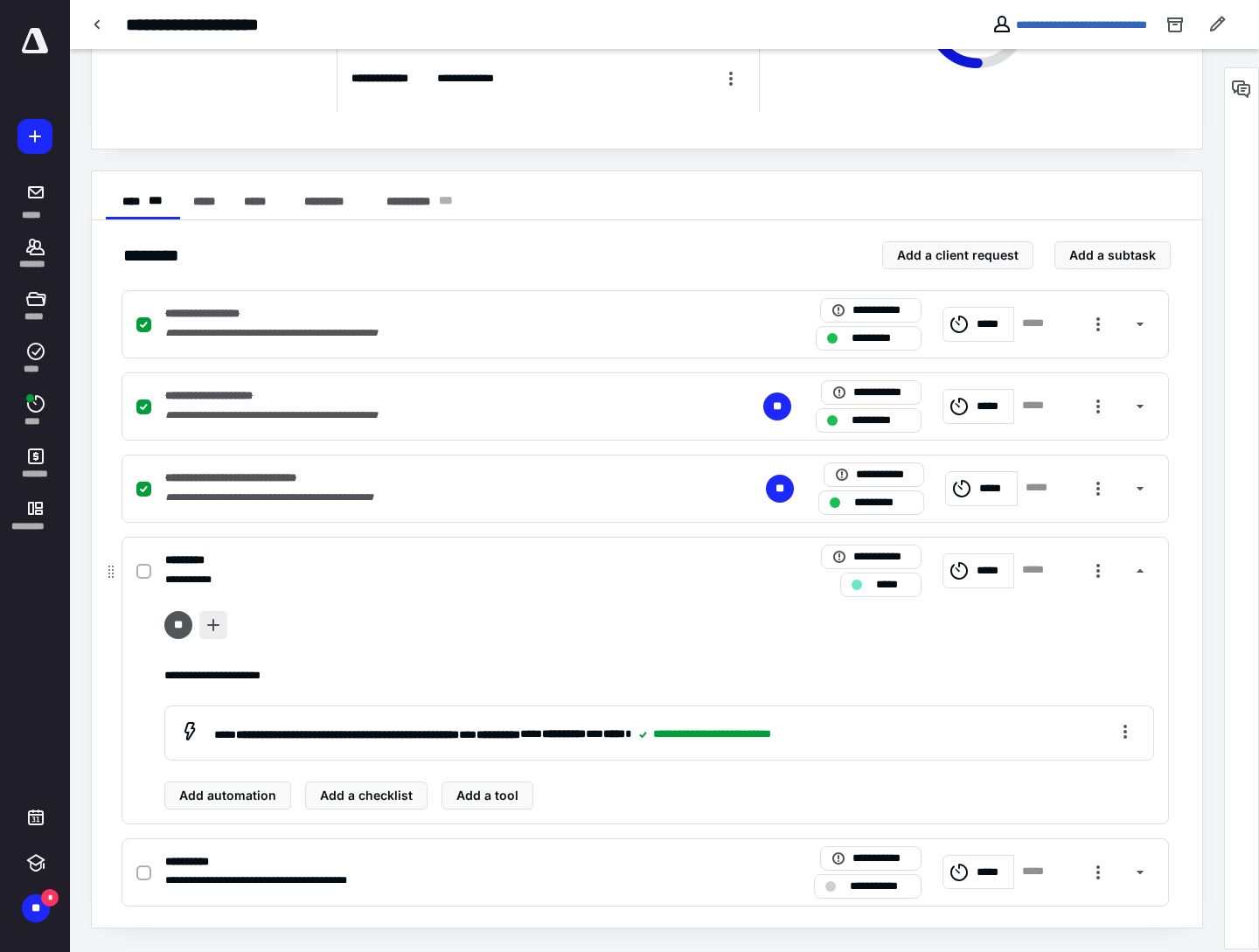 click at bounding box center [213, 625] 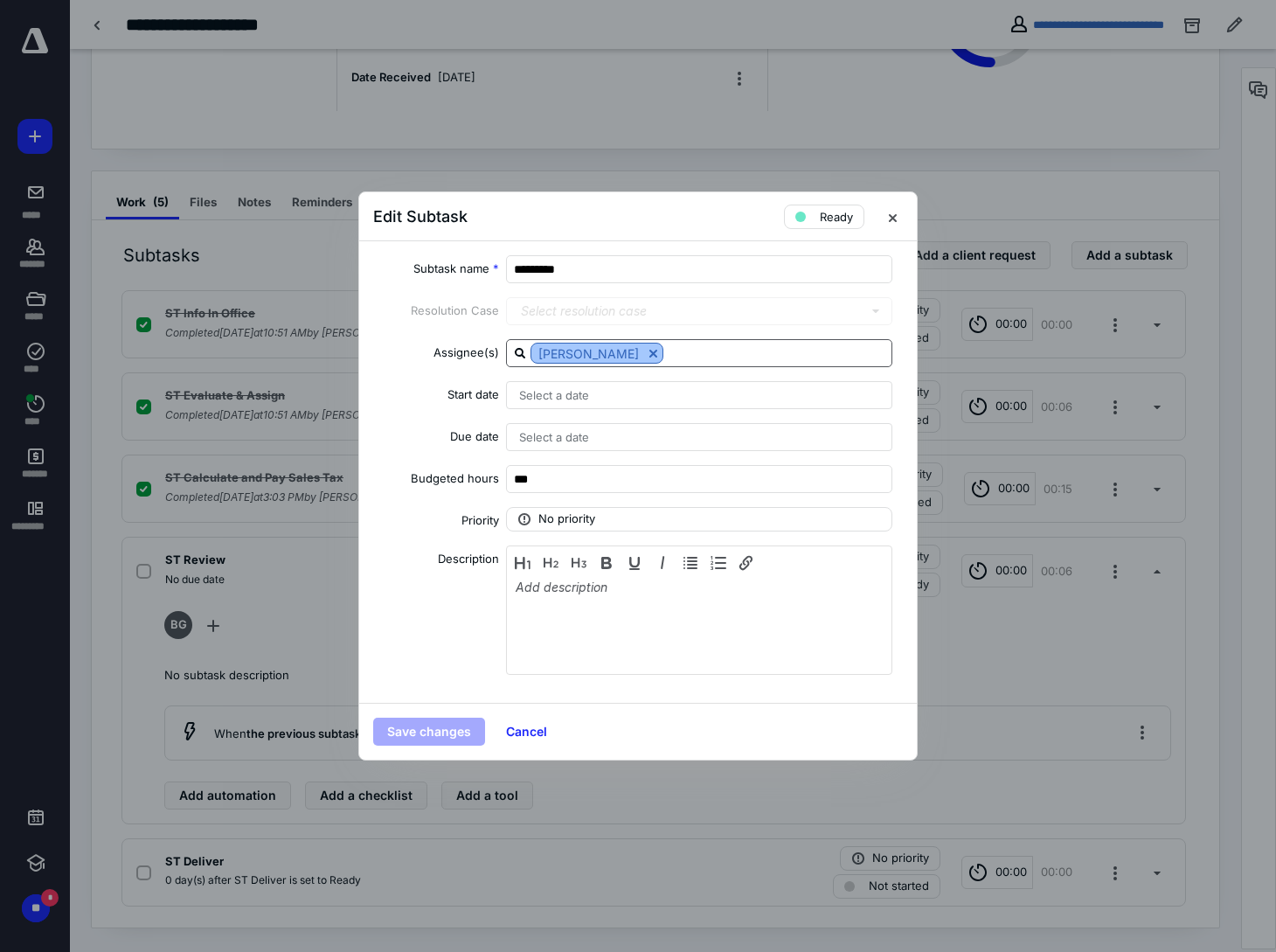 click at bounding box center [653, 353] 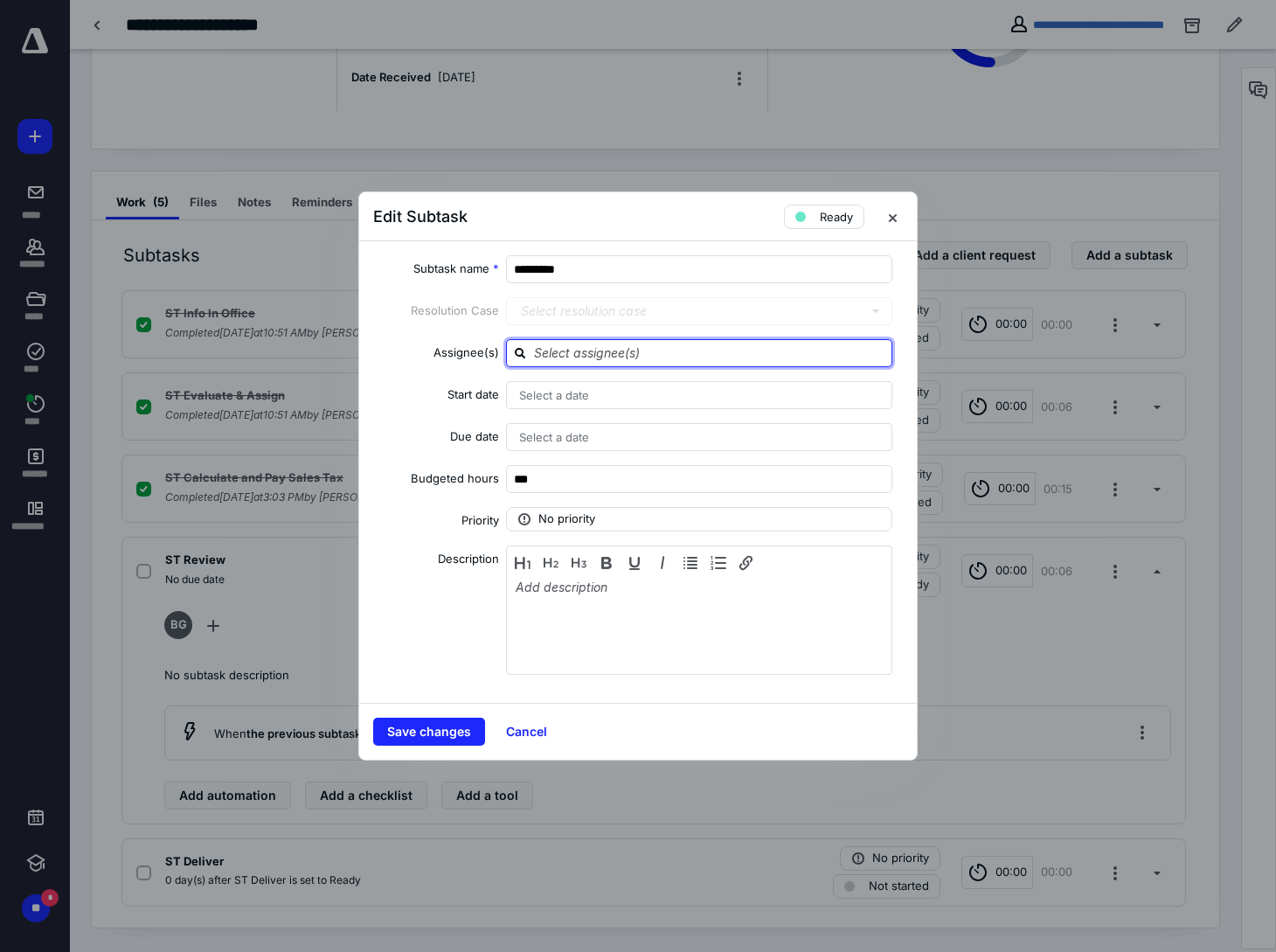 click at bounding box center [710, 352] 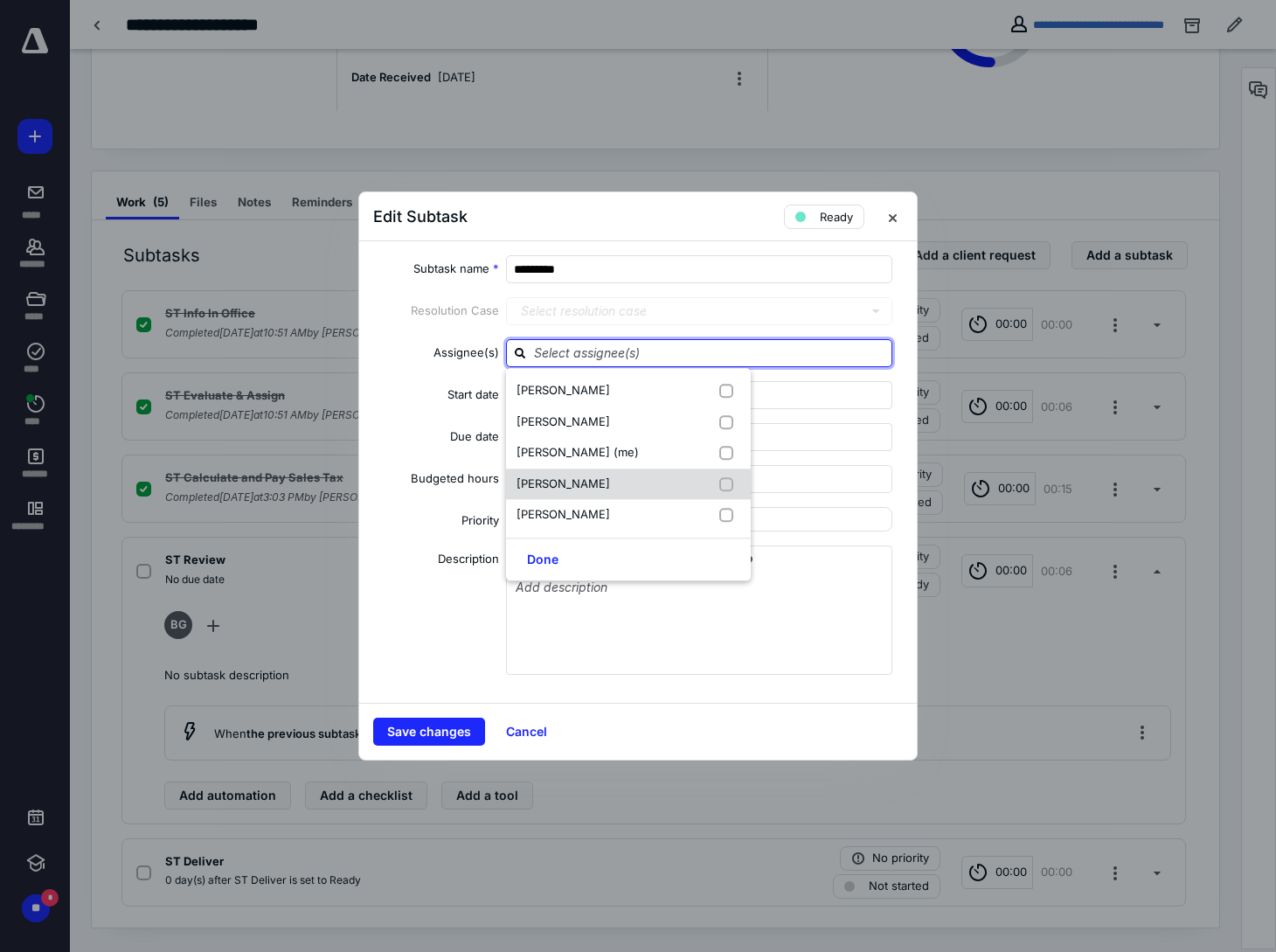 click on "[PERSON_NAME]" at bounding box center [628, 484] 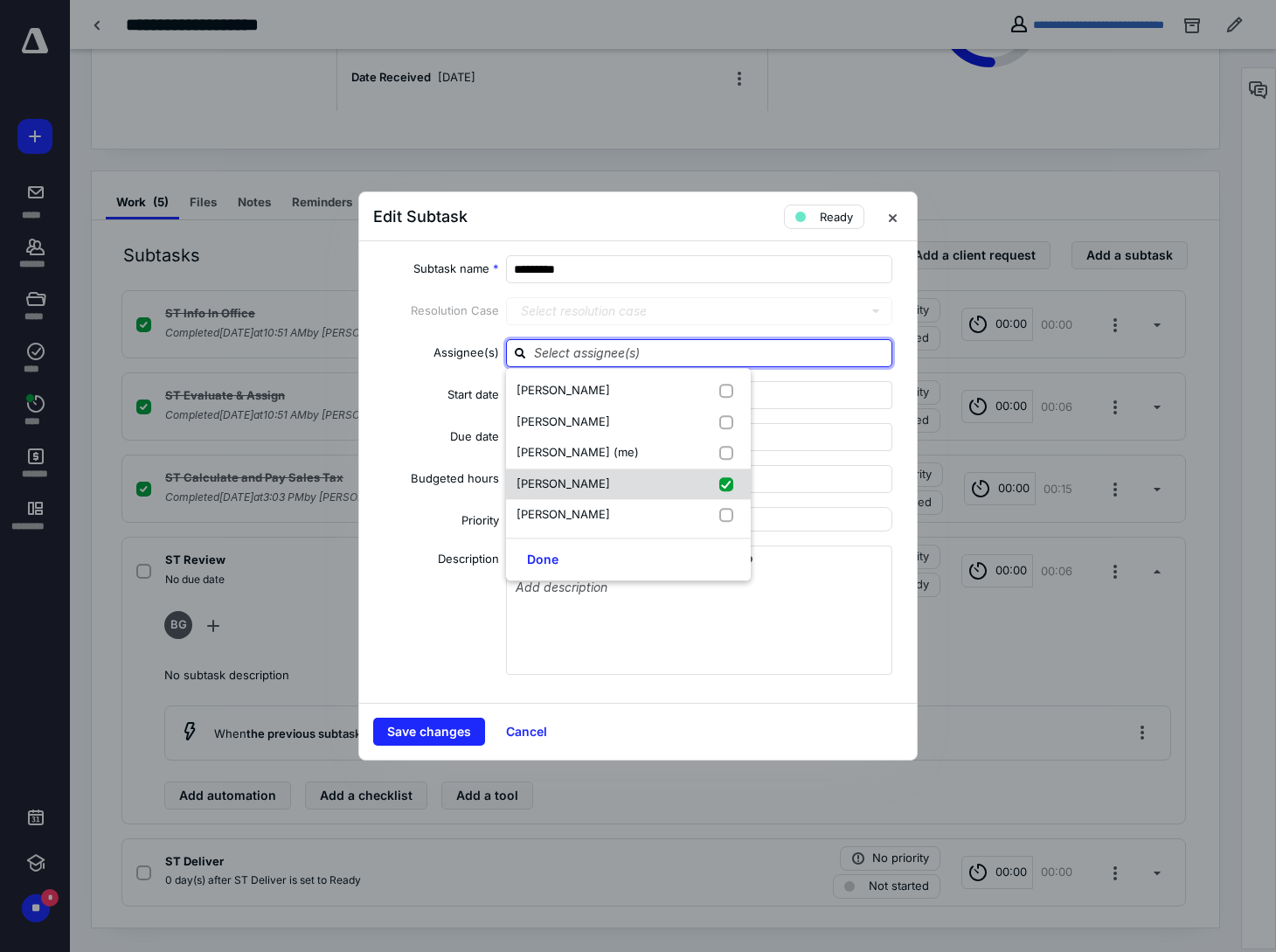 checkbox on "true" 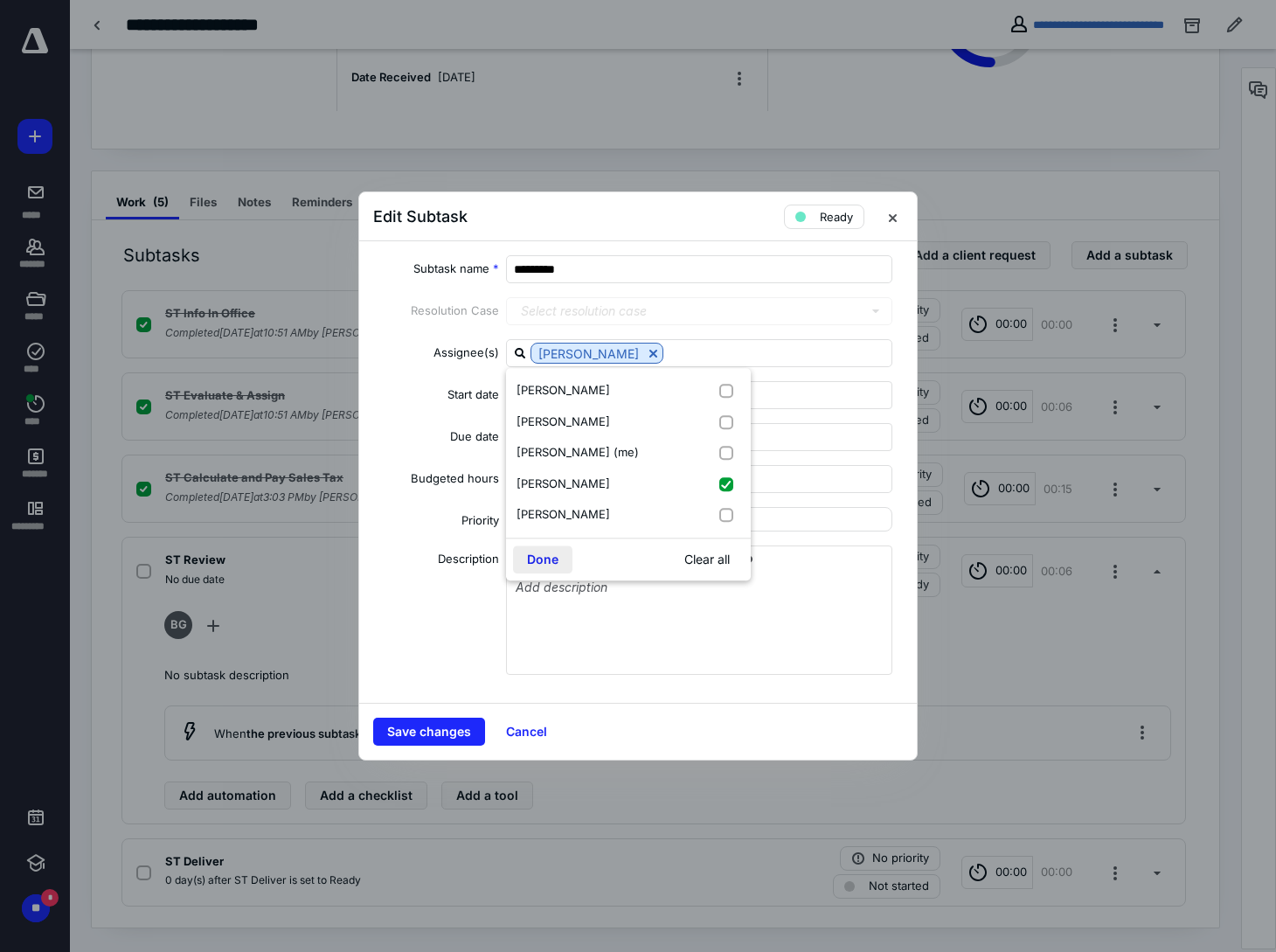 click on "Done" at bounding box center (543, 559) 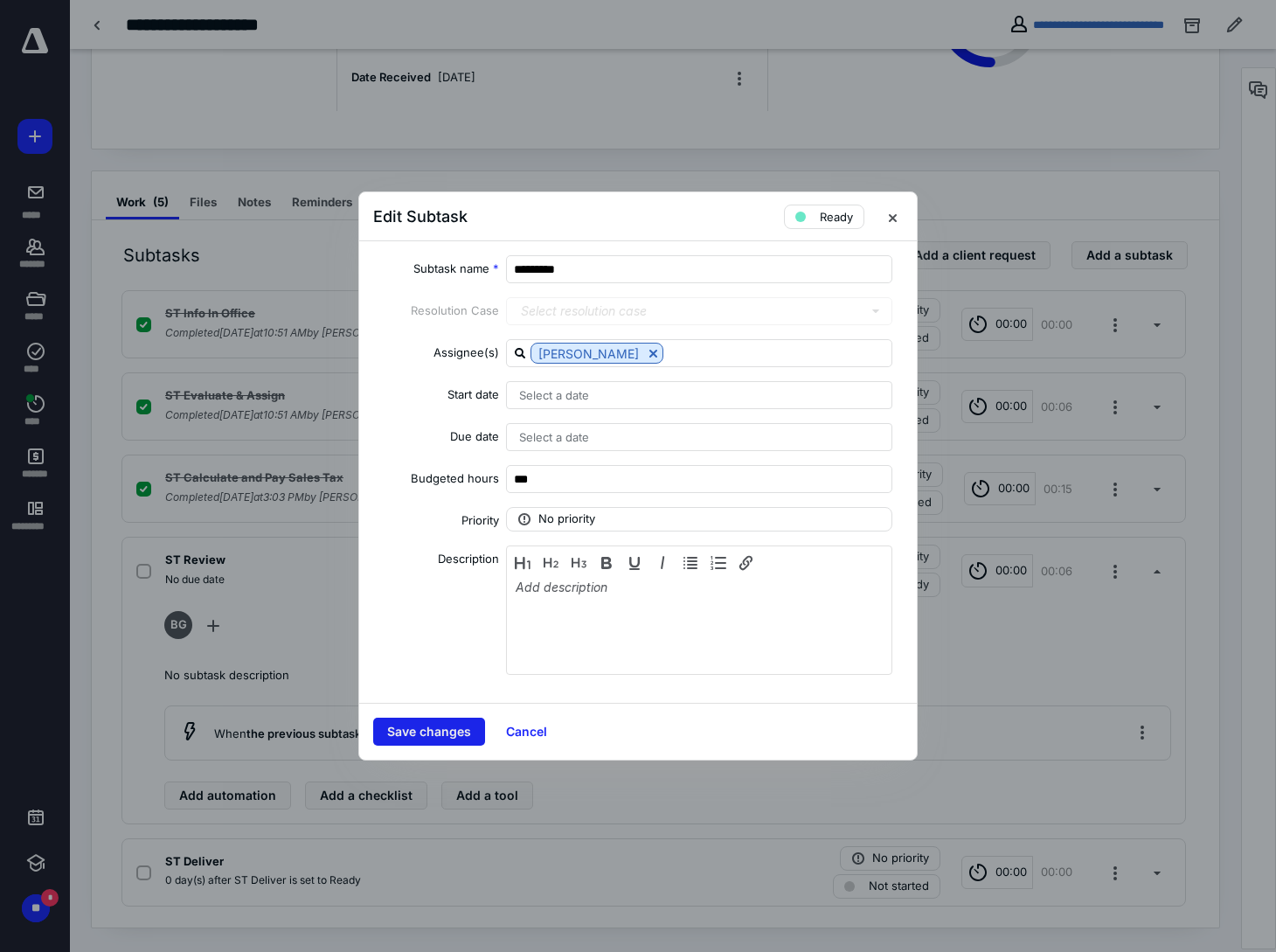 click on "Save changes" at bounding box center (429, 732) 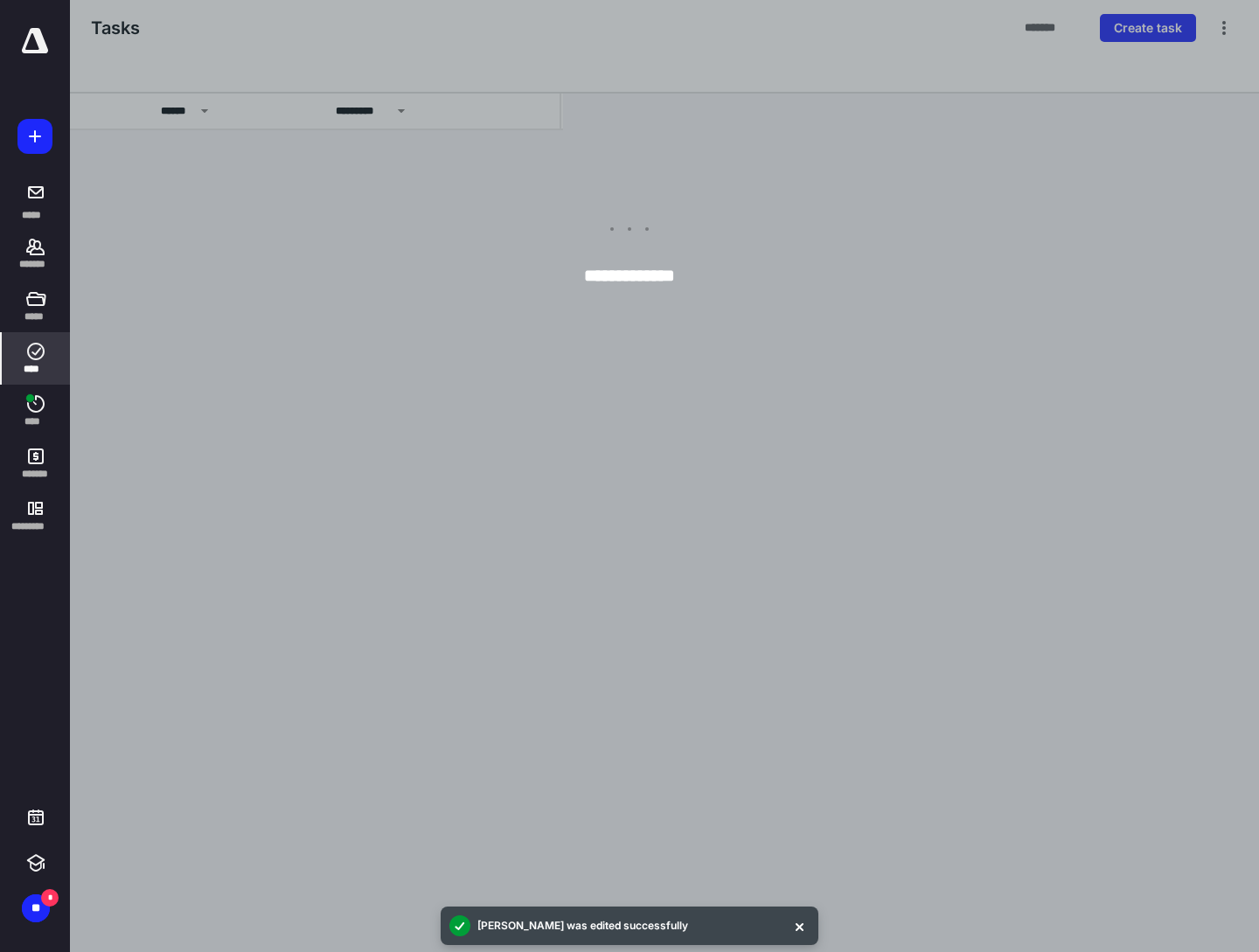 scroll, scrollTop: 0, scrollLeft: 0, axis: both 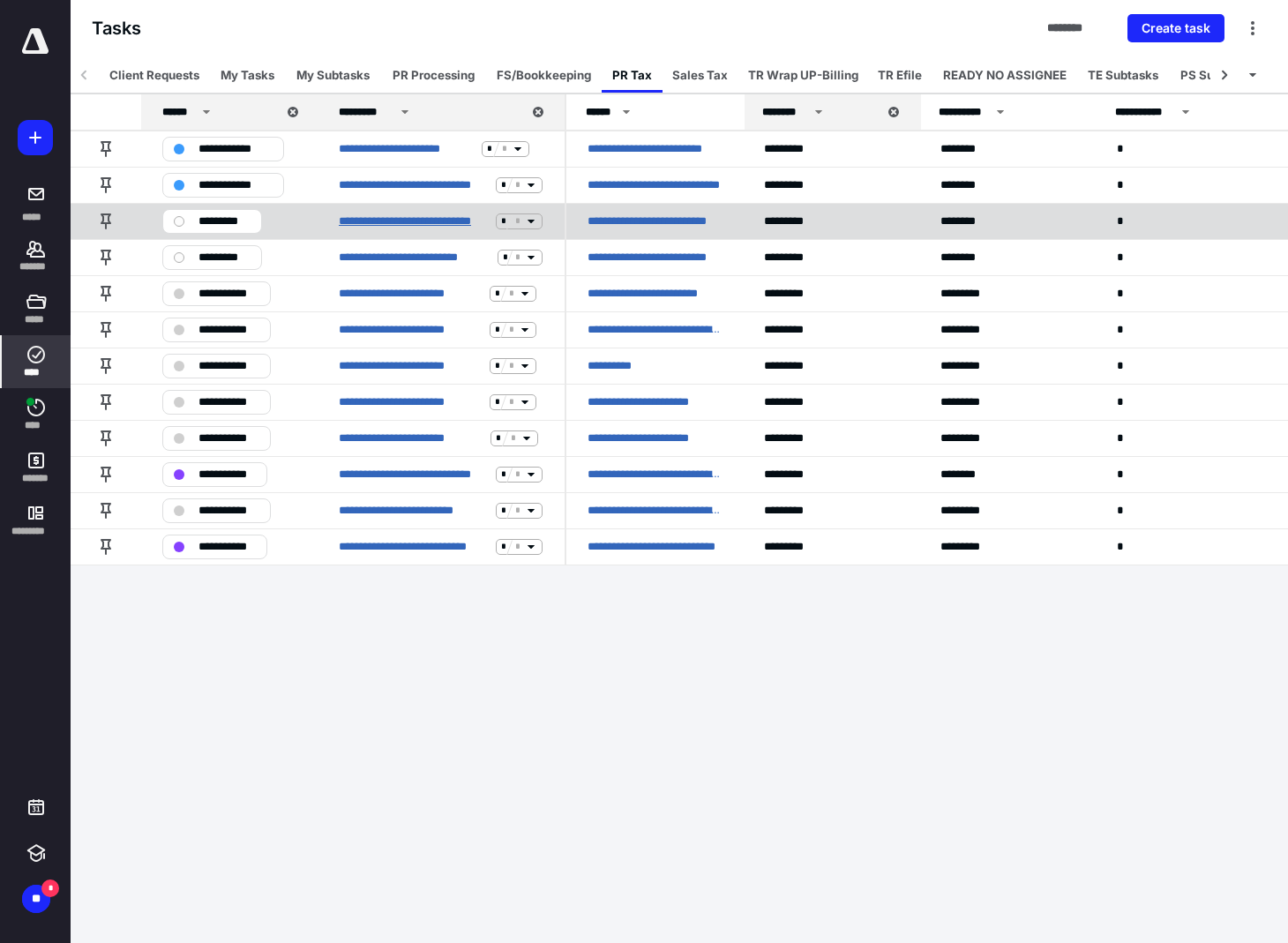 click on "**********" at bounding box center (414, 221) 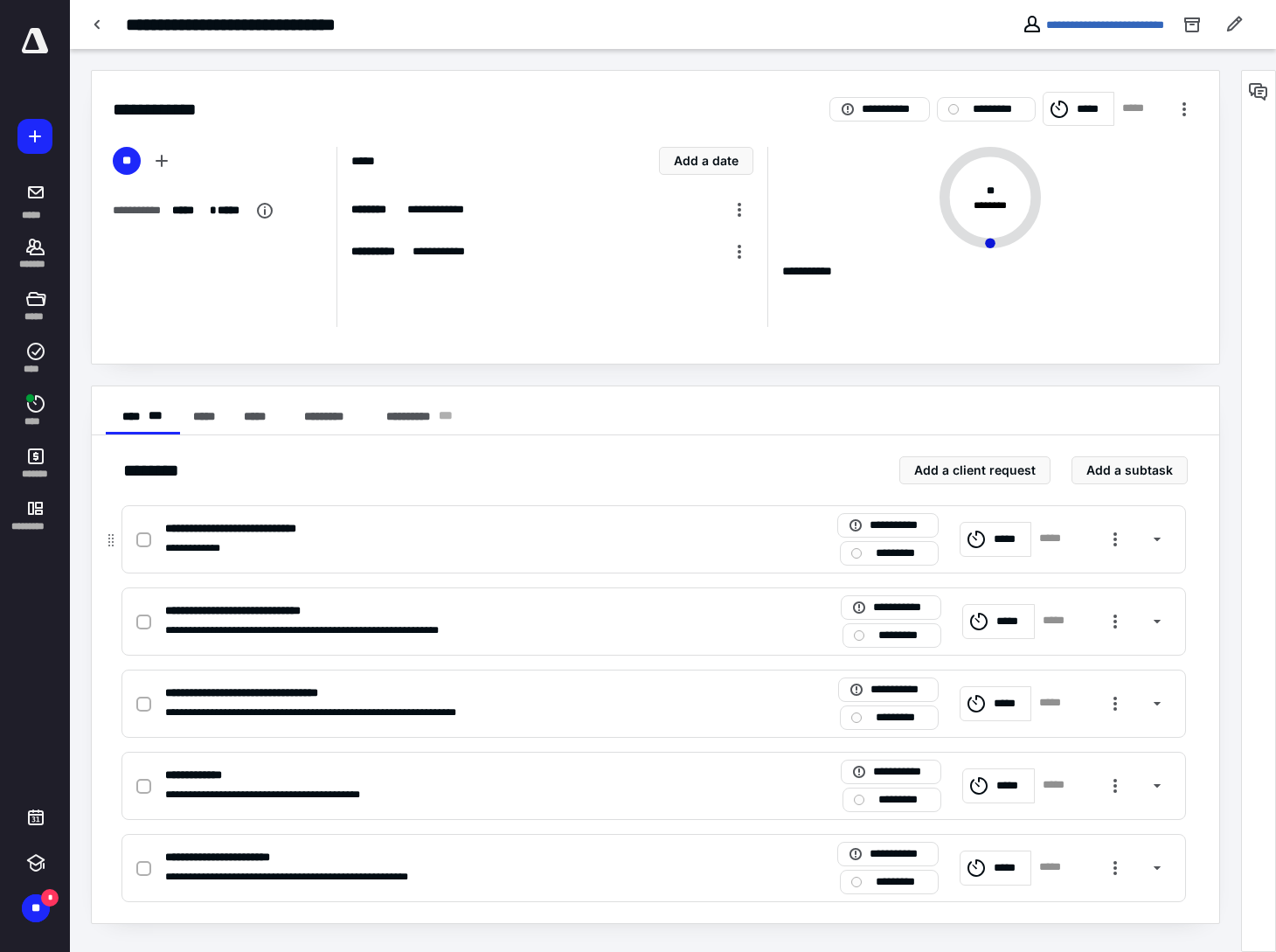 click at bounding box center (143, 540) 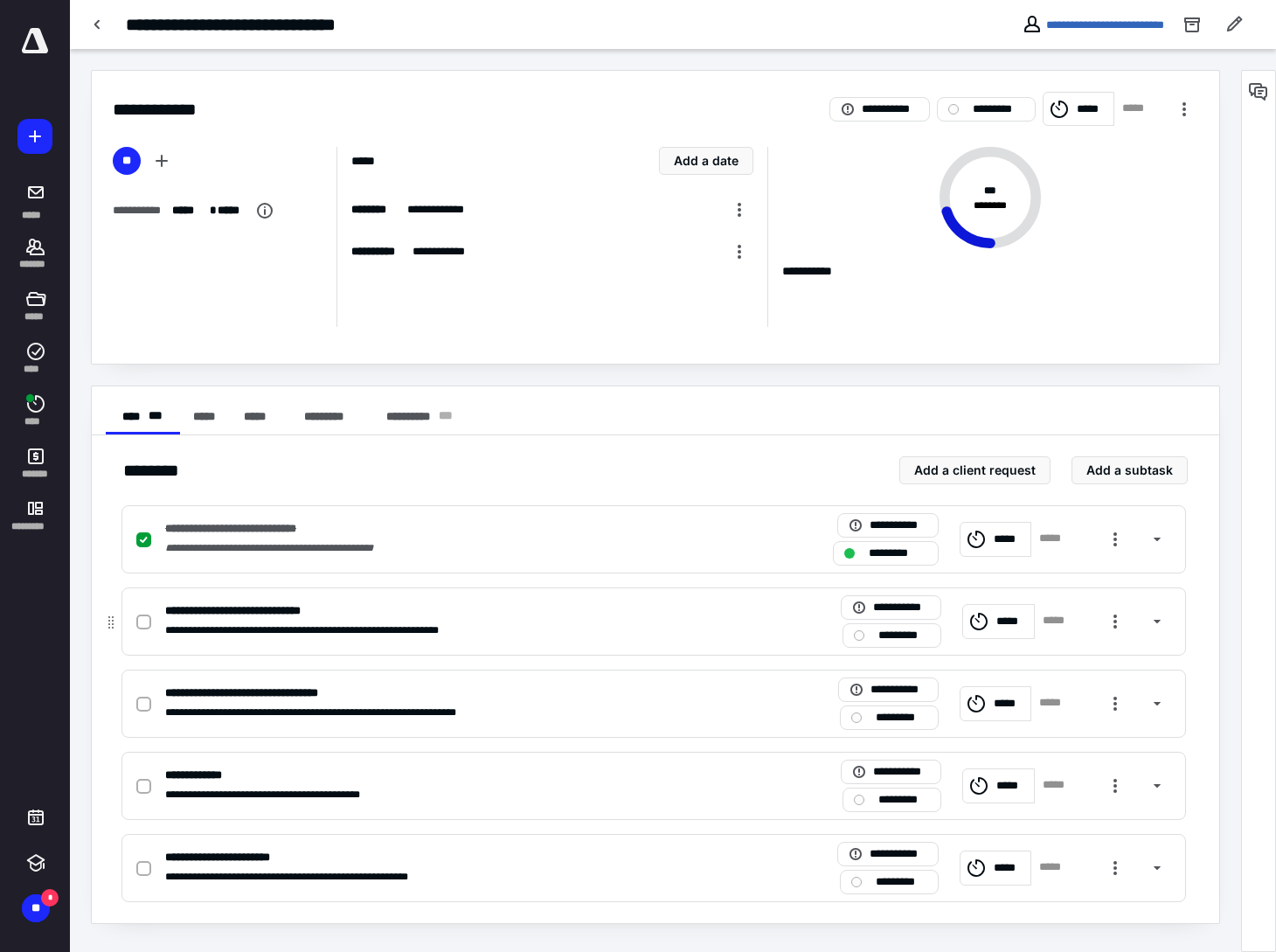 click on "**********" at bounding box center (424, 611) 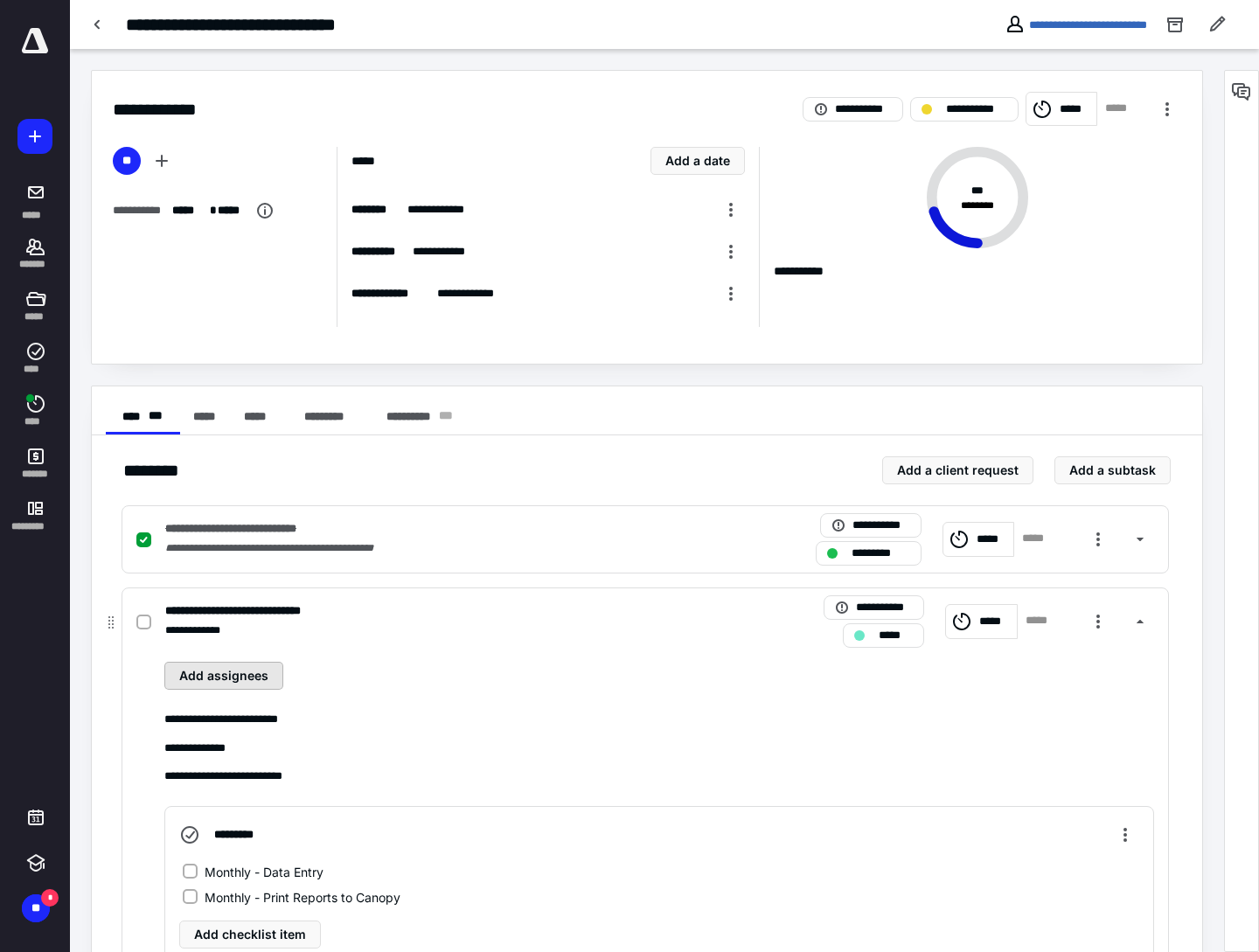 click on "Add assignees" at bounding box center (224, 676) 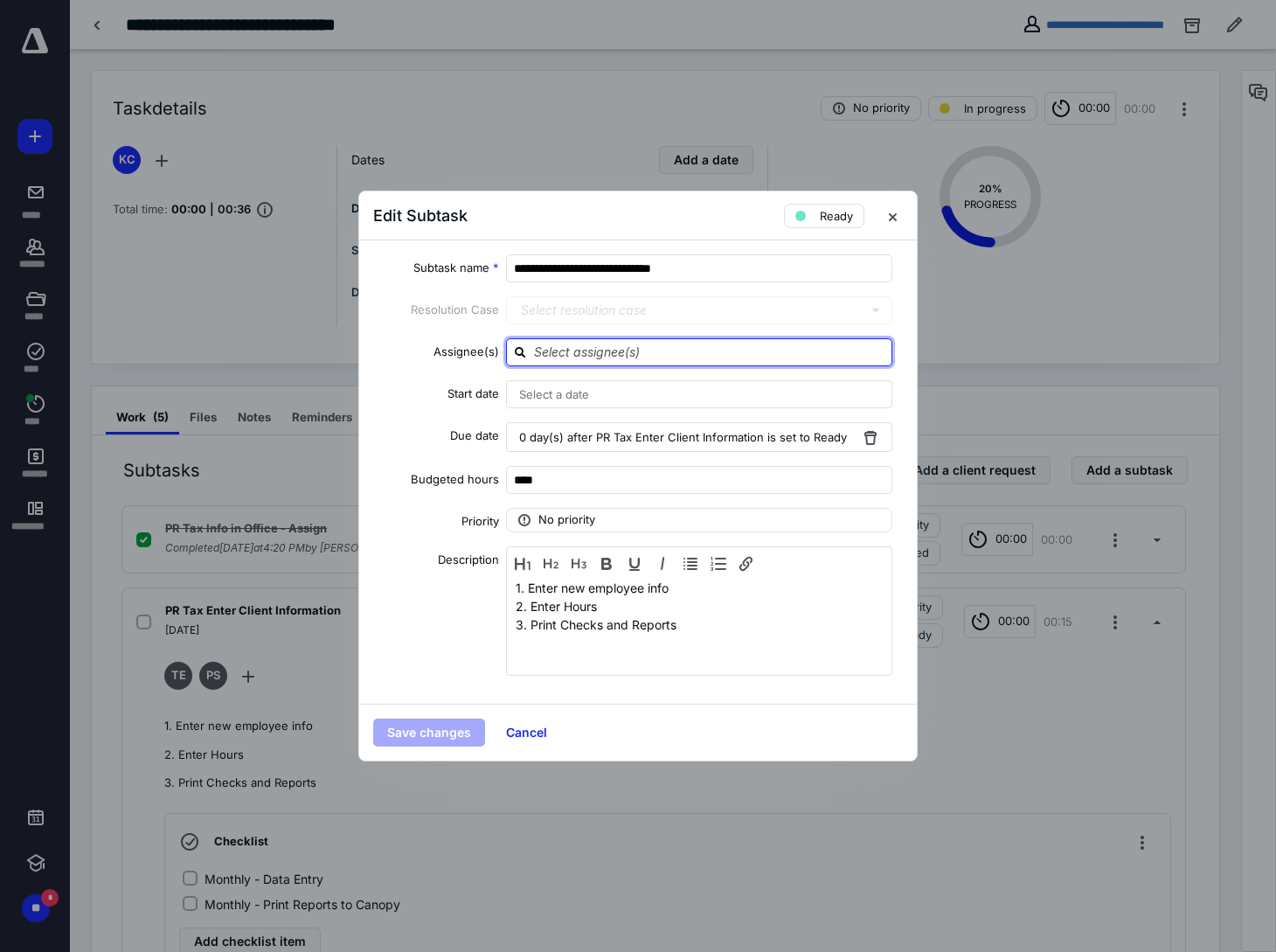 click at bounding box center [710, 351] 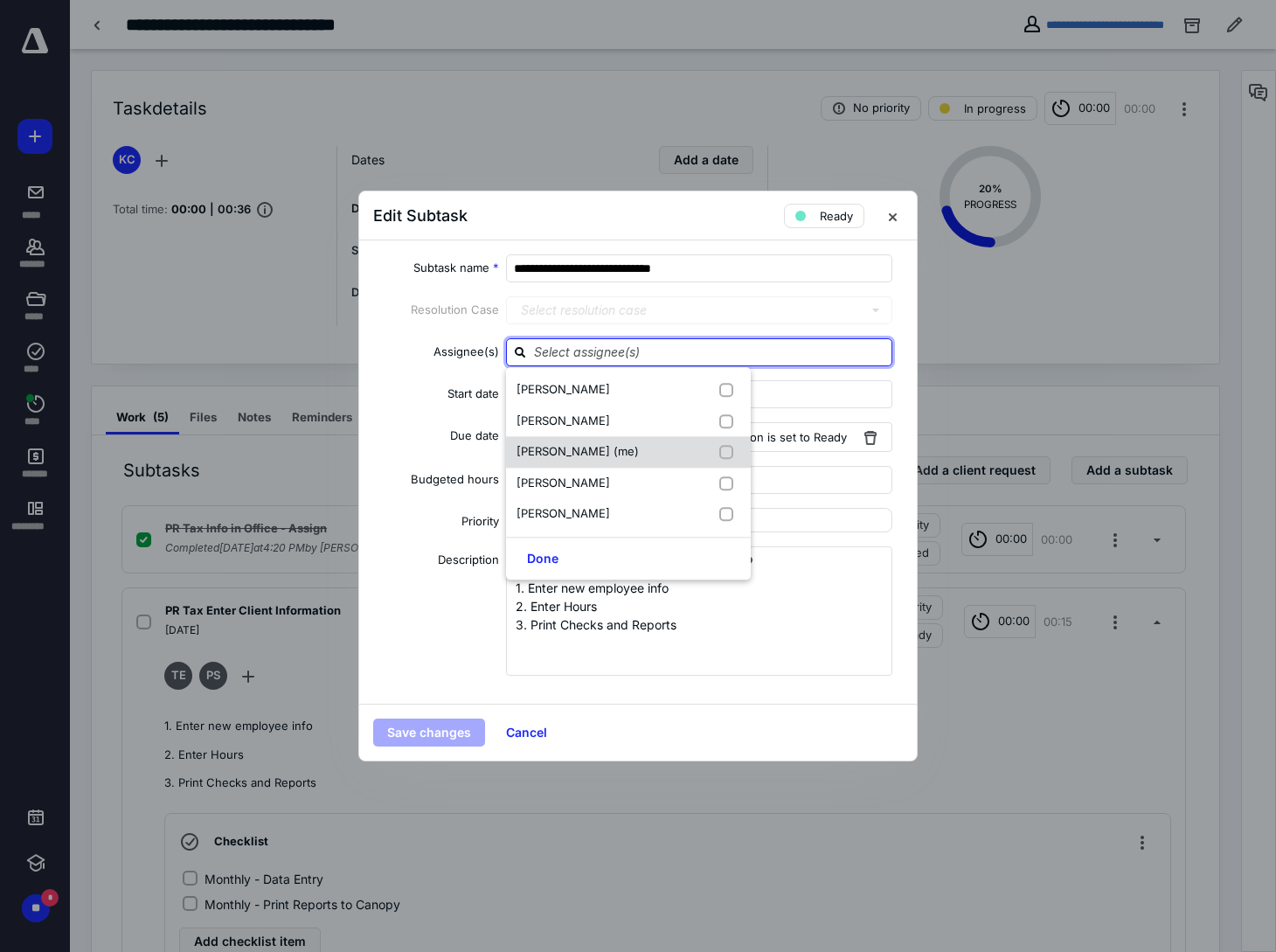 click on "[PERSON_NAME] (me)" at bounding box center [581, 452] 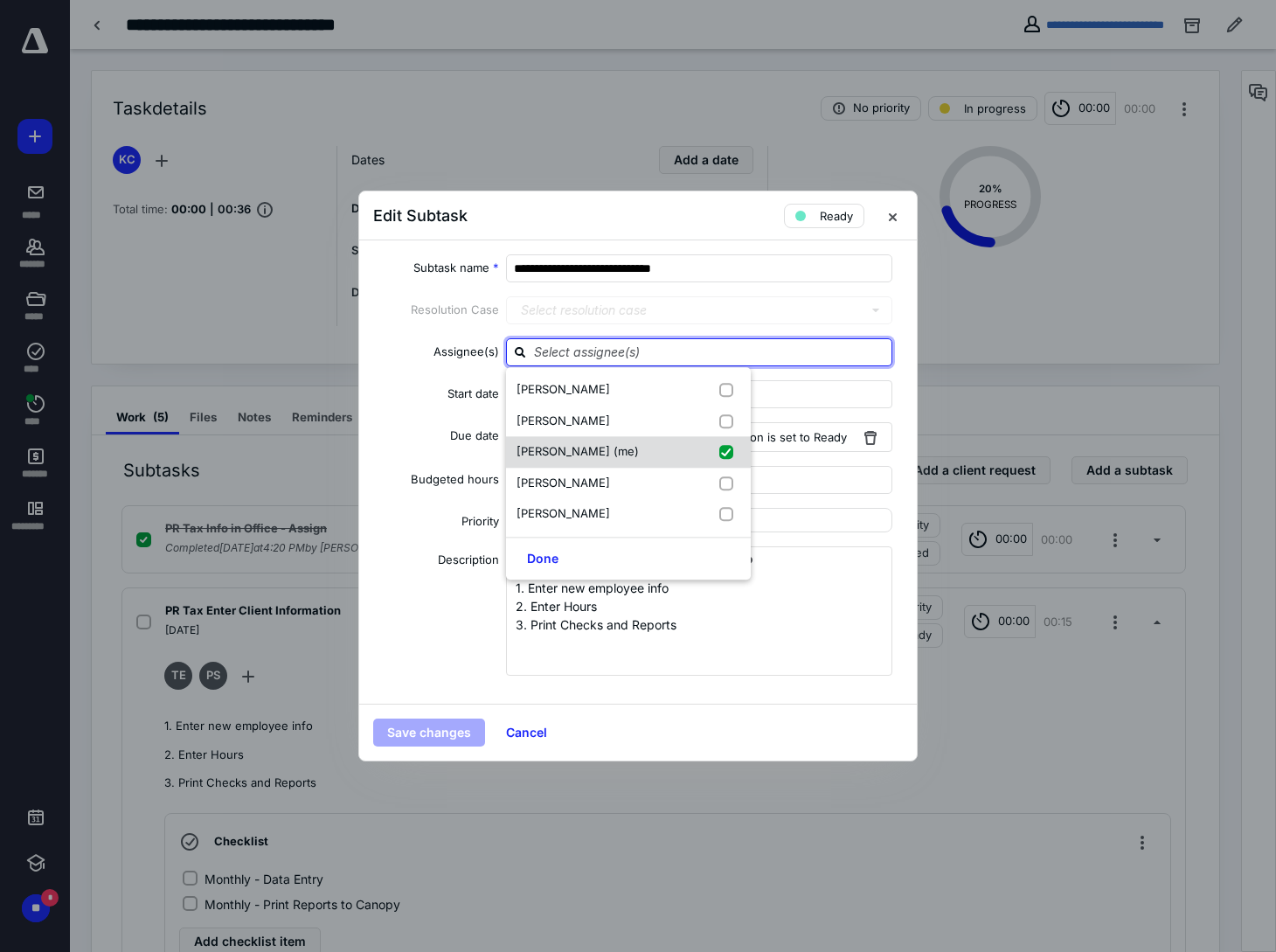 checkbox on "true" 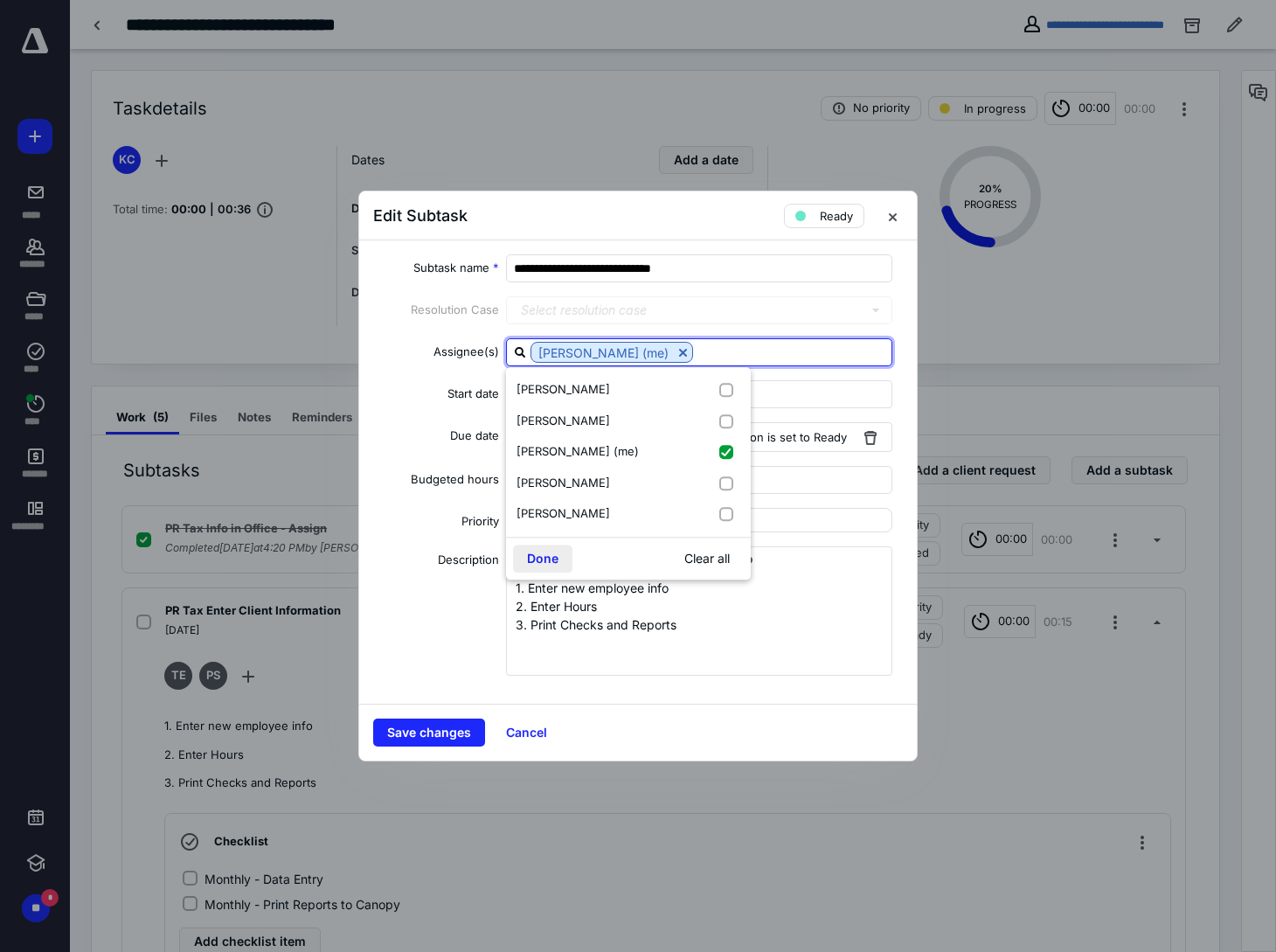 click on "Done" at bounding box center (543, 559) 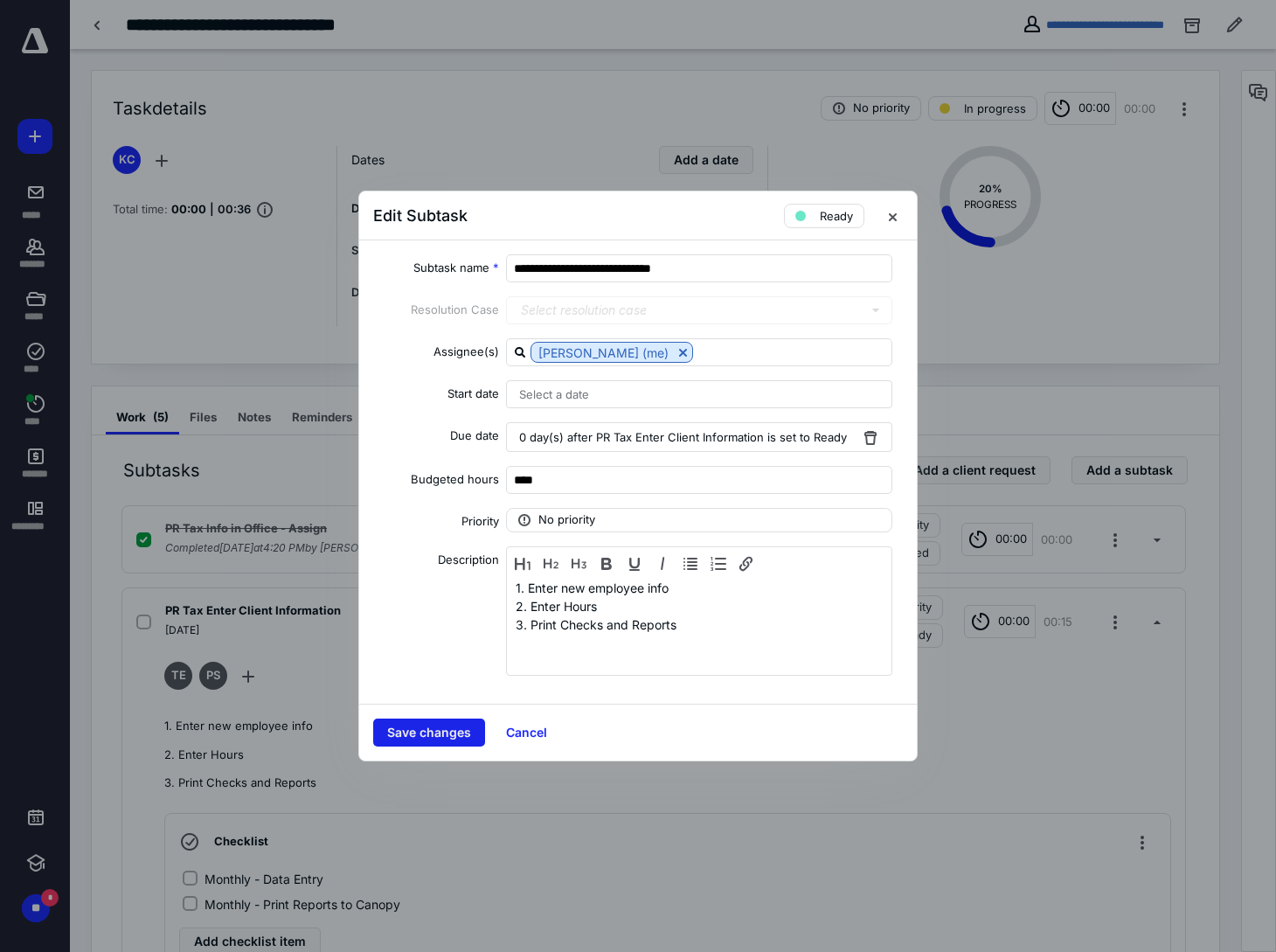 click on "Save changes" at bounding box center (429, 733) 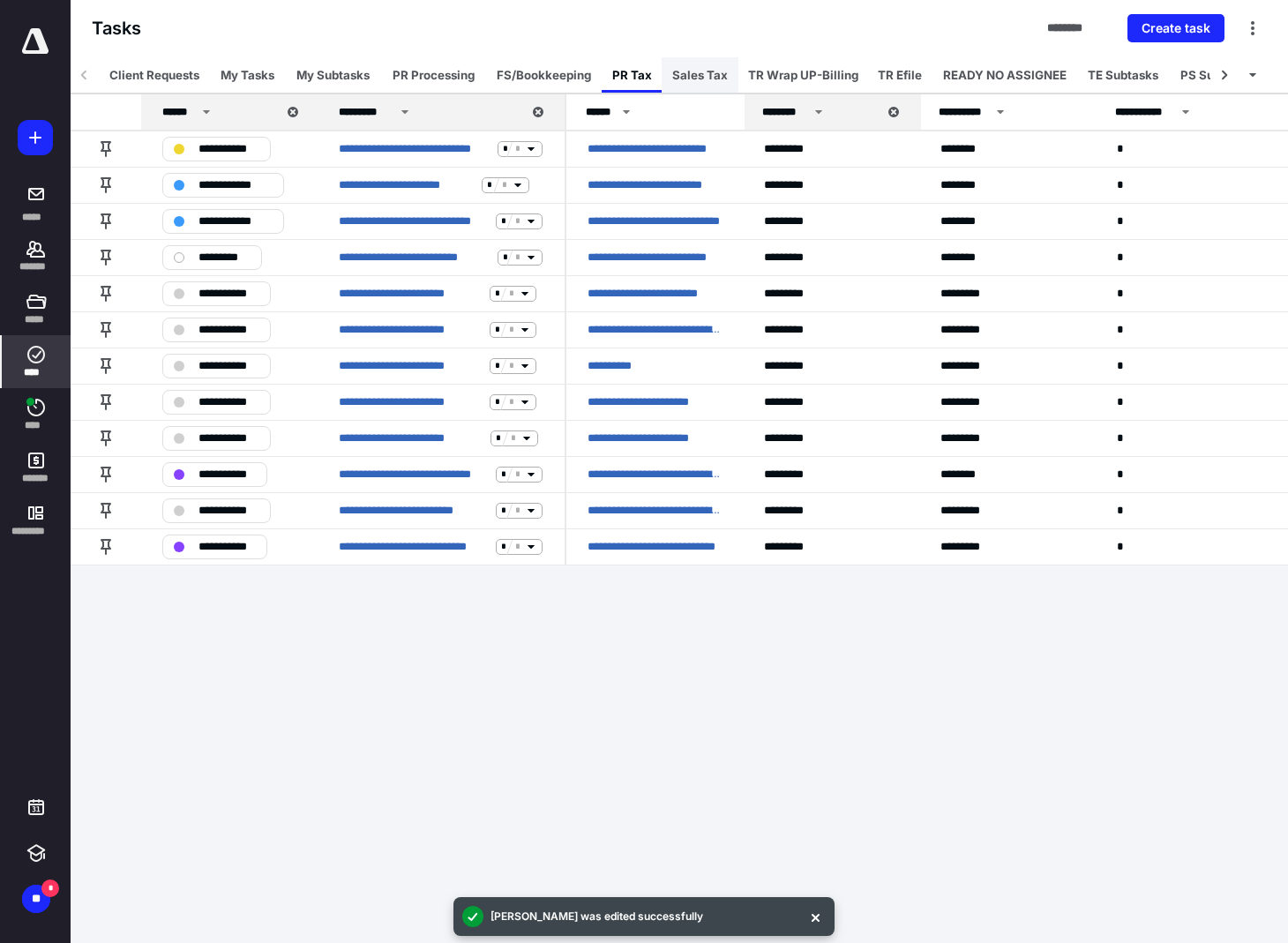 click on "Sales Tax" at bounding box center (700, 75) 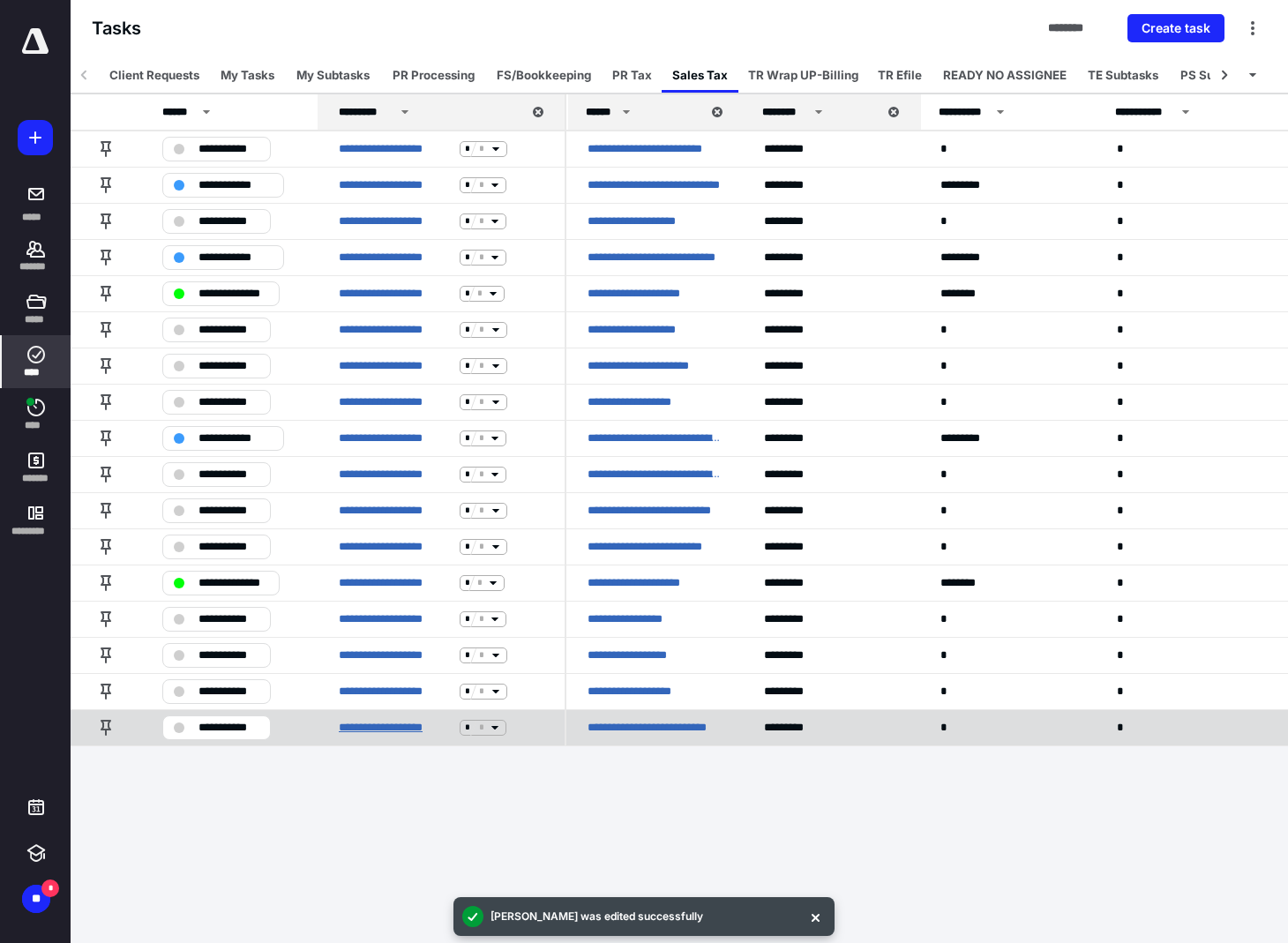 click on "**********" at bounding box center (395, 728) 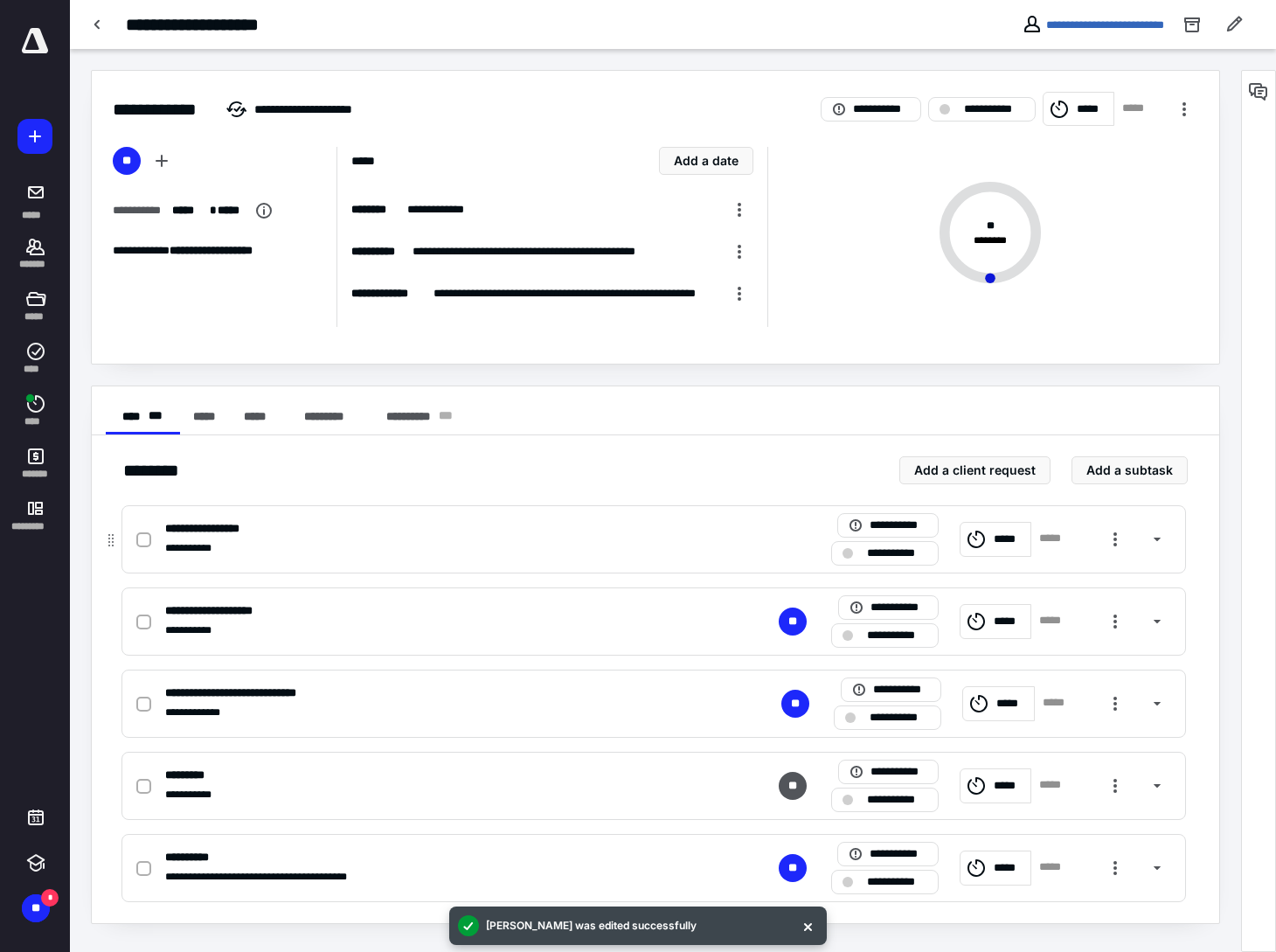 click 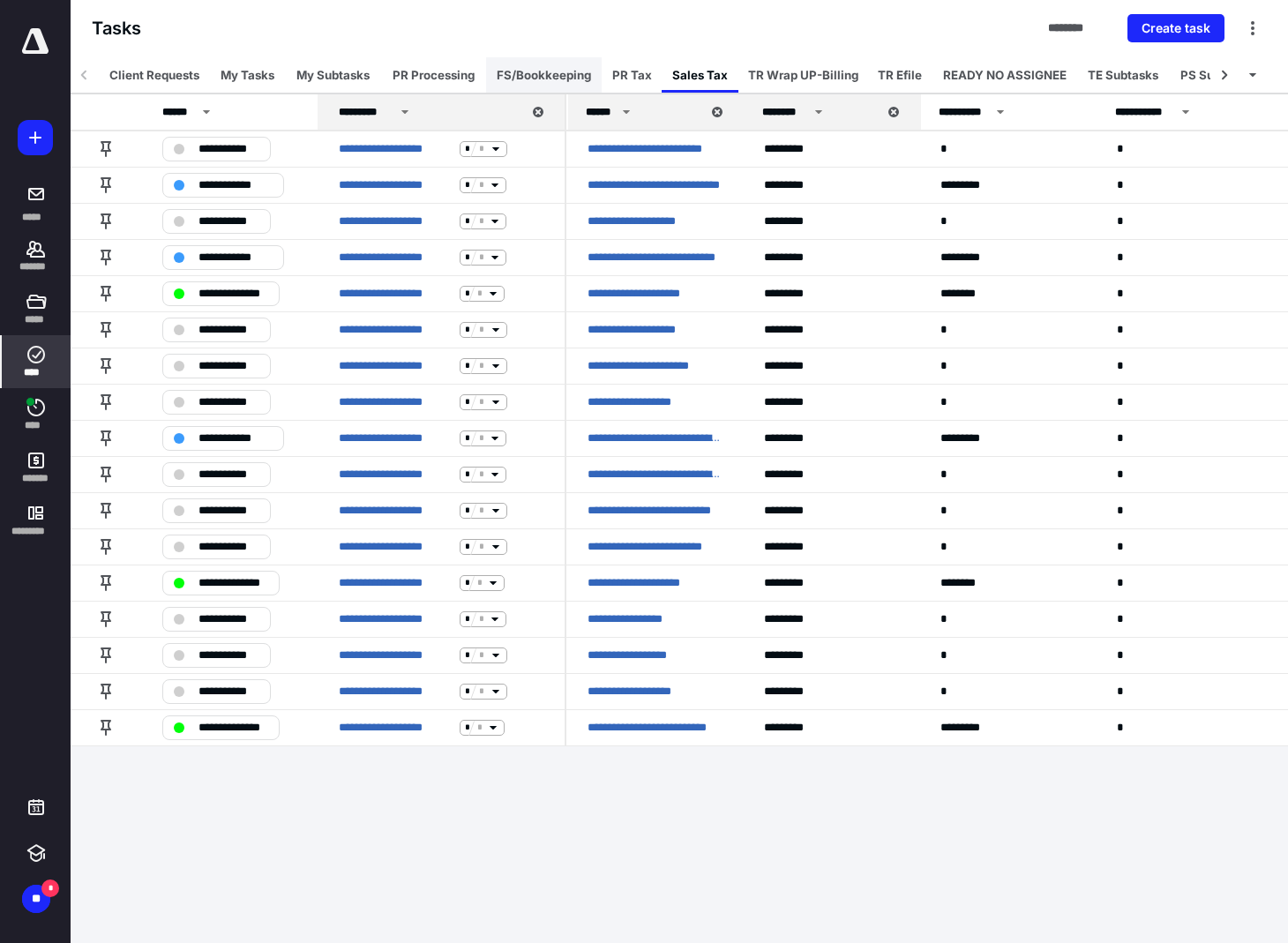 click on "FS/Bookkeeping" at bounding box center (543, 75) 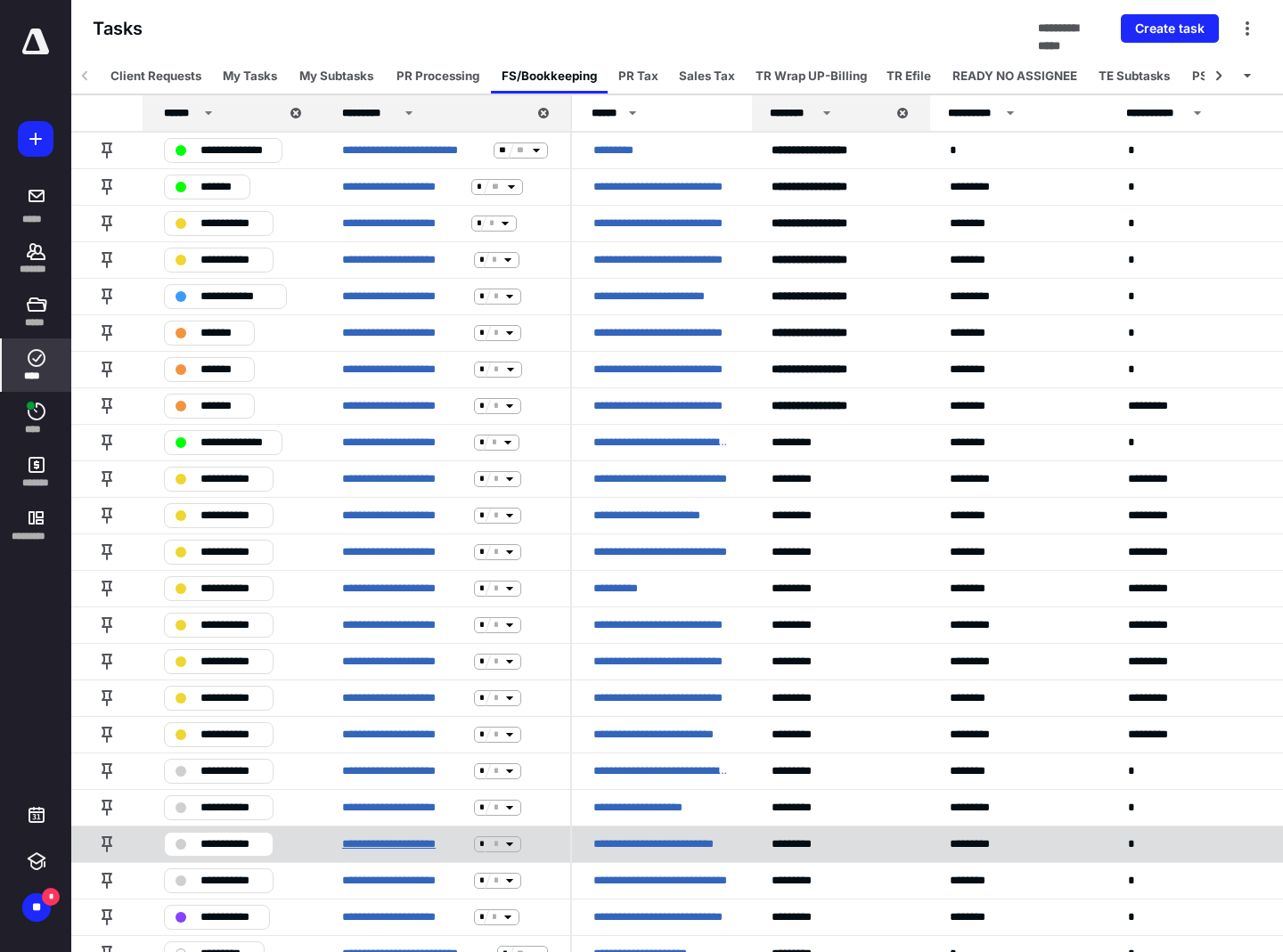 click on "**********" at bounding box center (405, 844) 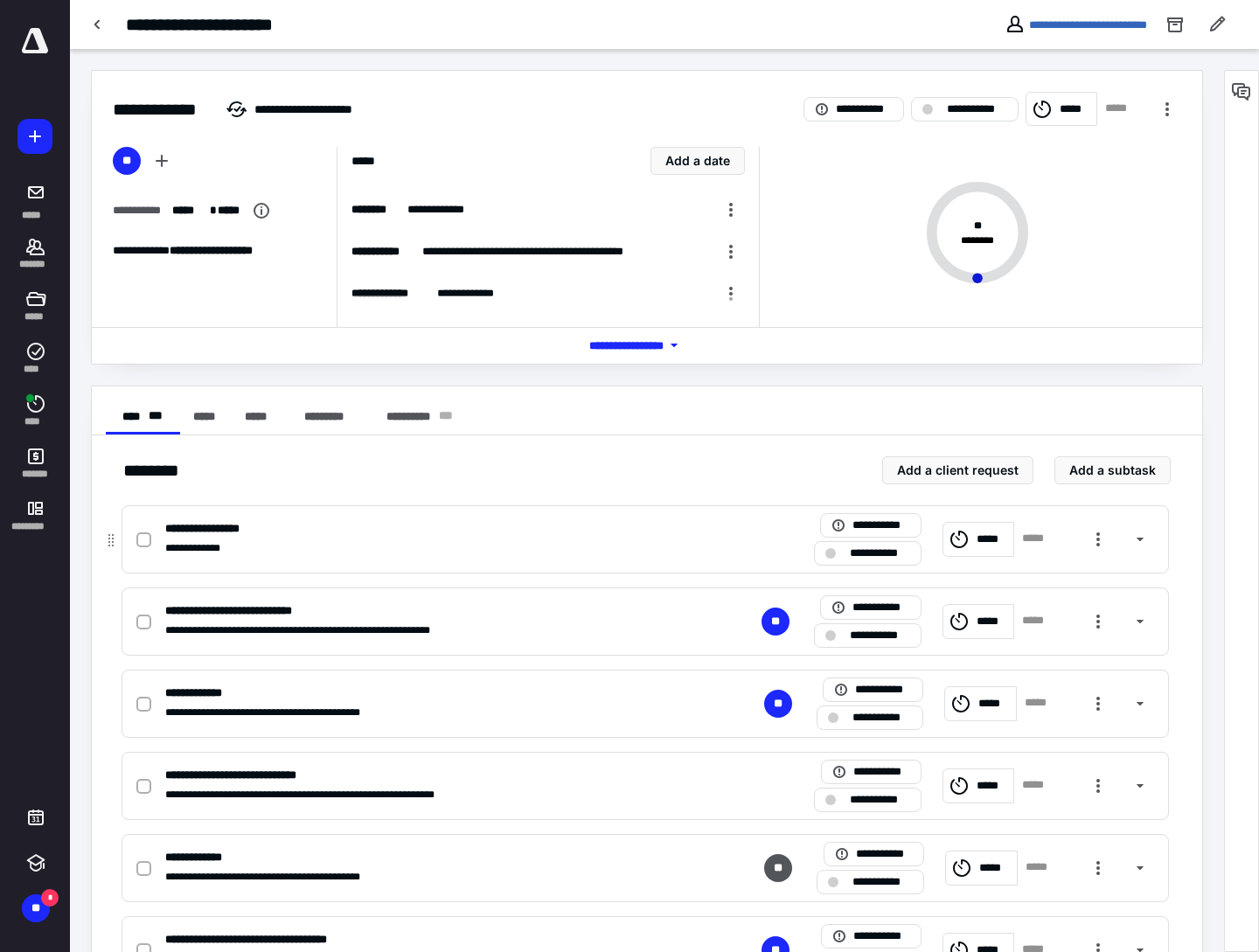 click 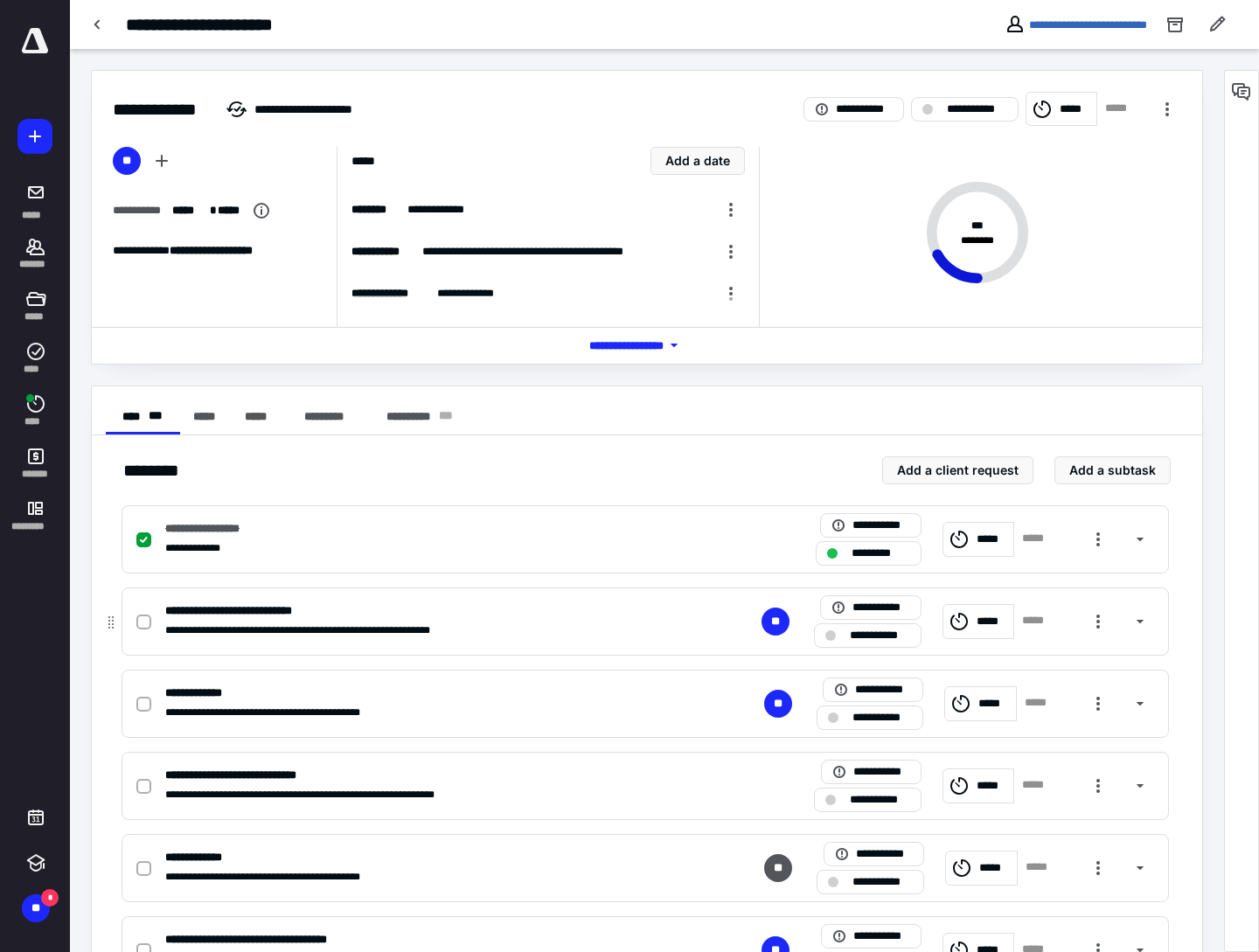 click on "**********" at bounding box center [415, 611] 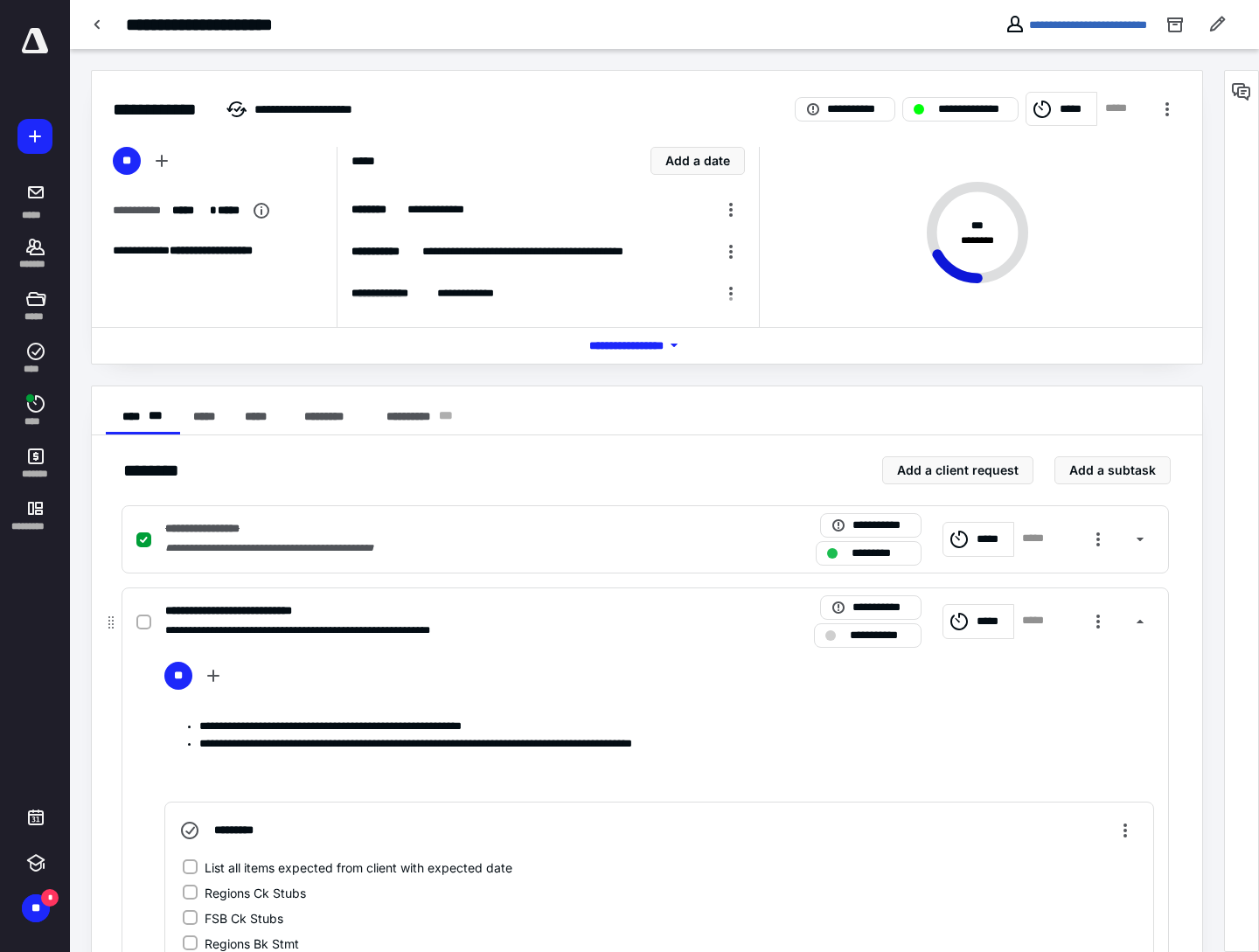 scroll, scrollTop: 350, scrollLeft: 0, axis: vertical 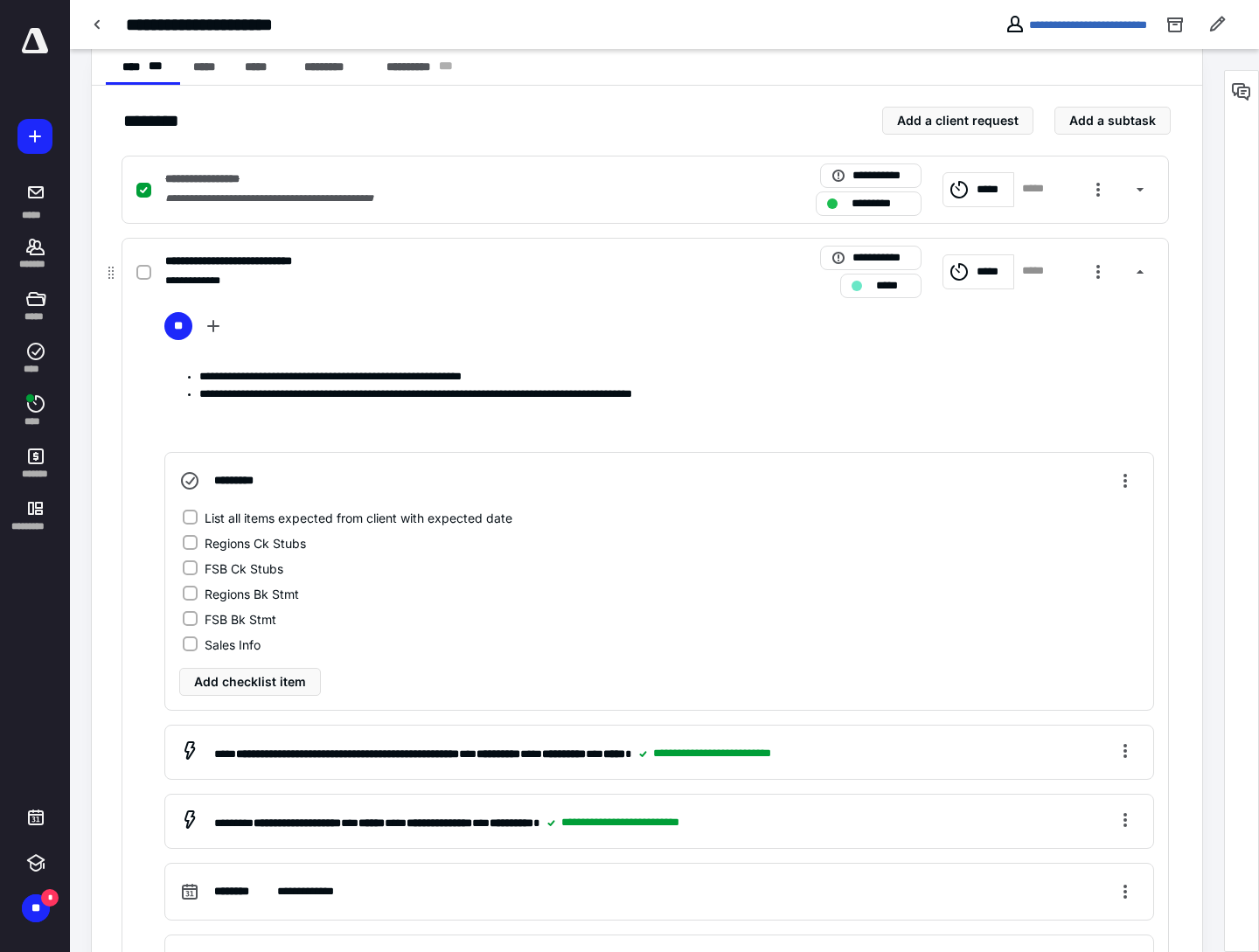 click on "Regions Ck Stubs" at bounding box center (190, 543) 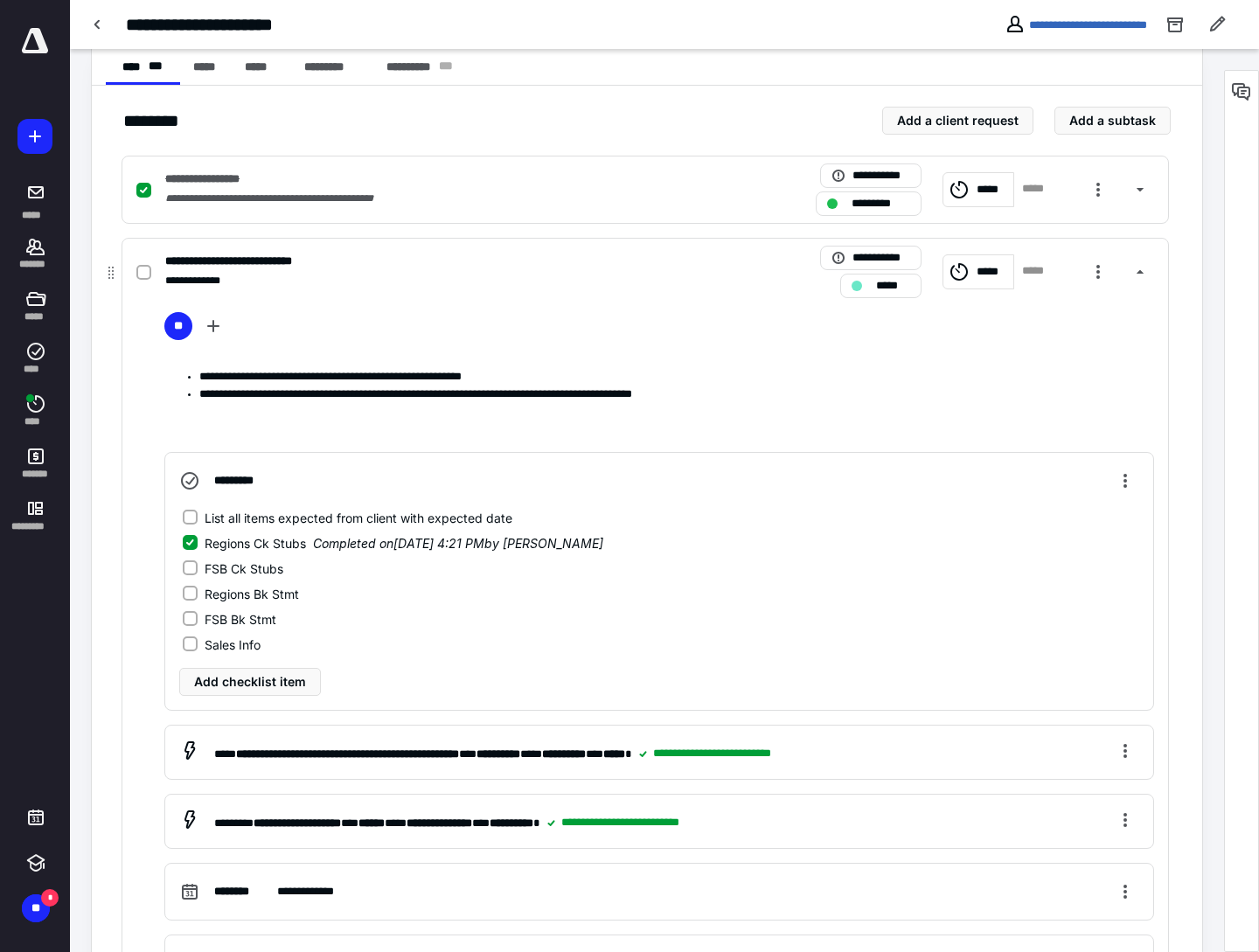 click 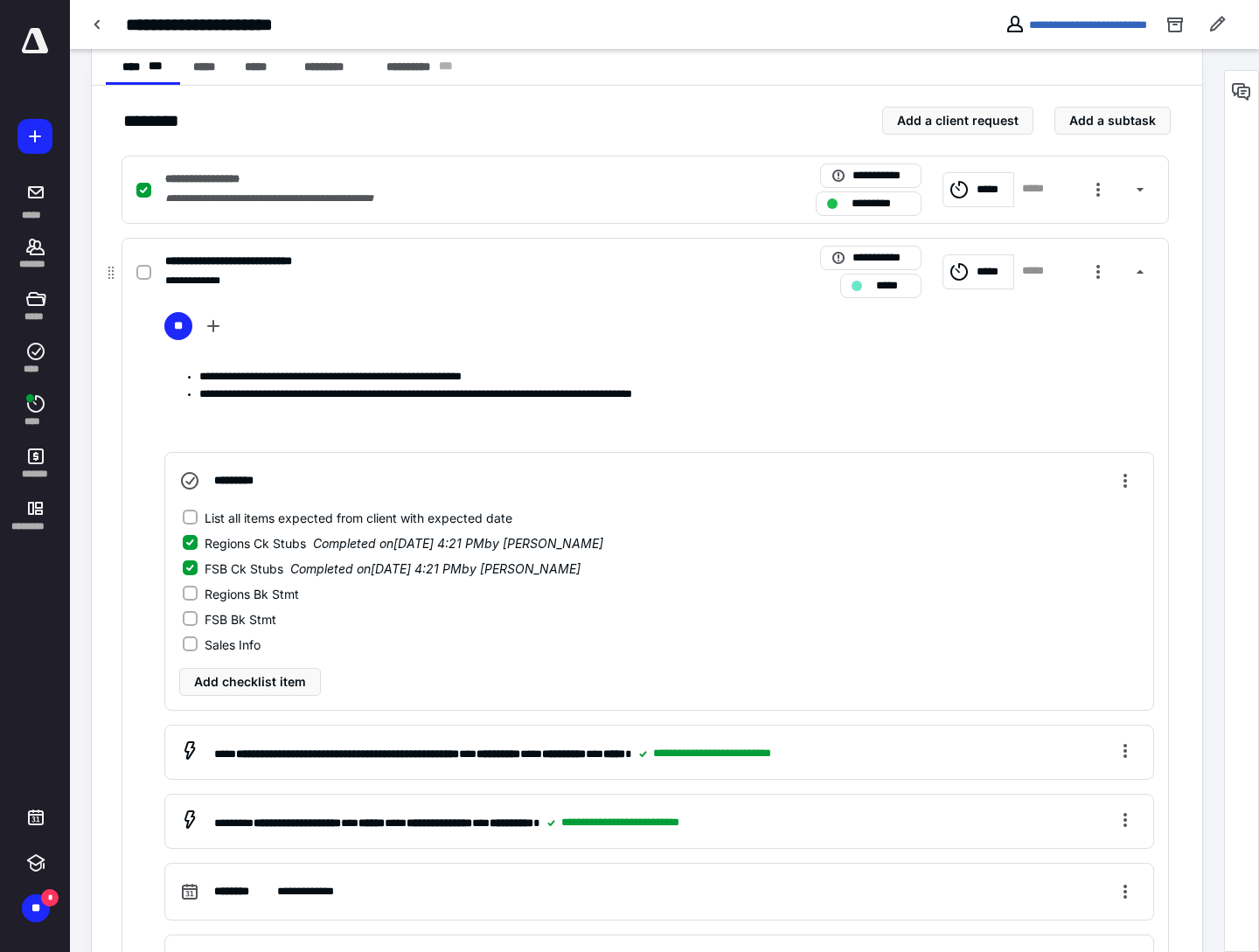 drag, startPoint x: 190, startPoint y: 592, endPoint x: 196, endPoint y: 603, distance: 12.529964 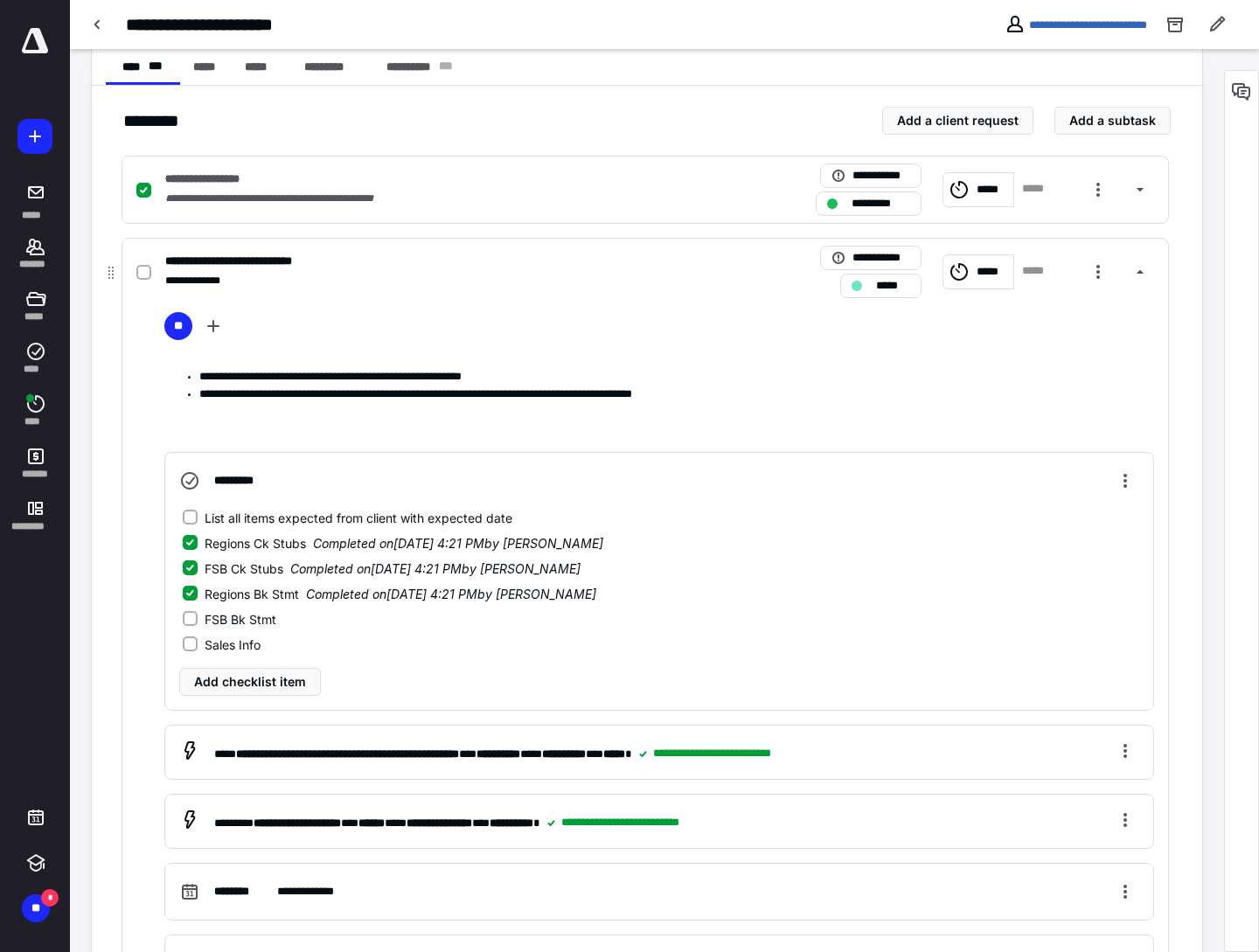 click on "FSB Bk Stmt" at bounding box center [190, 619] 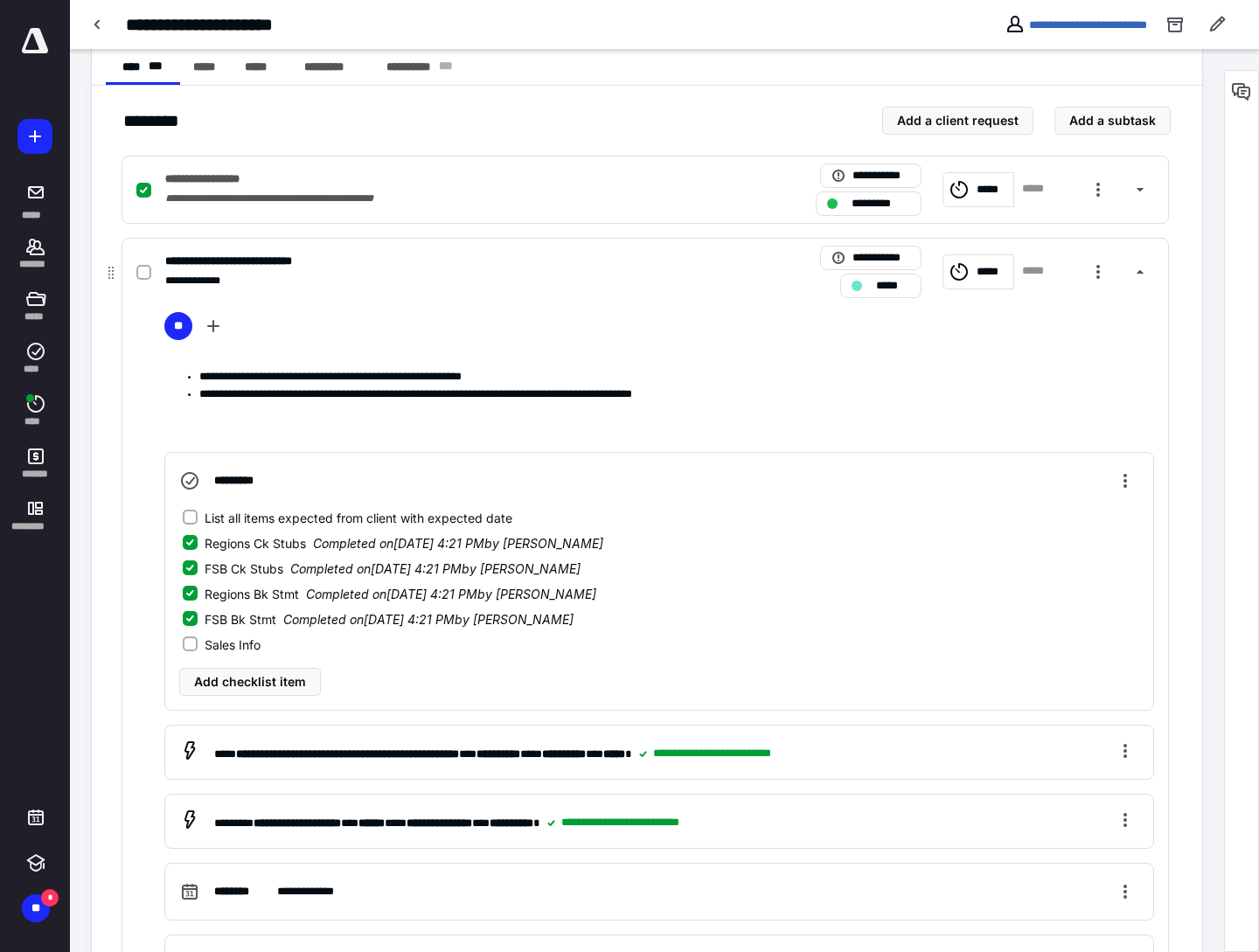 click 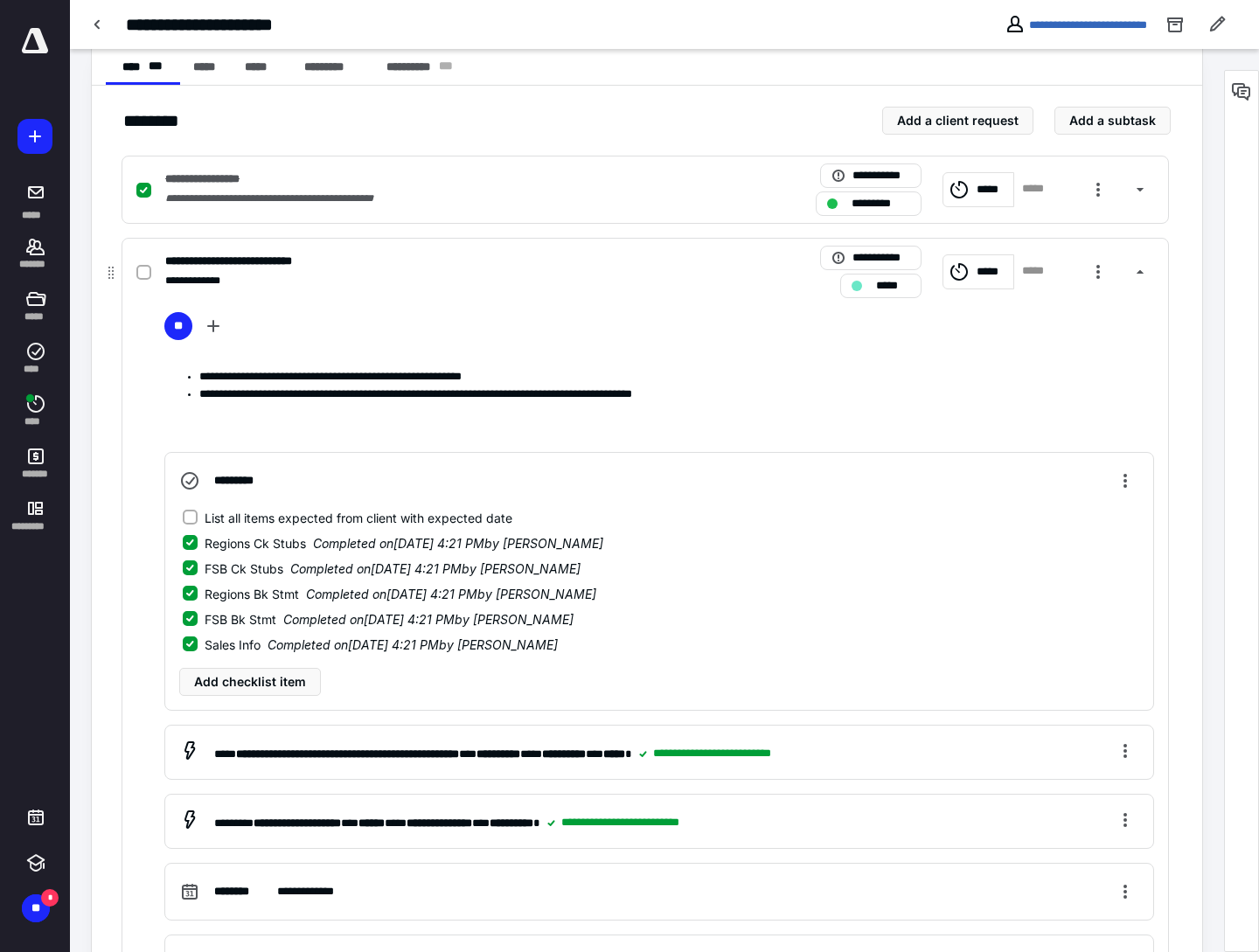 click 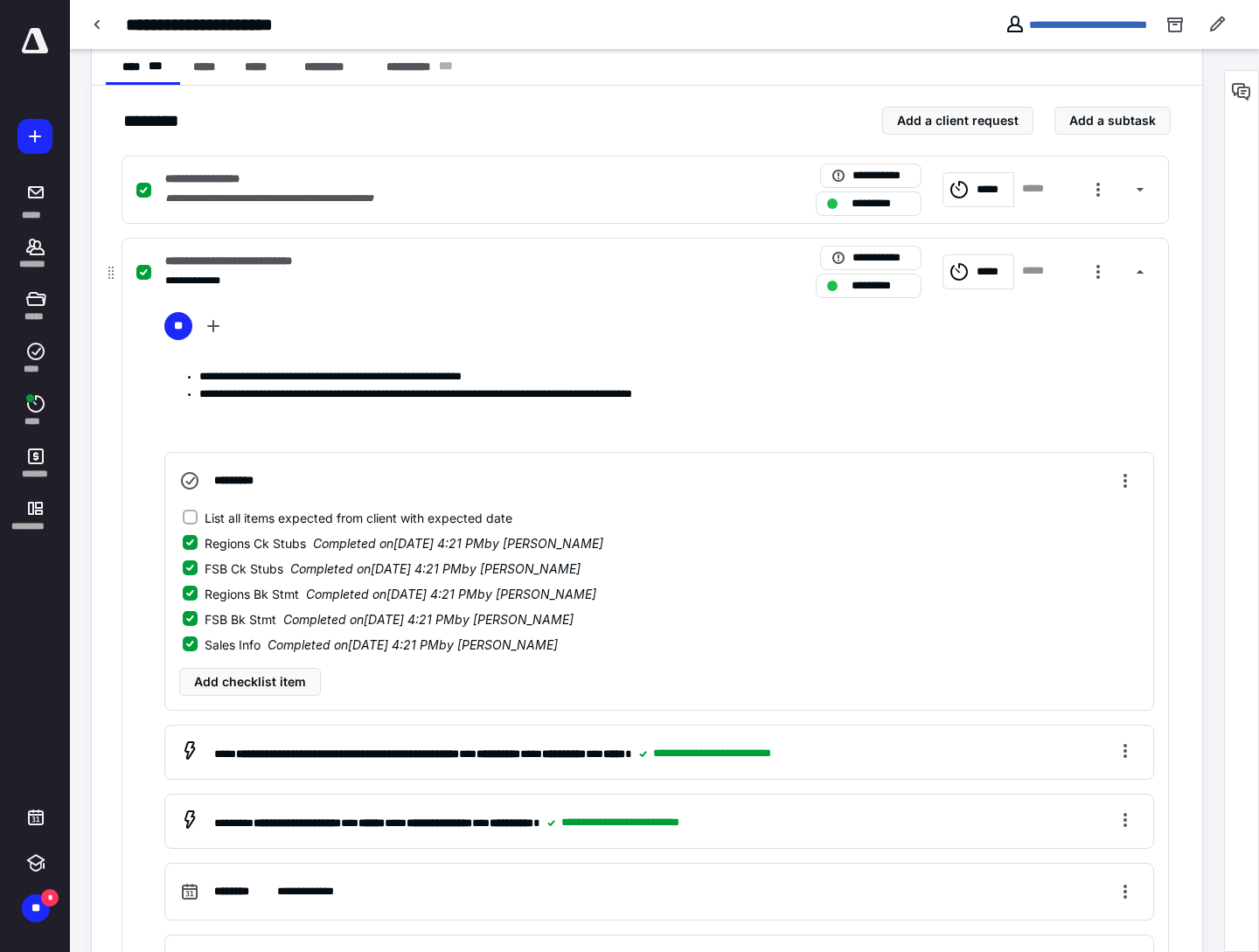 scroll, scrollTop: 699, scrollLeft: 0, axis: vertical 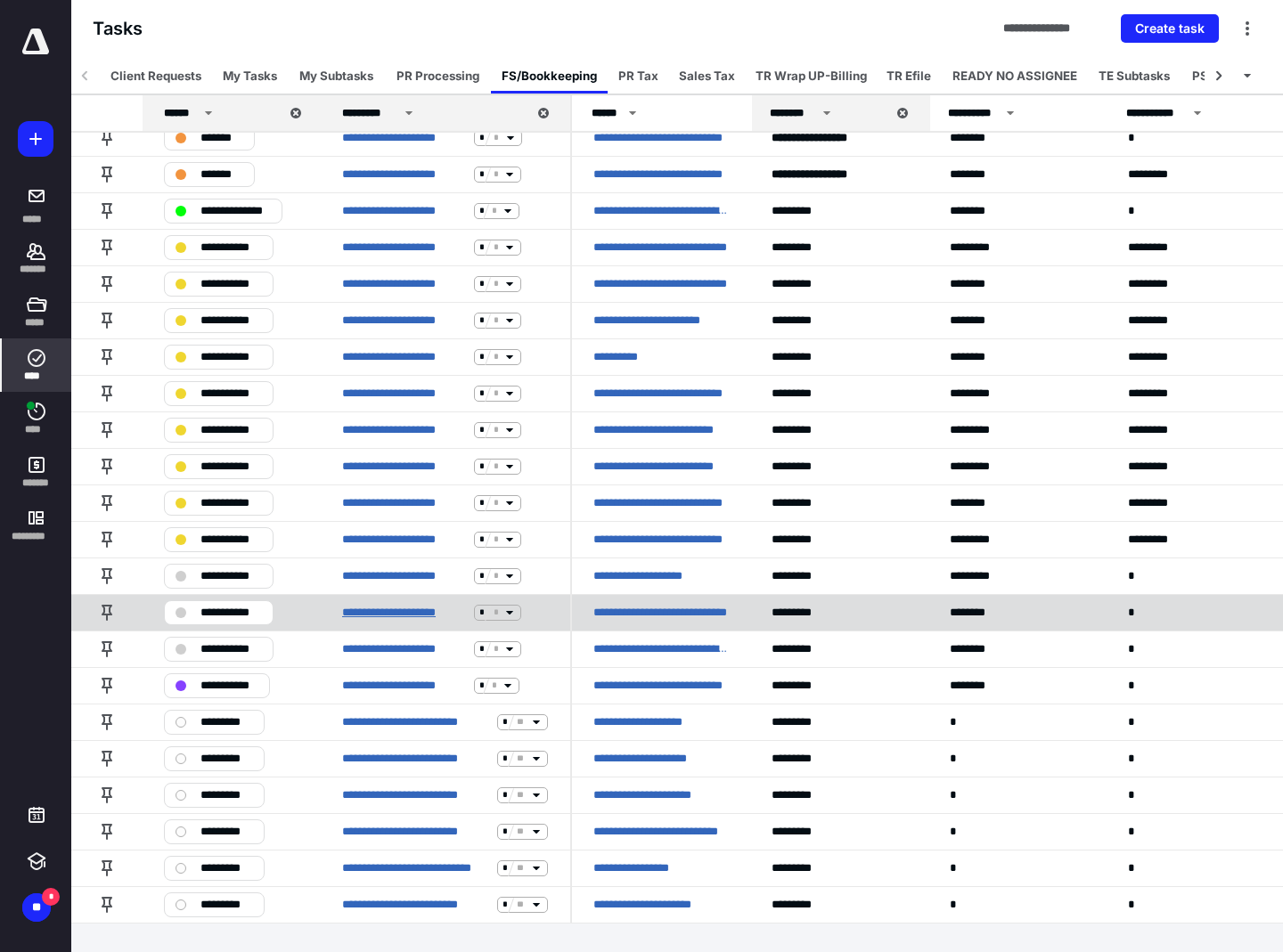 click on "**********" at bounding box center [405, 613] 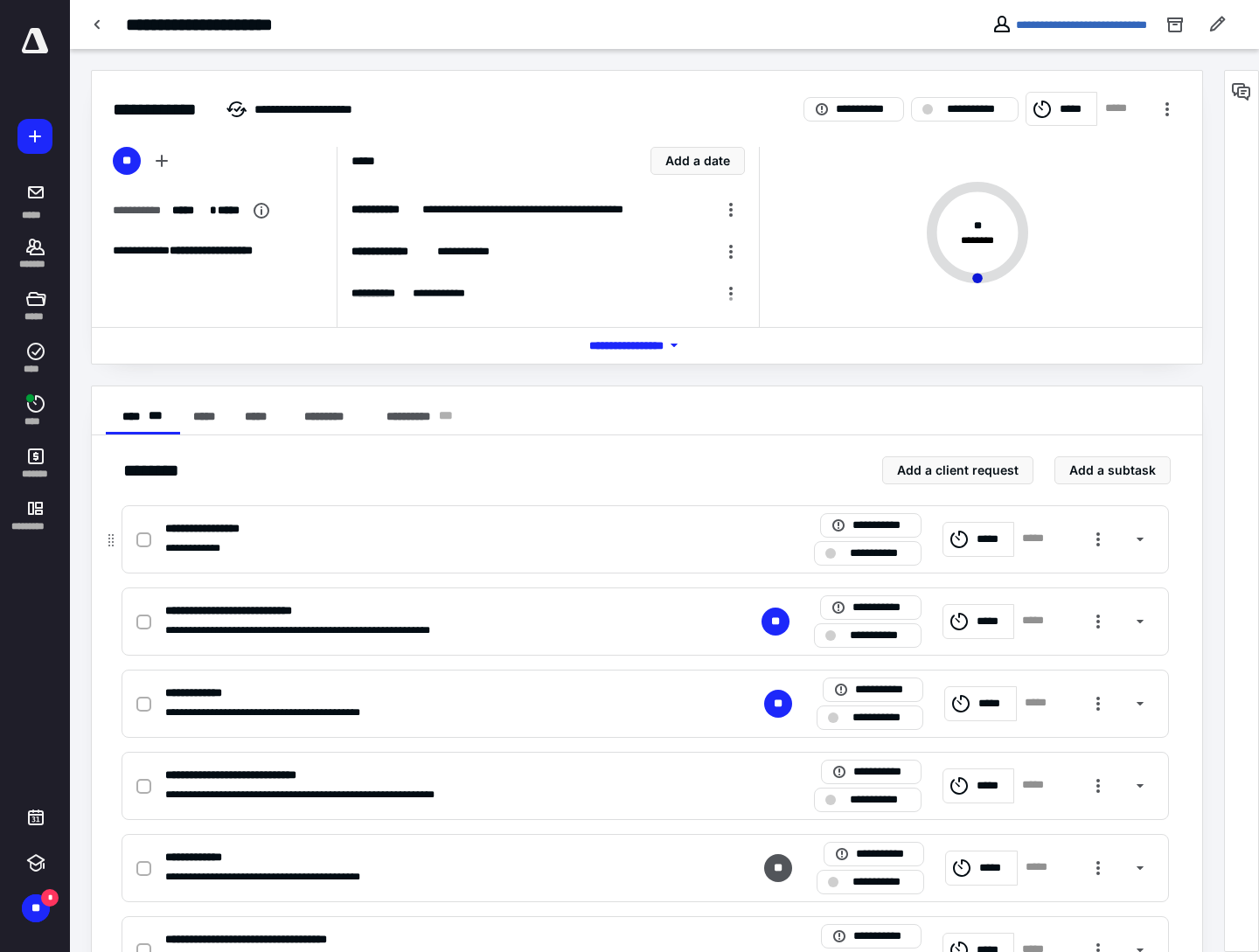 click 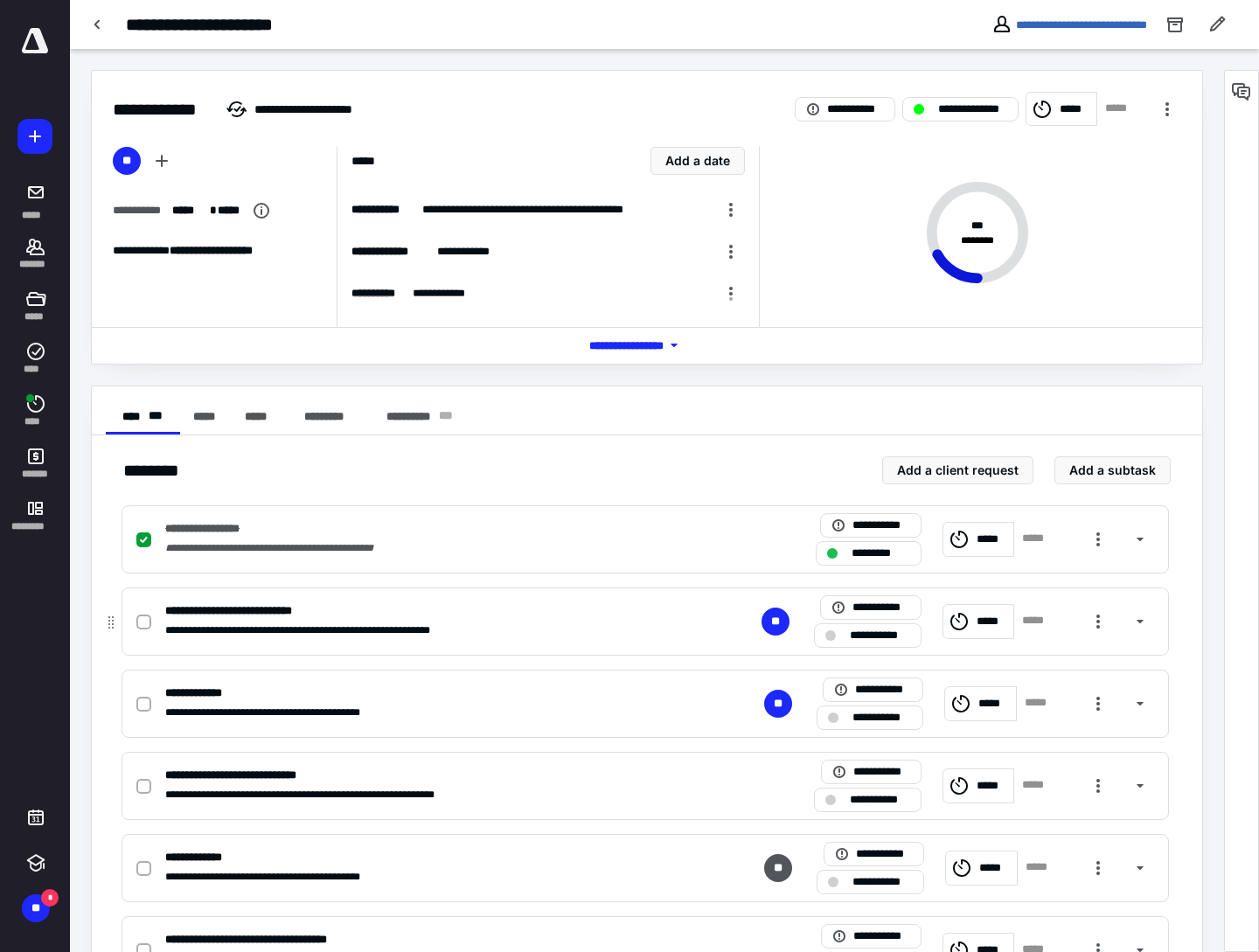 click on "**********" at bounding box center [308, 630] 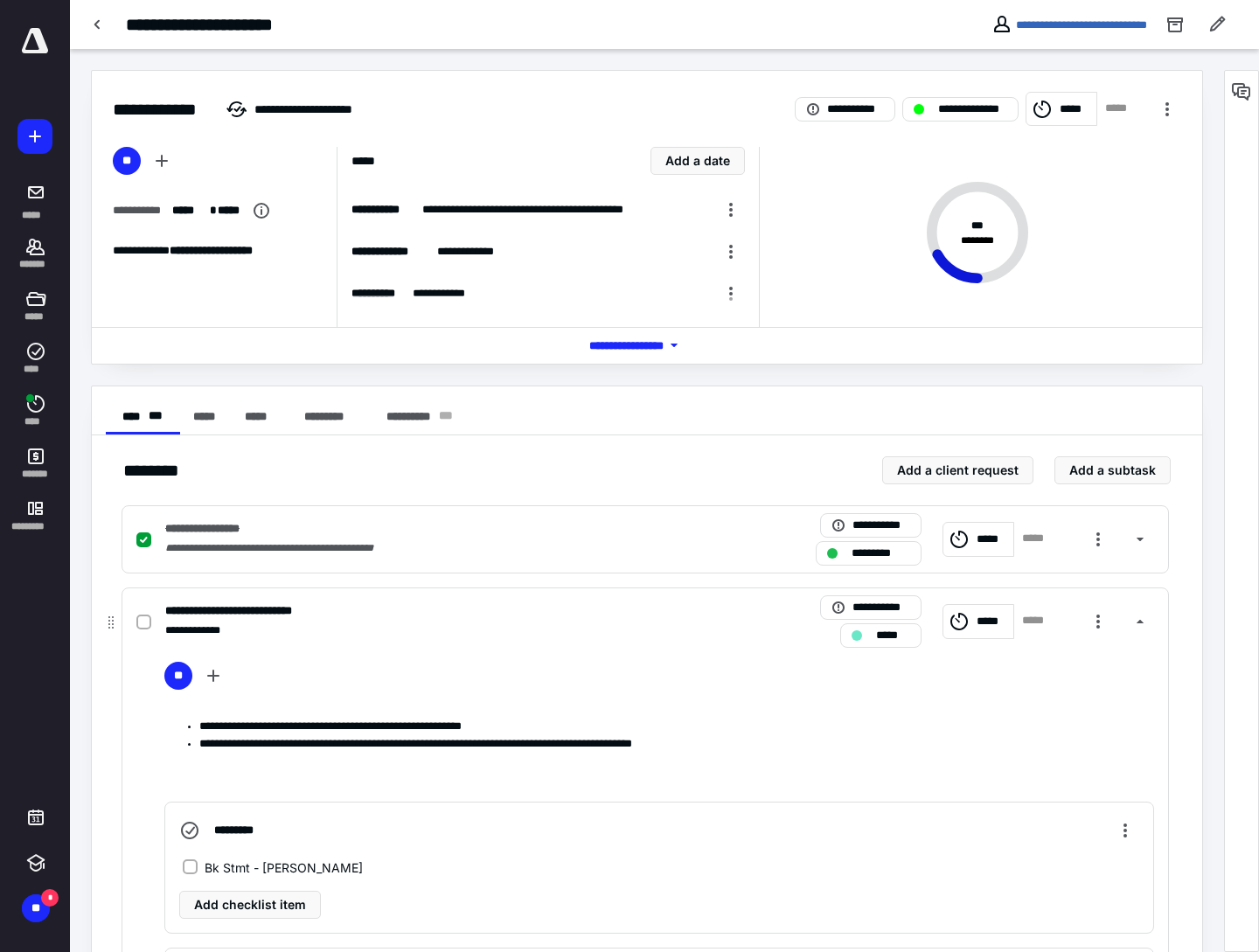 click on "Bk Stmt - Simmons" at bounding box center [190, 867] 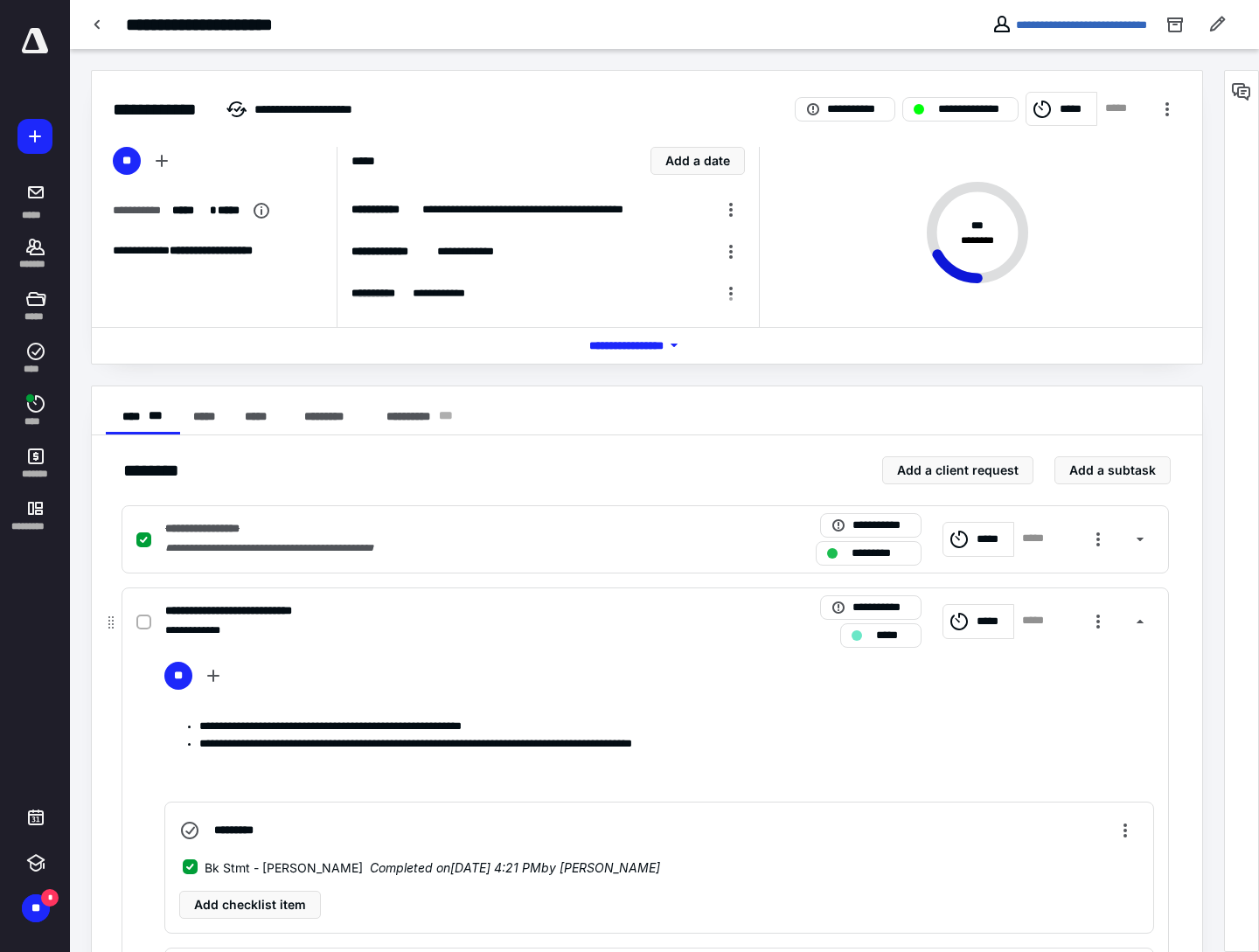 click 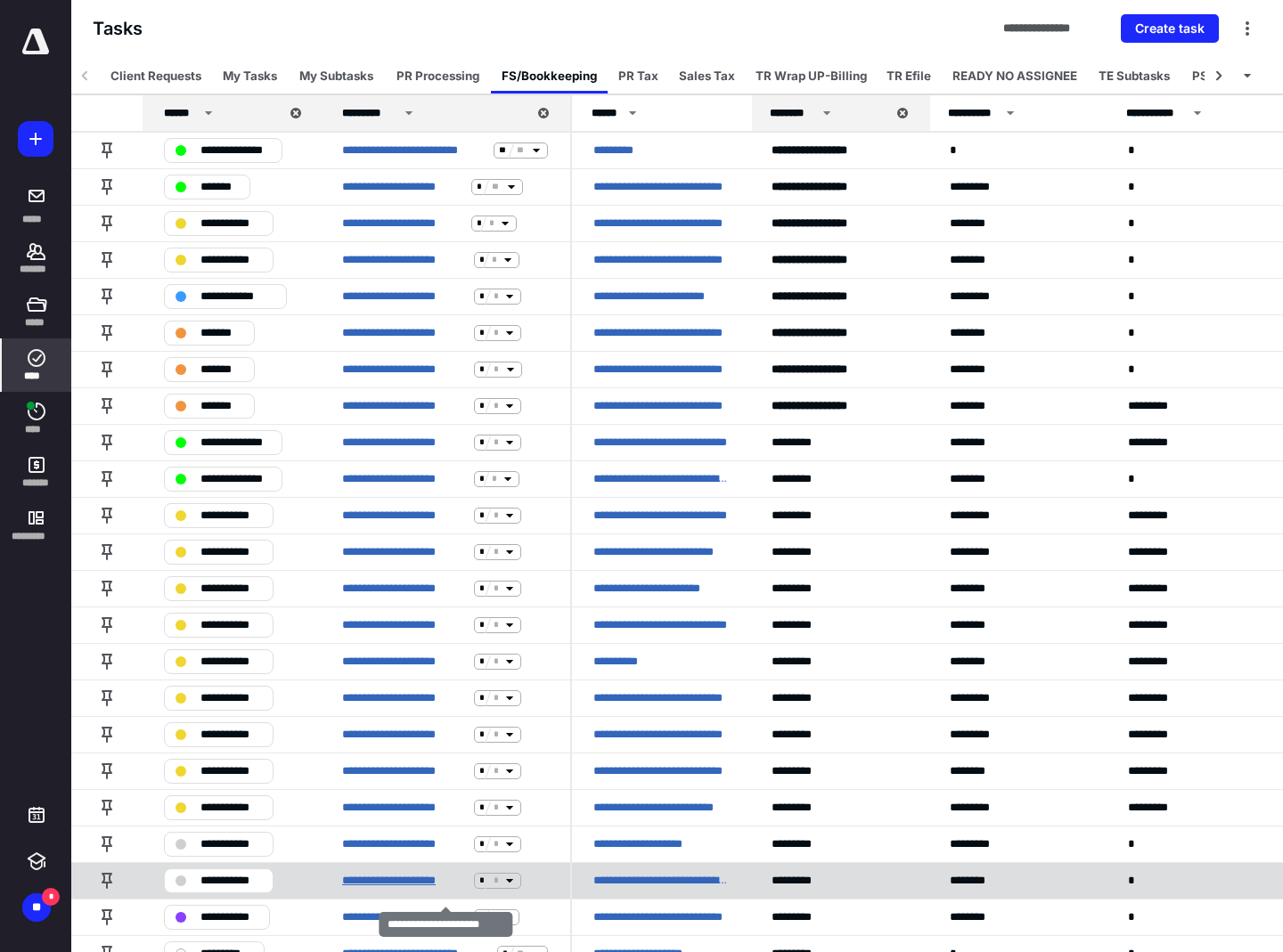 click on "**********" at bounding box center [405, 881] 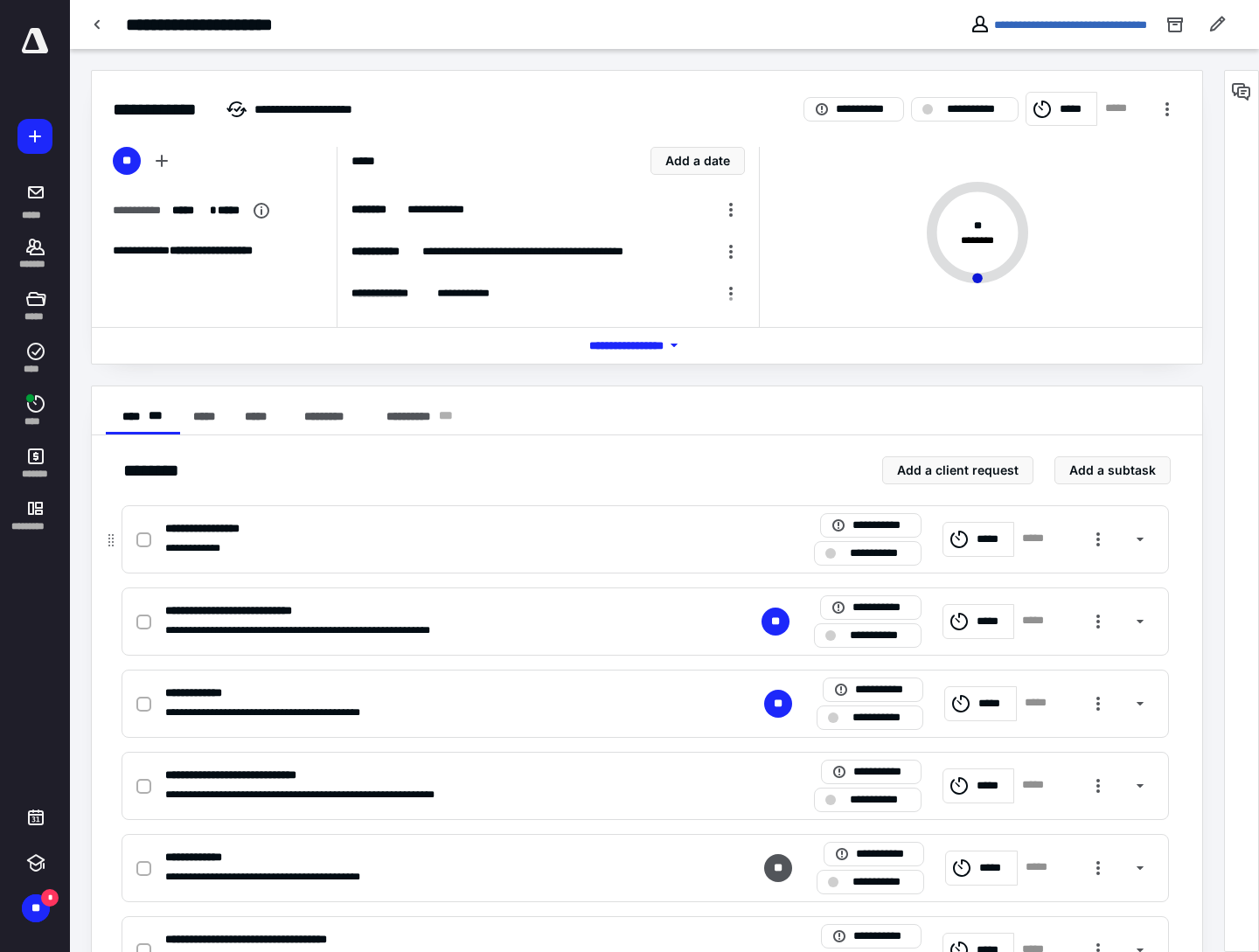 click 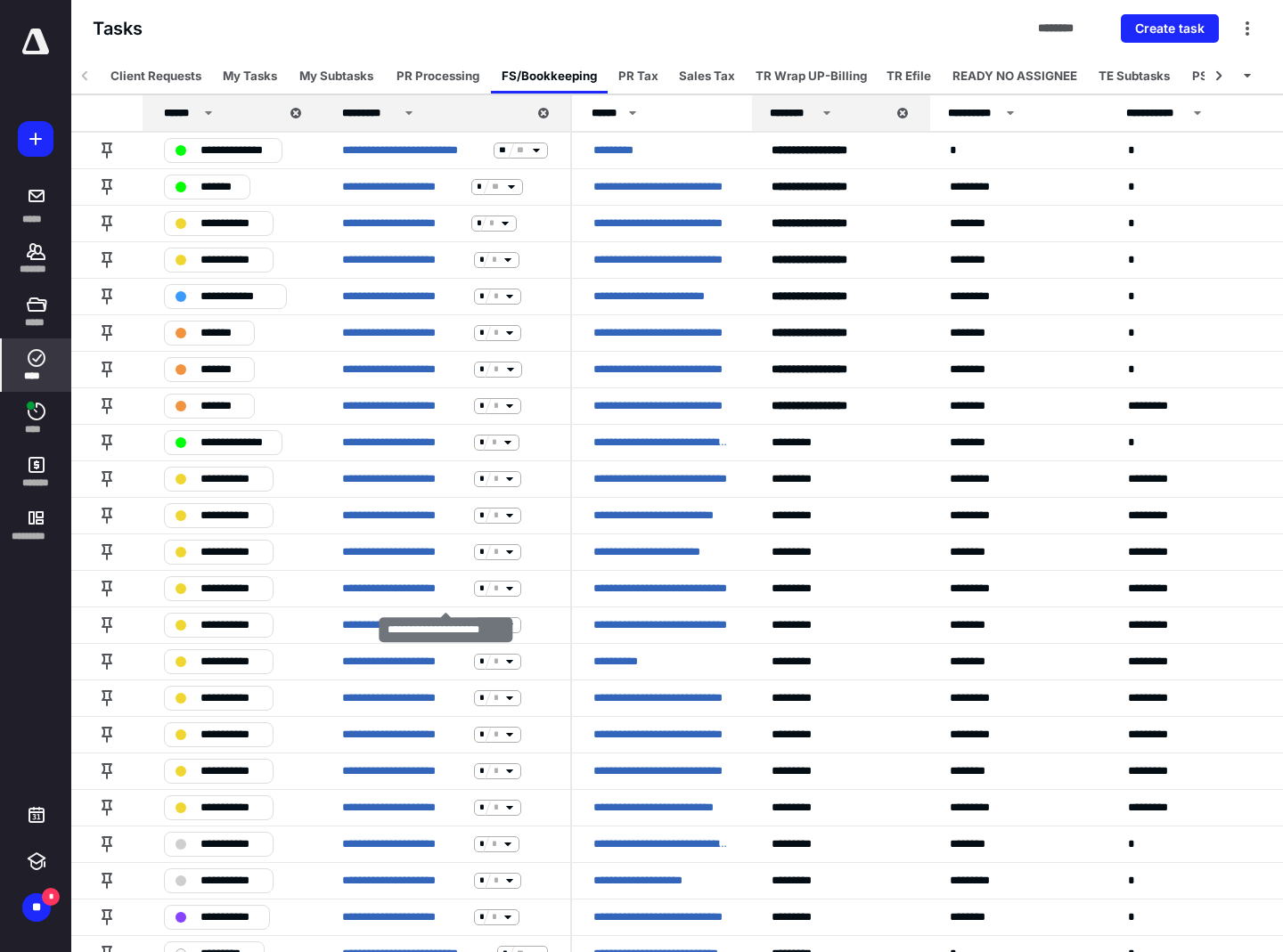 scroll, scrollTop: 232, scrollLeft: 0, axis: vertical 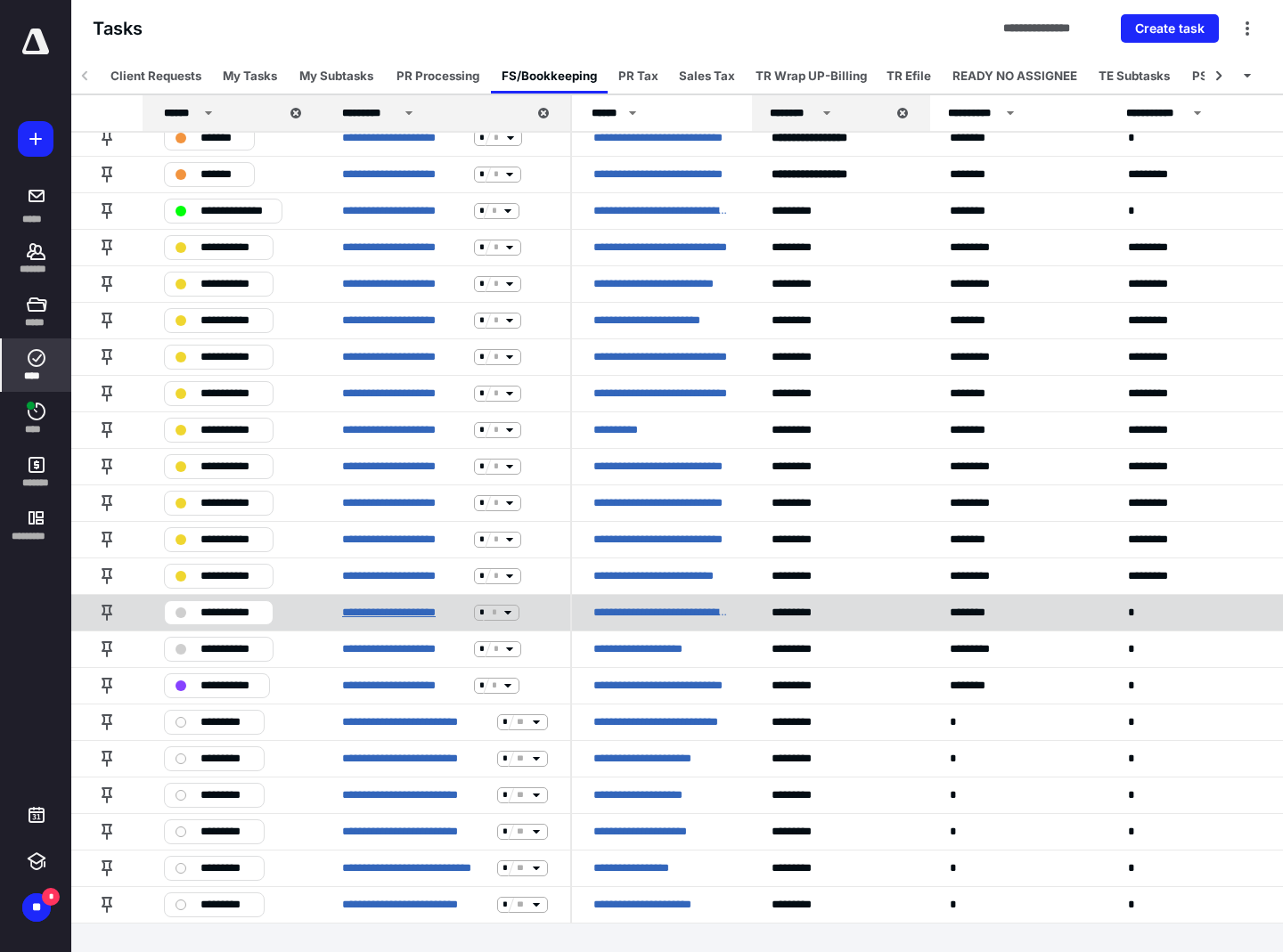 click on "**********" at bounding box center [405, 613] 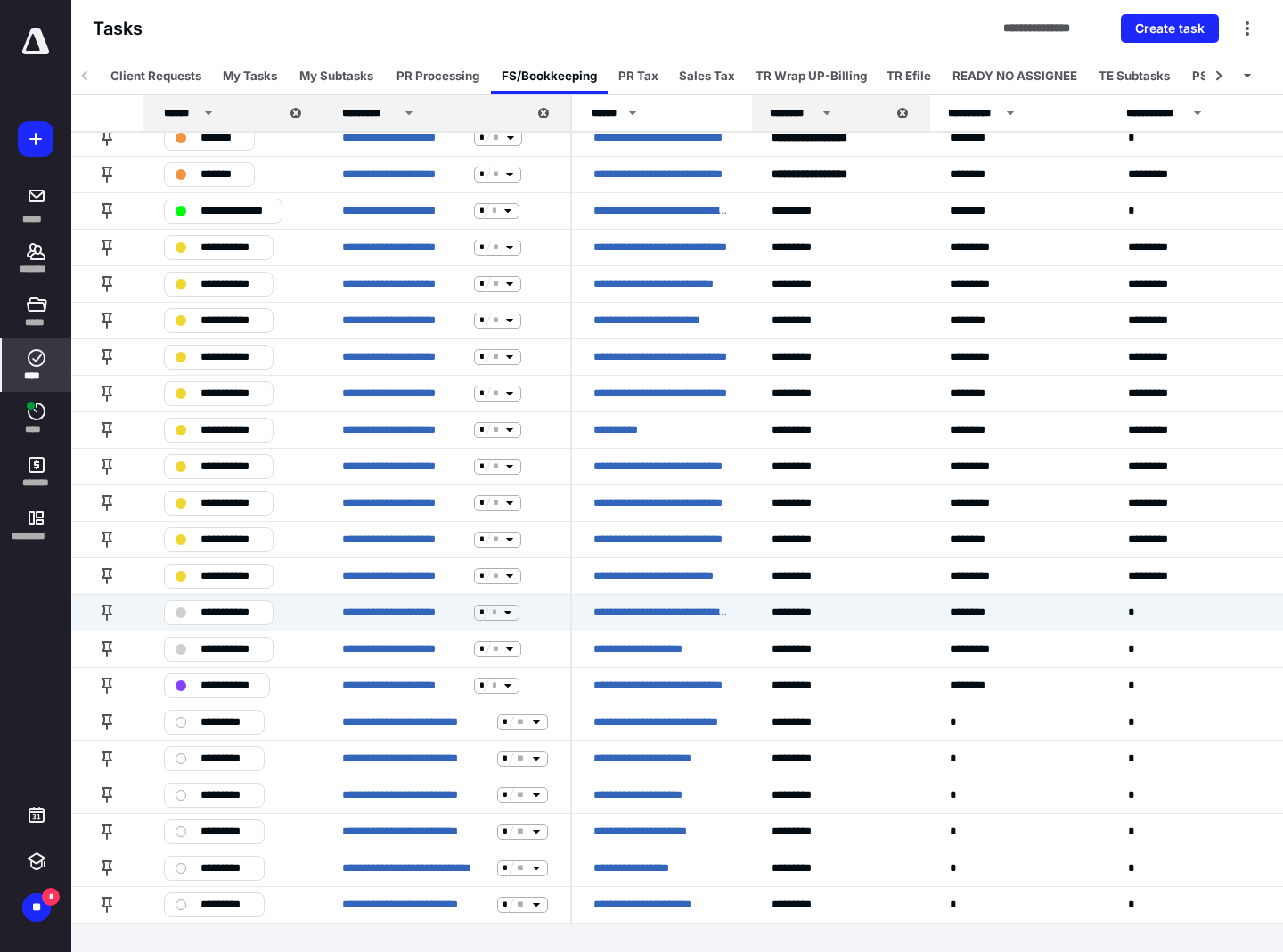 scroll, scrollTop: 0, scrollLeft: 0, axis: both 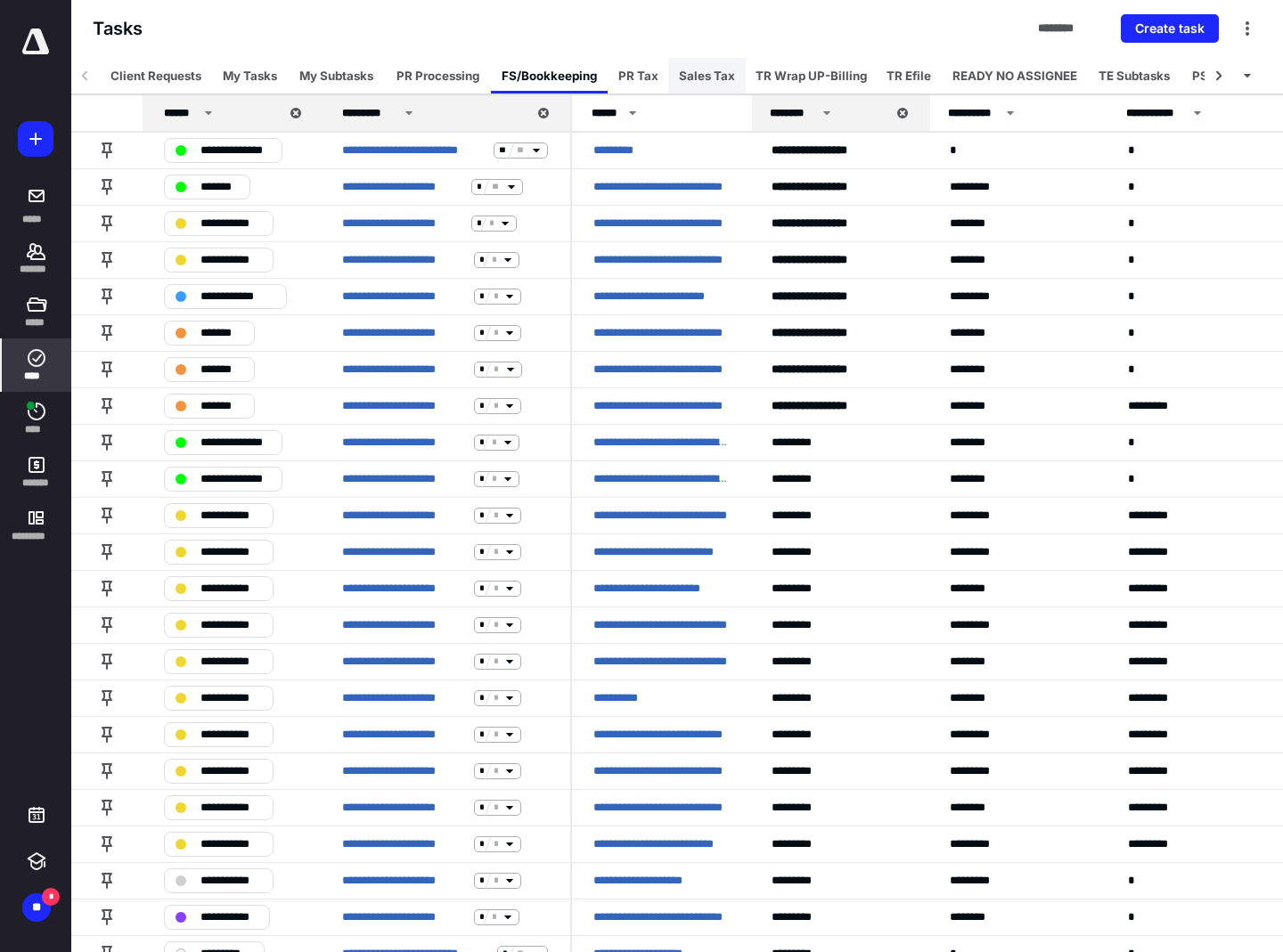 click on "Sales Tax" at bounding box center [707, 76] 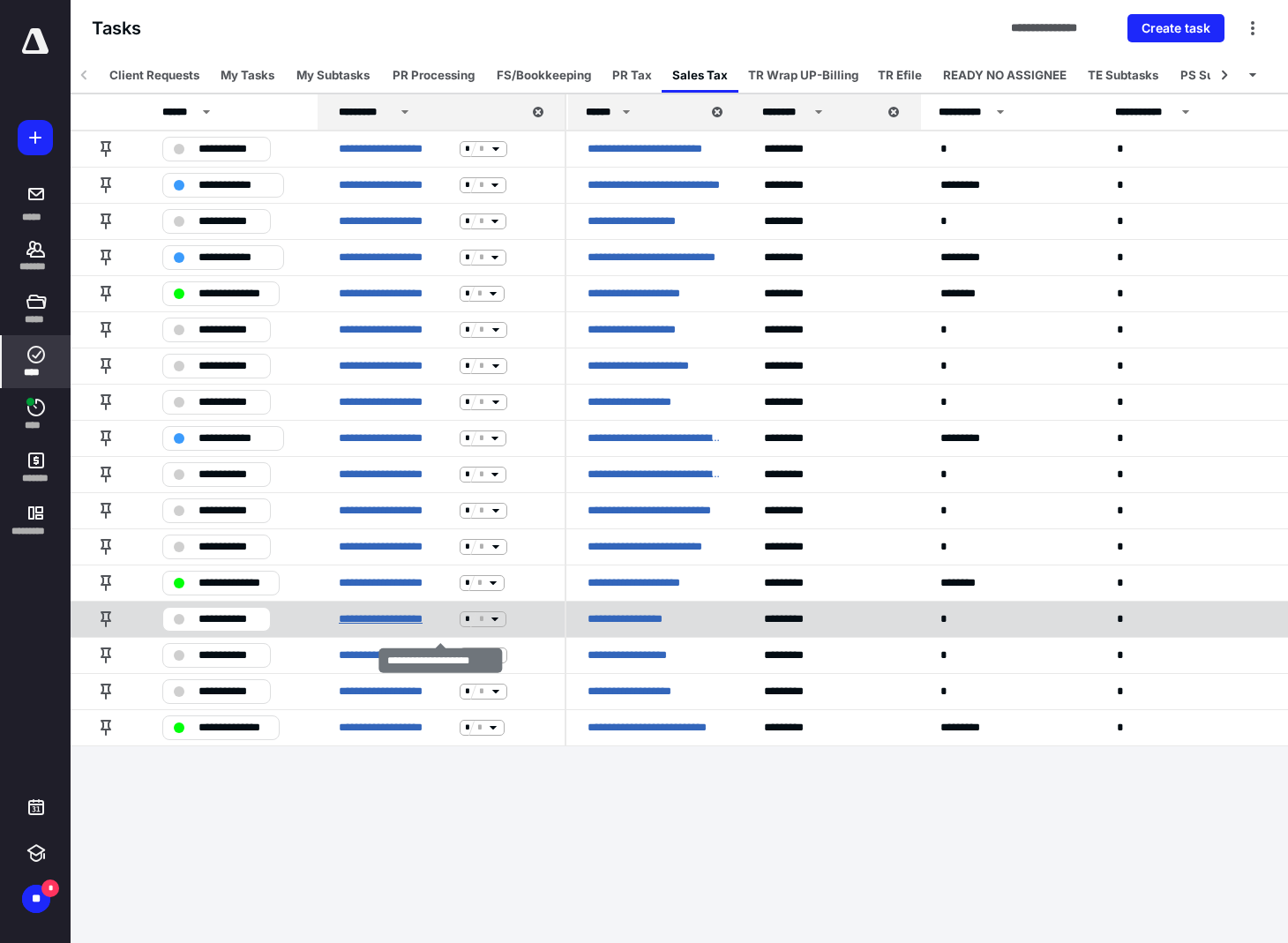 click on "**********" at bounding box center (395, 619) 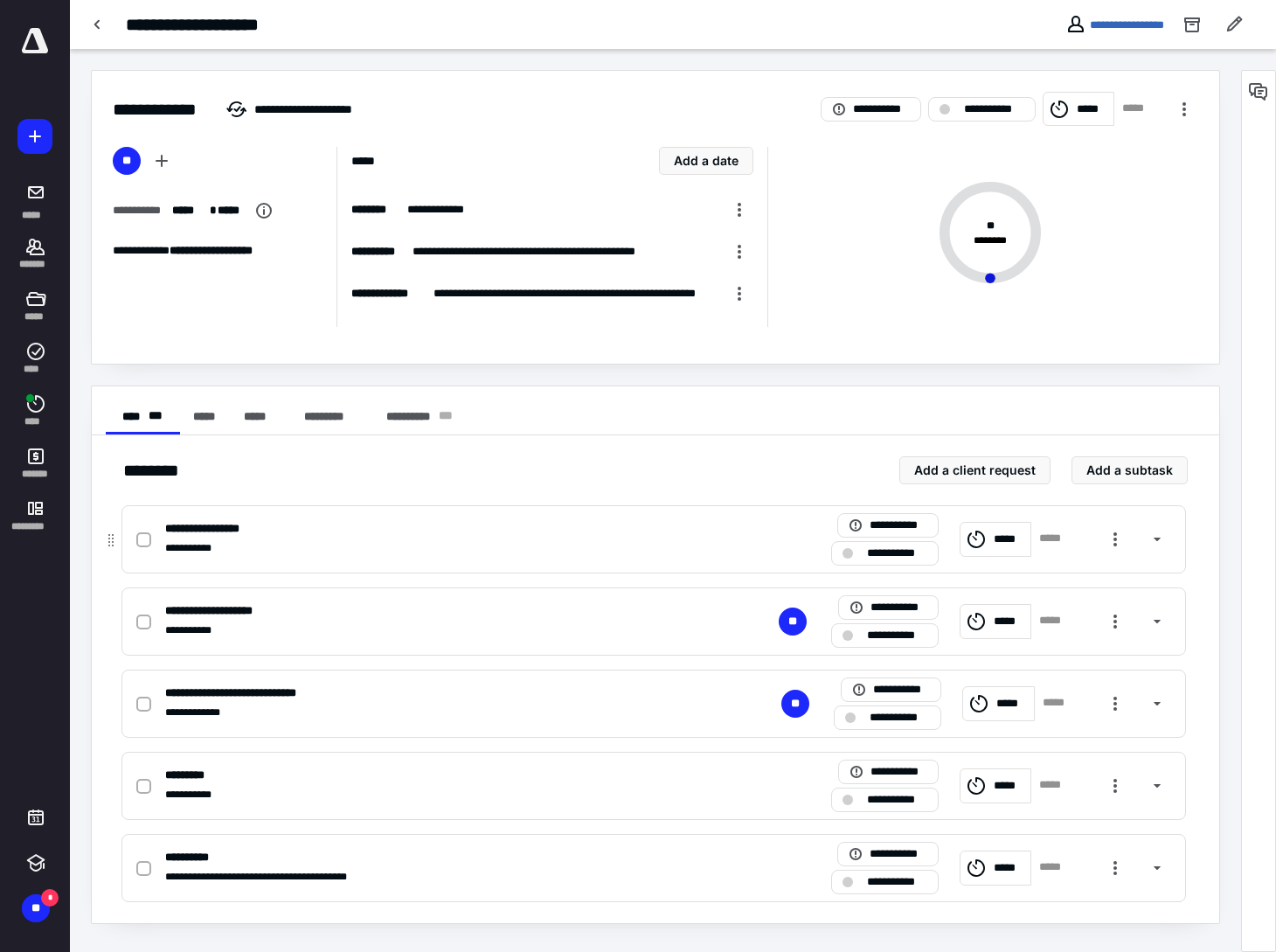 click 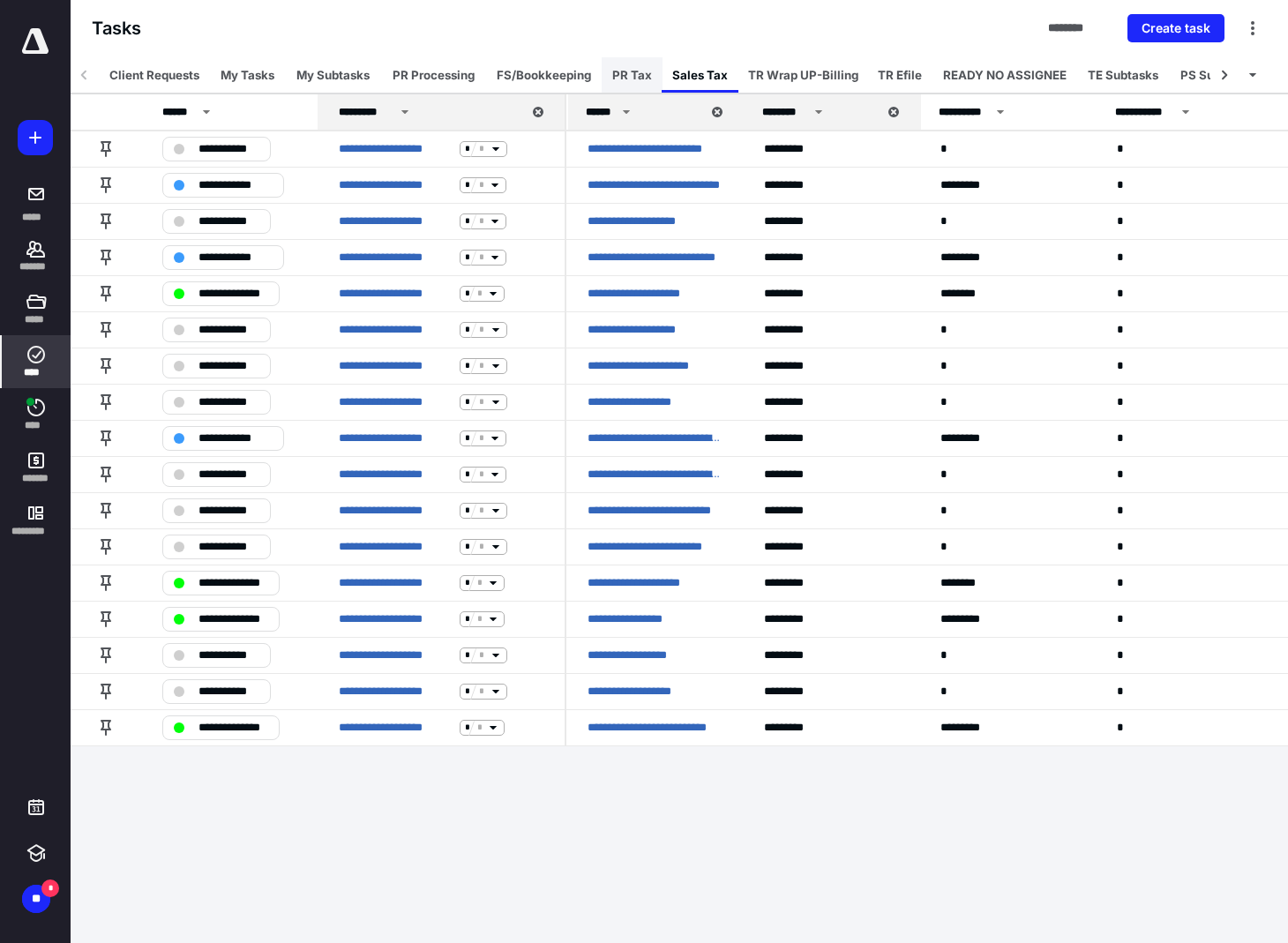 click on "PR Tax" at bounding box center [632, 75] 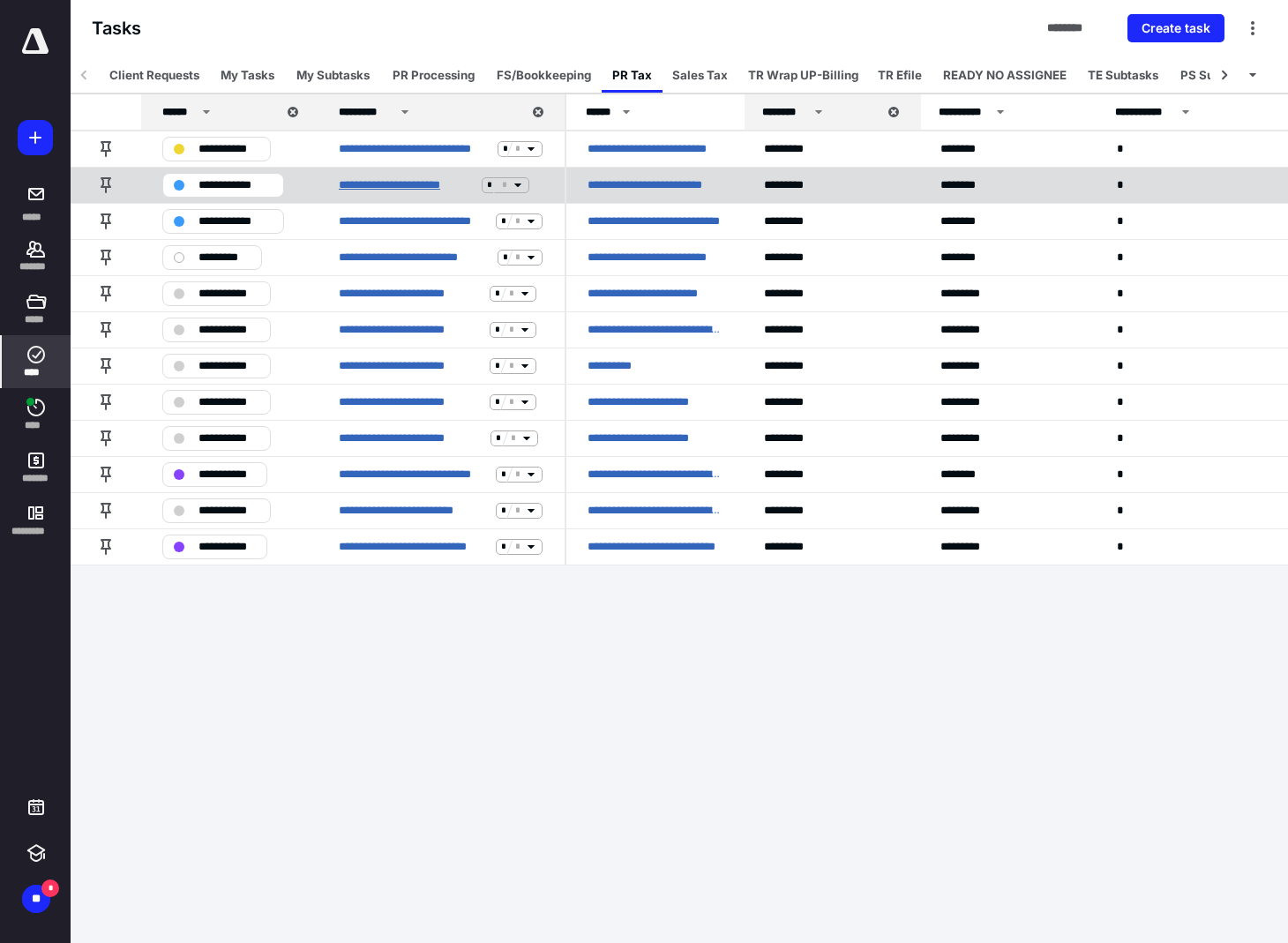 click on "**********" at bounding box center (407, 185) 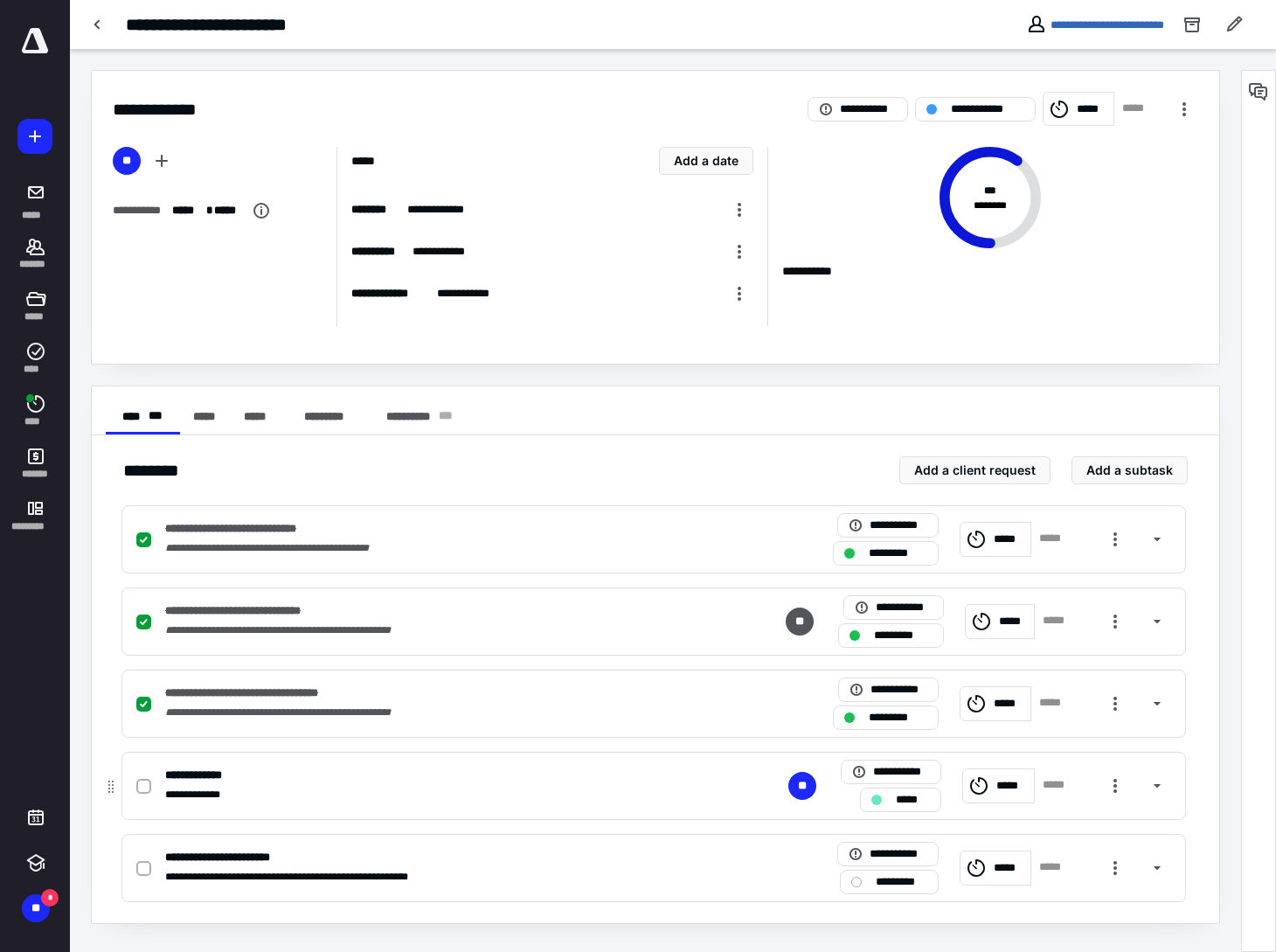 click 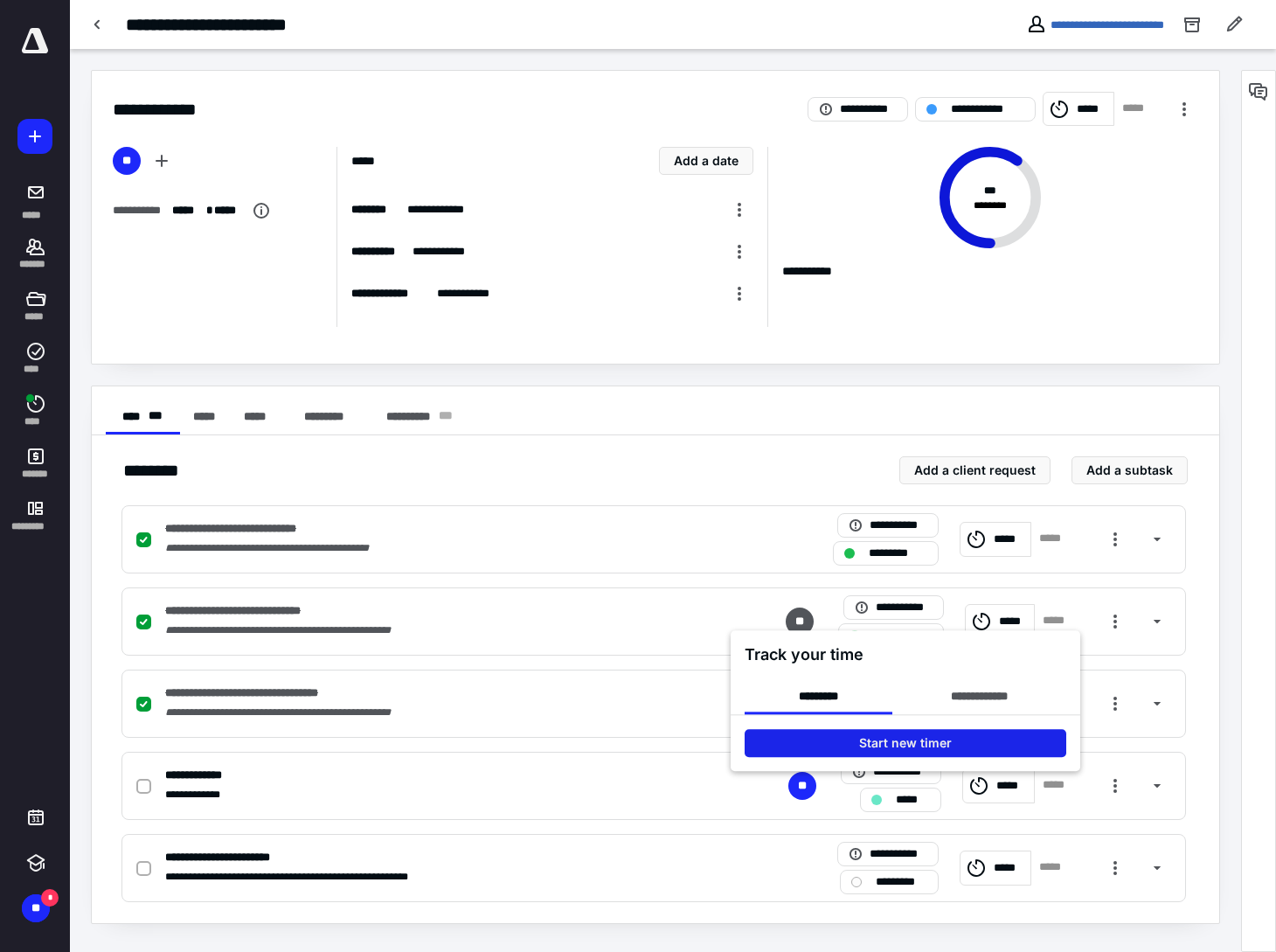 click on "Start new timer" at bounding box center (905, 744) 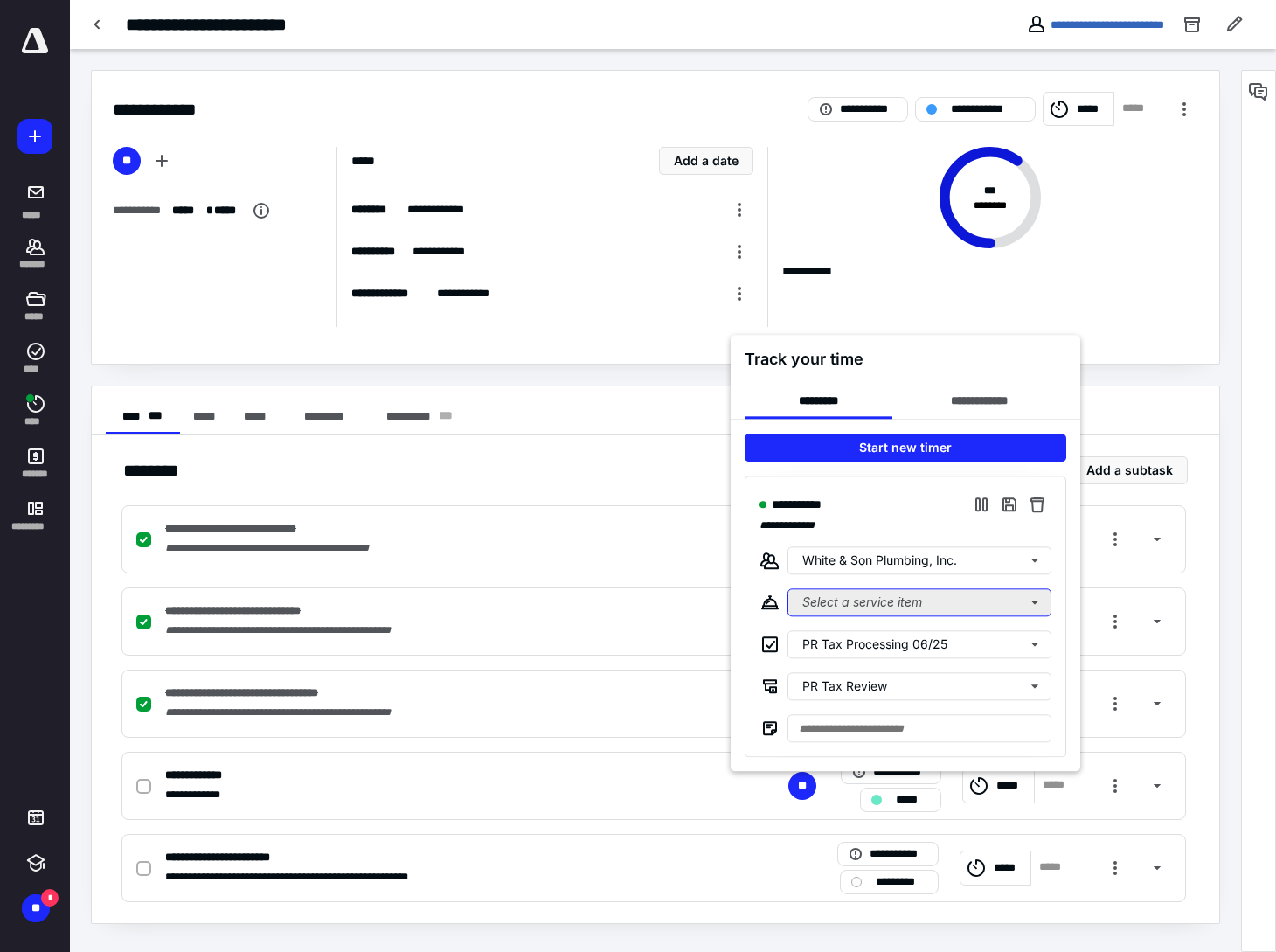 click on "Select a service item" at bounding box center [919, 603] 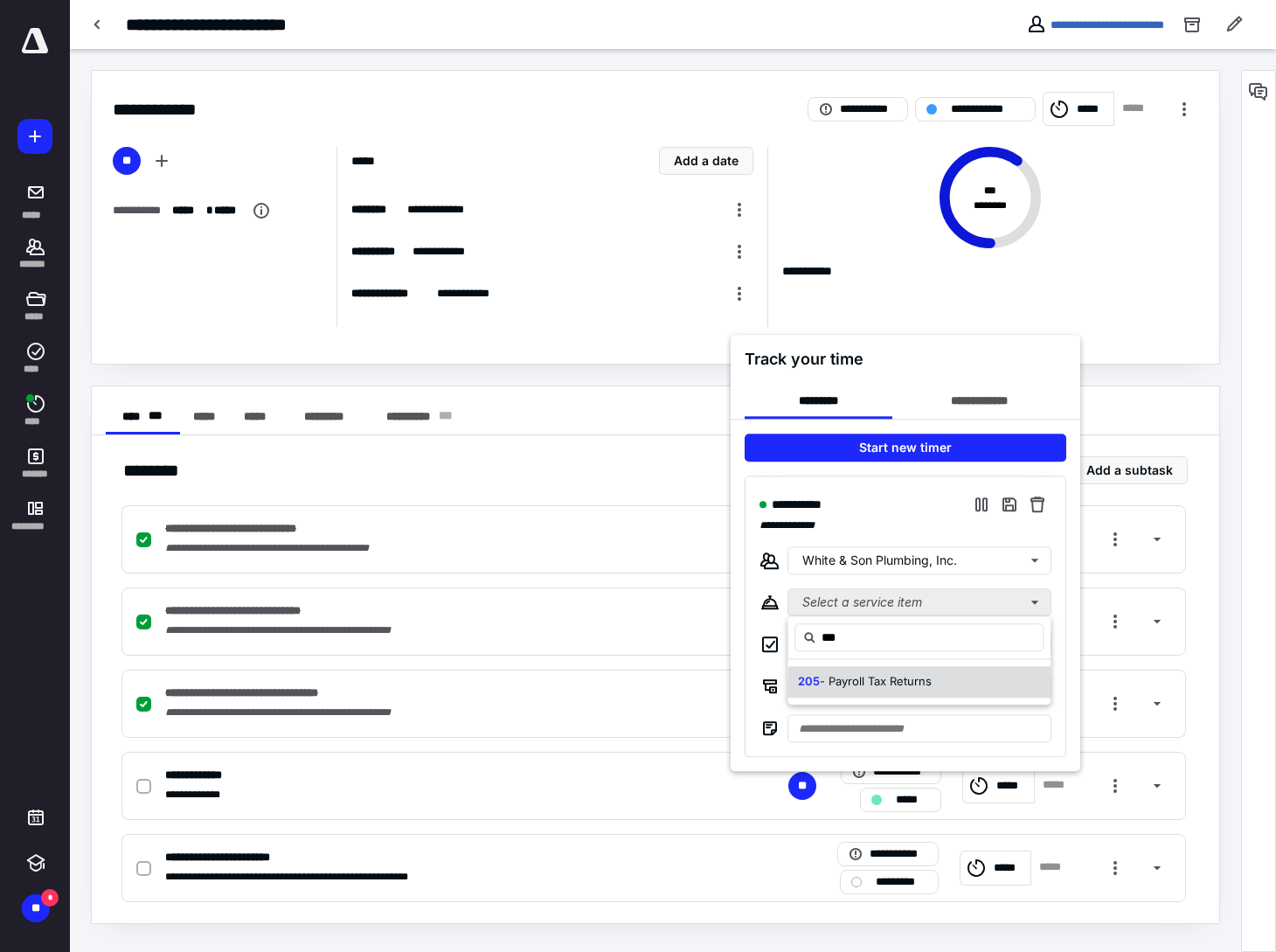 type on "***" 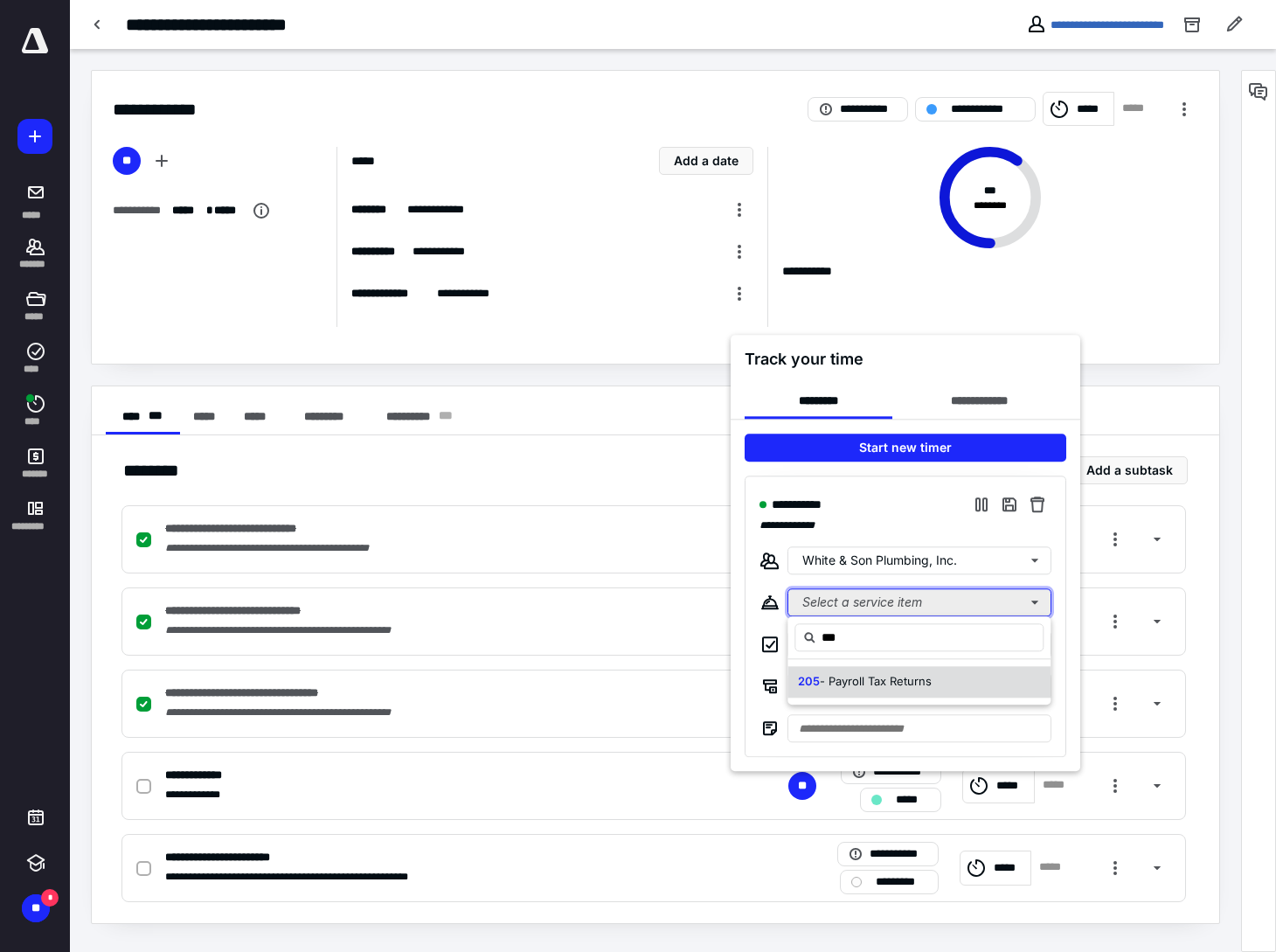 type 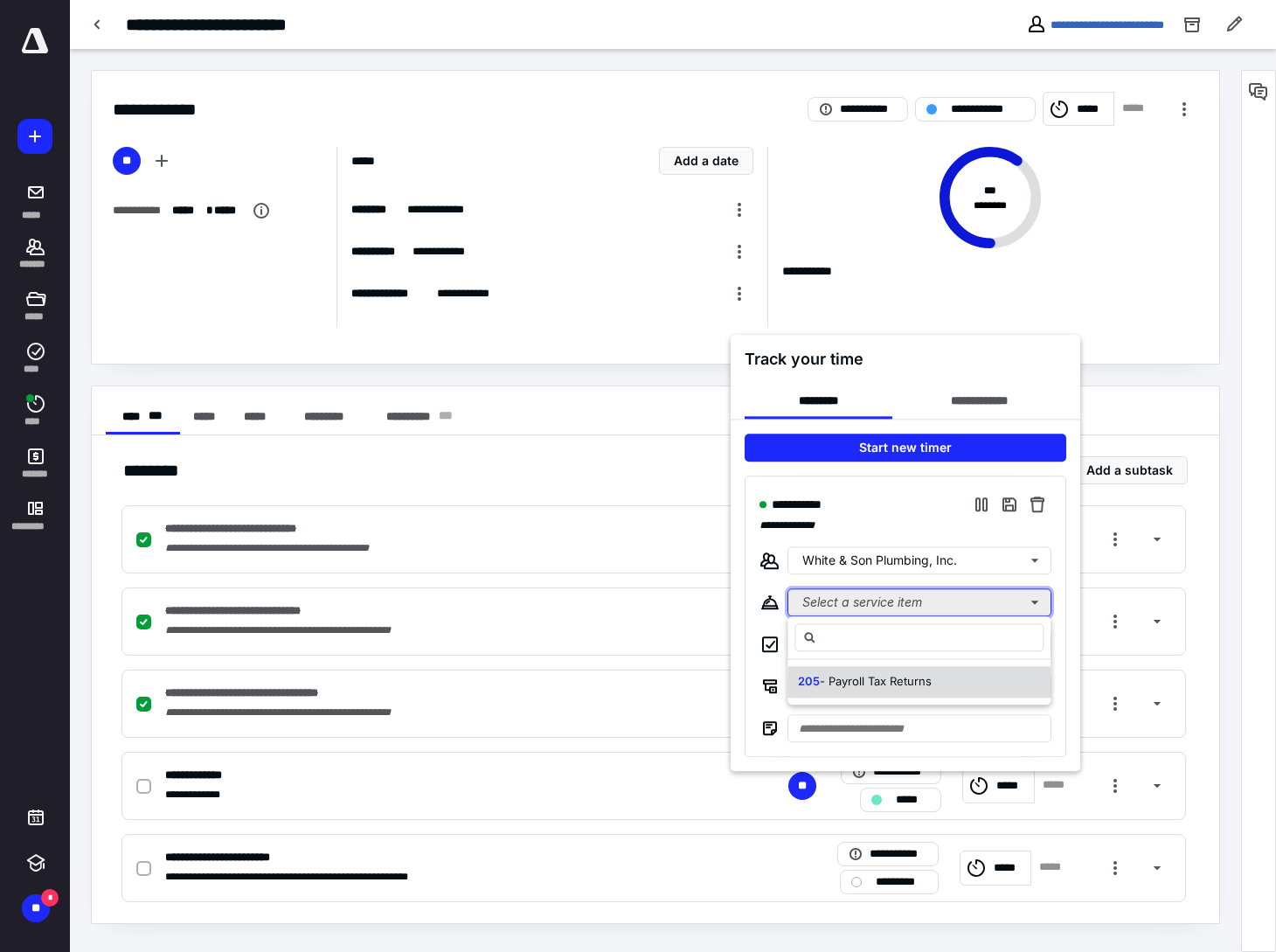 type 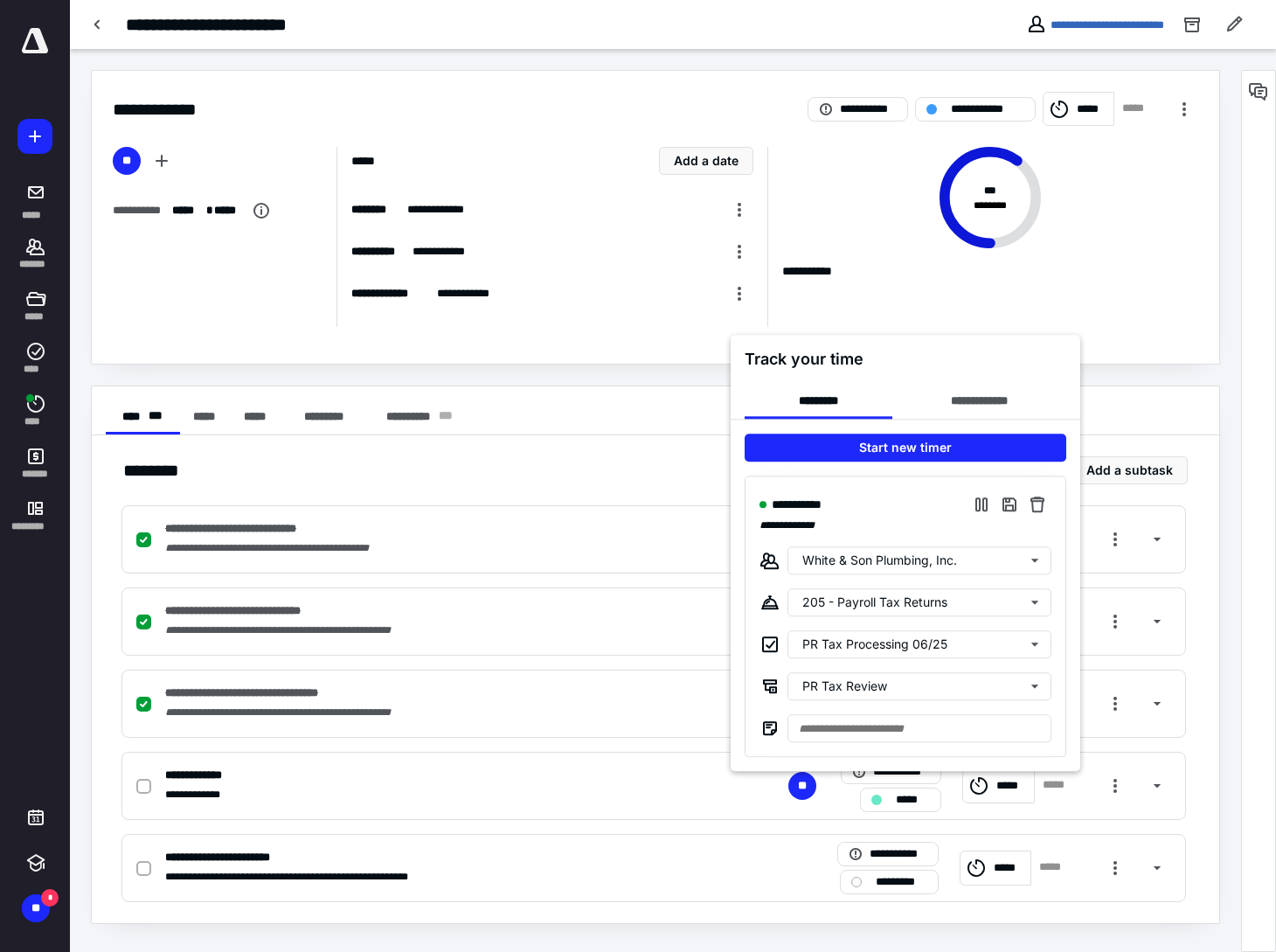 click at bounding box center [638, 476] 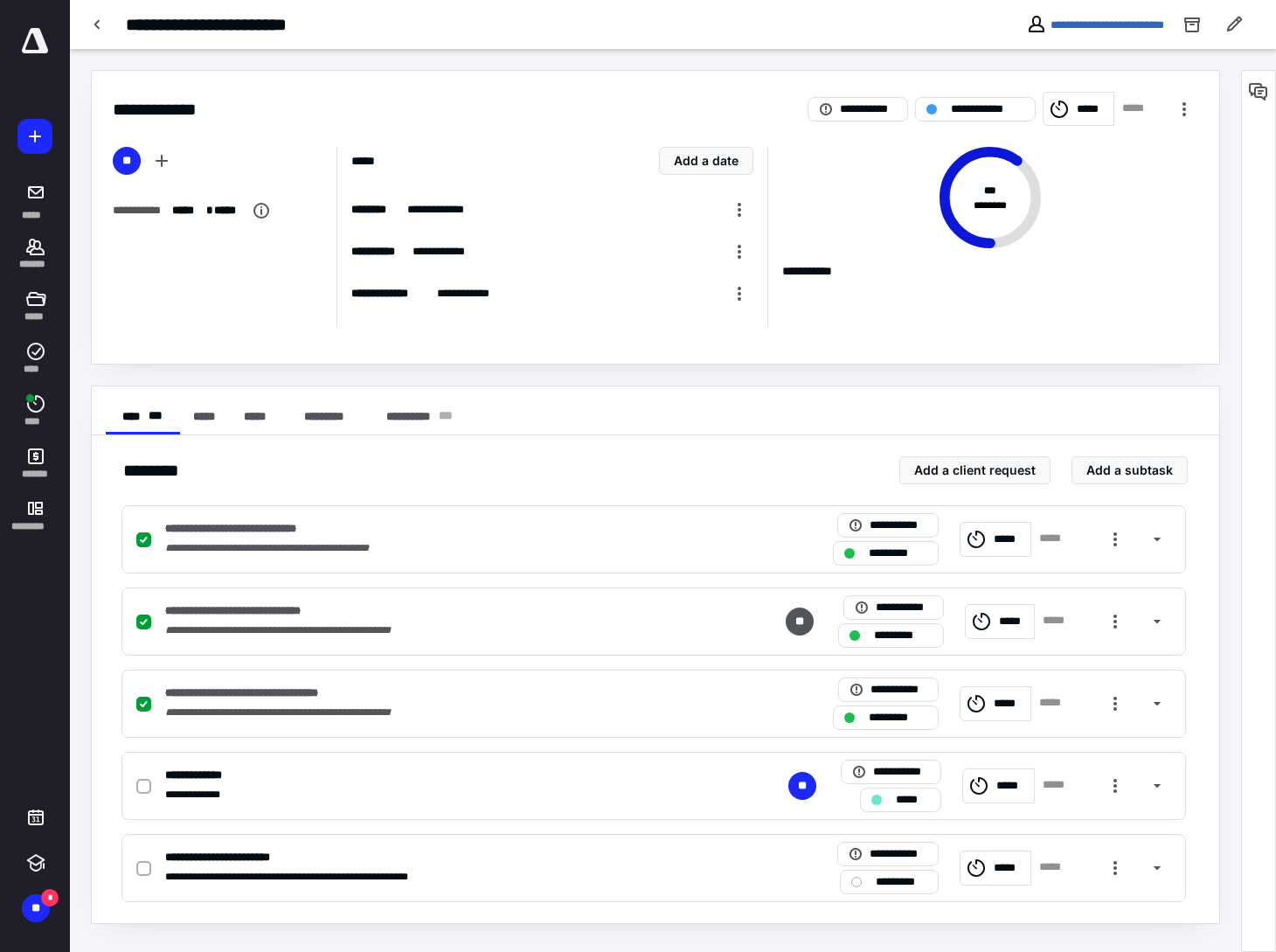 click on "**********" at bounding box center (424, 795) 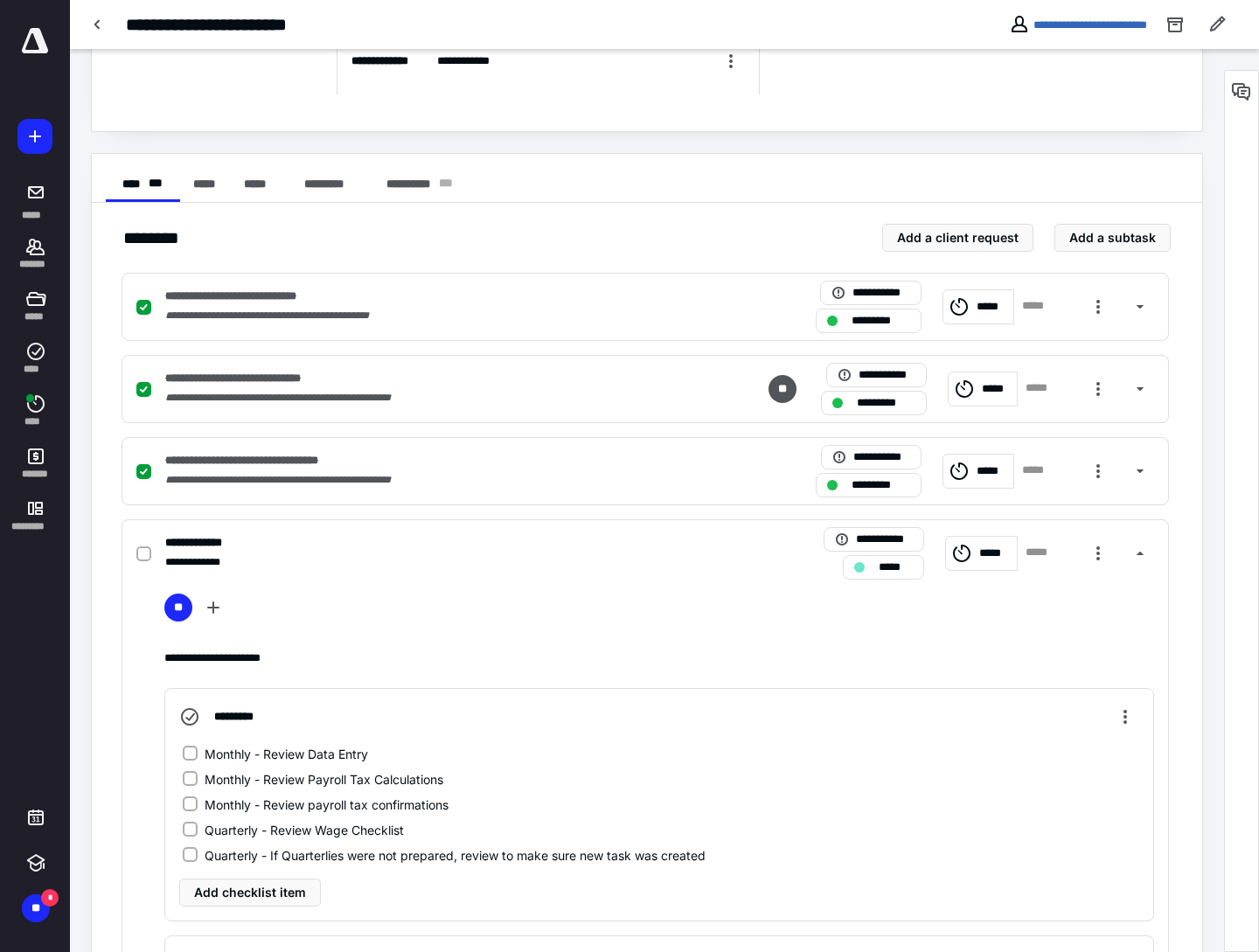 scroll, scrollTop: 536, scrollLeft: 0, axis: vertical 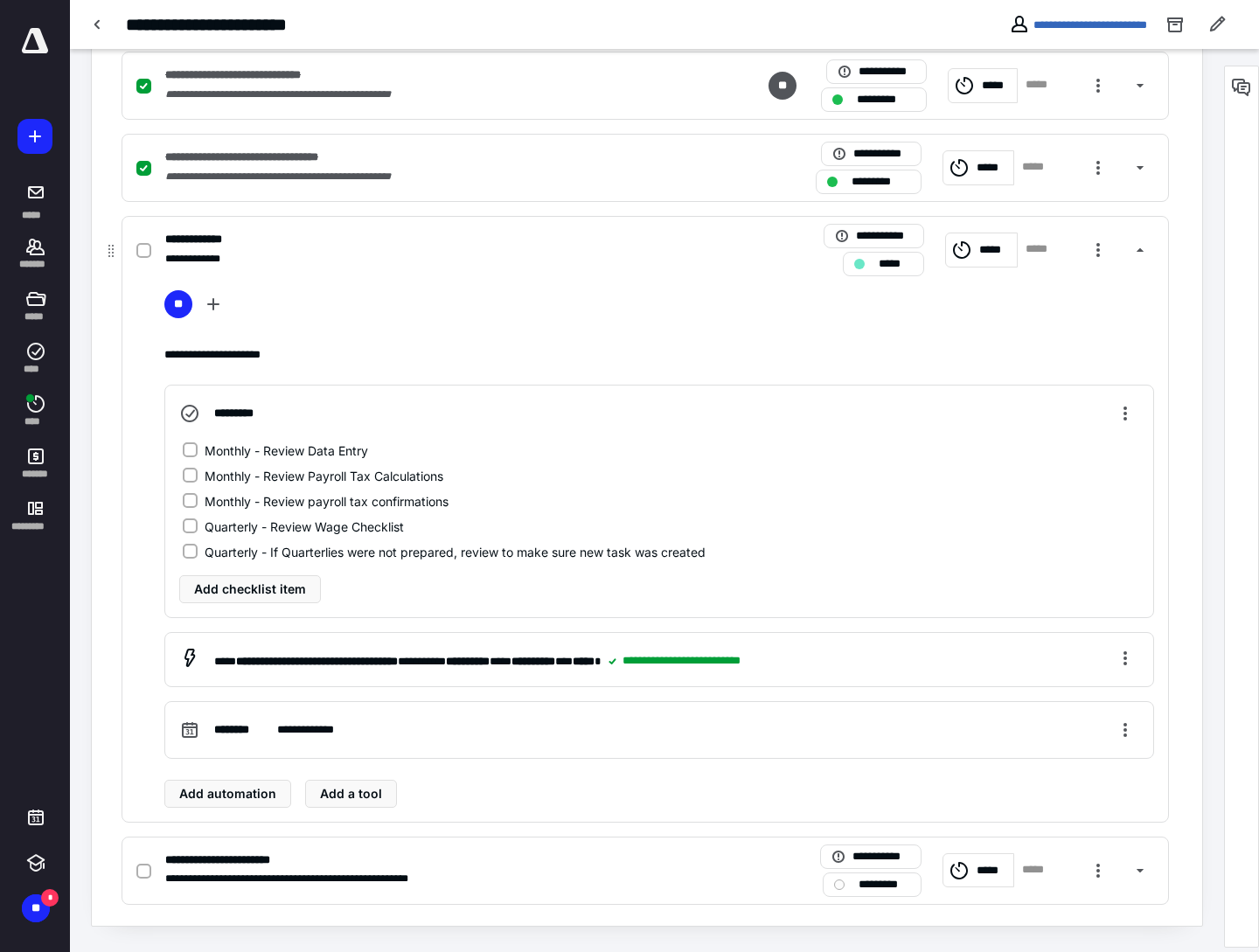 click 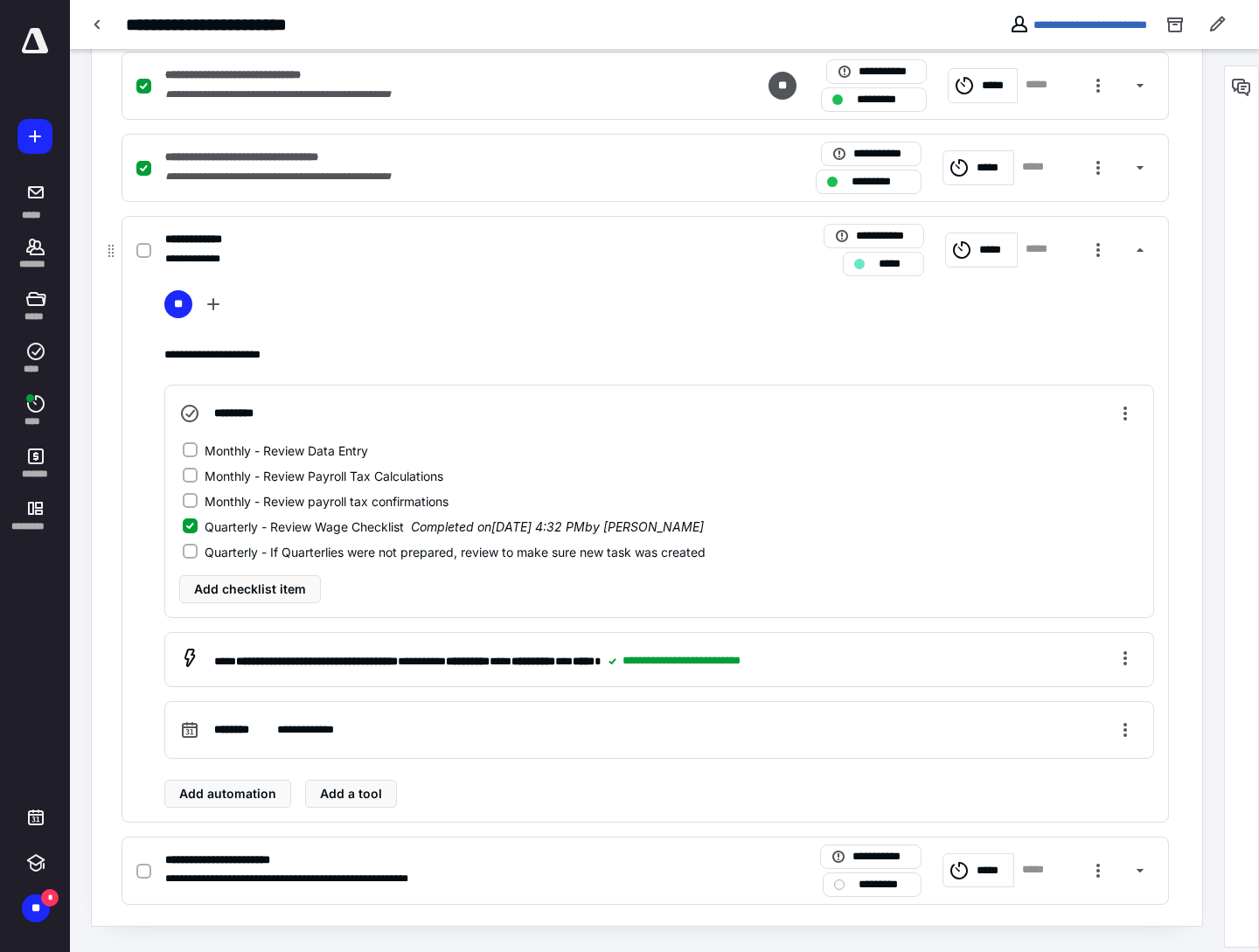 click 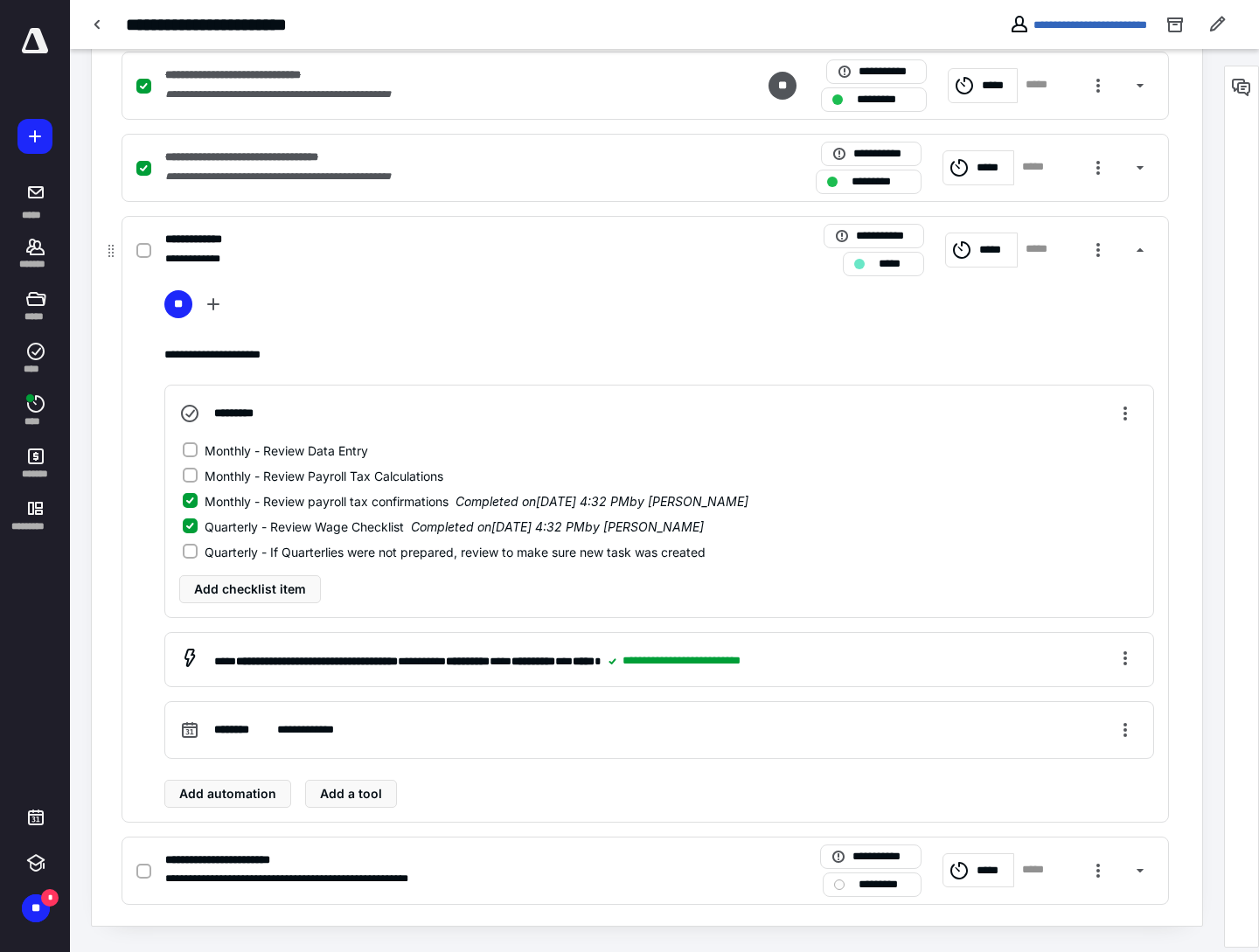 click at bounding box center [143, 251] 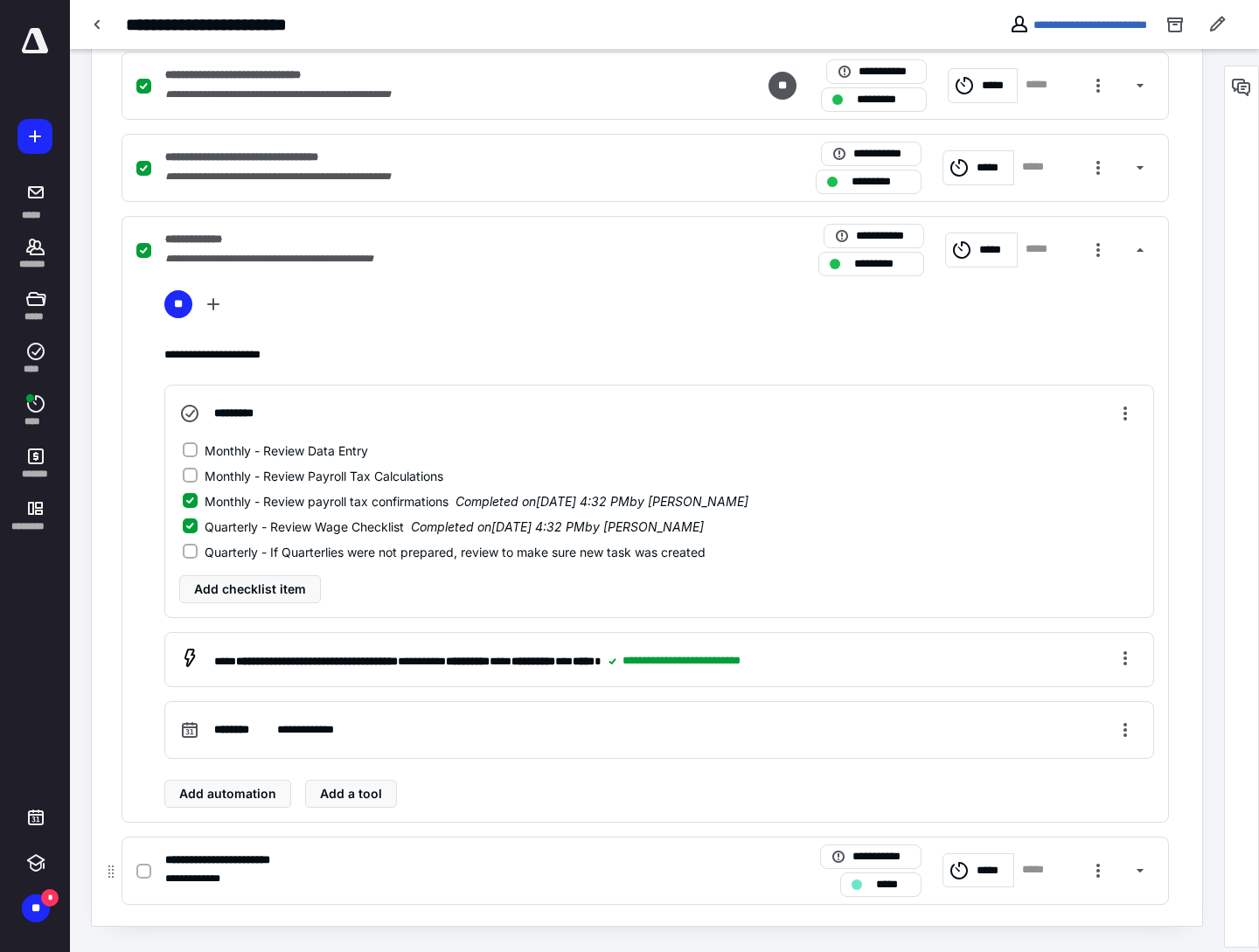 click on "**********" at bounding box center [415, 879] 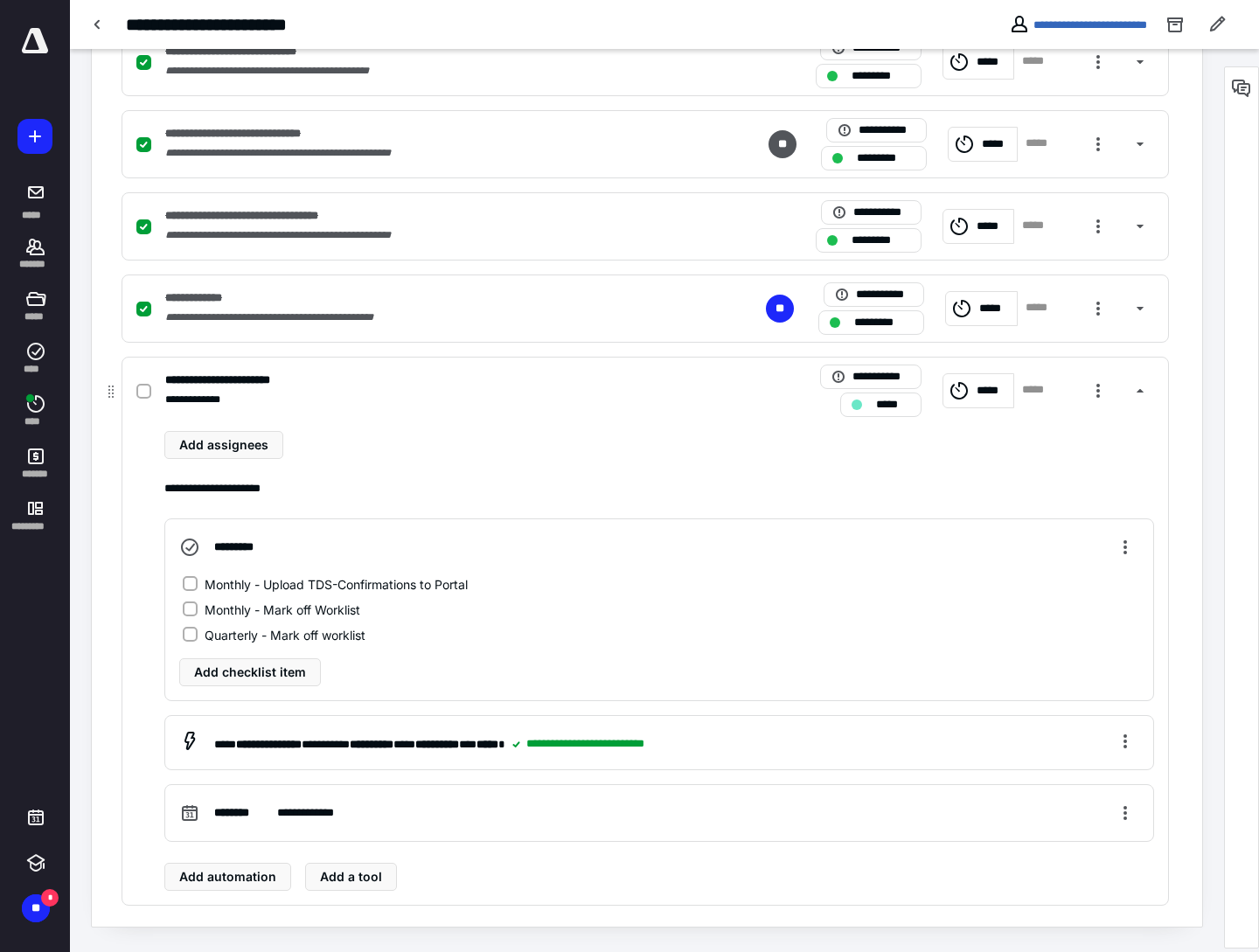 click 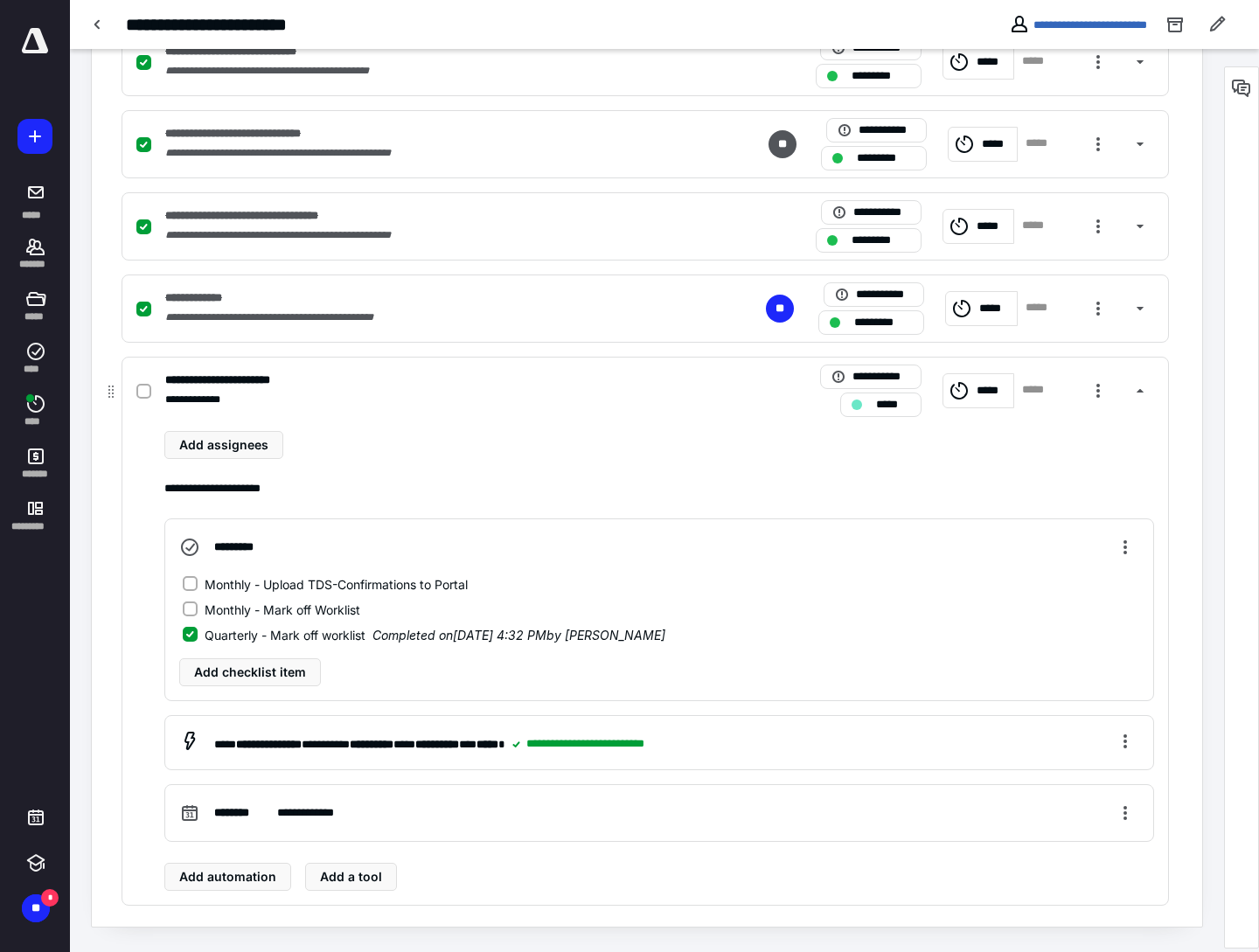 click 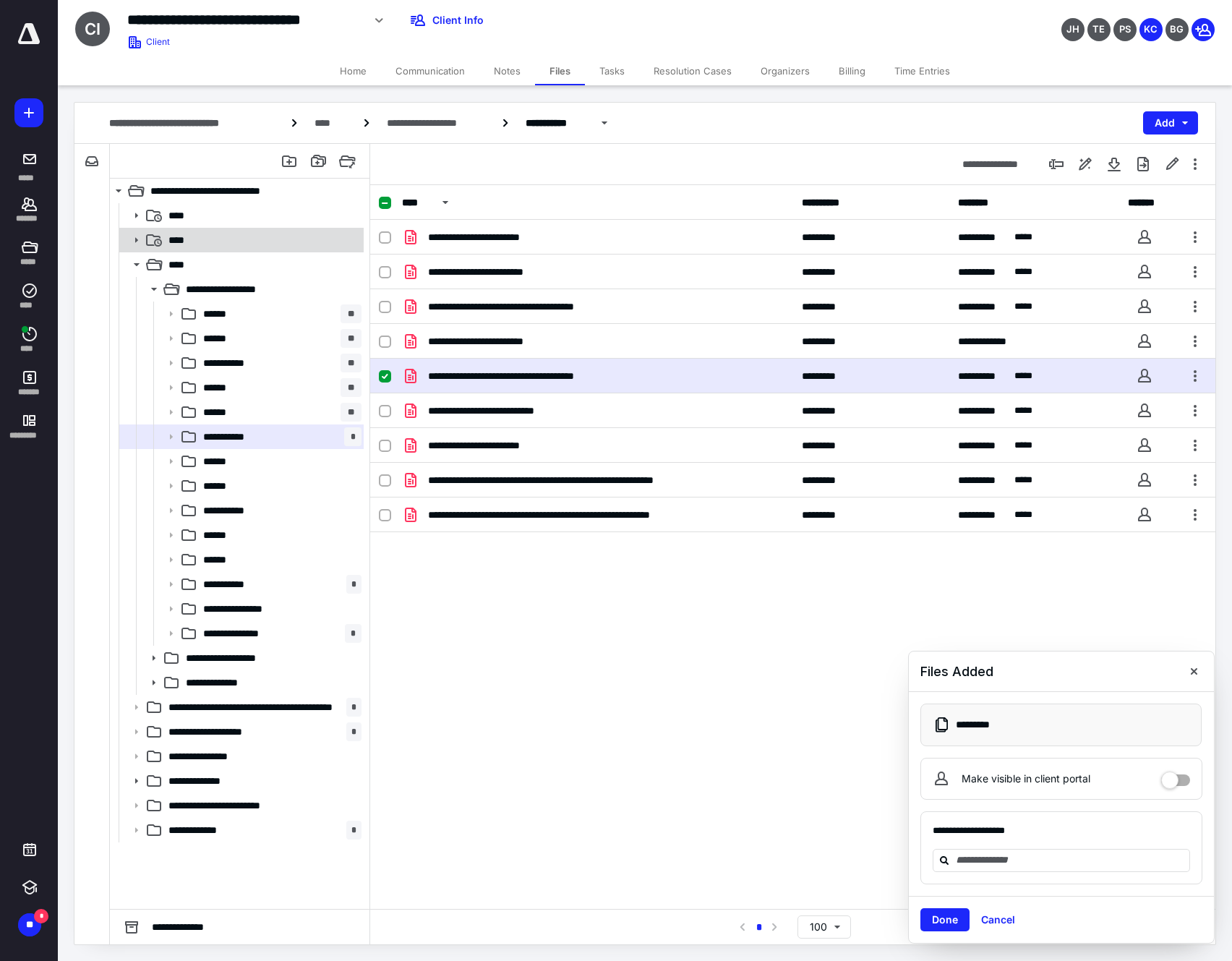 scroll, scrollTop: 0, scrollLeft: 0, axis: both 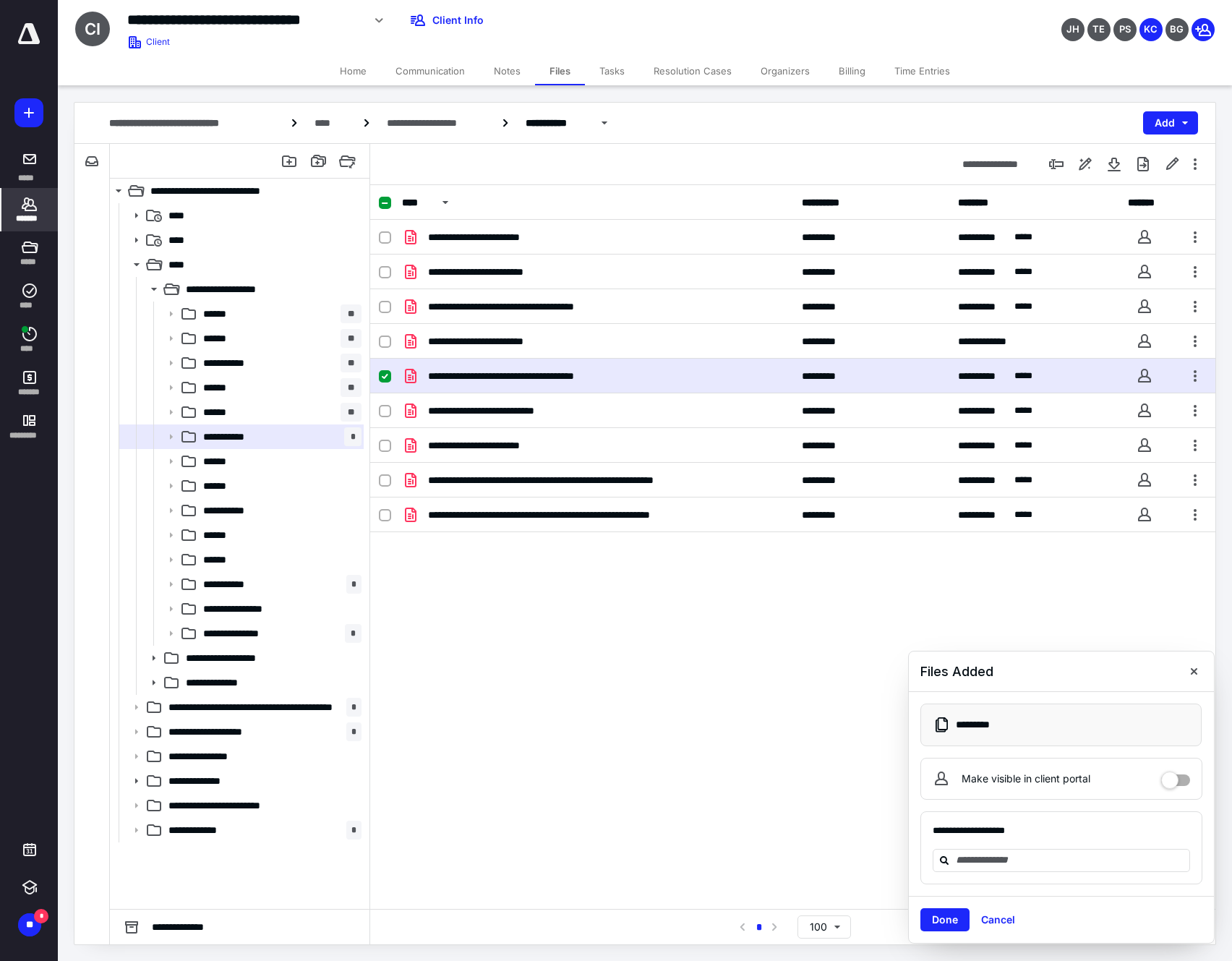 click on "*******" at bounding box center (30, 218) 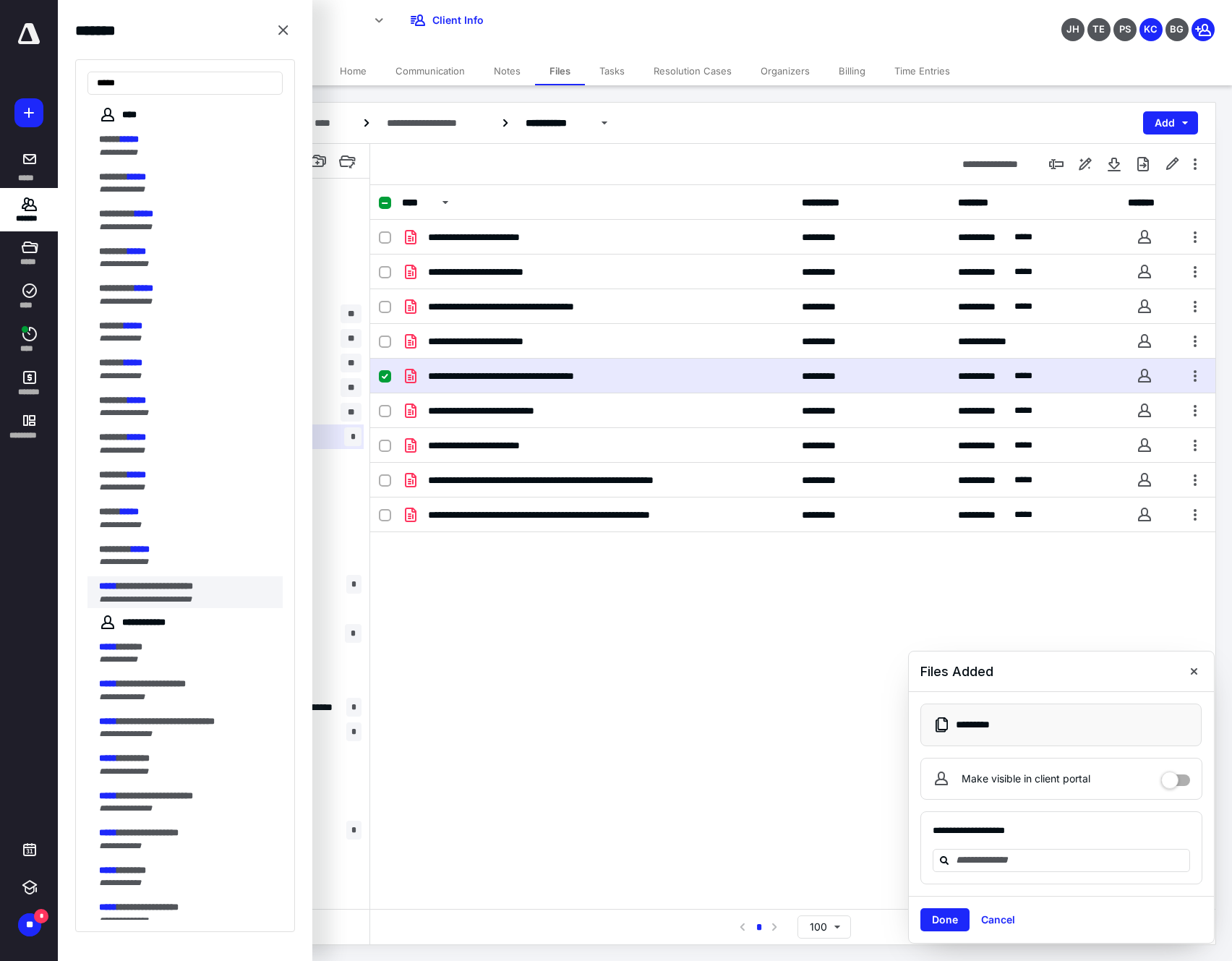type on "*****" 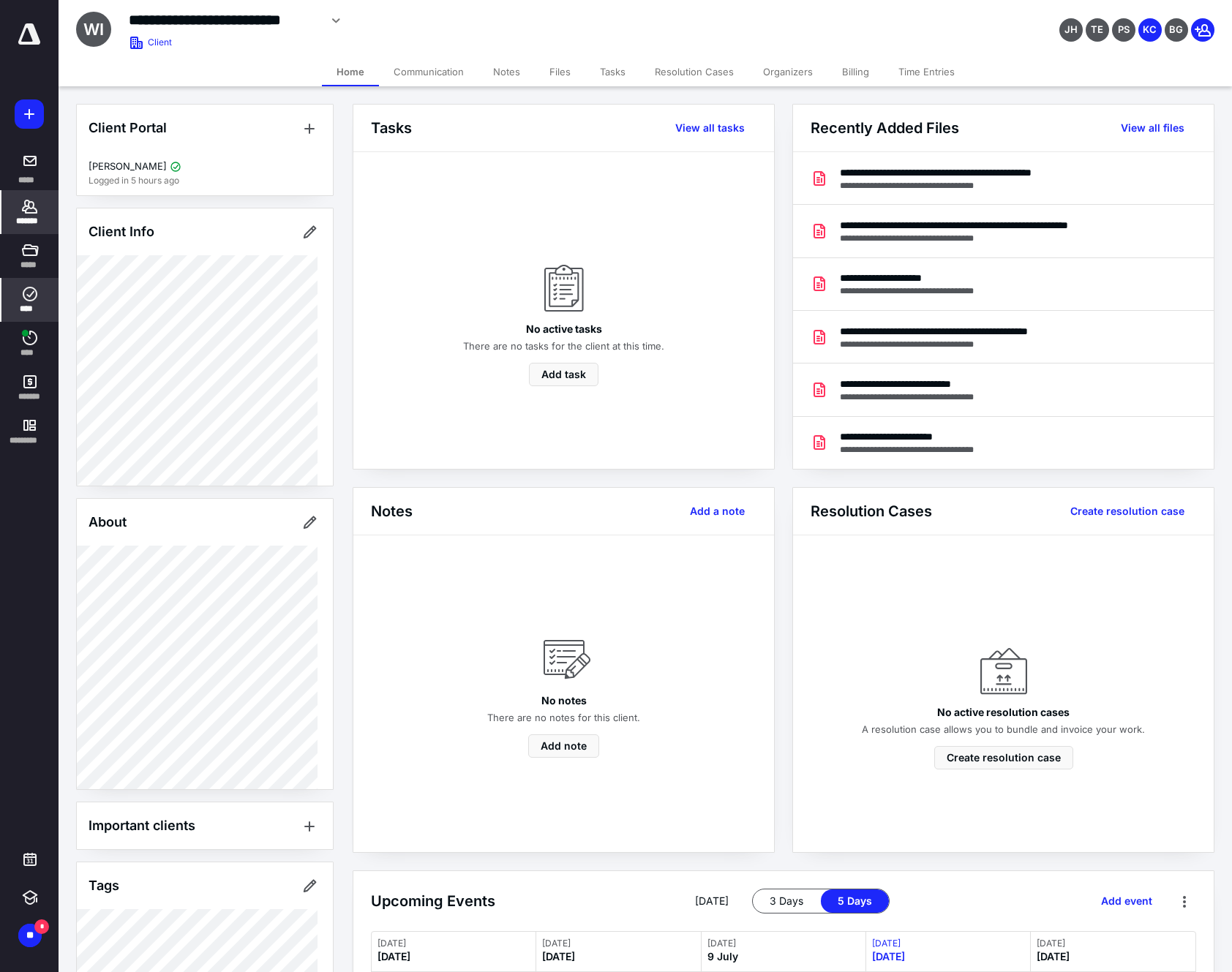 click 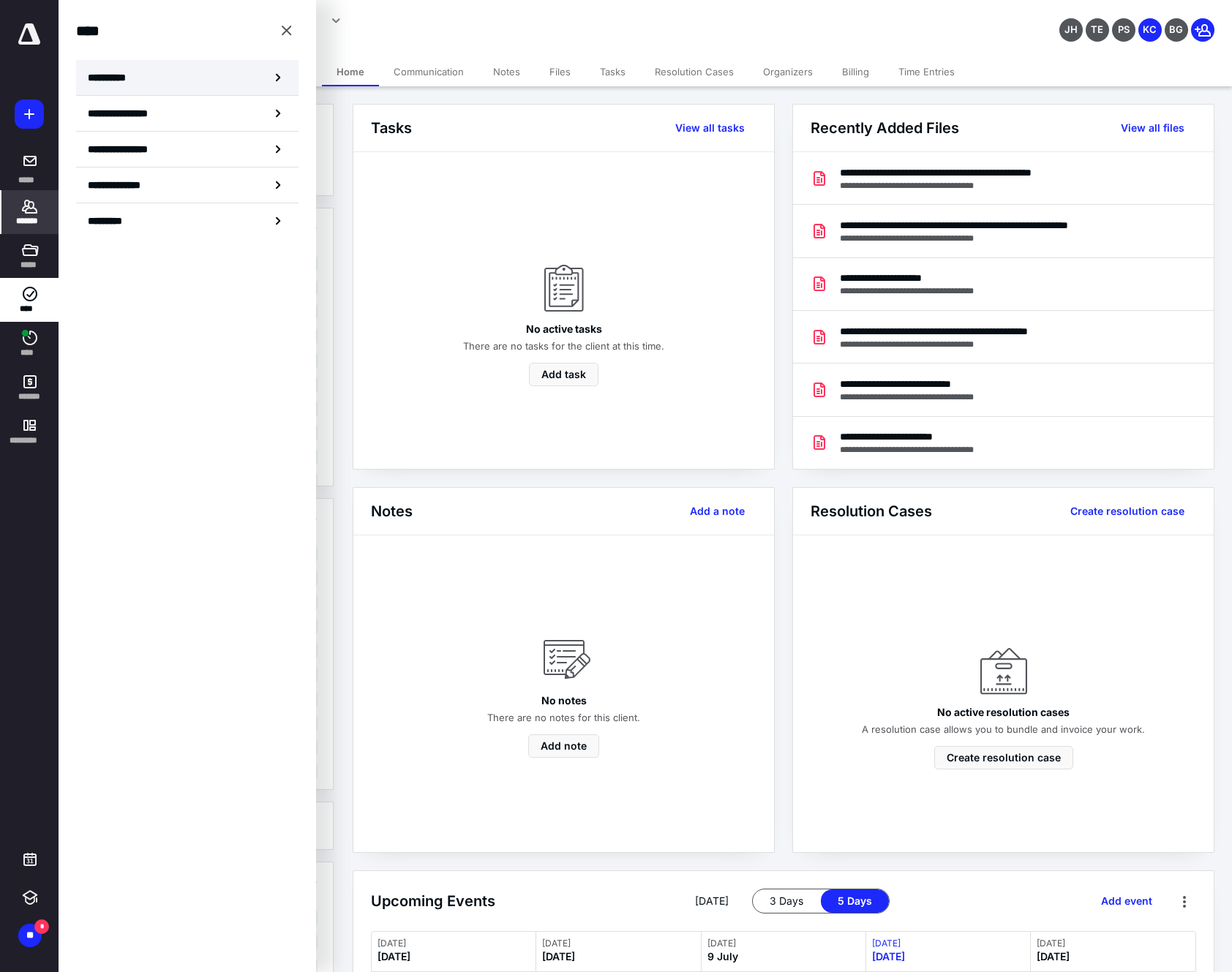 click on "**********" at bounding box center (187, 78) 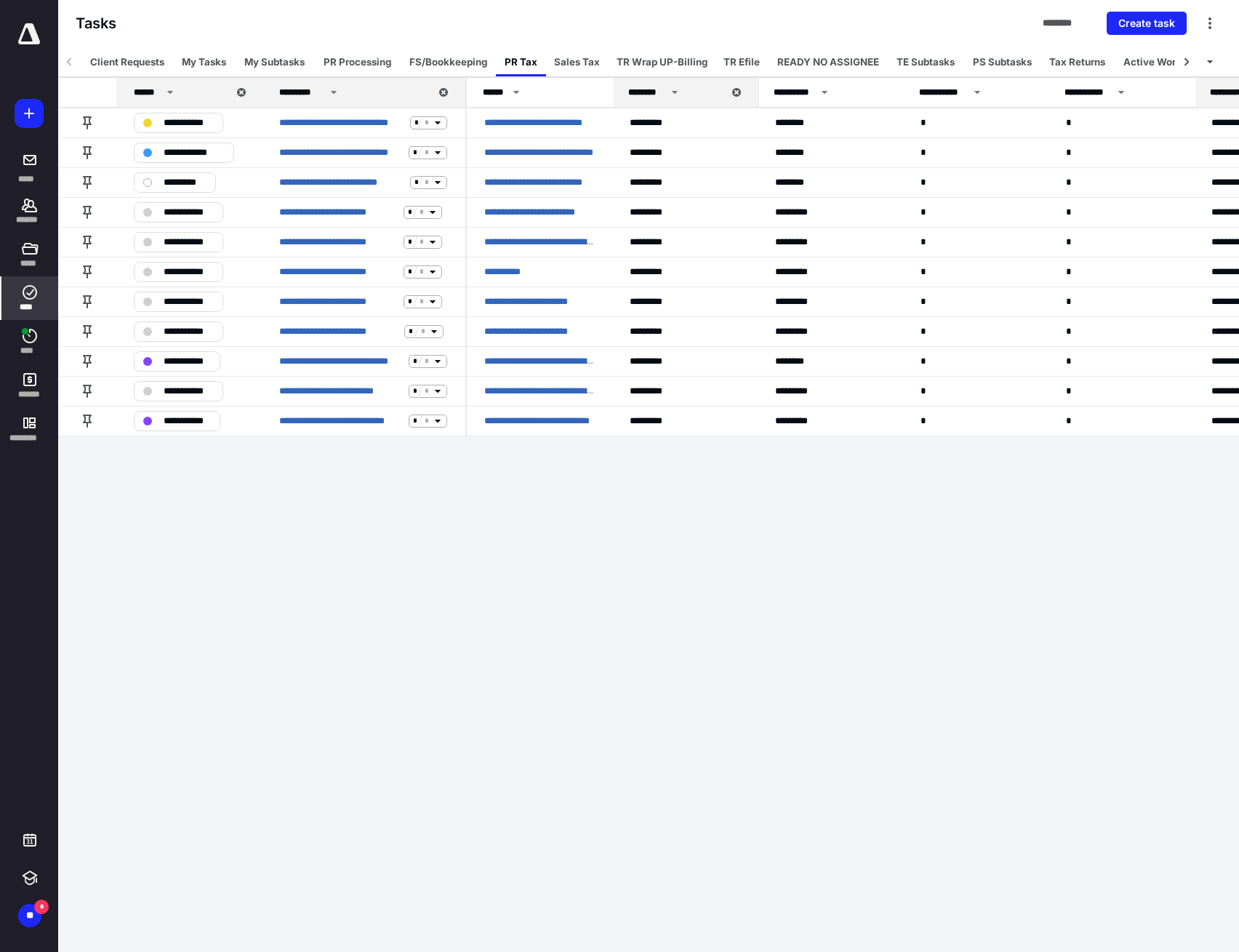 click on "Client Requests" at bounding box center [127, 62] 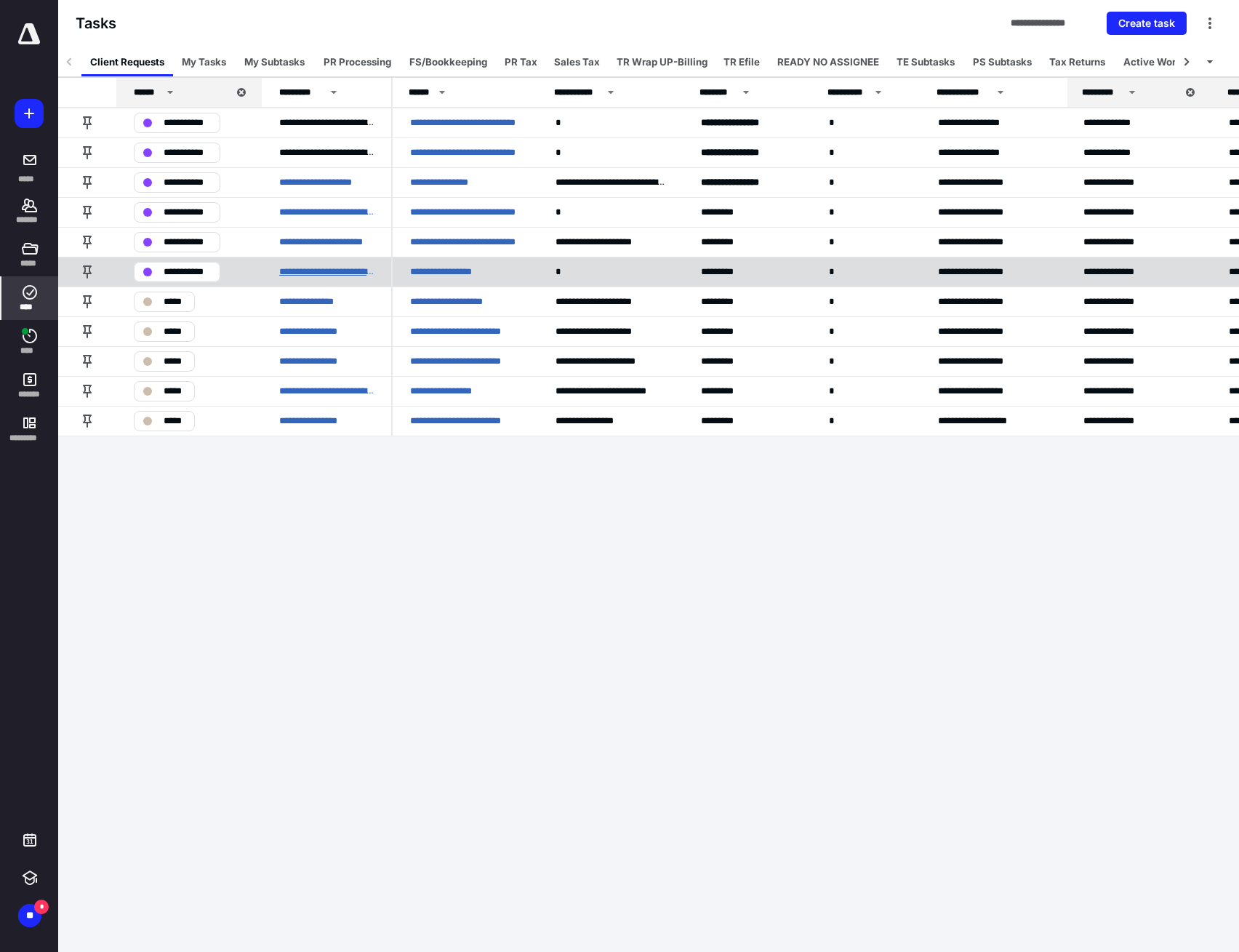 click on "**********" at bounding box center (326, 272) 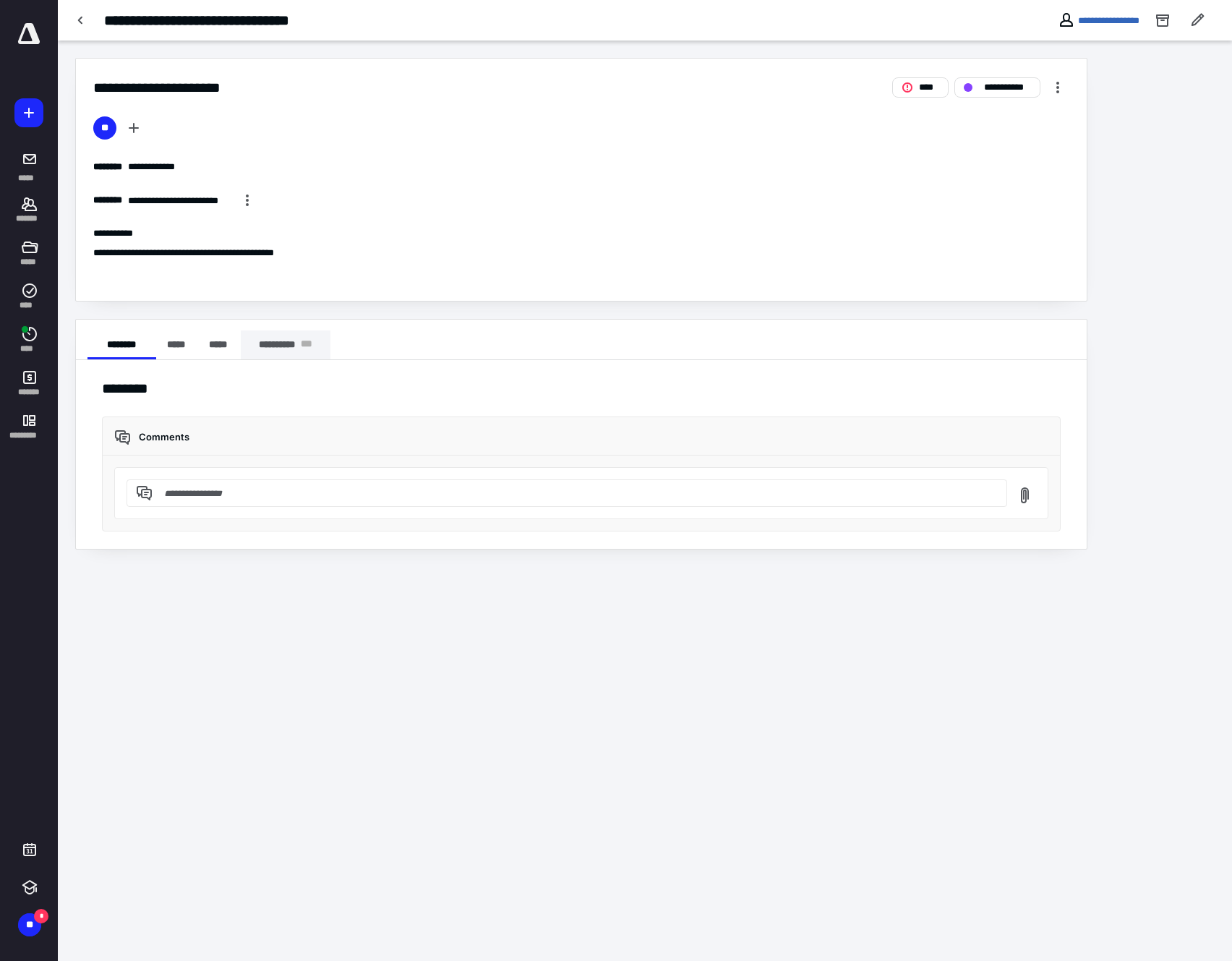click on "**********" at bounding box center [286, 345] 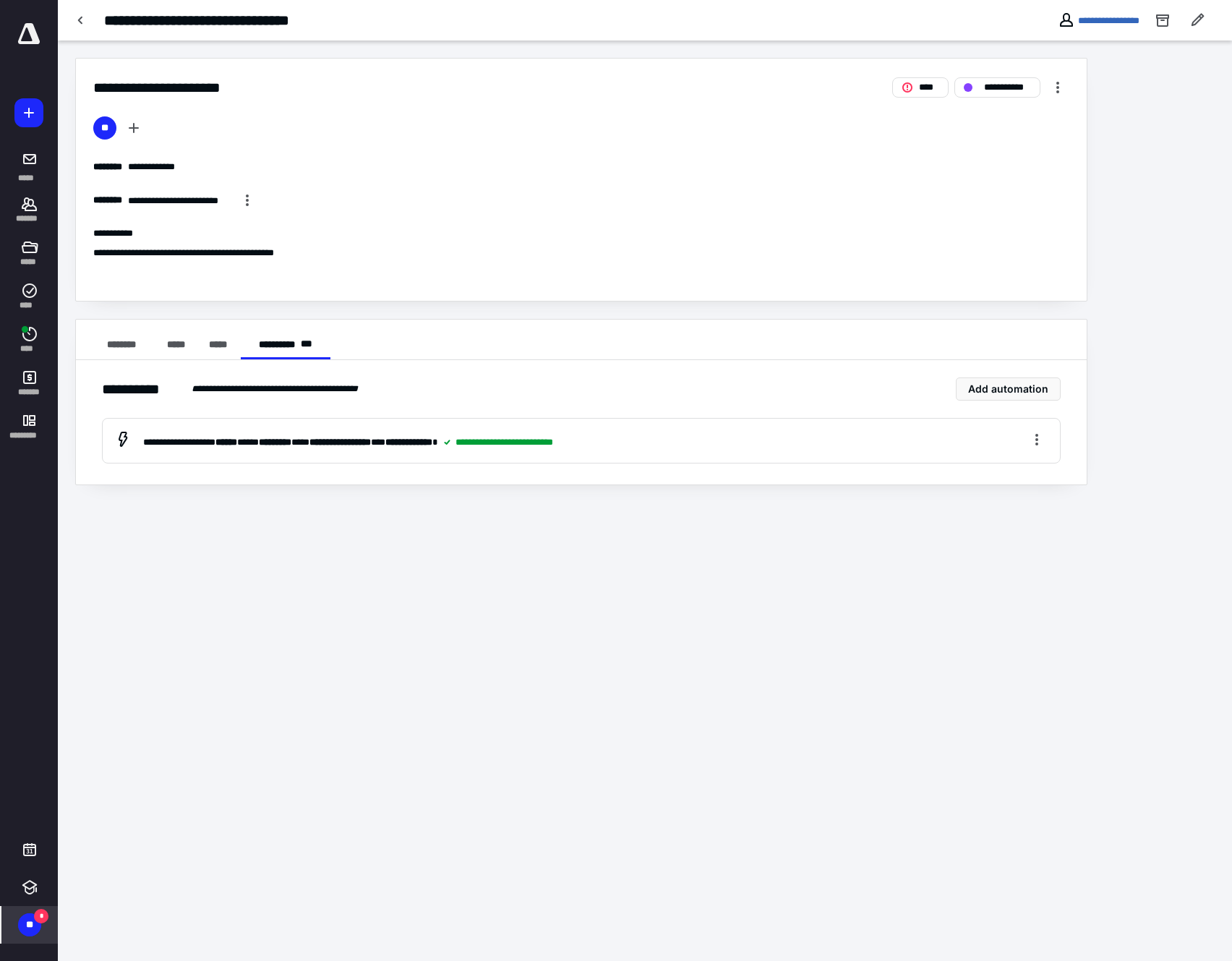 click on "**" at bounding box center (30, 925) 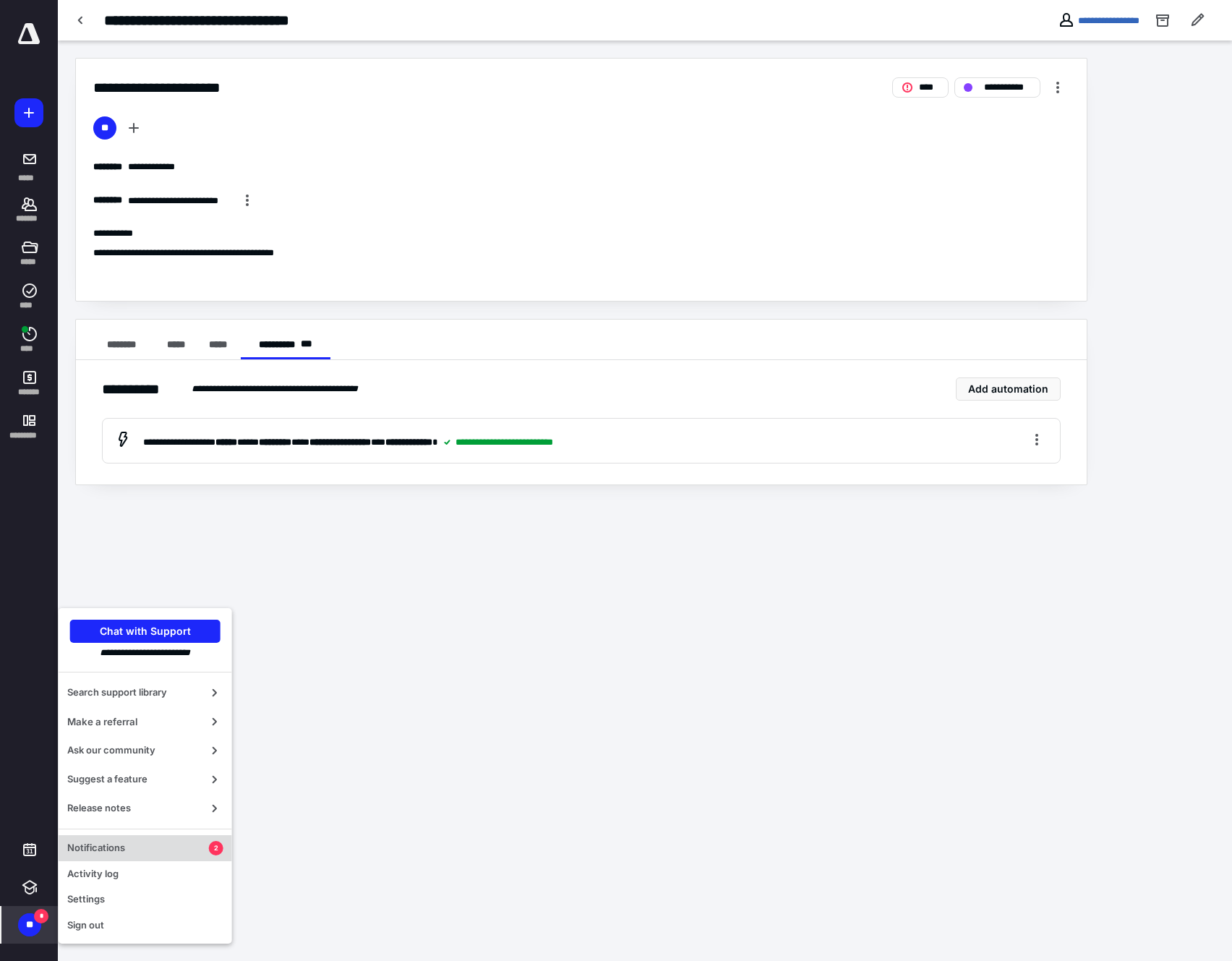 click on "Notifications" at bounding box center [138, 848] 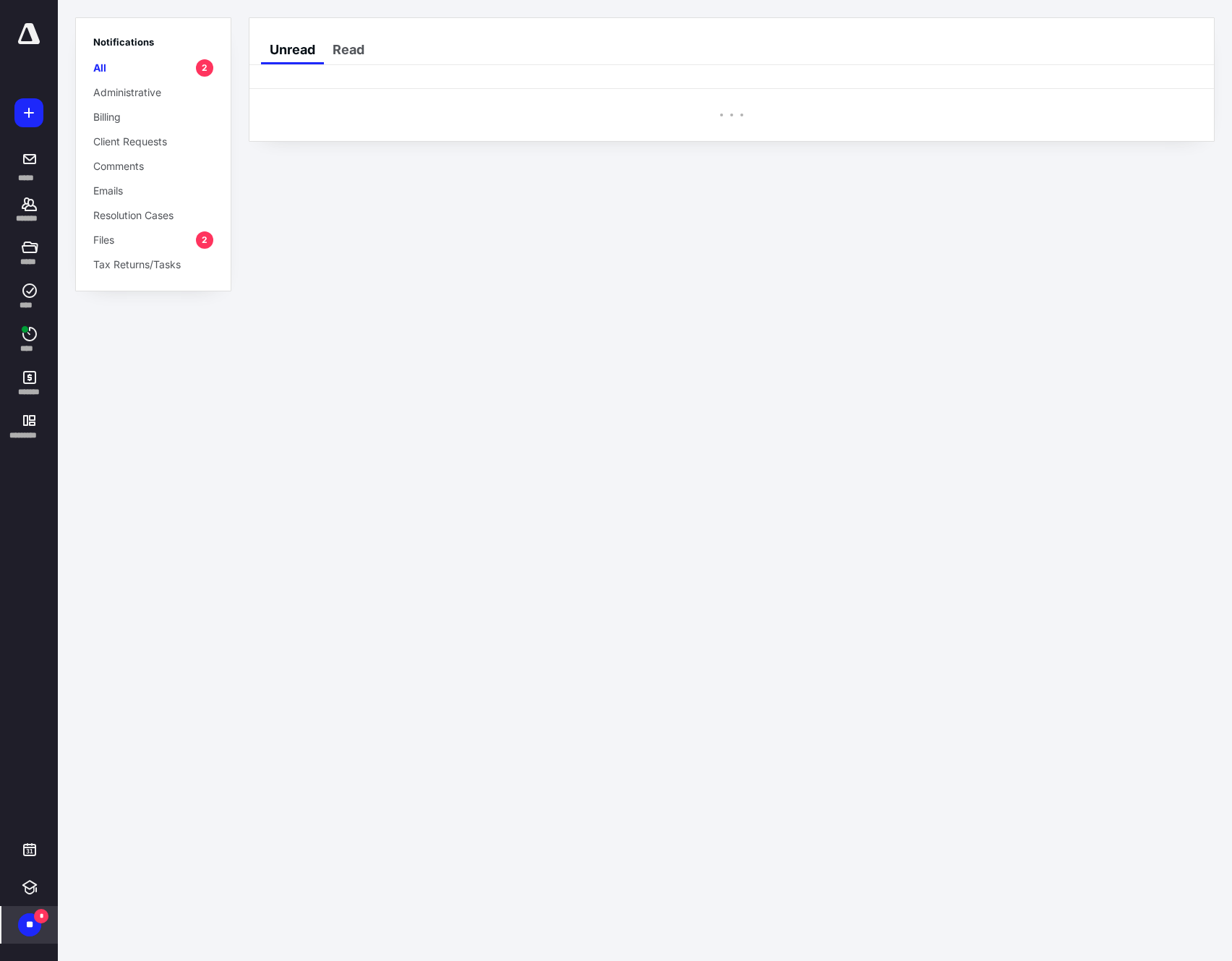click on "Files" at bounding box center [103, 239] 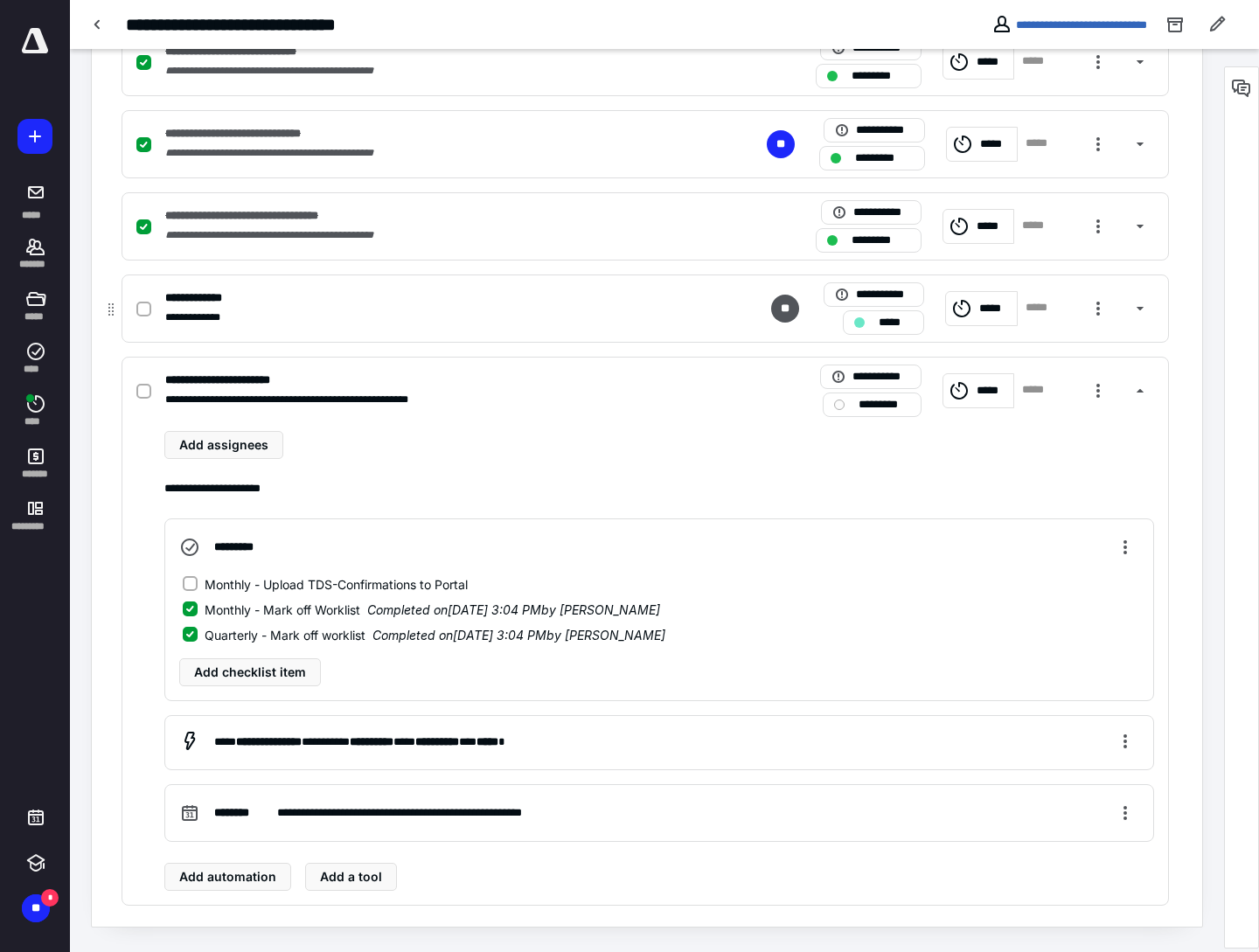 scroll, scrollTop: 0, scrollLeft: 0, axis: both 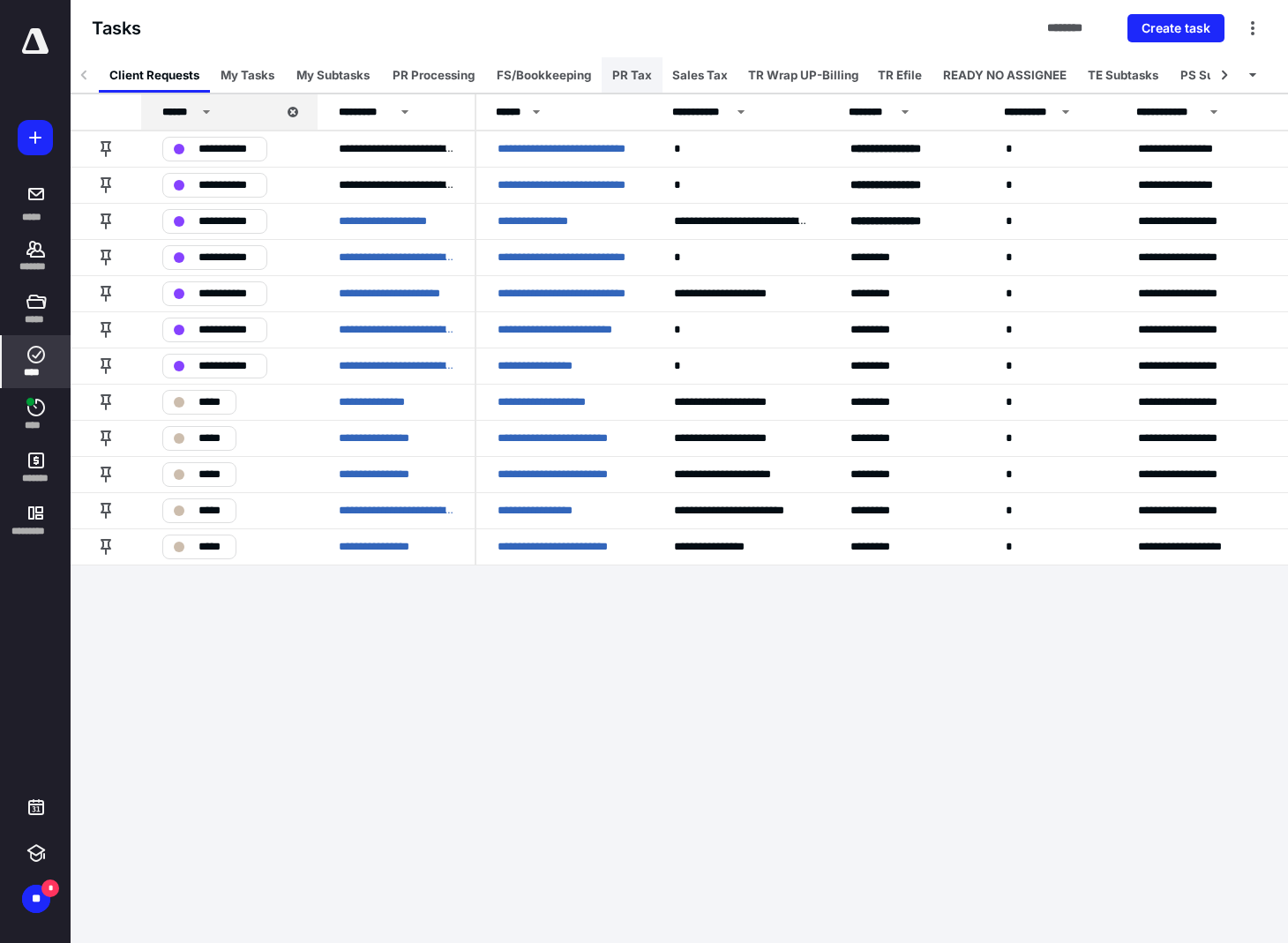 click on "PR Tax" at bounding box center (632, 75) 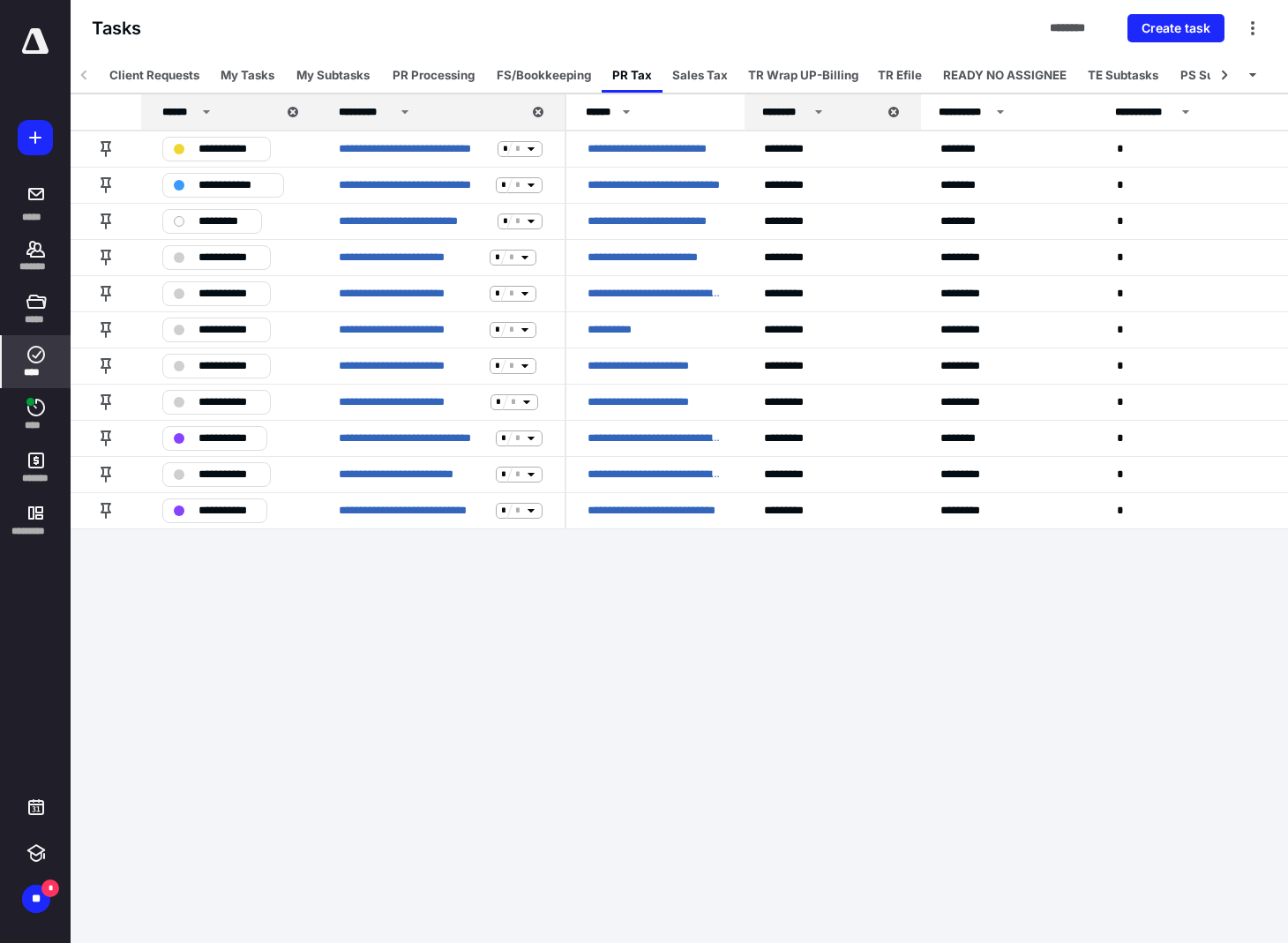 click on "**********" at bounding box center [644, 471] 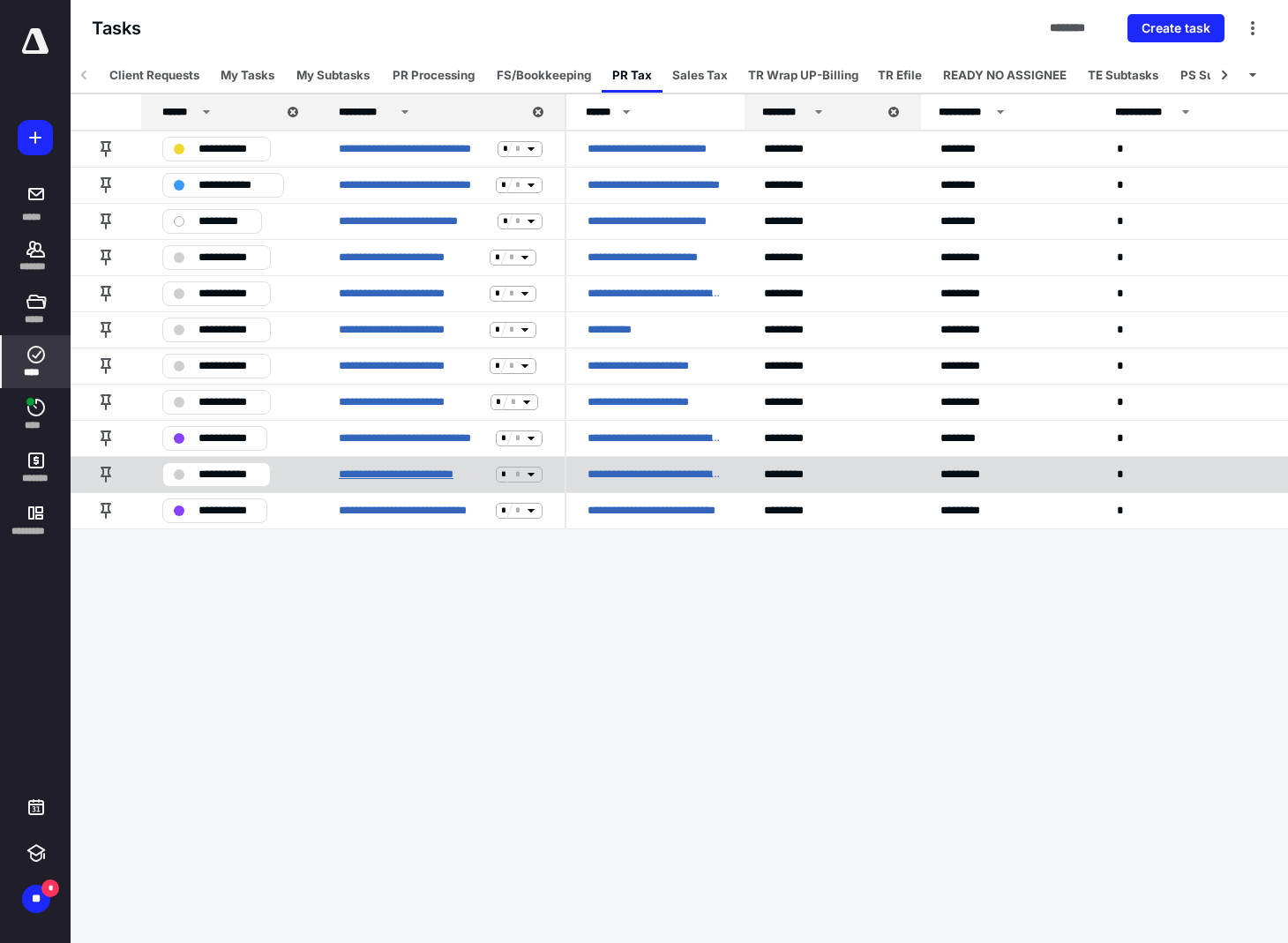 click on "**********" at bounding box center (414, 475) 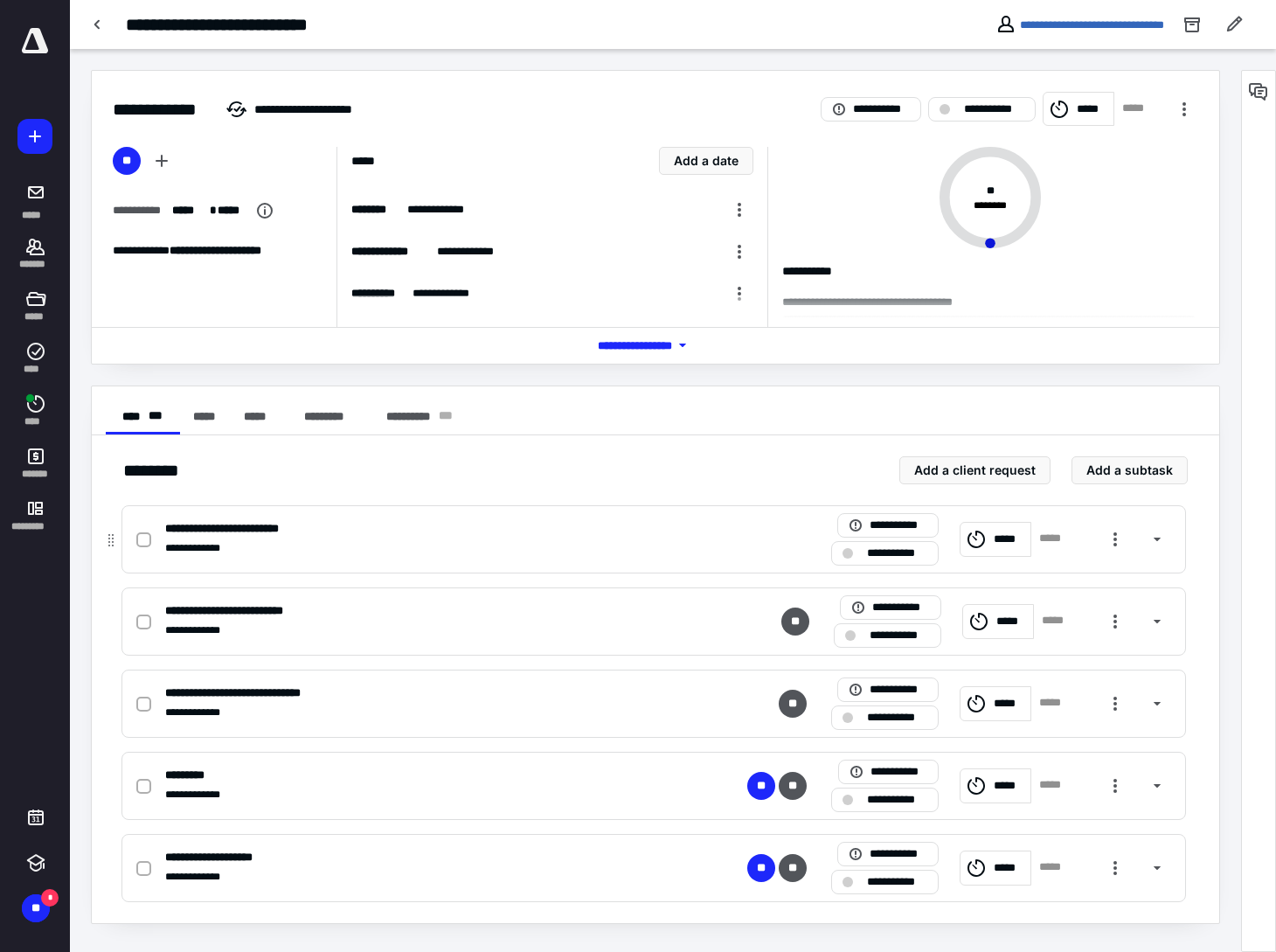 click 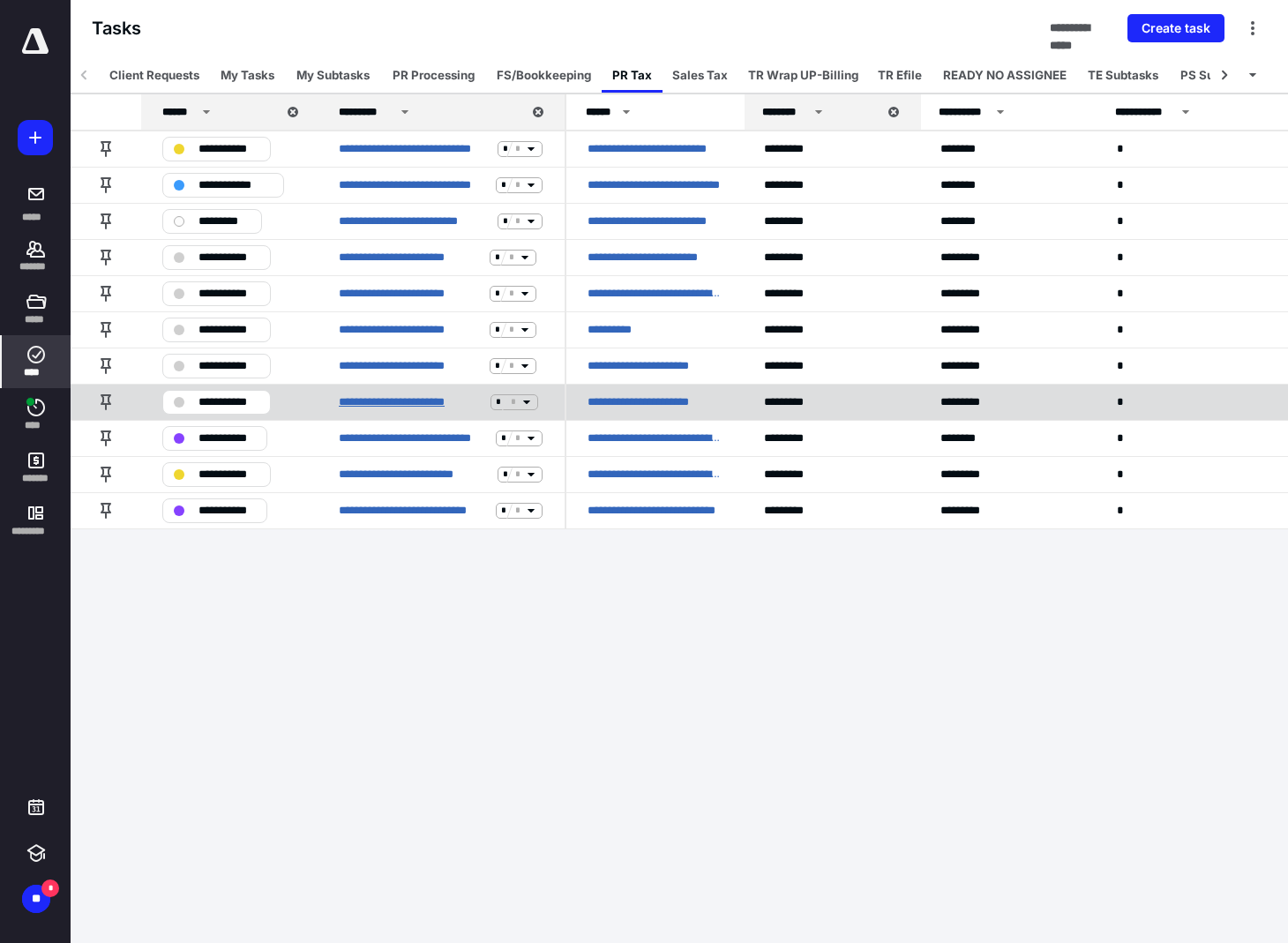 click on "**********" at bounding box center (411, 402) 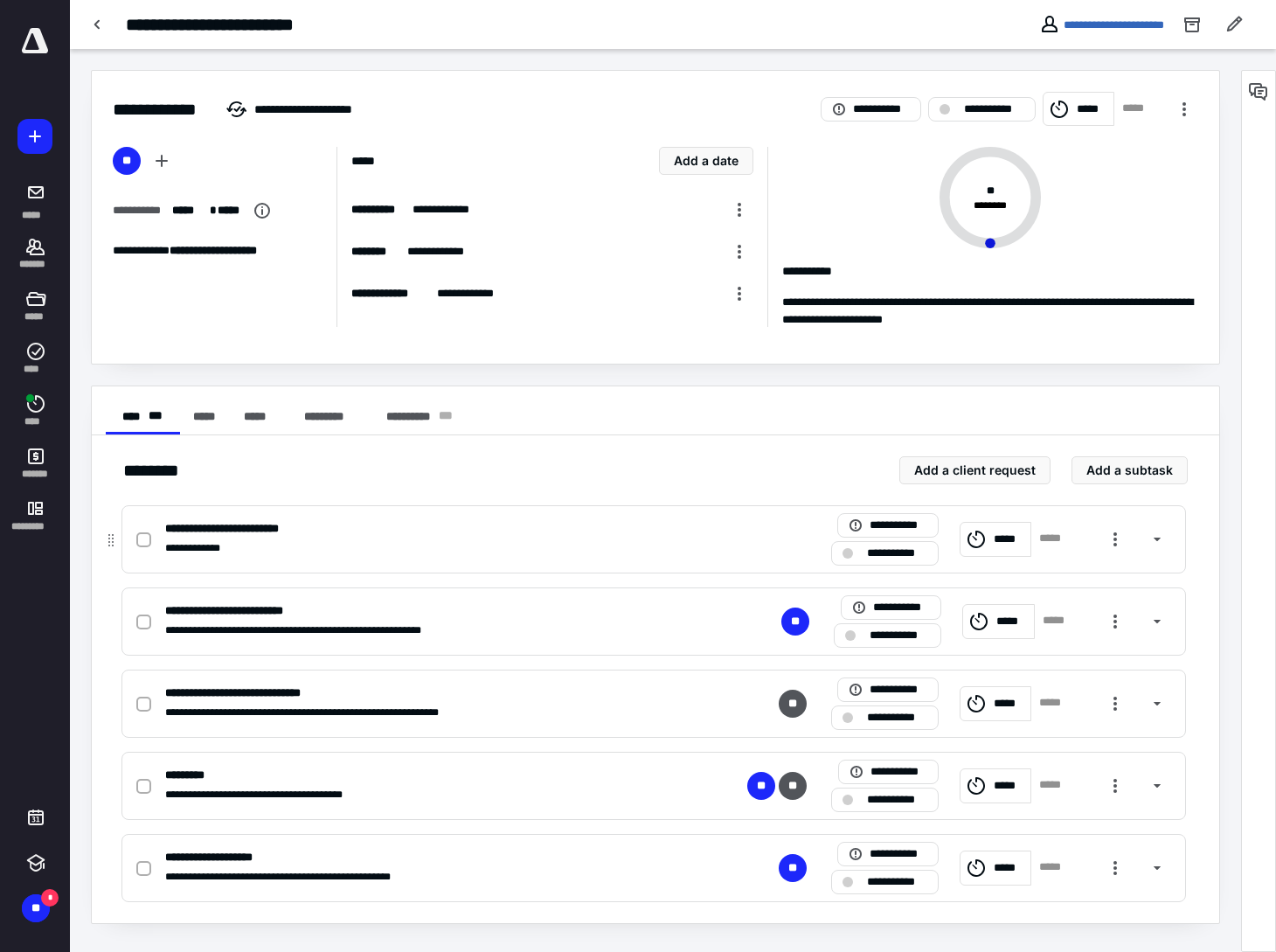 click at bounding box center (143, 540) 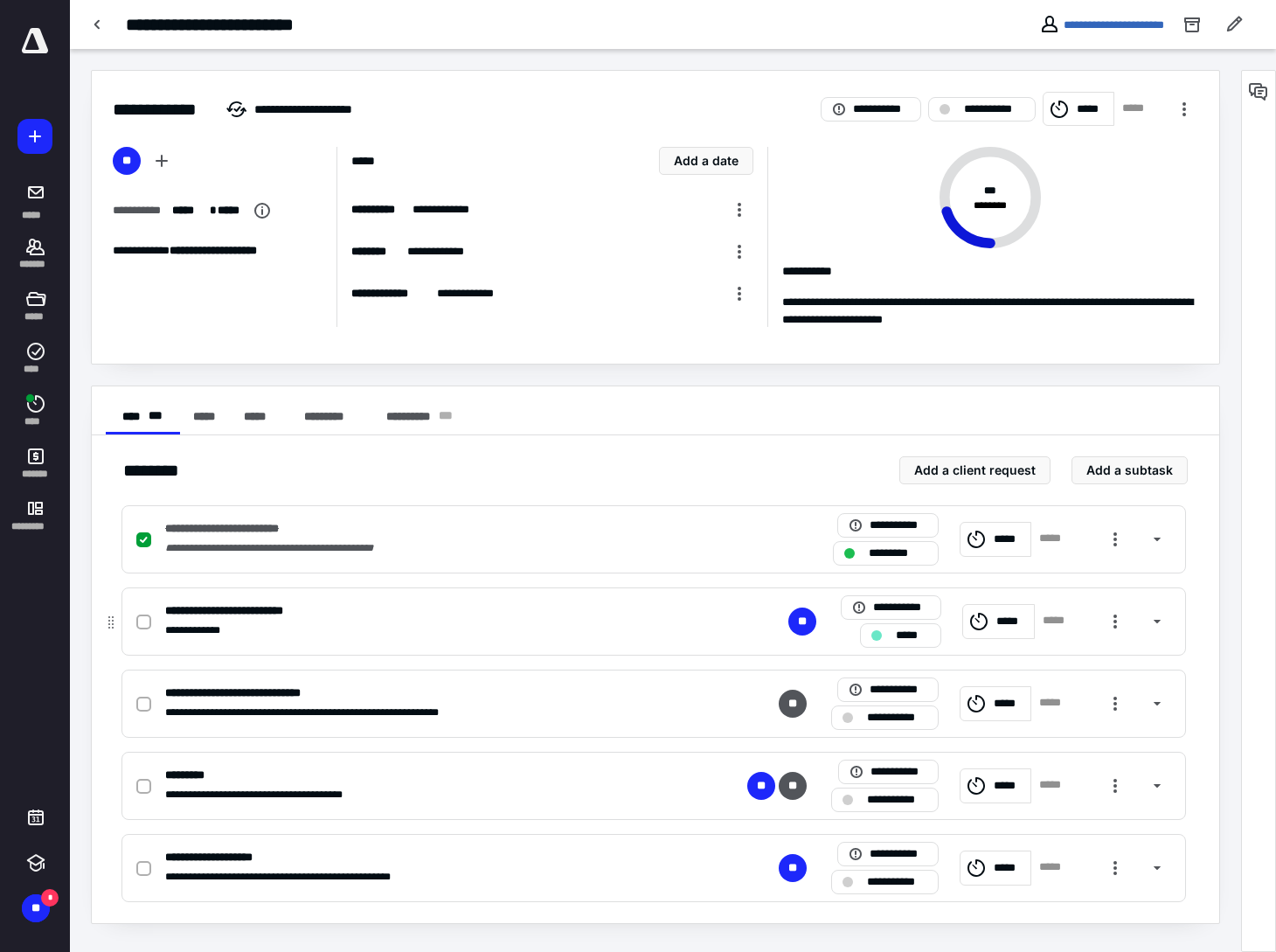 click on "**********" at bounding box center [424, 611] 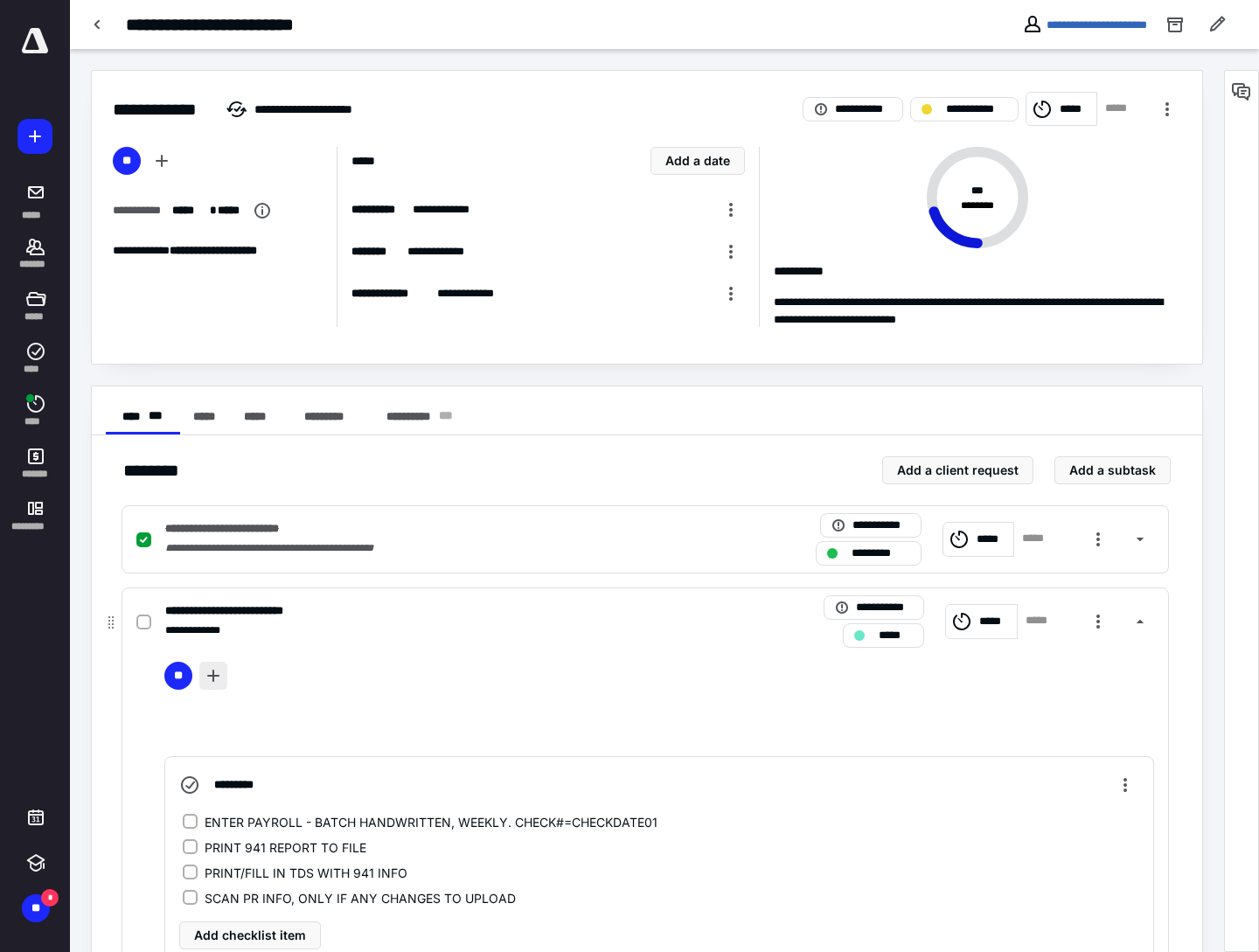 click at bounding box center (213, 676) 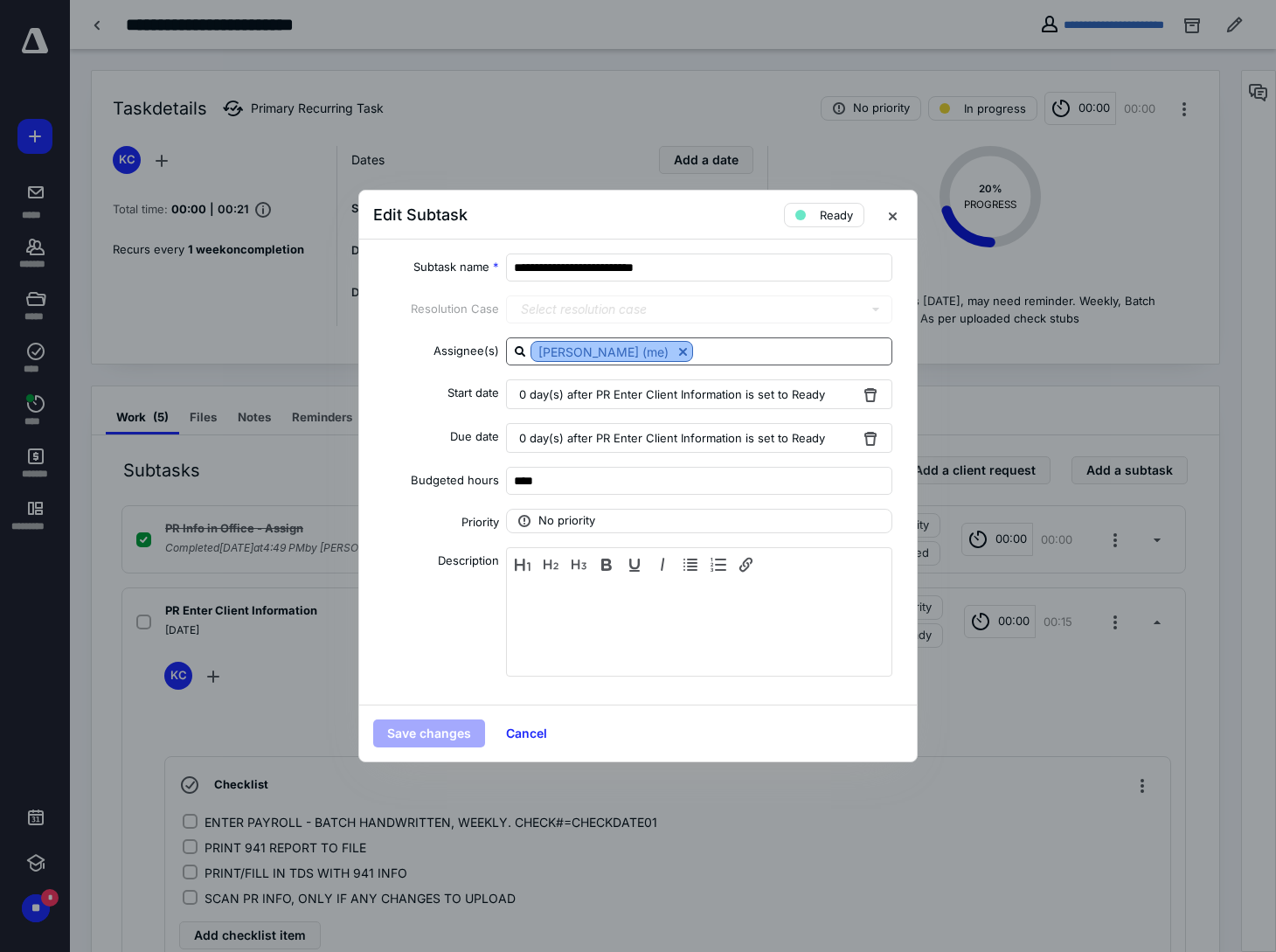 click at bounding box center (683, 351) 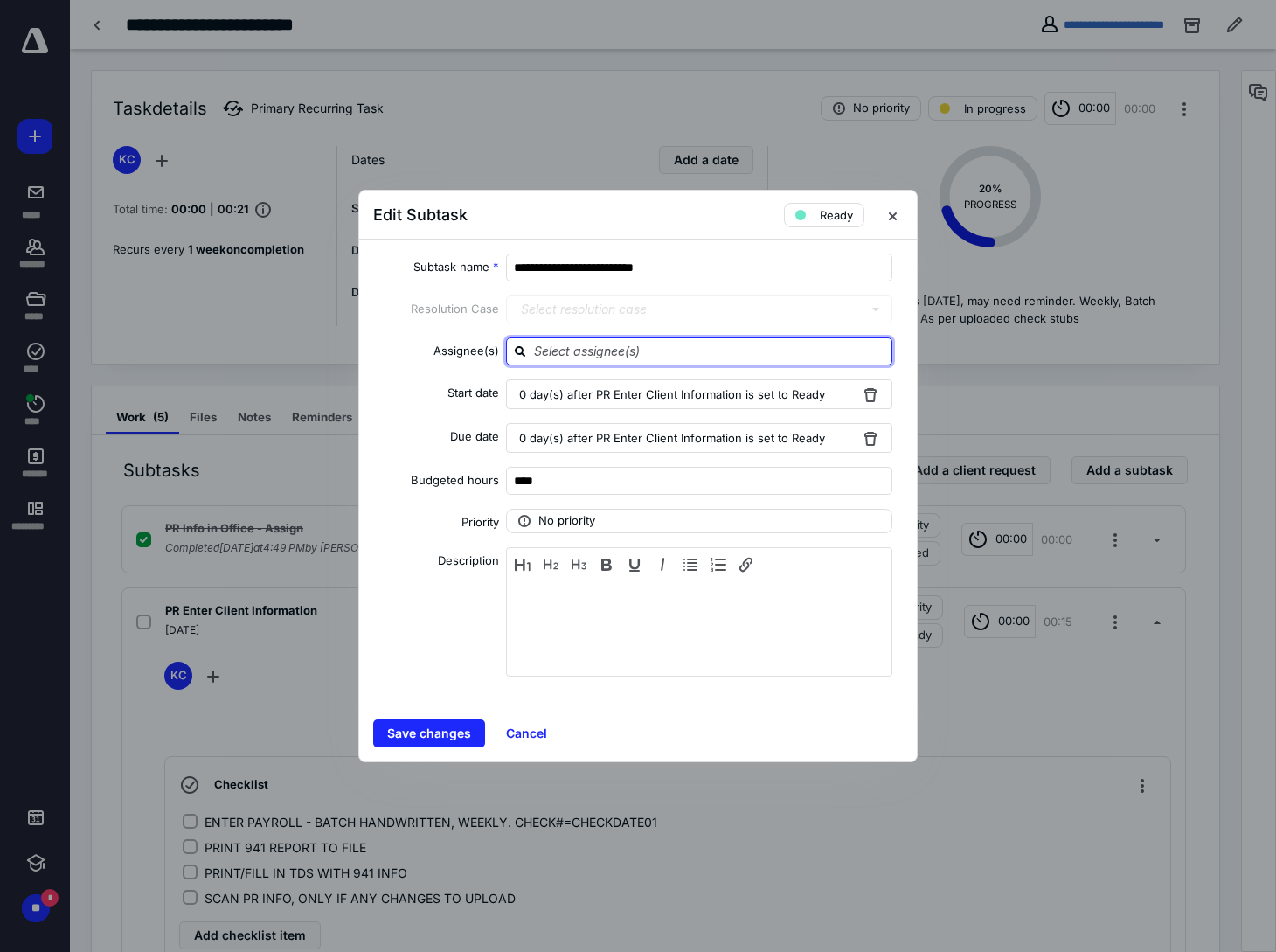 click at bounding box center [710, 351] 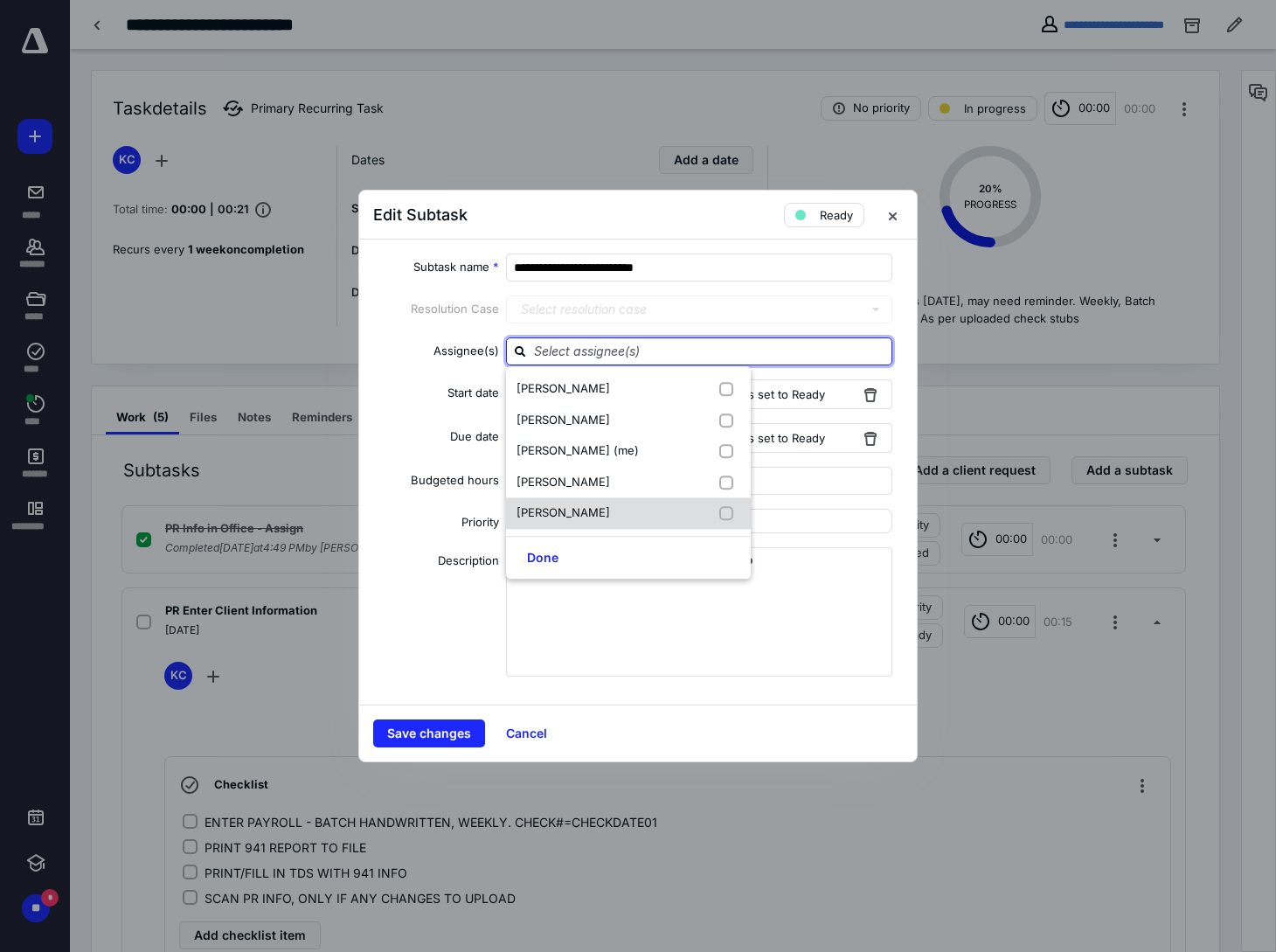 click on "[PERSON_NAME]" at bounding box center (628, 513) 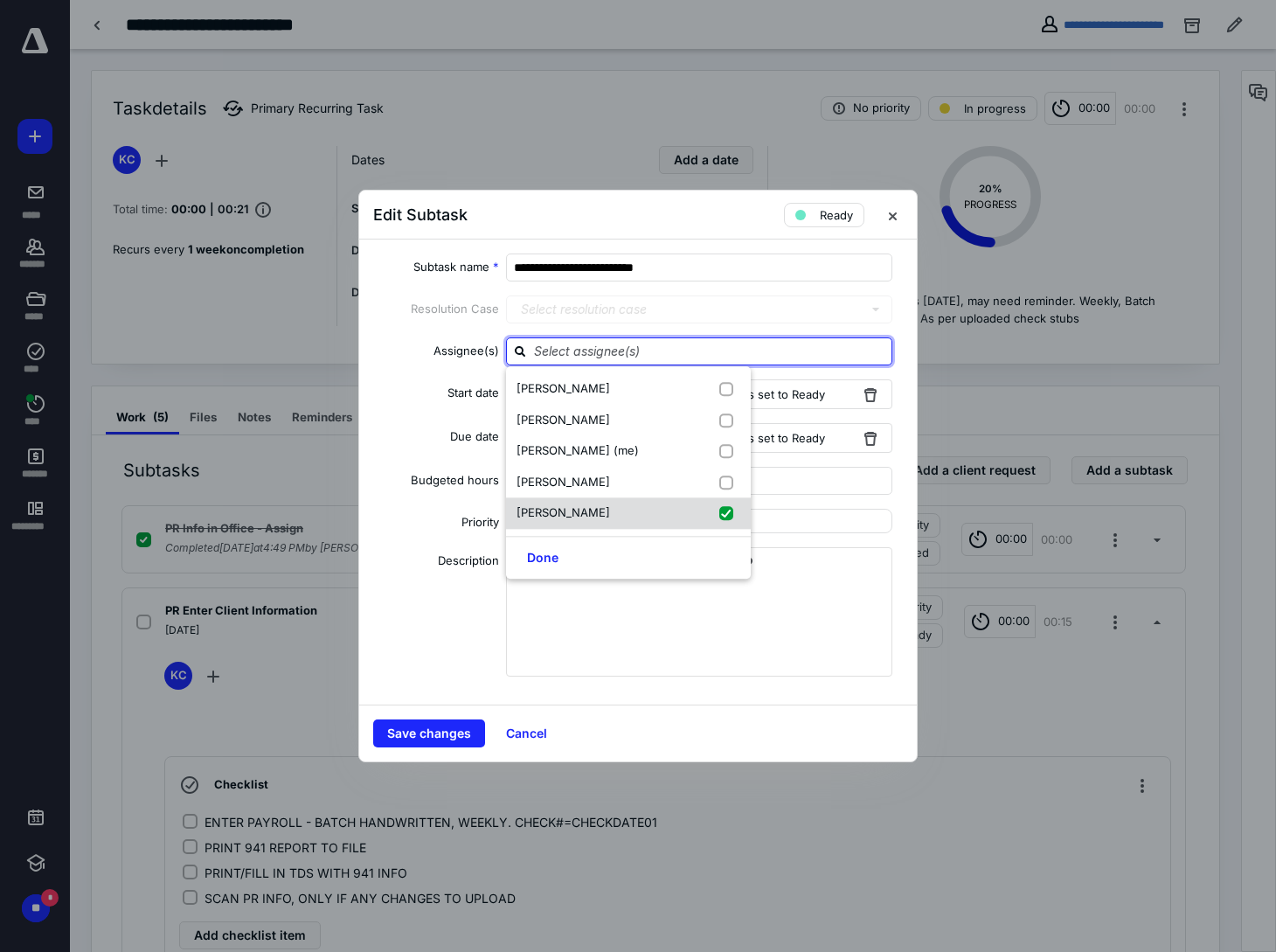 checkbox on "true" 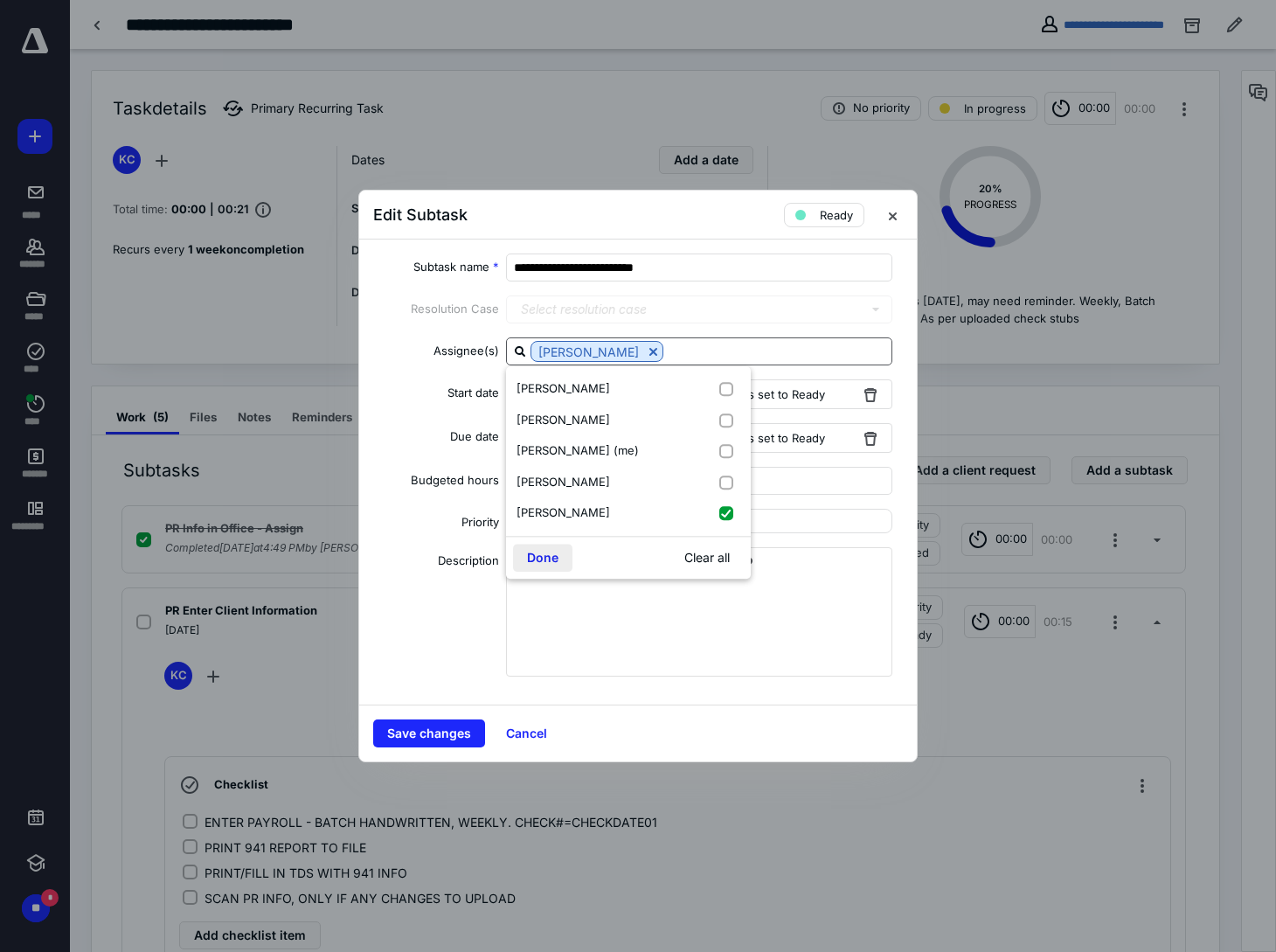 click on "Done" at bounding box center (543, 558) 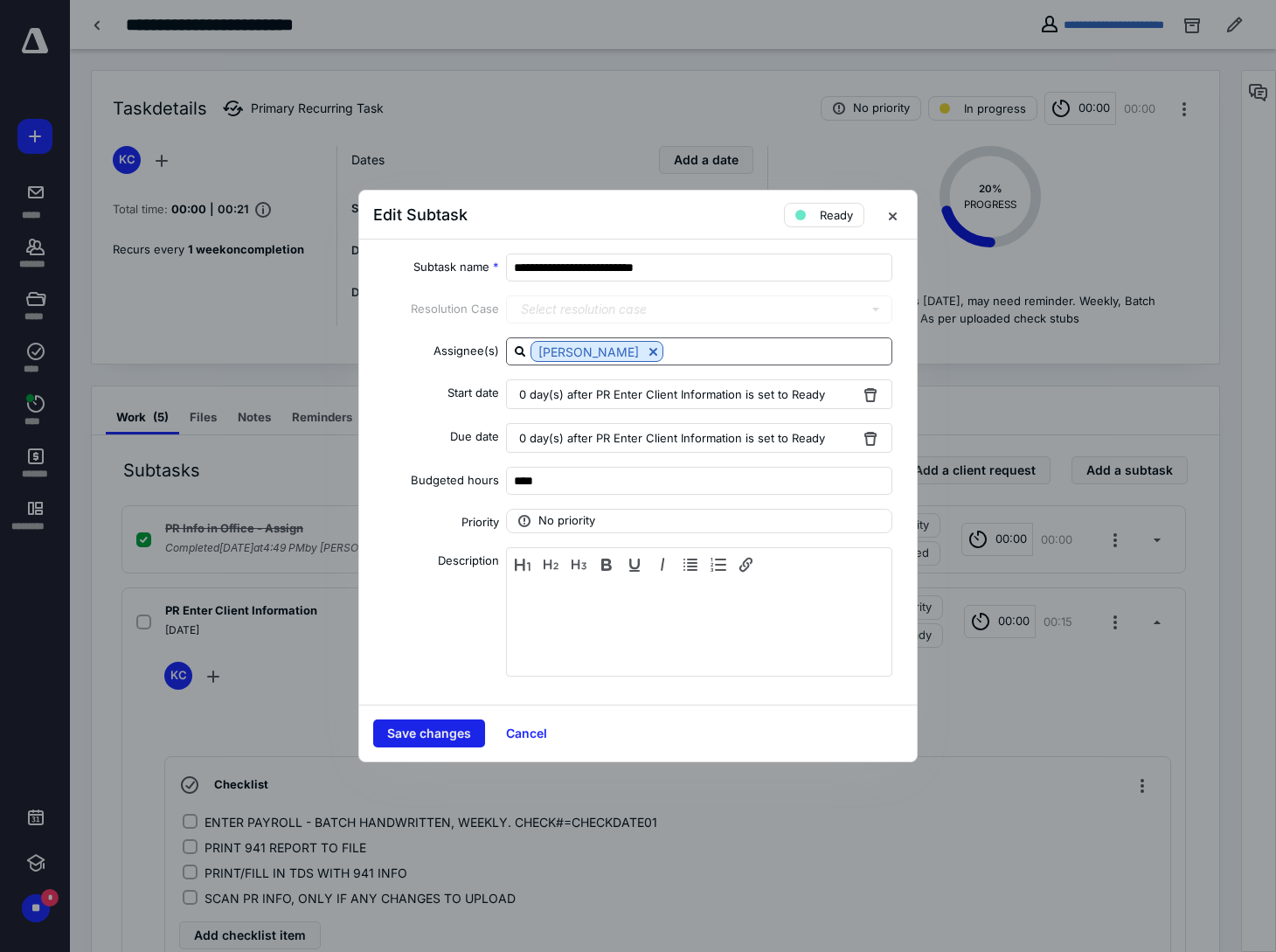 click on "Save changes" at bounding box center [429, 733] 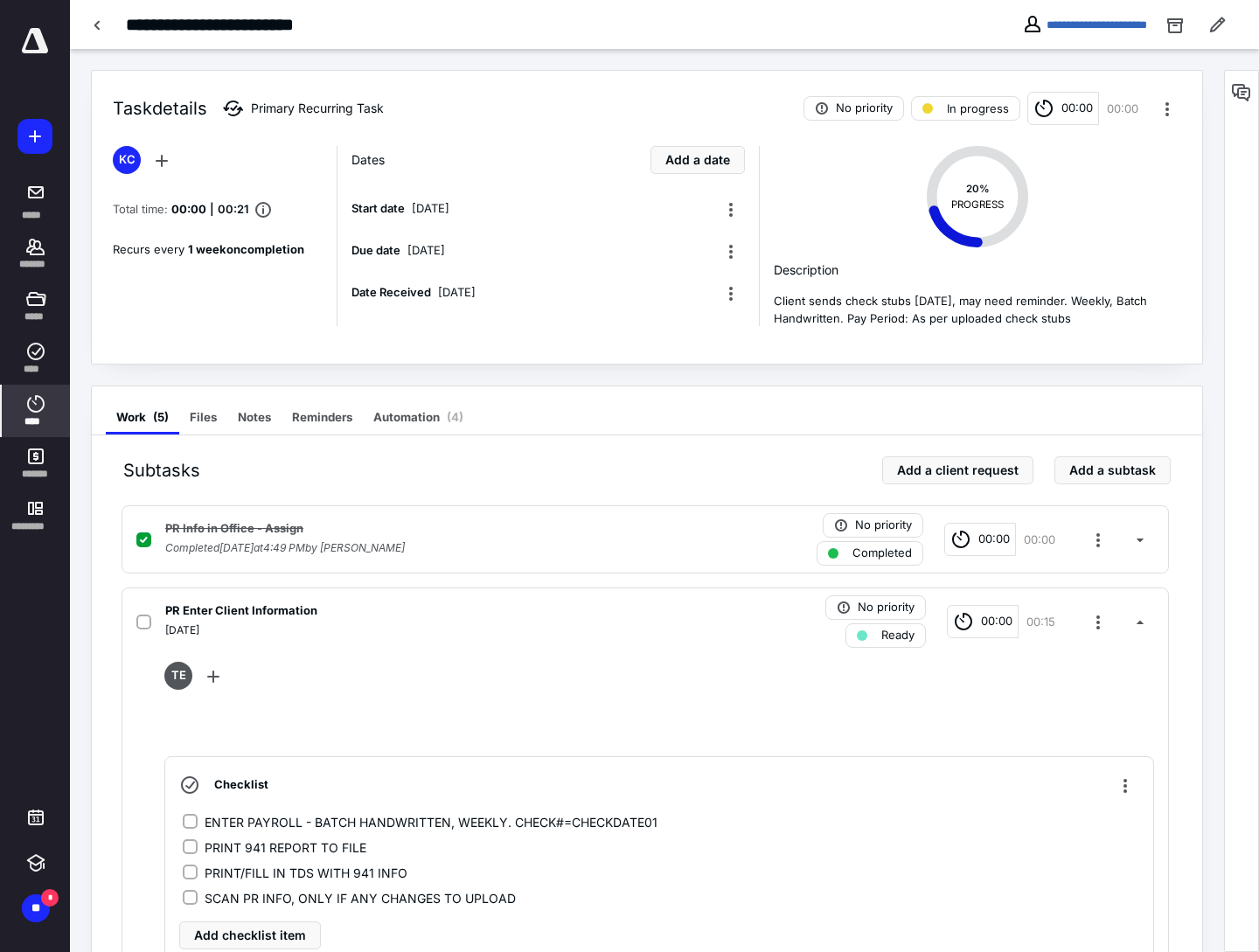 click on "****" at bounding box center (36, 411) 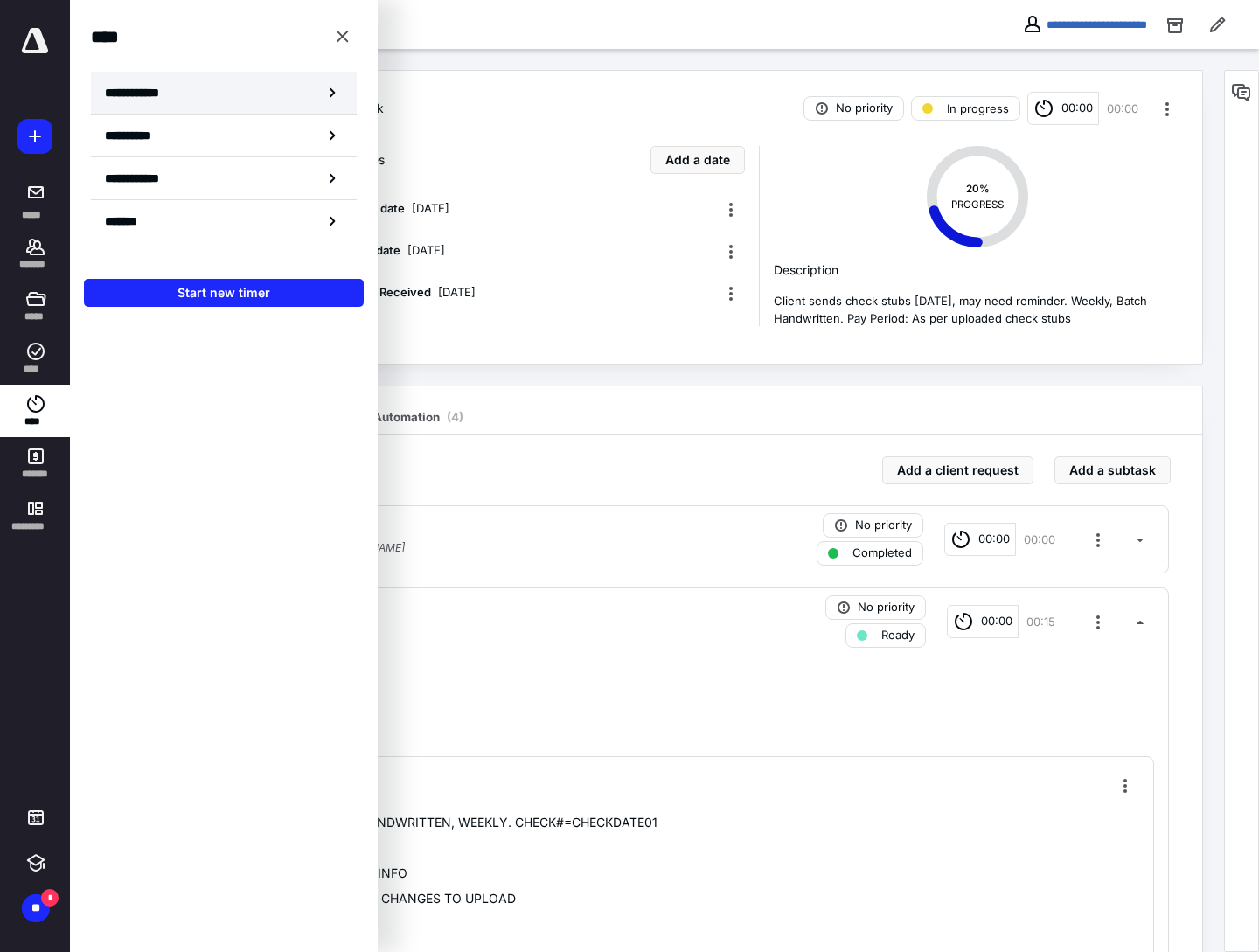 click on "**********" at bounding box center [224, 93] 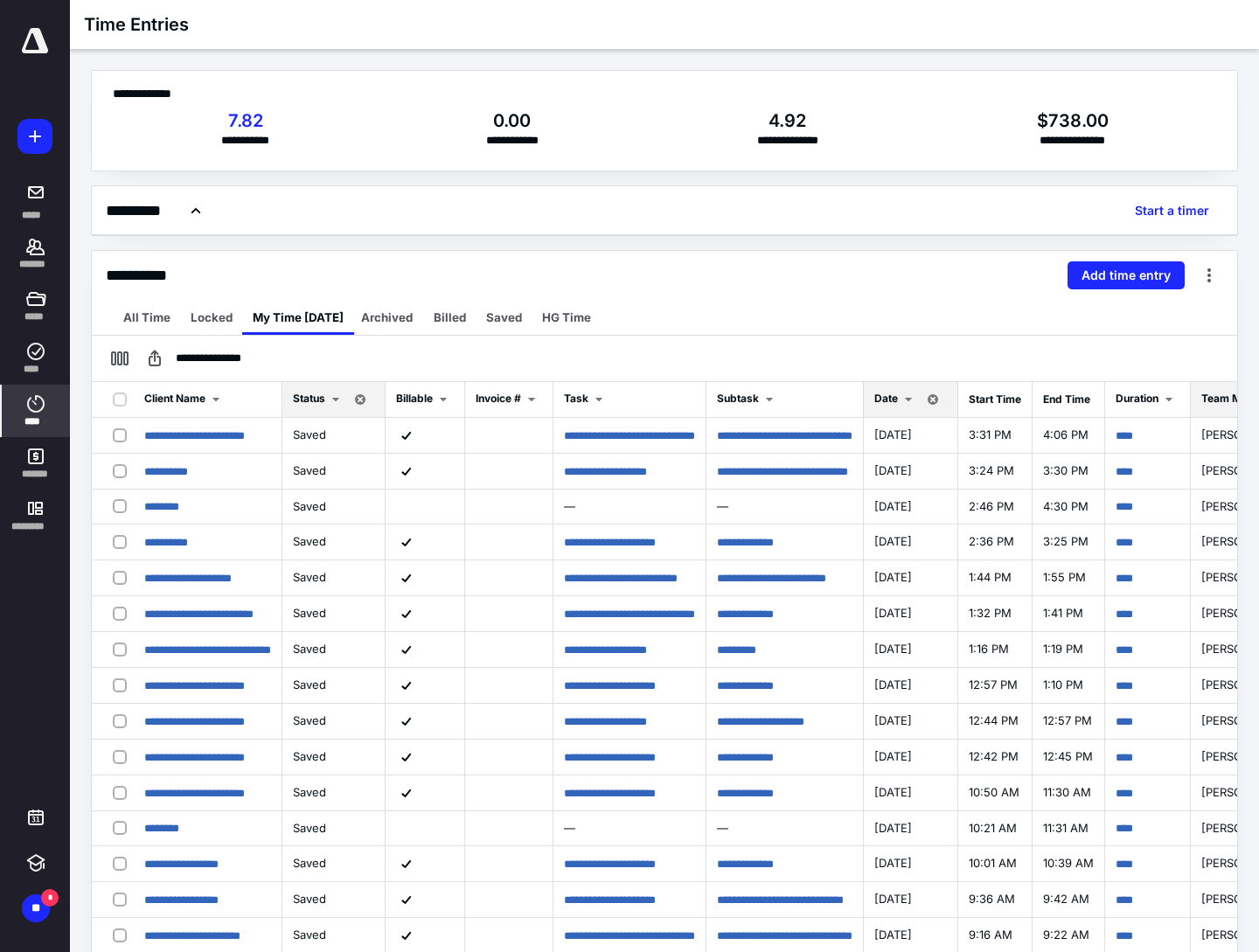 click on "Date" at bounding box center (886, 398) 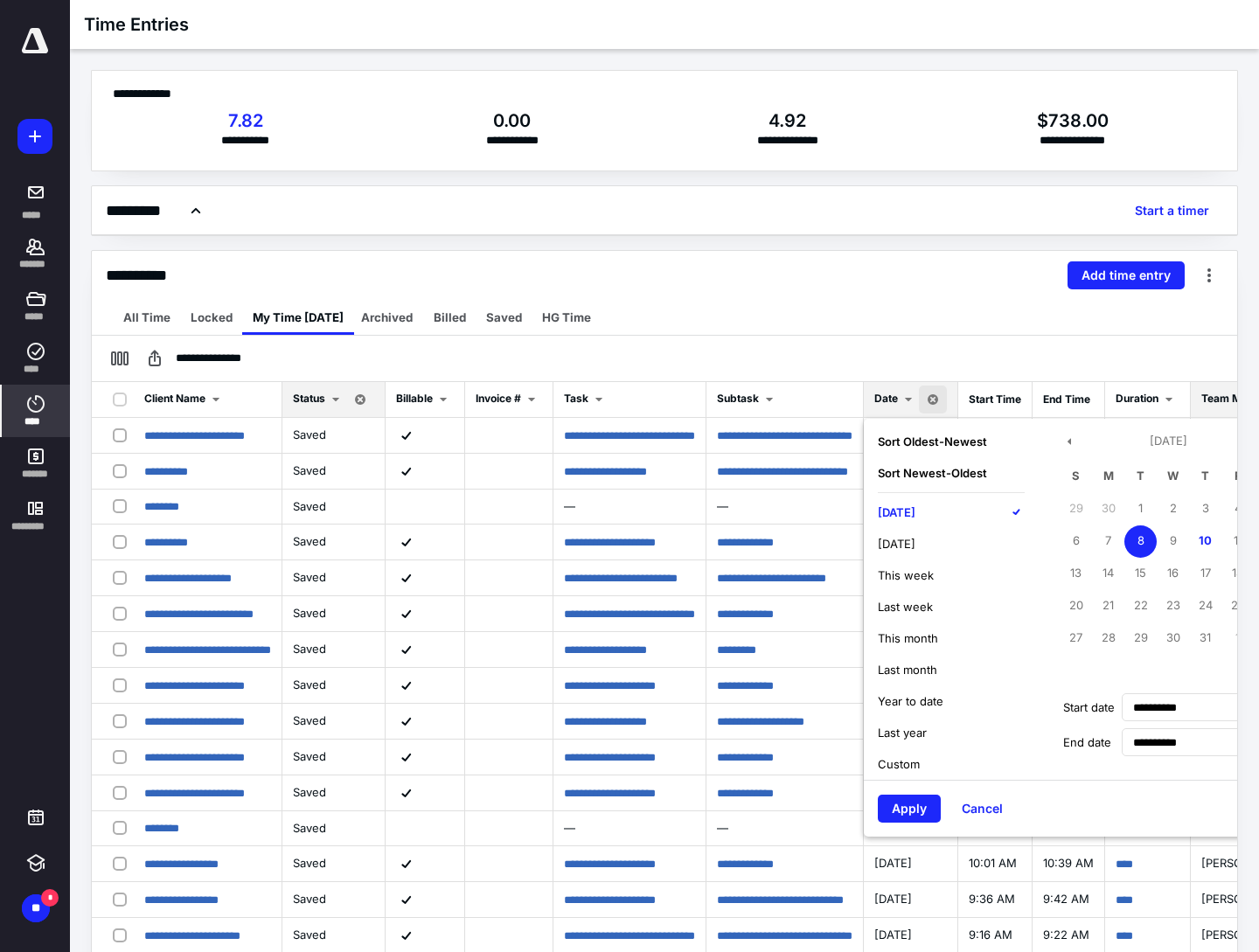 click on "[DATE]" at bounding box center (896, 512) 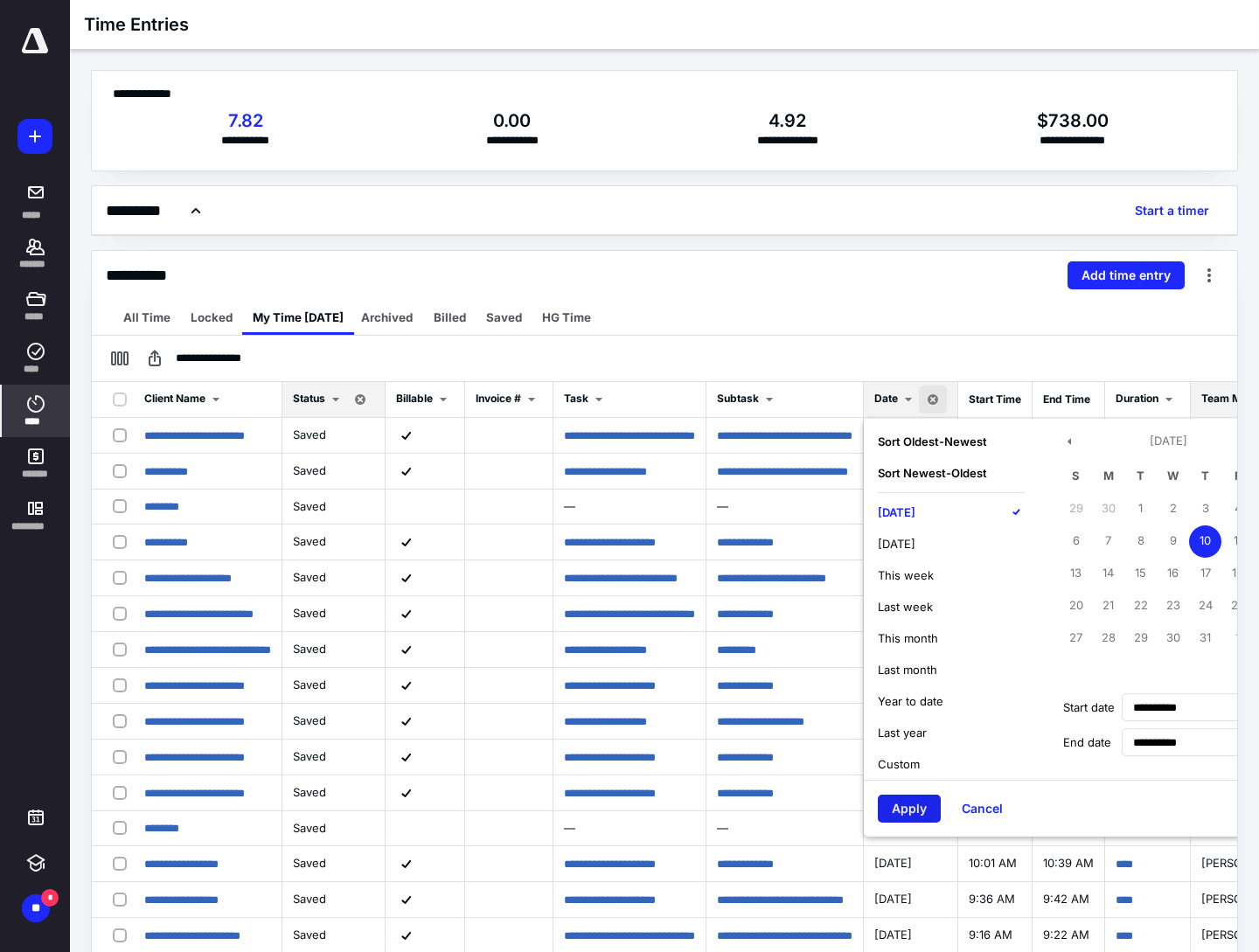 click on "Apply" at bounding box center [909, 809] 